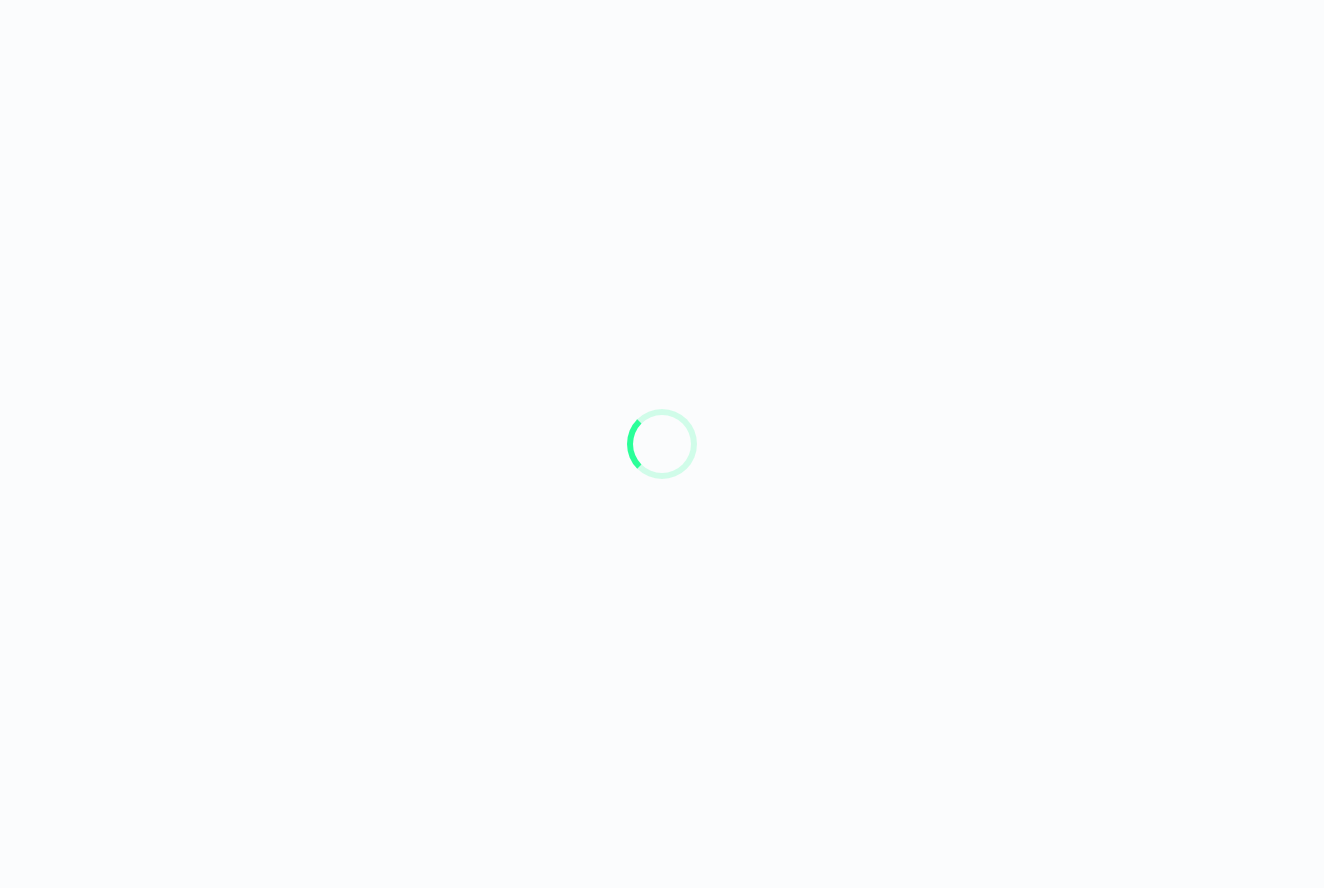 scroll, scrollTop: 0, scrollLeft: 0, axis: both 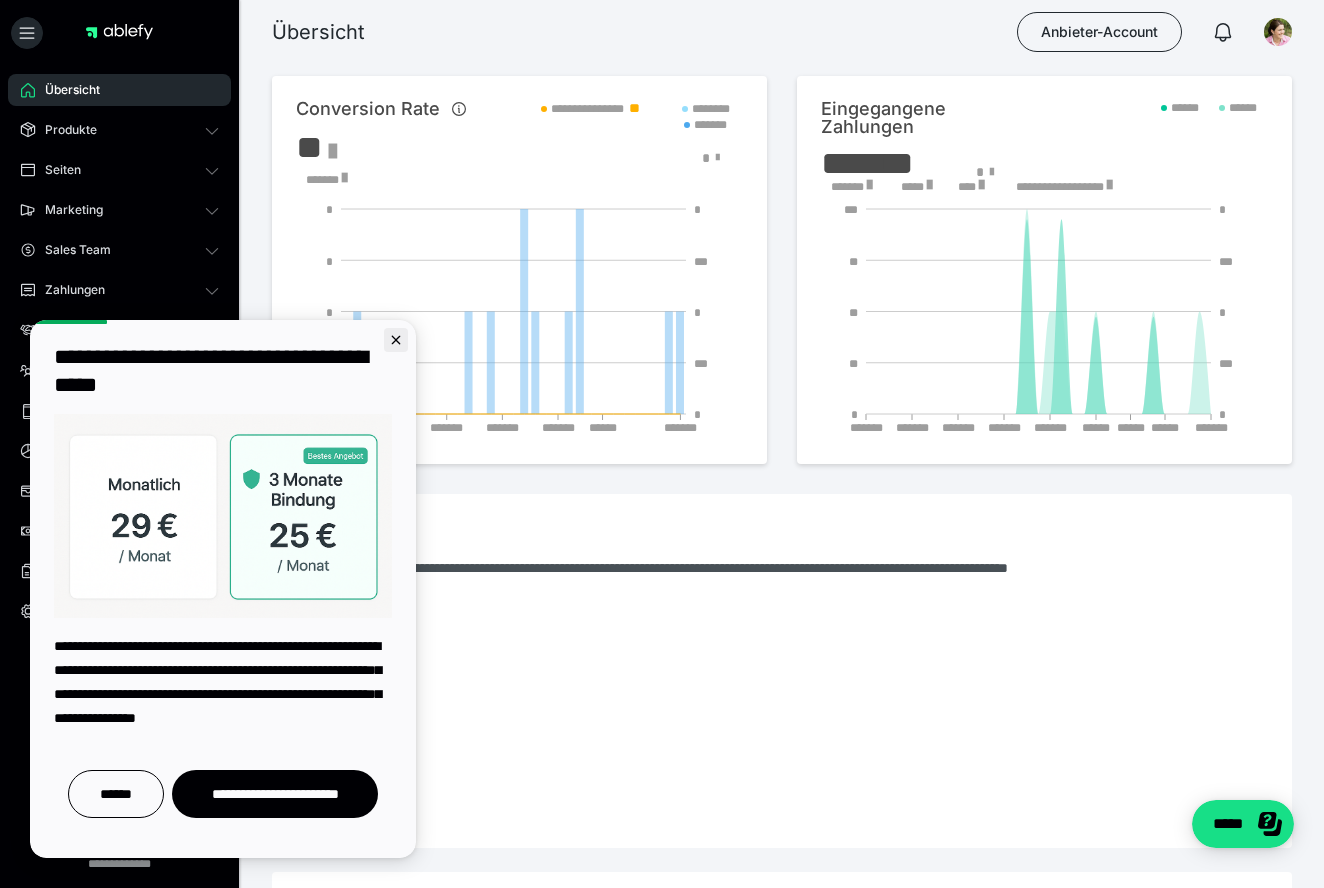 click 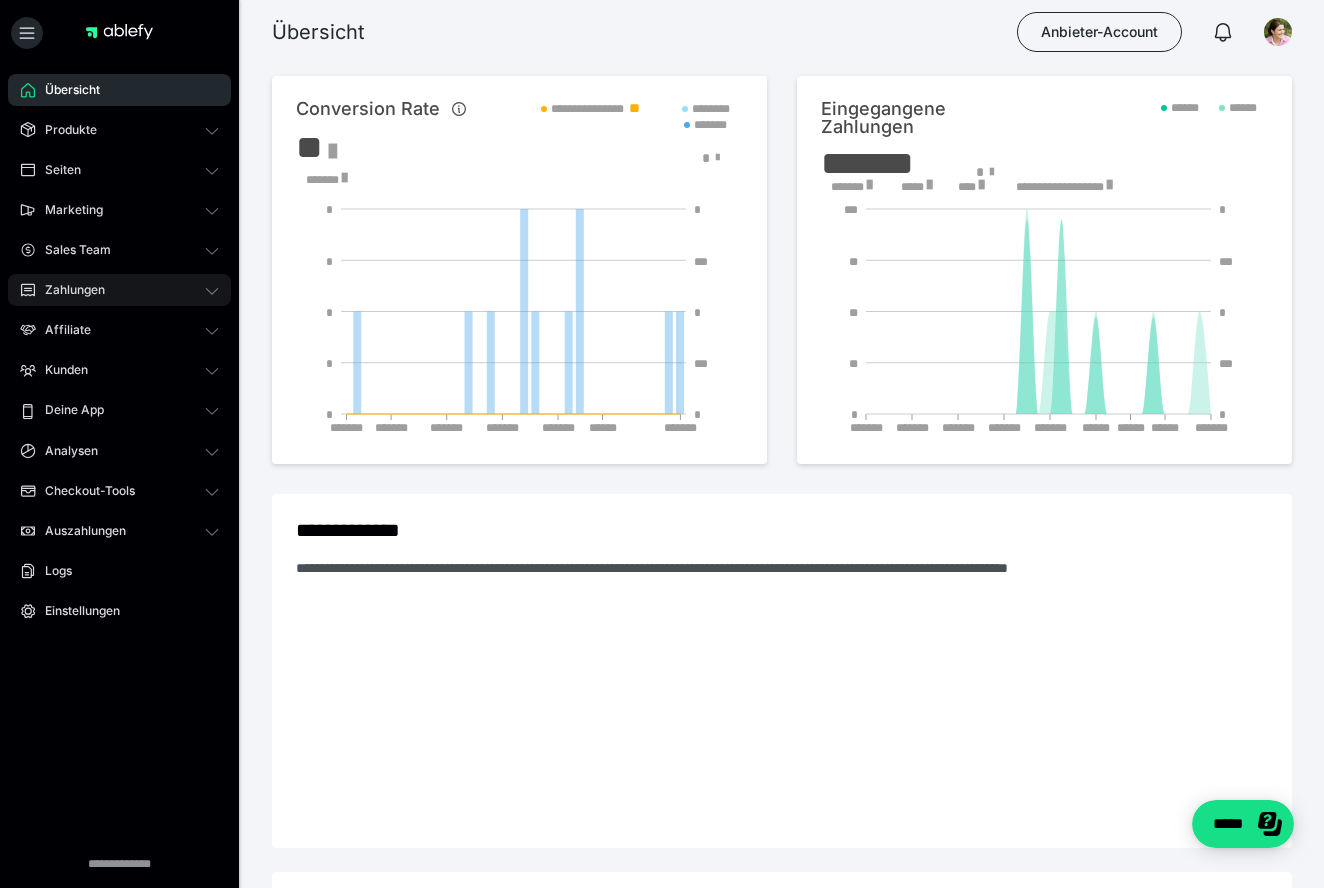 click on "Zahlungen" at bounding box center [119, 290] 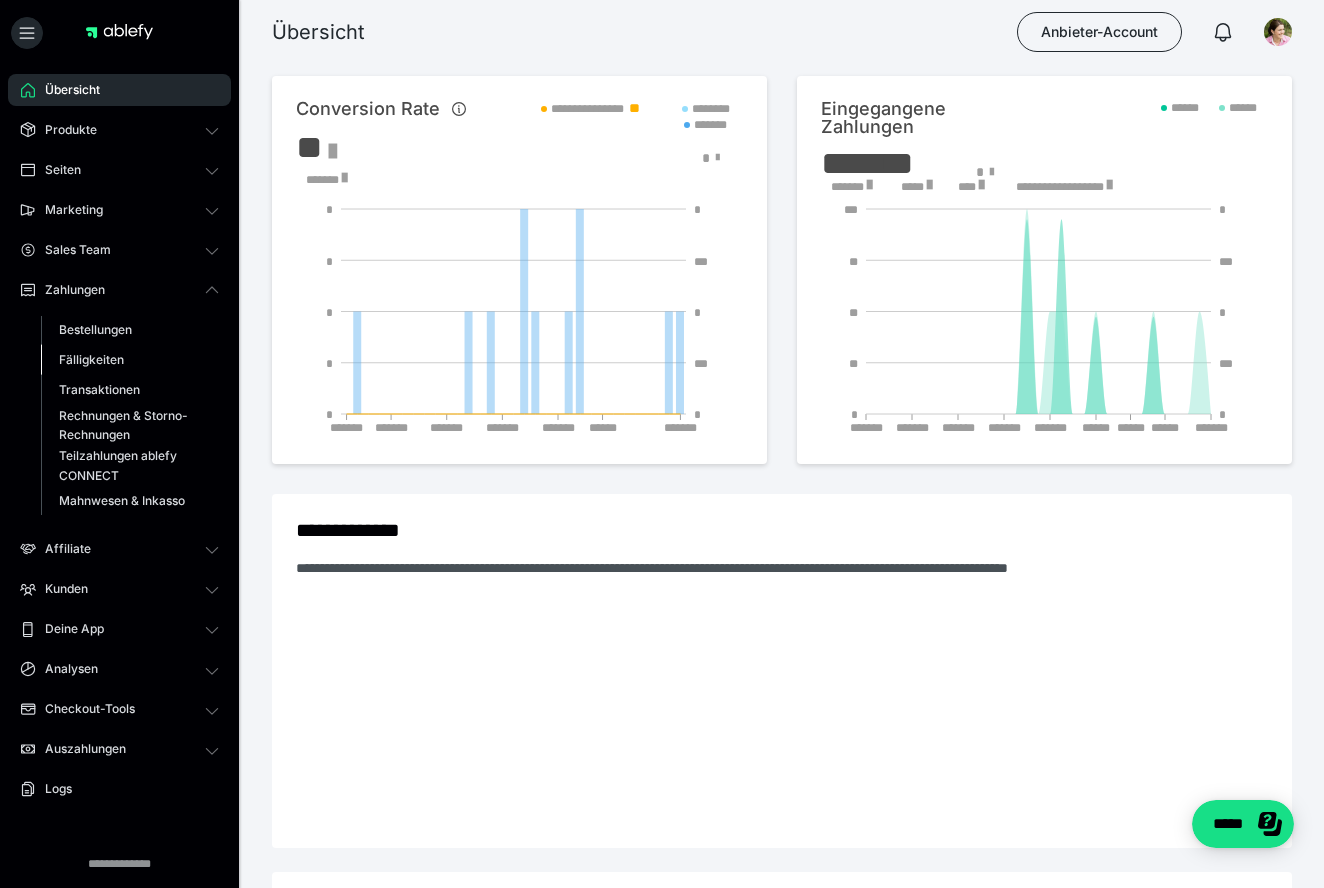 click on "Fälligkeiten" at bounding box center [91, 359] 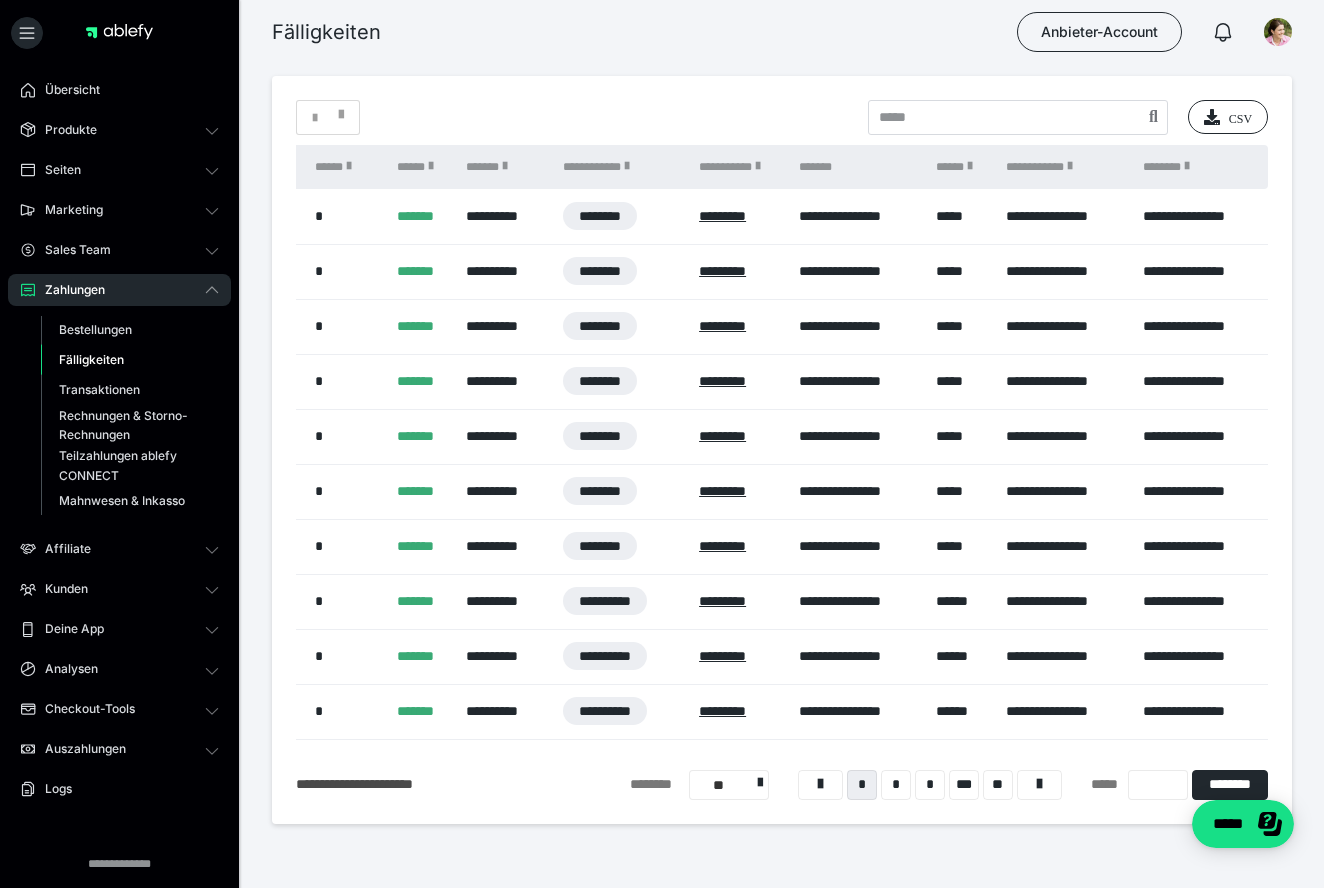 scroll, scrollTop: 0, scrollLeft: 183, axis: horizontal 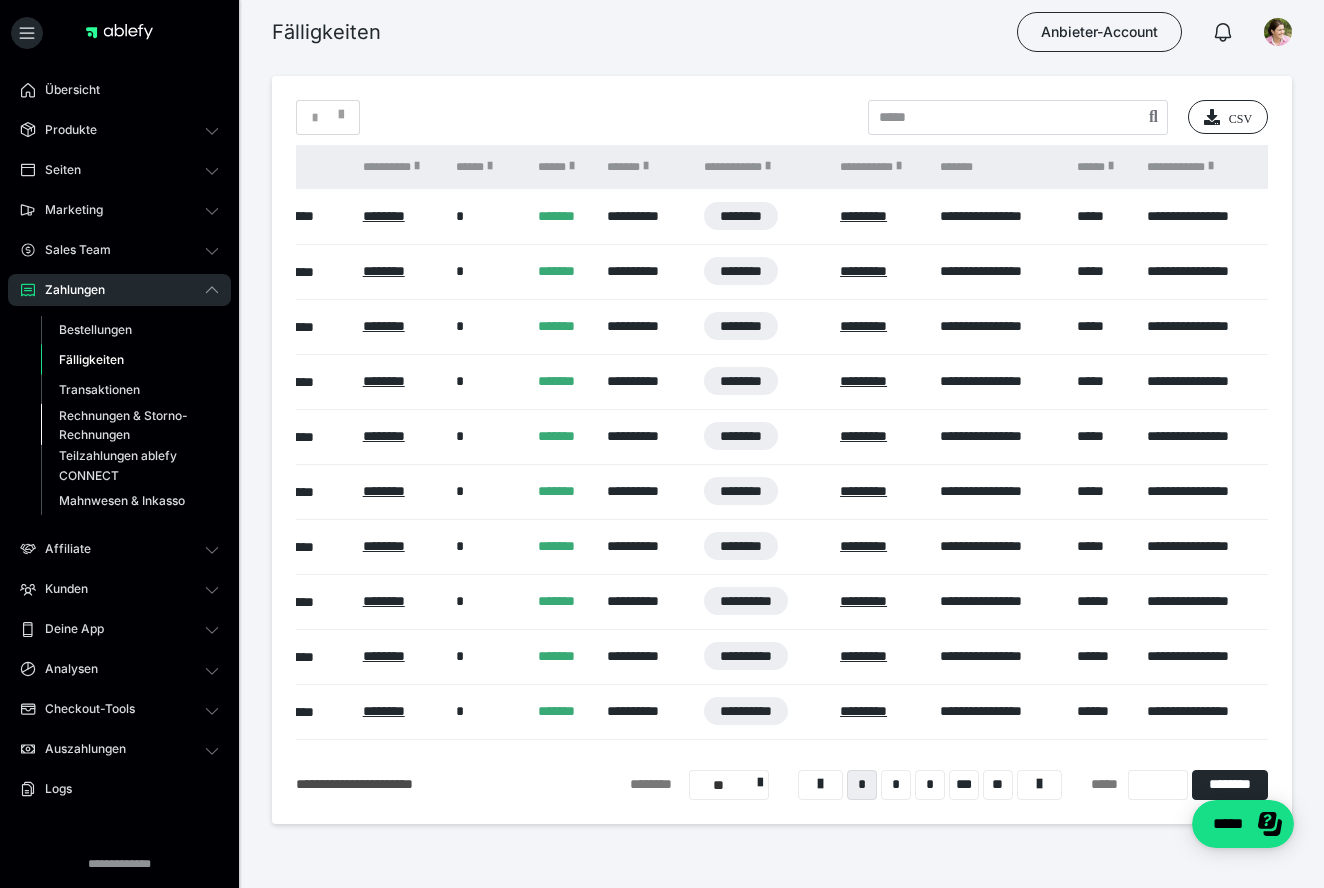 click on "Rechnungen & Storno-Rechnungen" at bounding box center [126, 425] 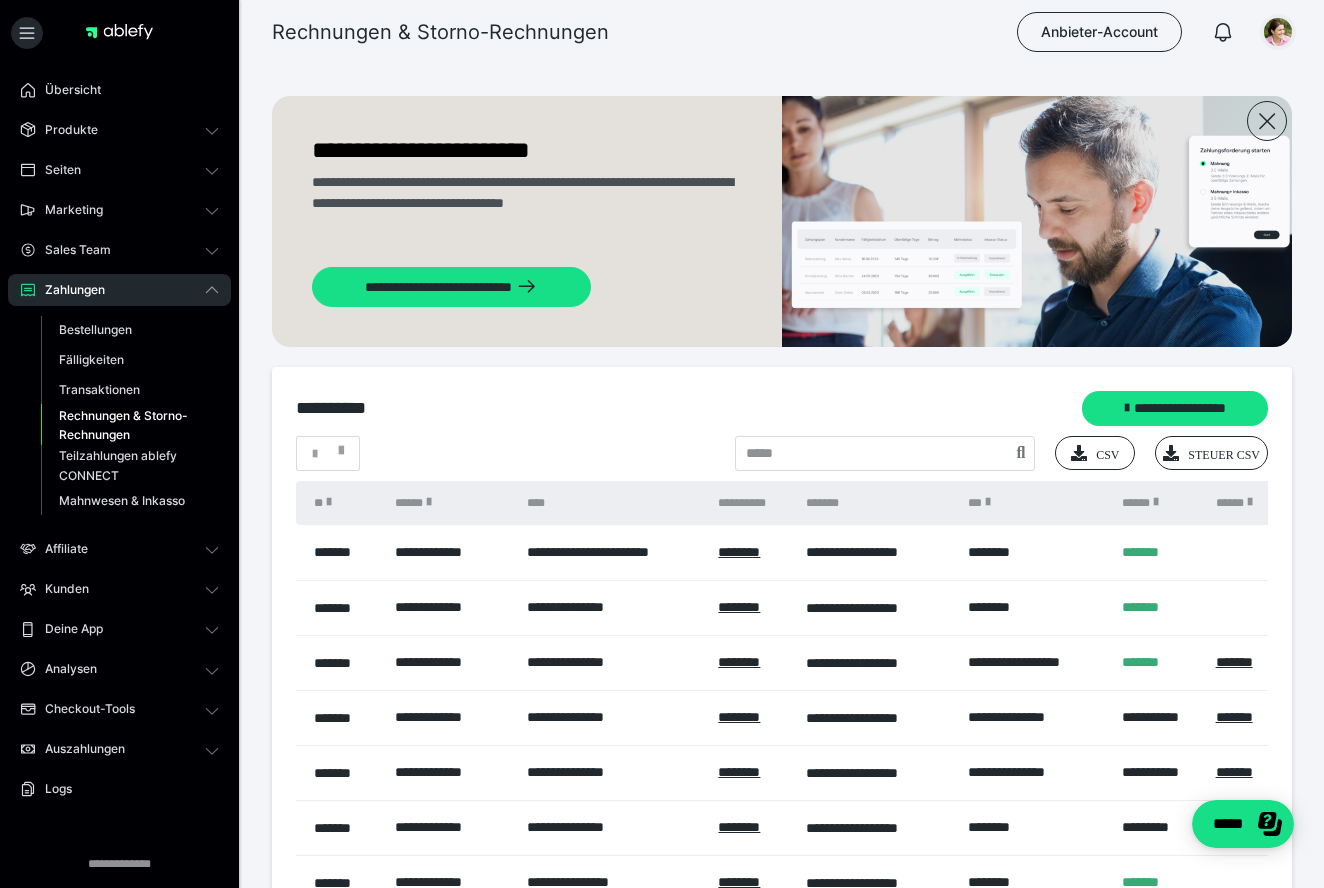 click at bounding box center (1278, 32) 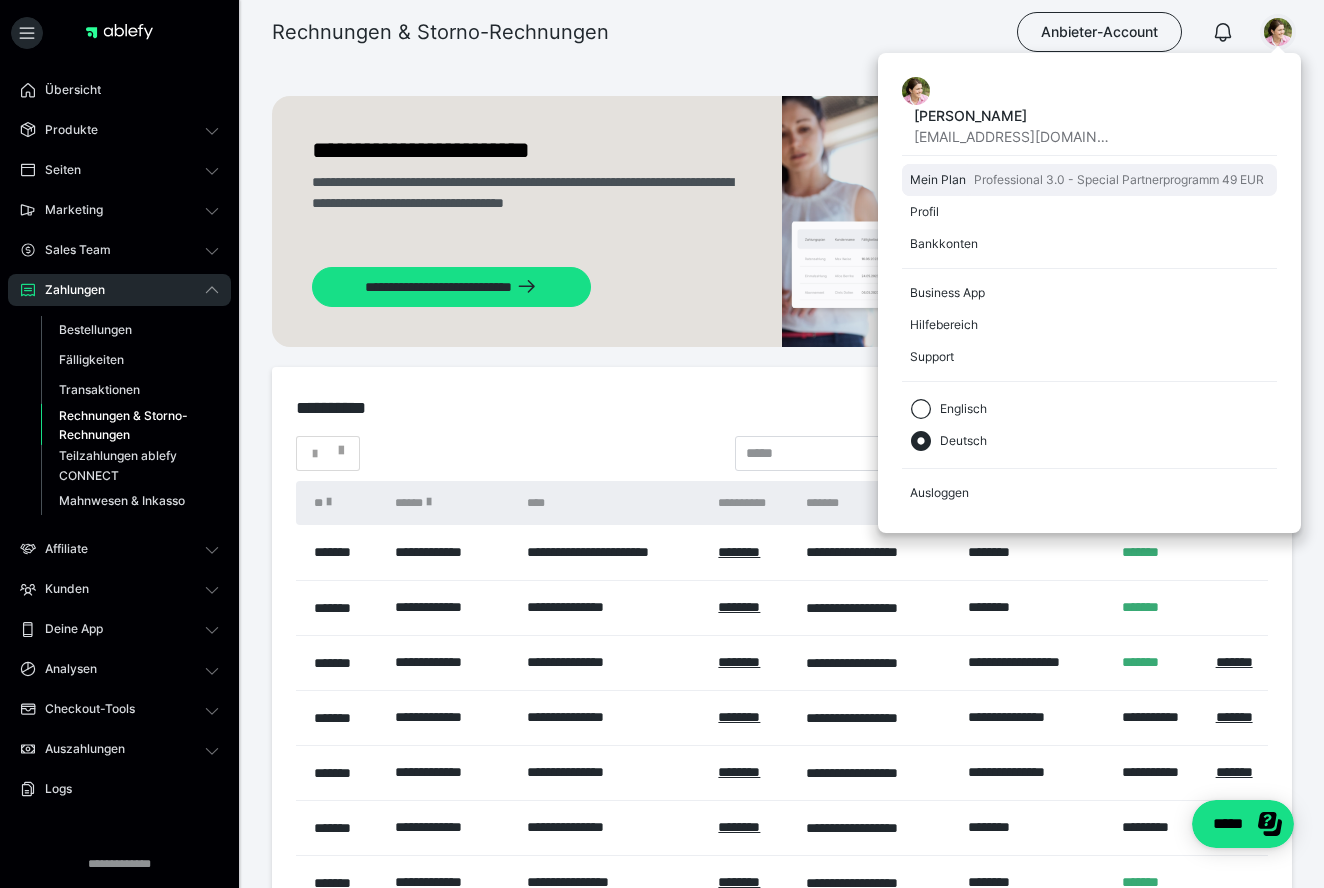 click on "Mein Plan" at bounding box center [938, 180] 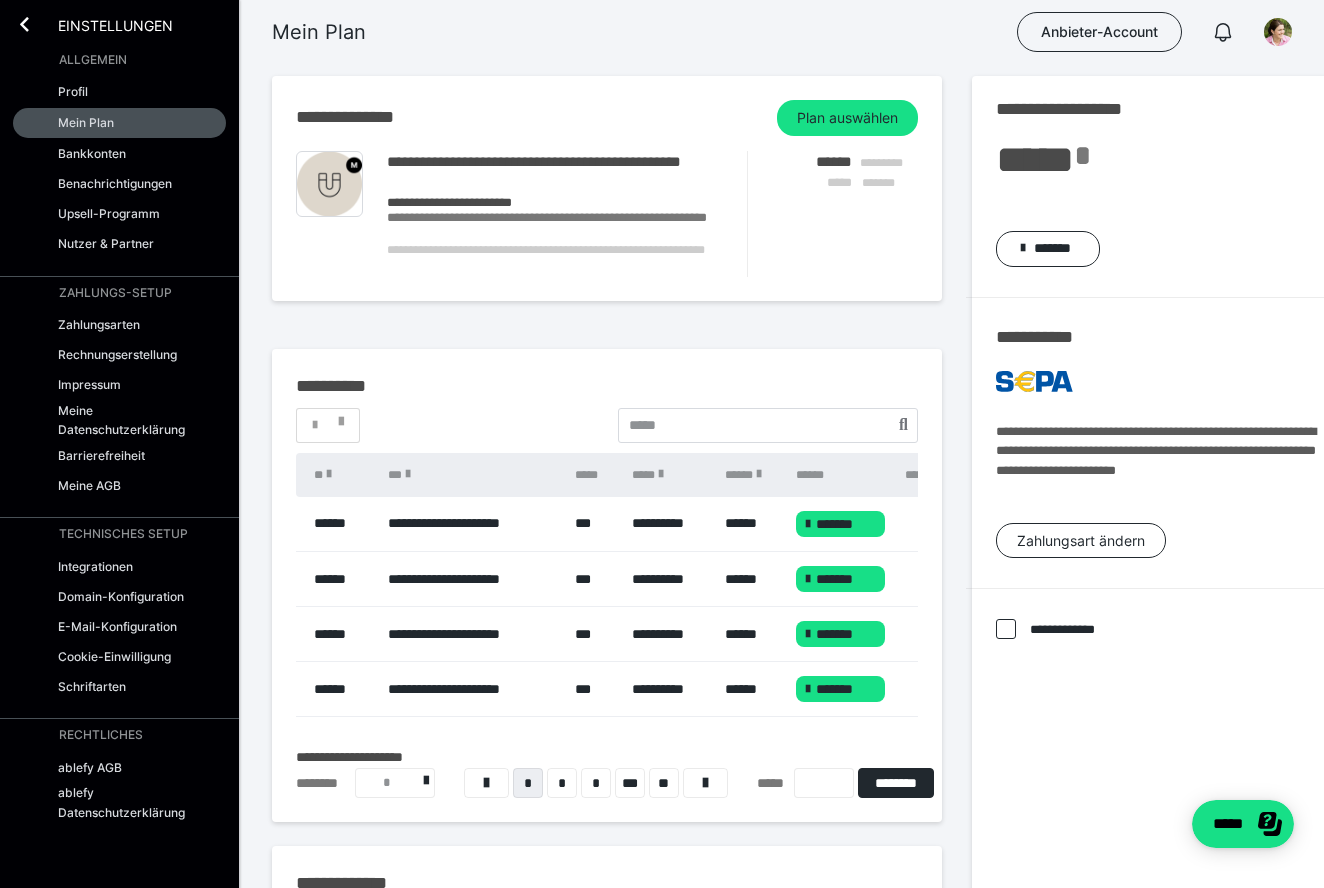 click on "**********" at bounding box center [555, 173] 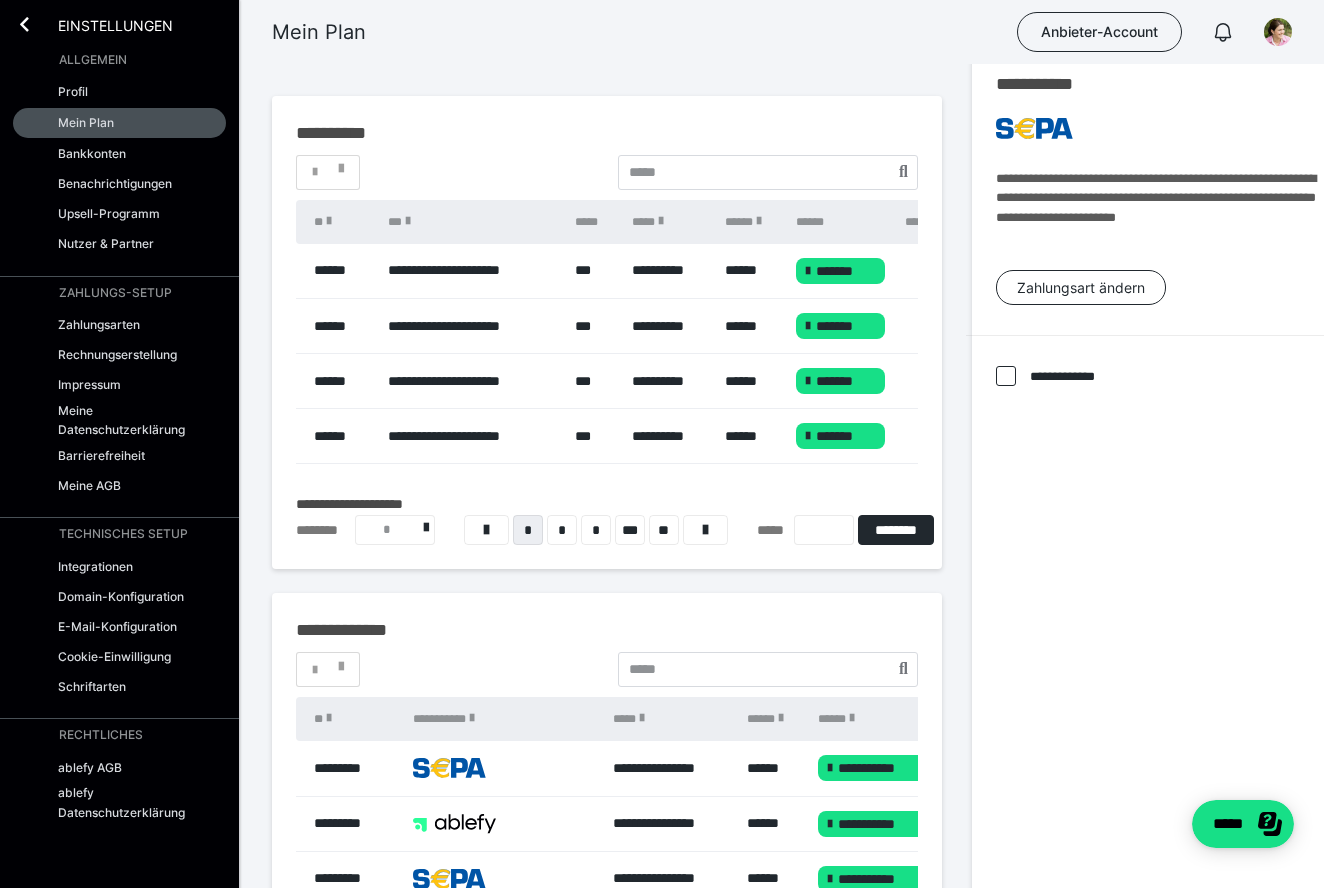 scroll, scrollTop: 257, scrollLeft: 0, axis: vertical 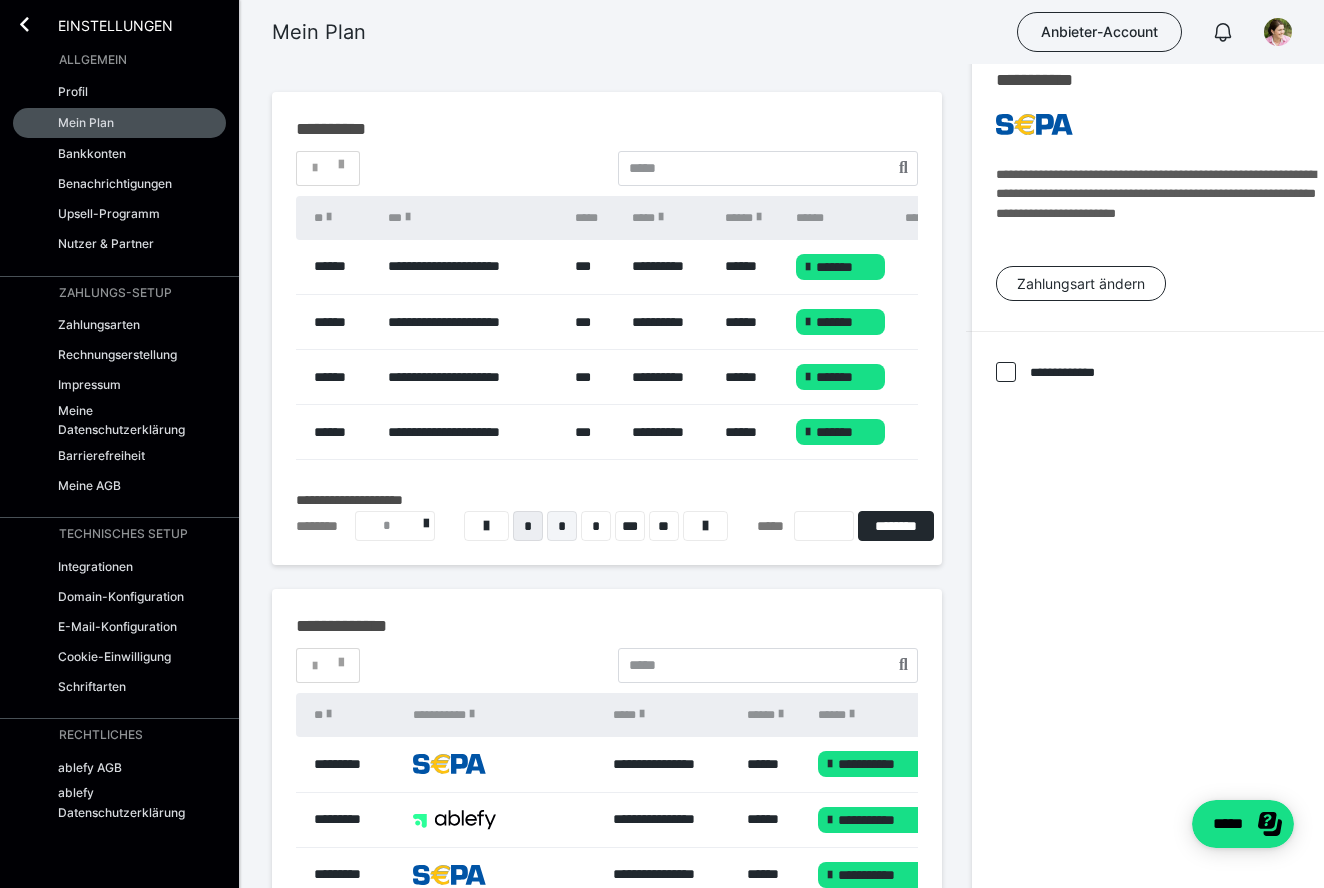 click on "*" at bounding box center [562, 526] 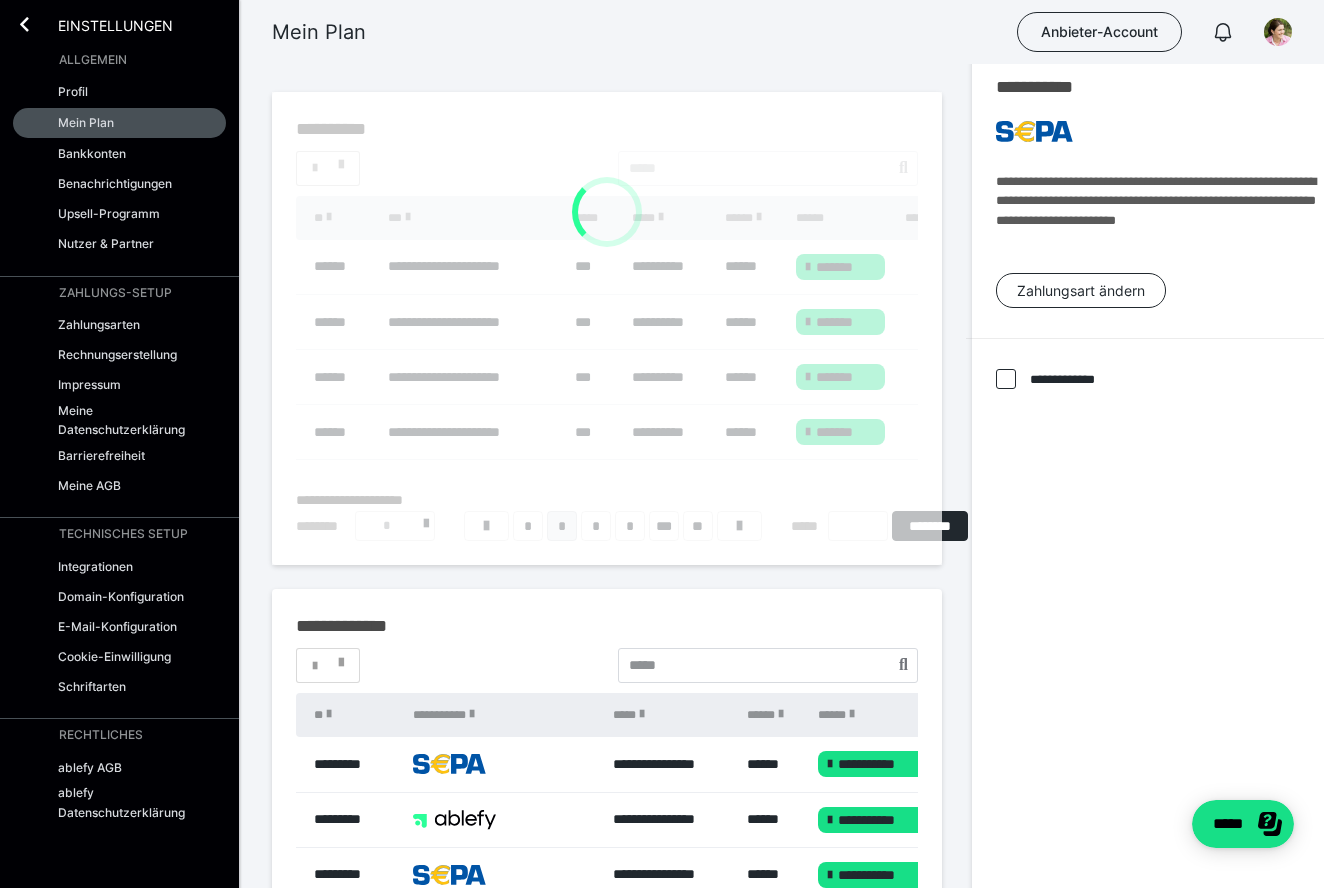 scroll, scrollTop: 272, scrollLeft: 0, axis: vertical 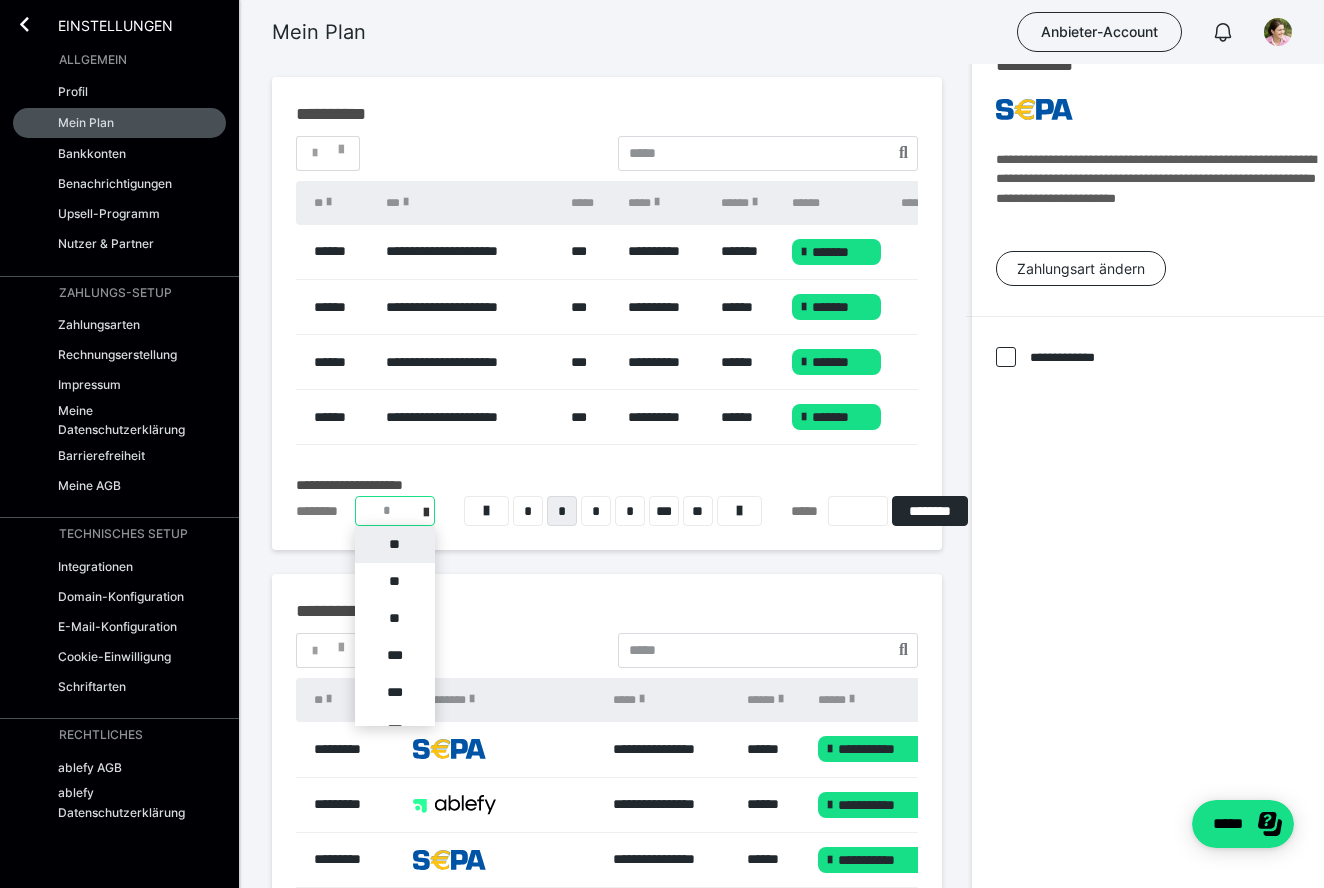 click at bounding box center (426, 511) 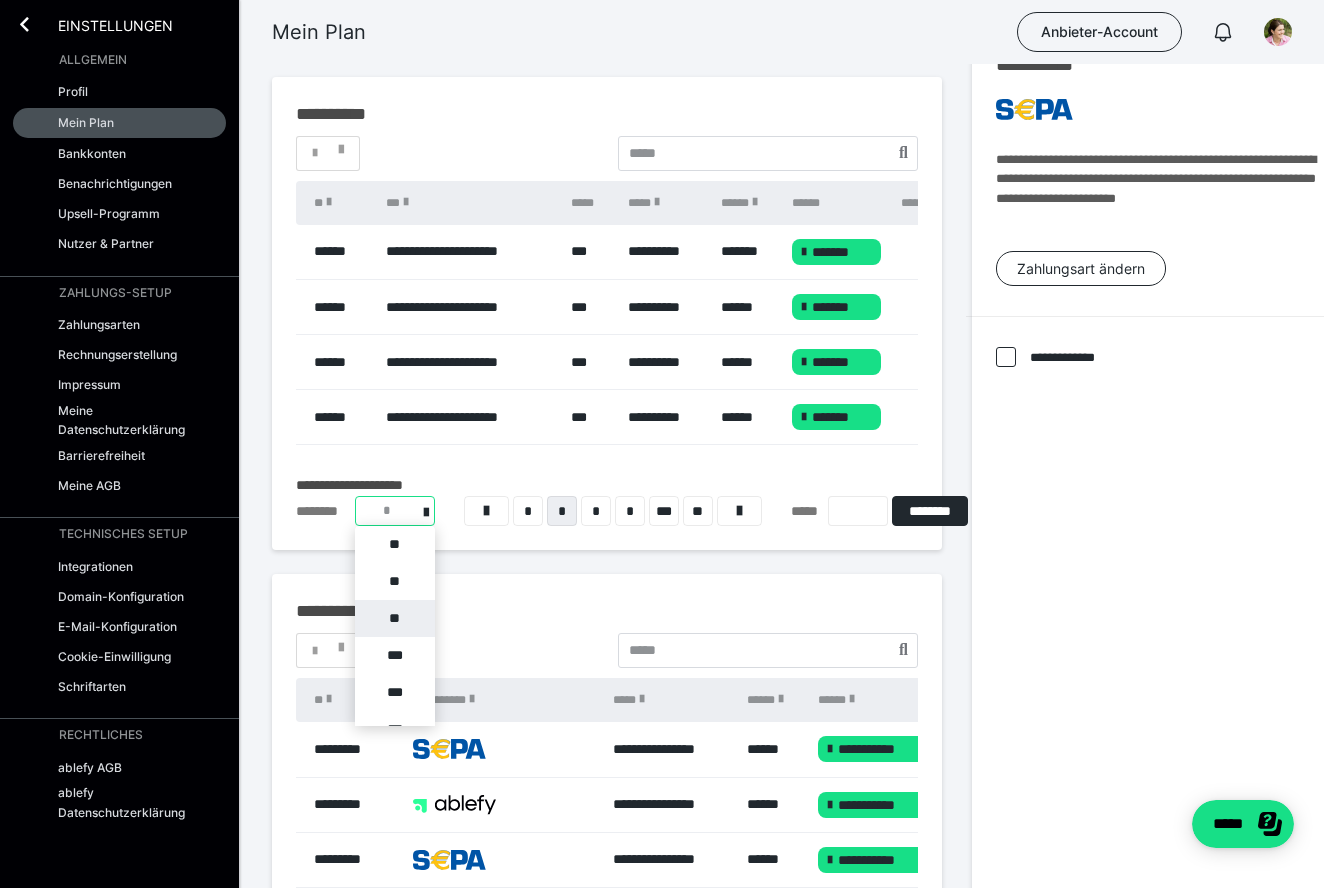 click on "**" at bounding box center (395, 618) 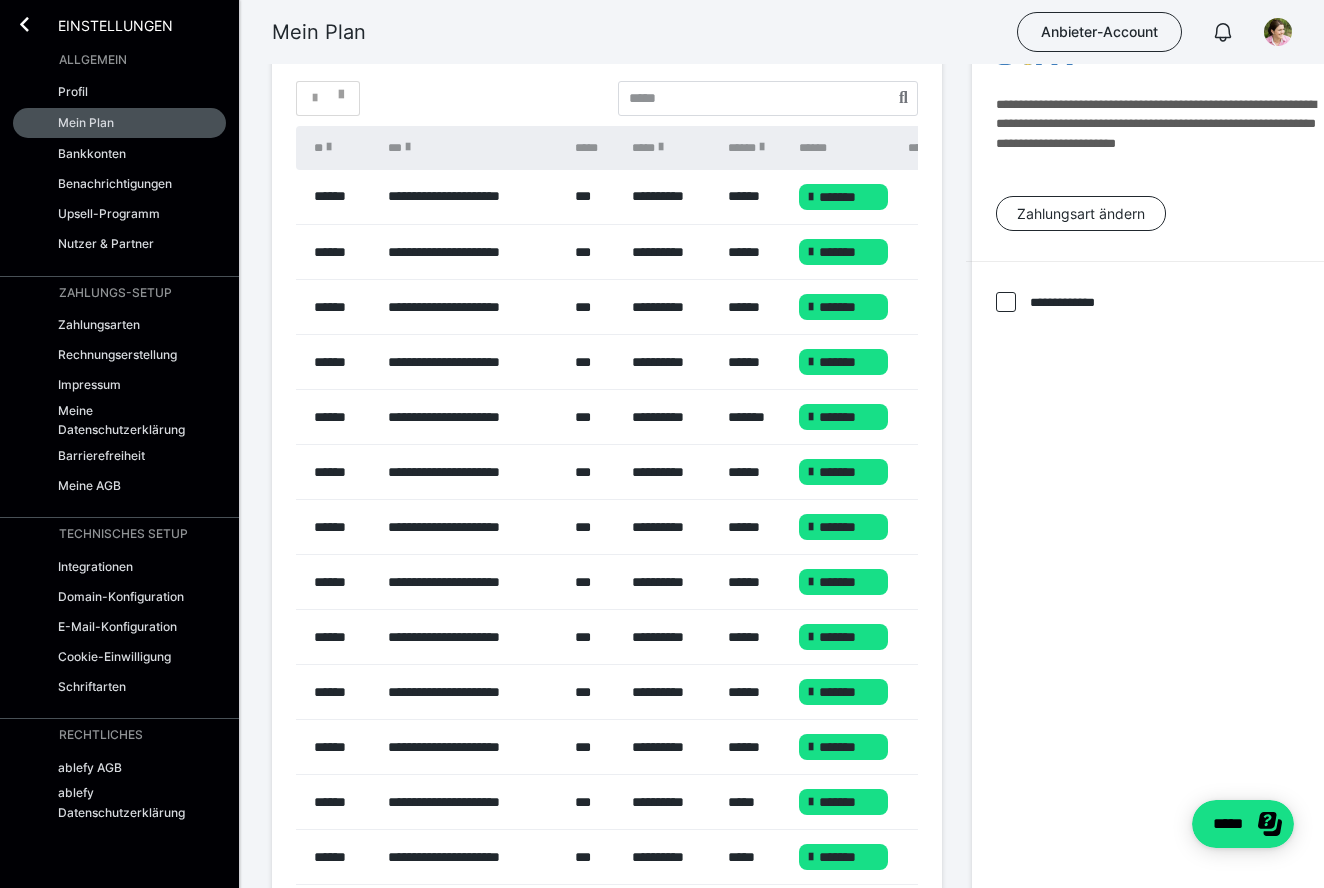 scroll, scrollTop: 335, scrollLeft: 0, axis: vertical 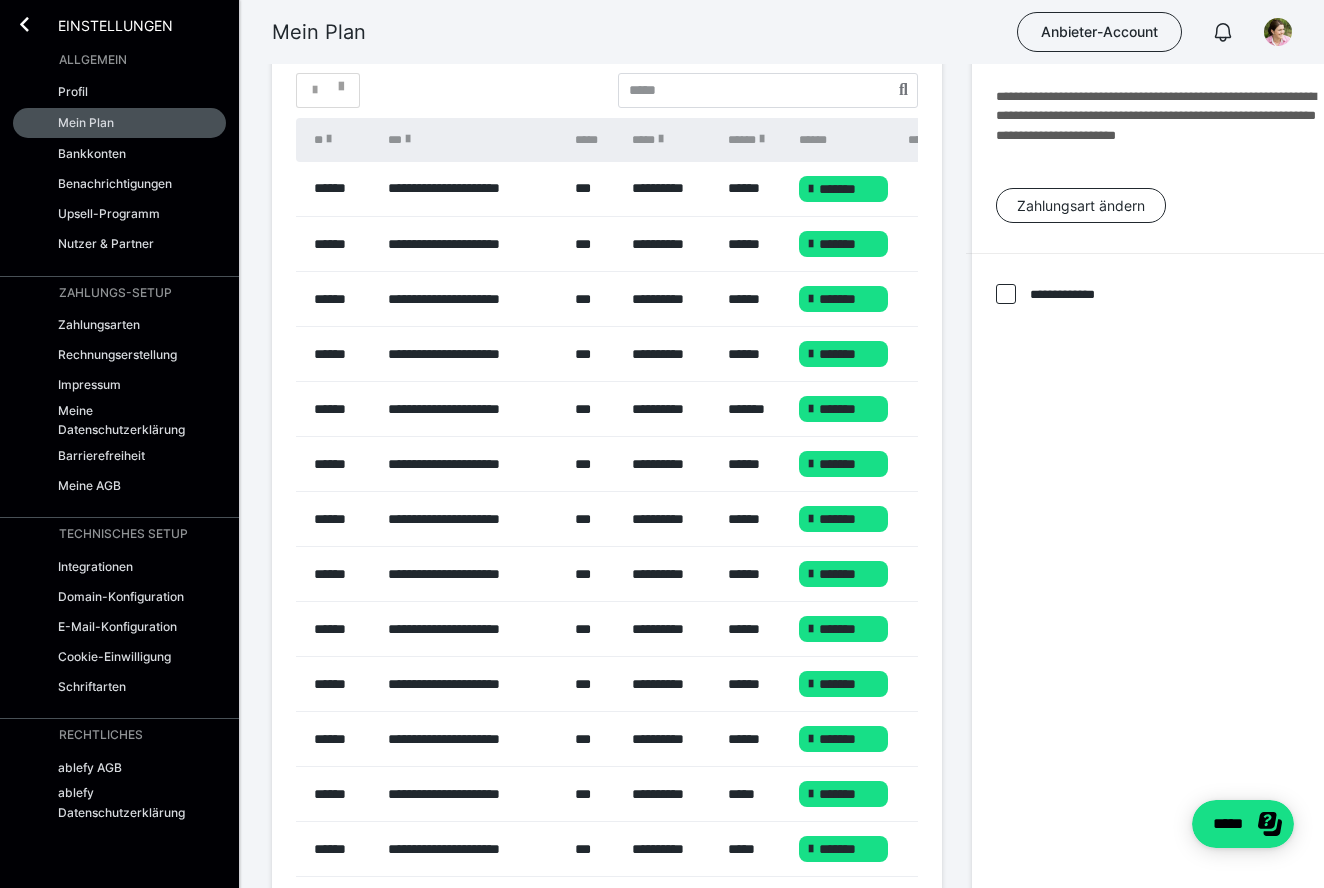 click on "*******" at bounding box center (843, 574) 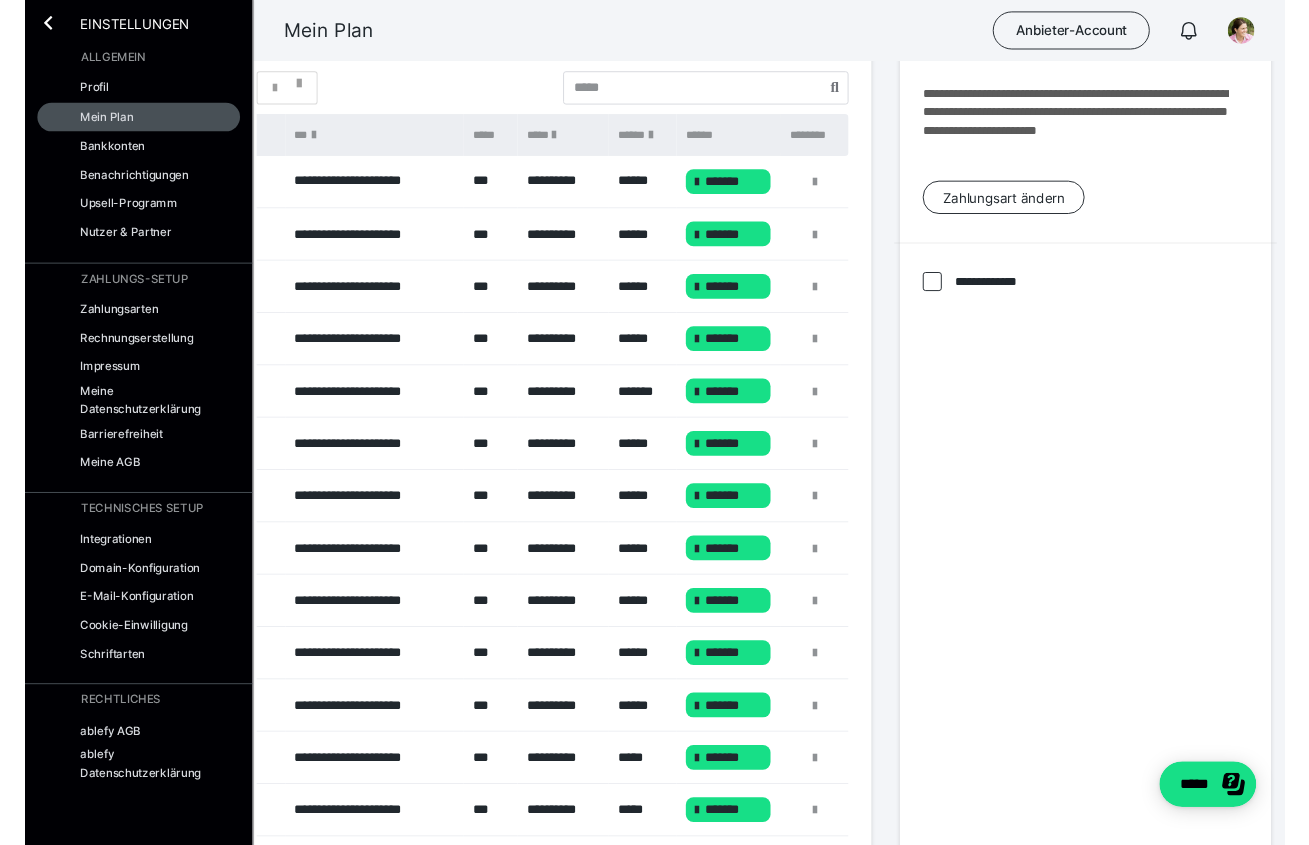 scroll, scrollTop: 333, scrollLeft: 53, axis: both 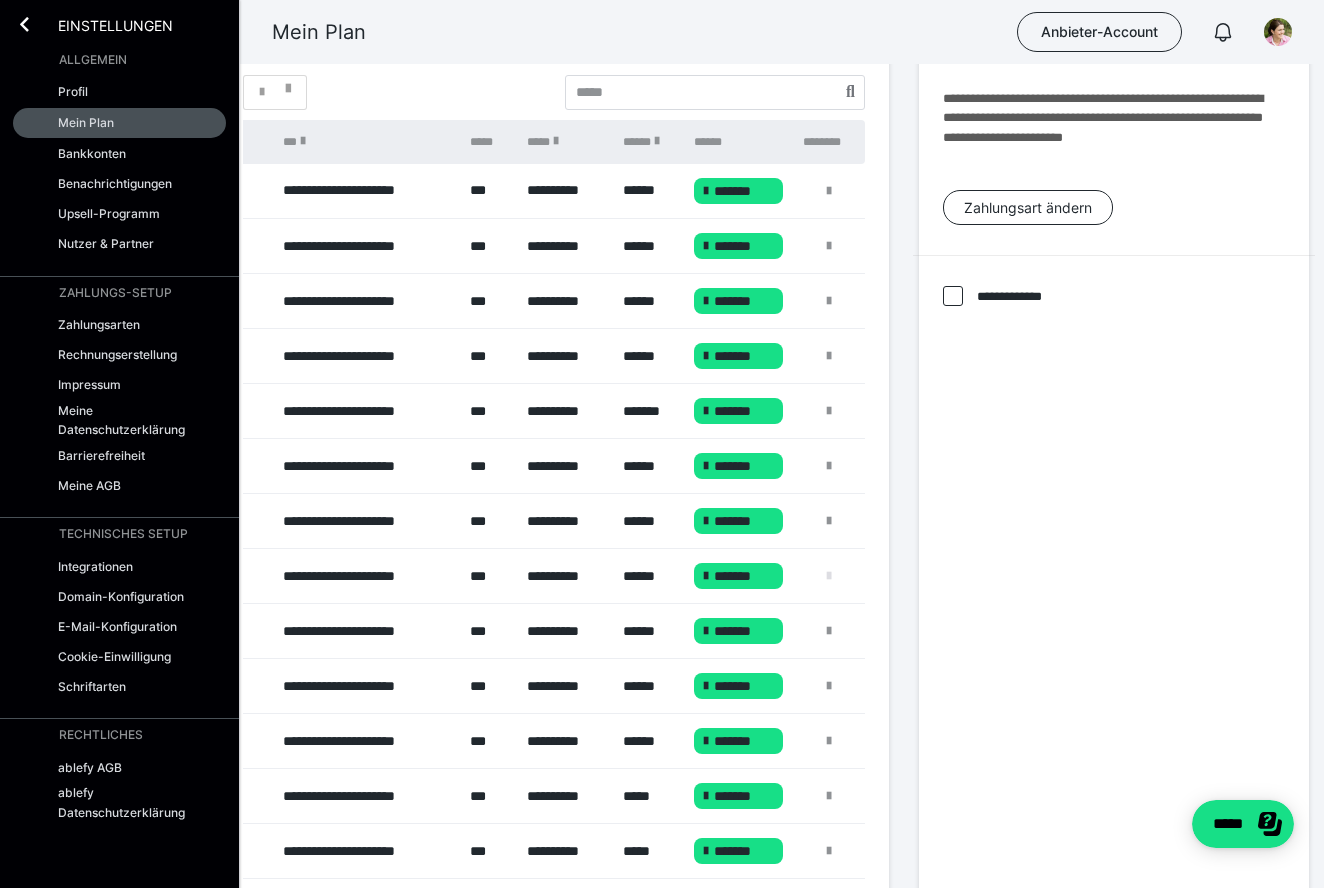 click at bounding box center (829, 576) 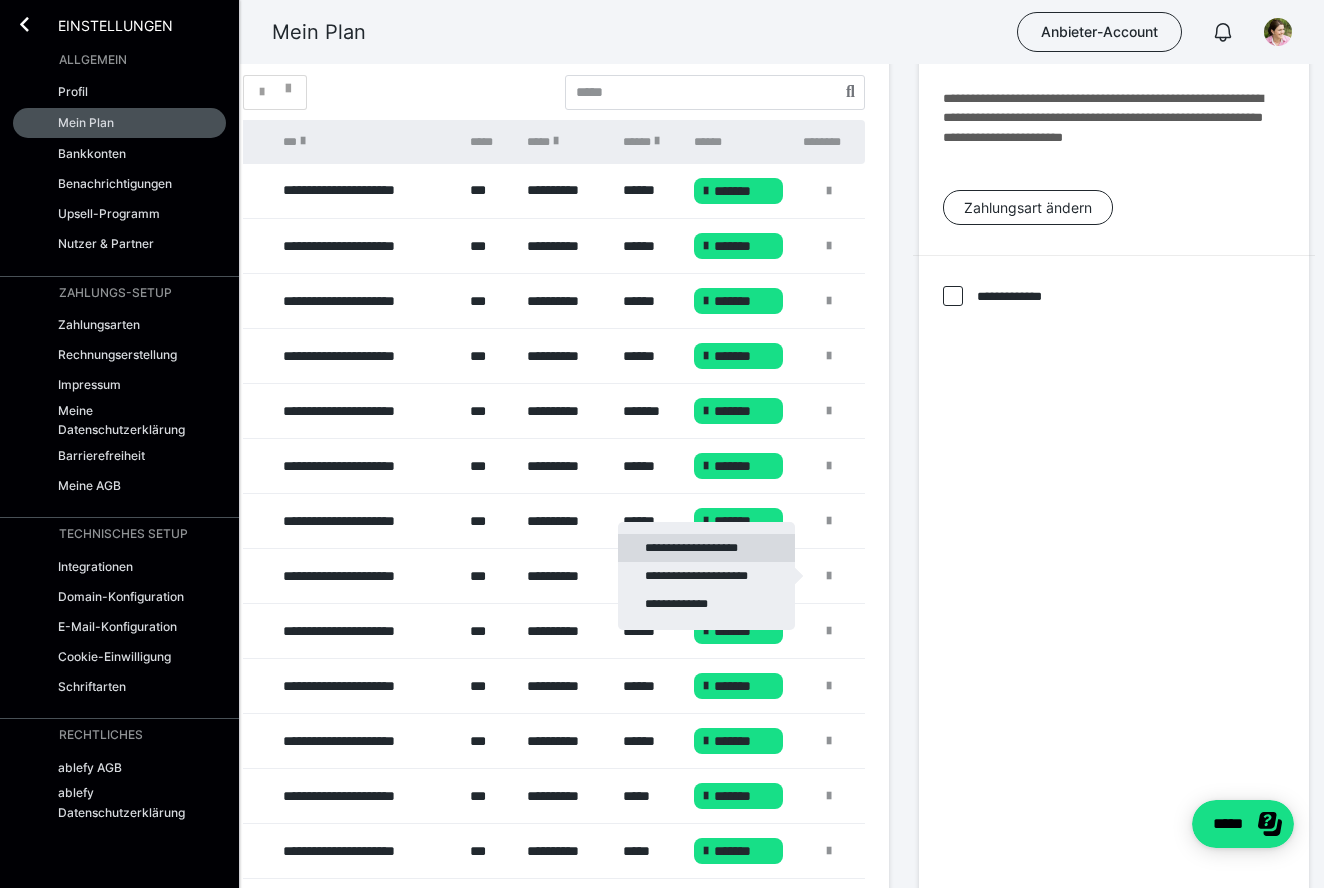 click on "**********" at bounding box center [706, 548] 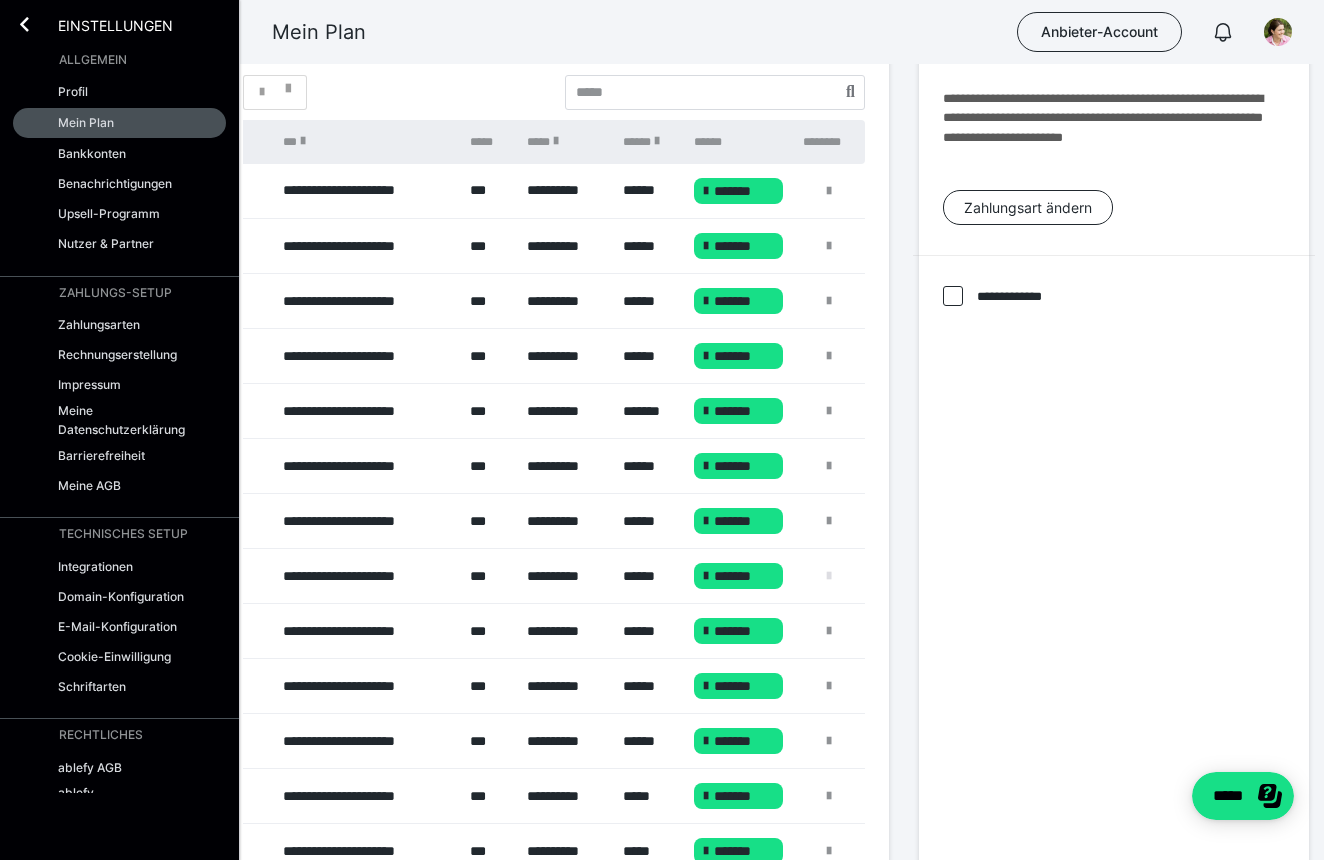click at bounding box center (829, 576) 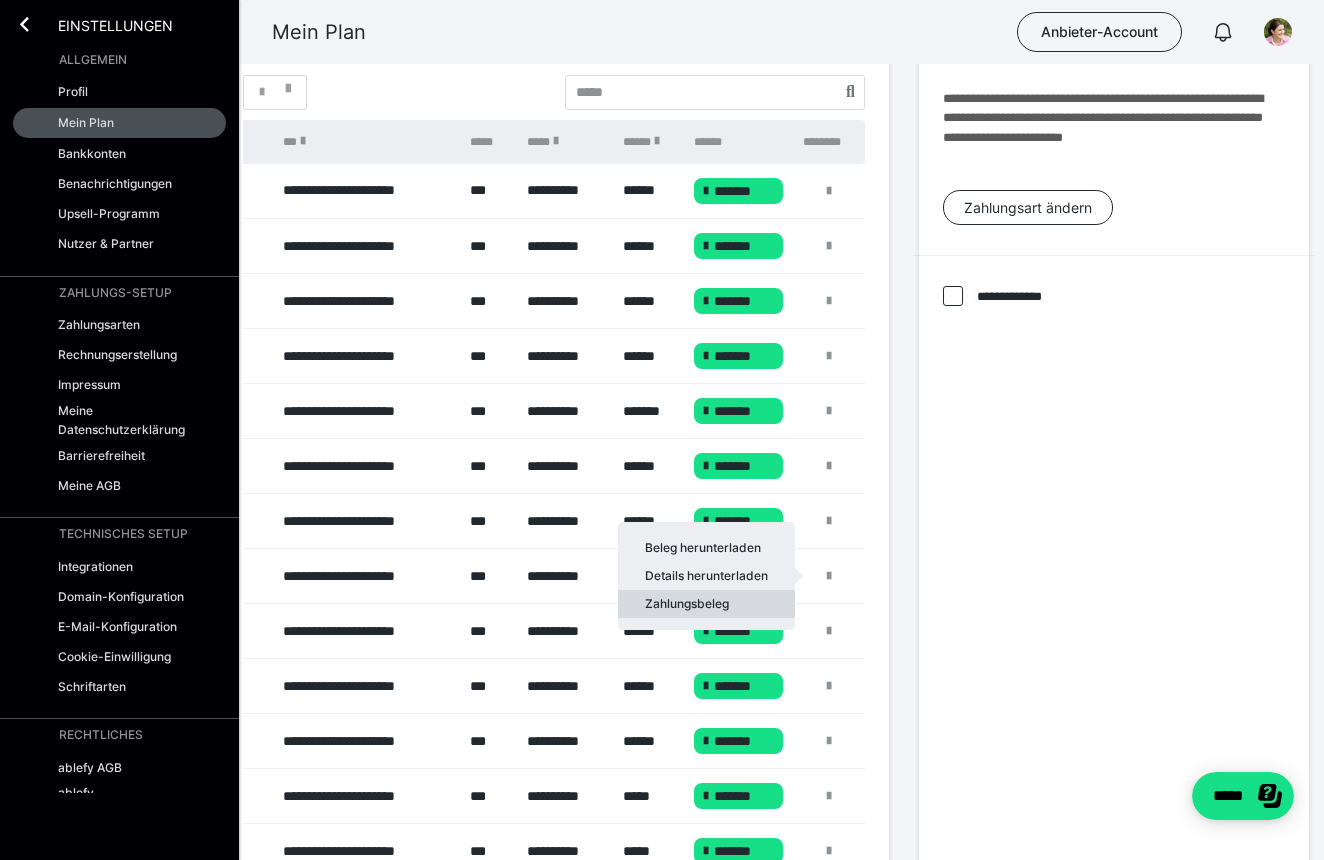 click on "Zahlungsbeleg" at bounding box center (706, 604) 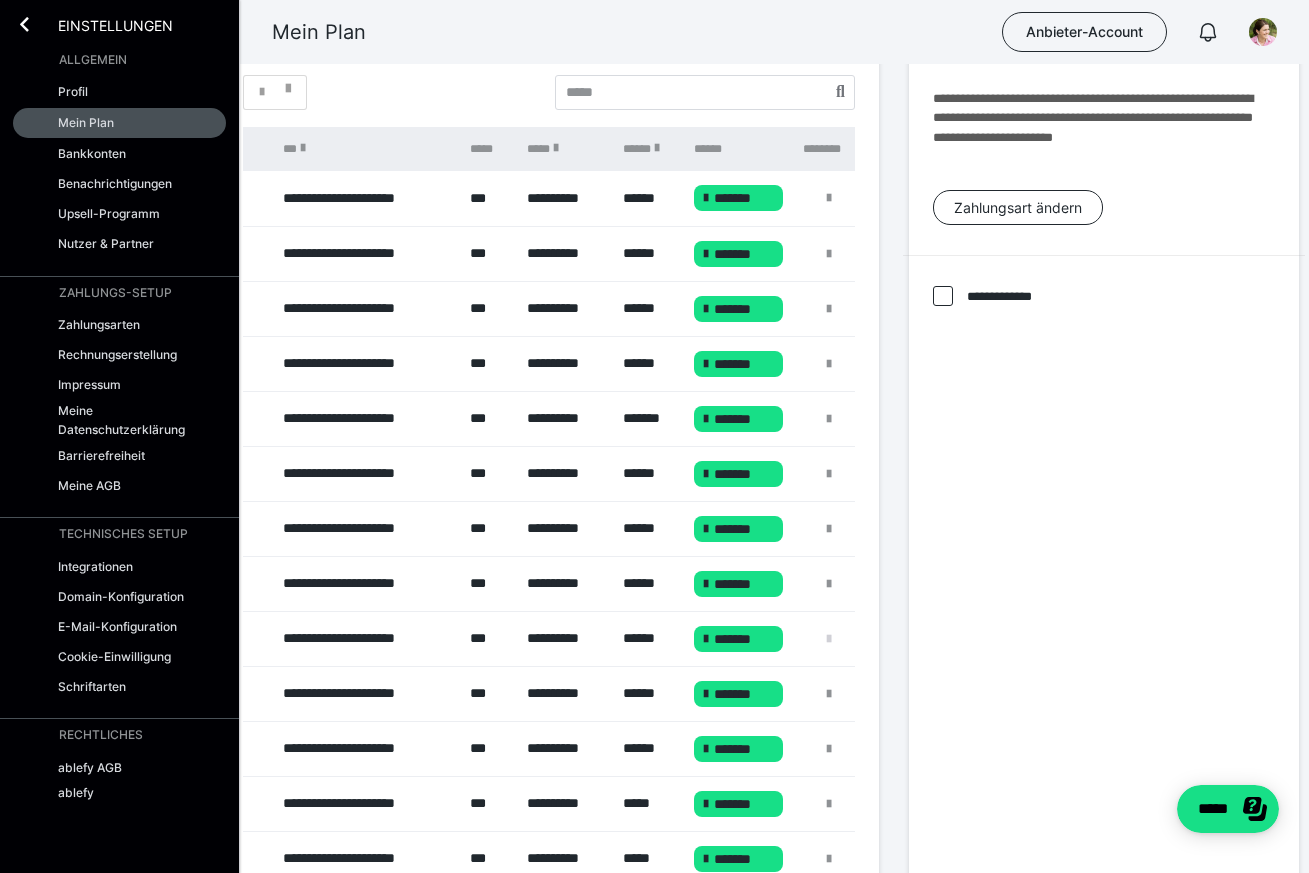 click at bounding box center (829, 639) 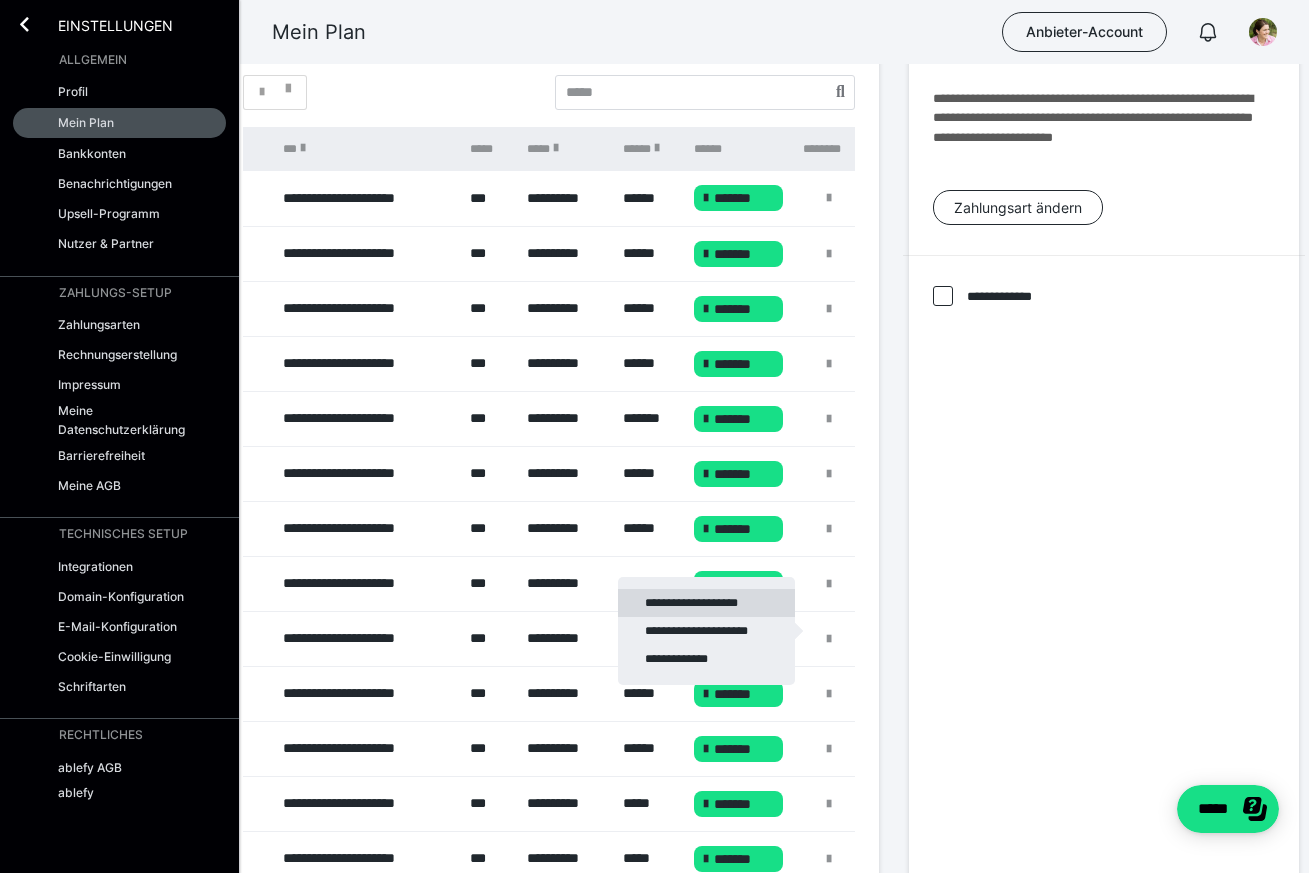 click on "**********" at bounding box center [706, 603] 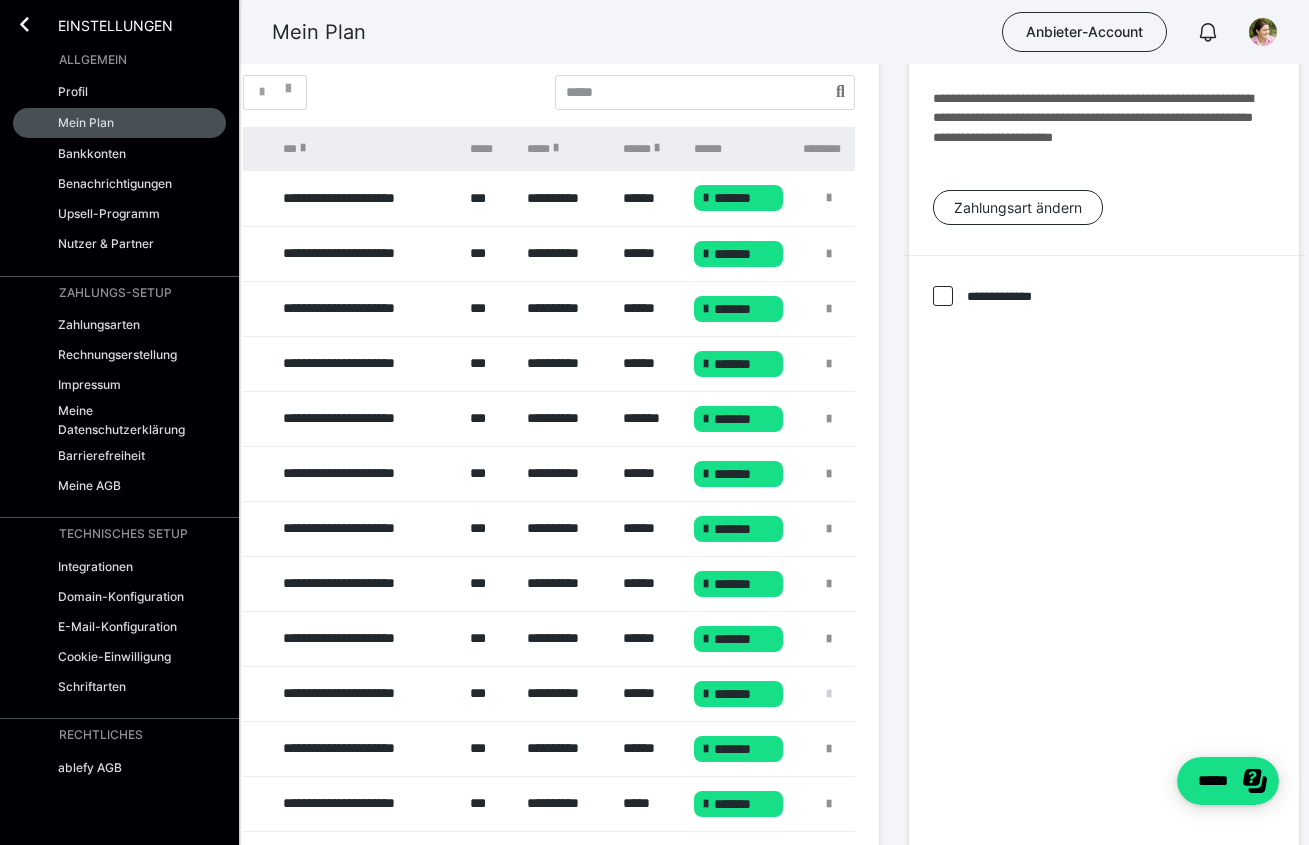 click at bounding box center (829, 694) 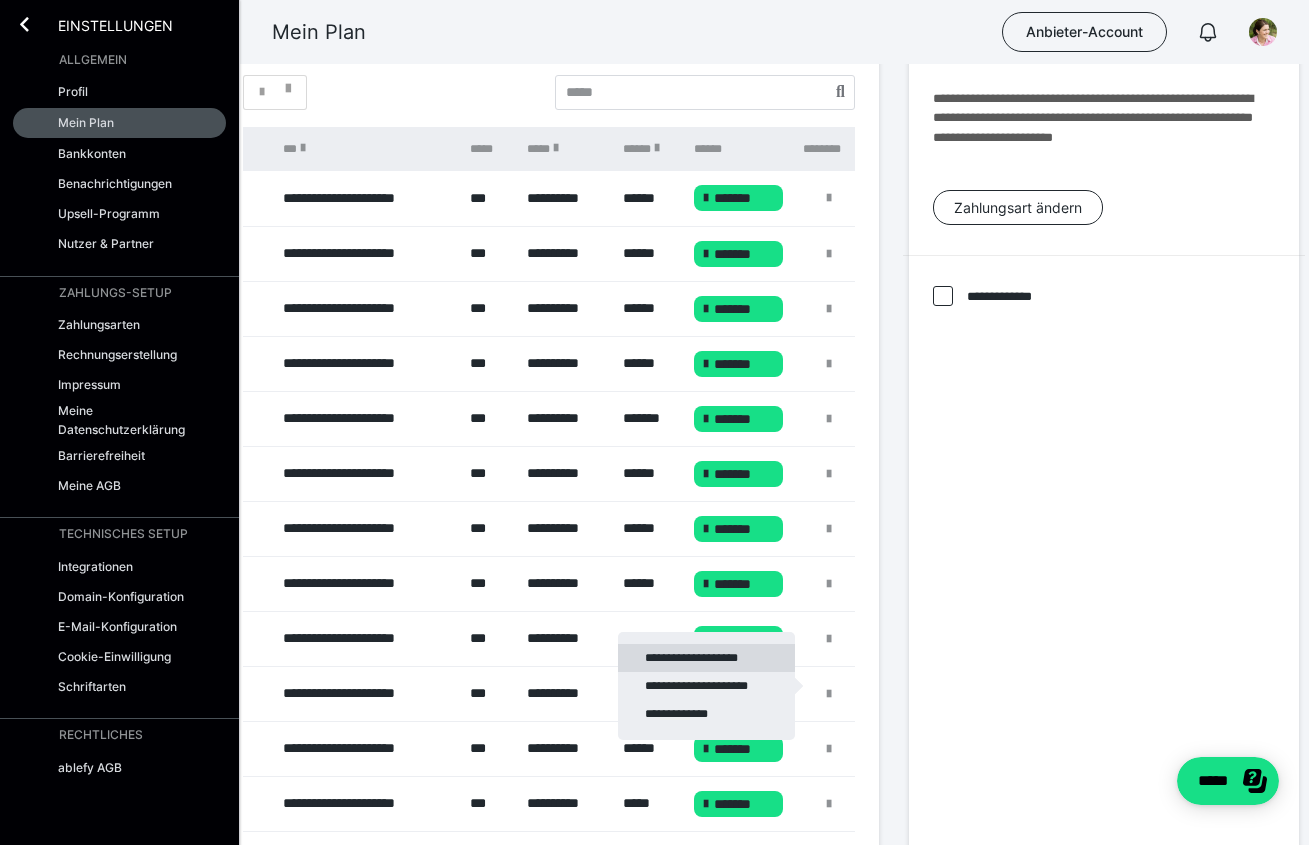 click on "**********" at bounding box center (706, 658) 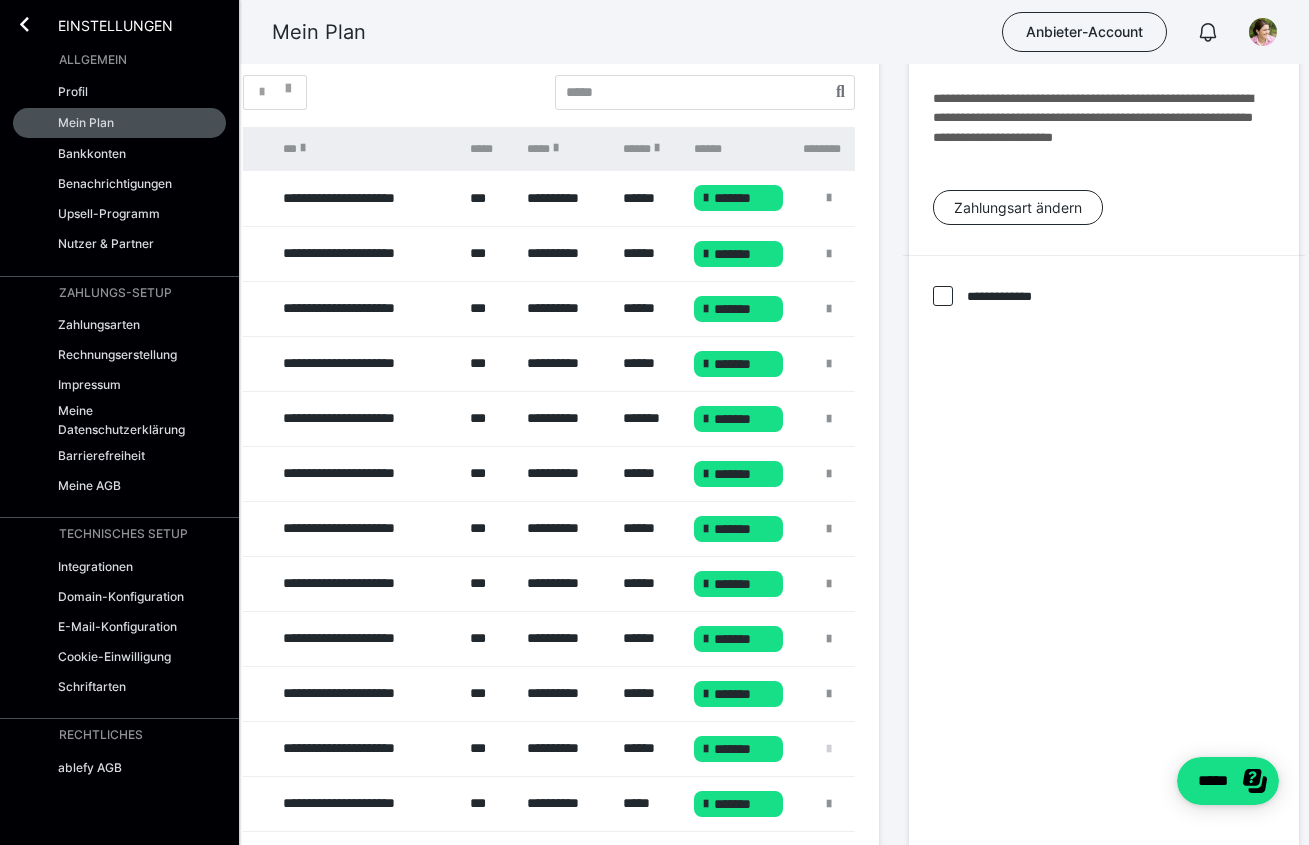 click at bounding box center (829, 749) 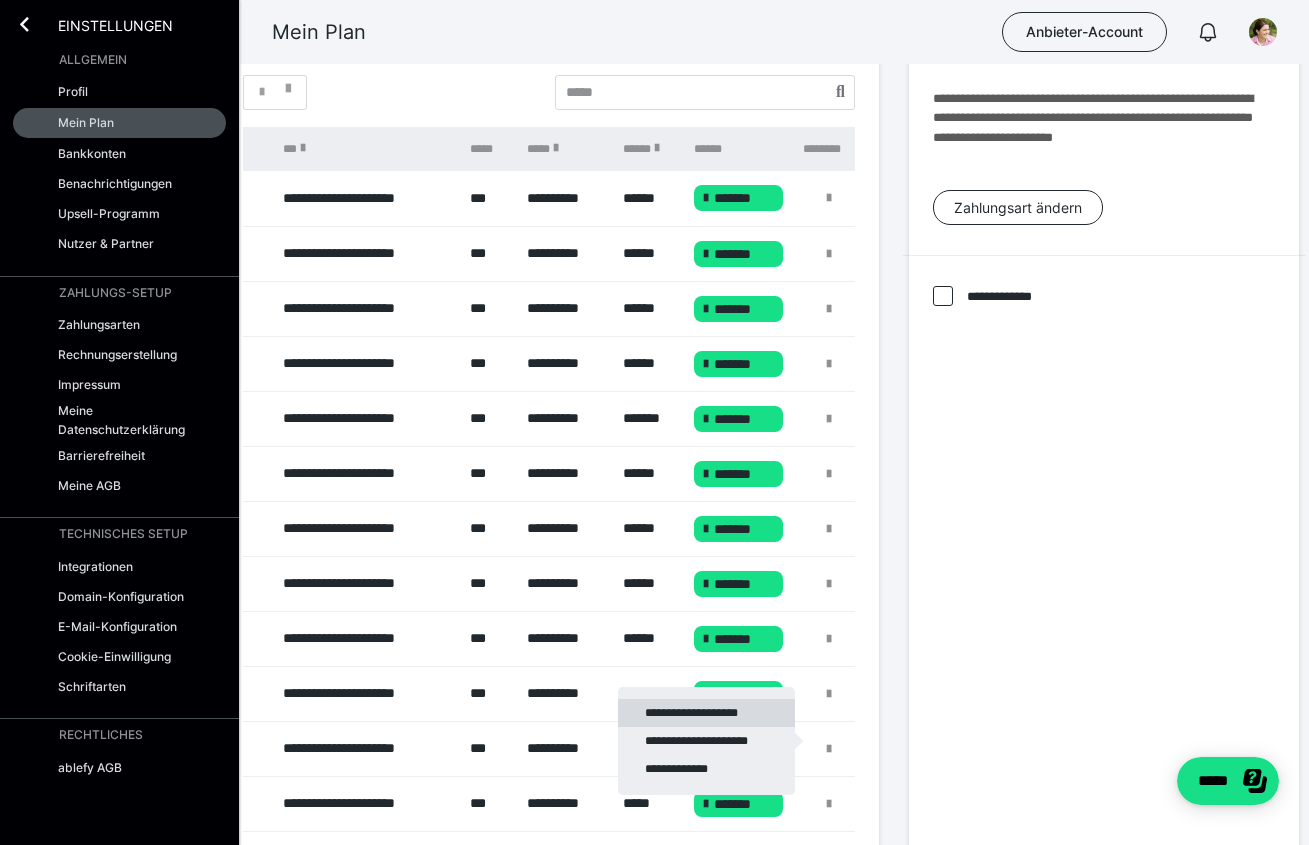 click on "**********" at bounding box center [706, 713] 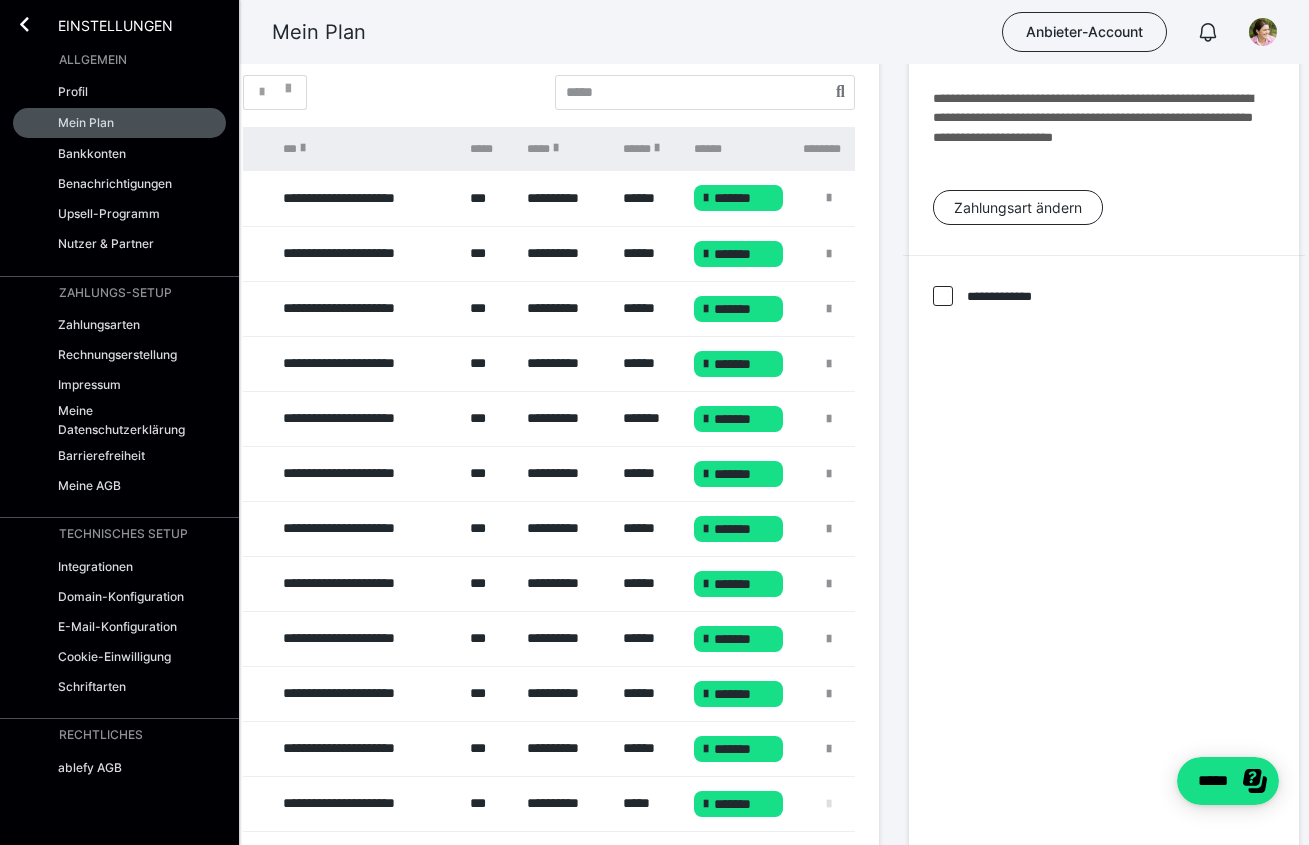 click at bounding box center (829, 804) 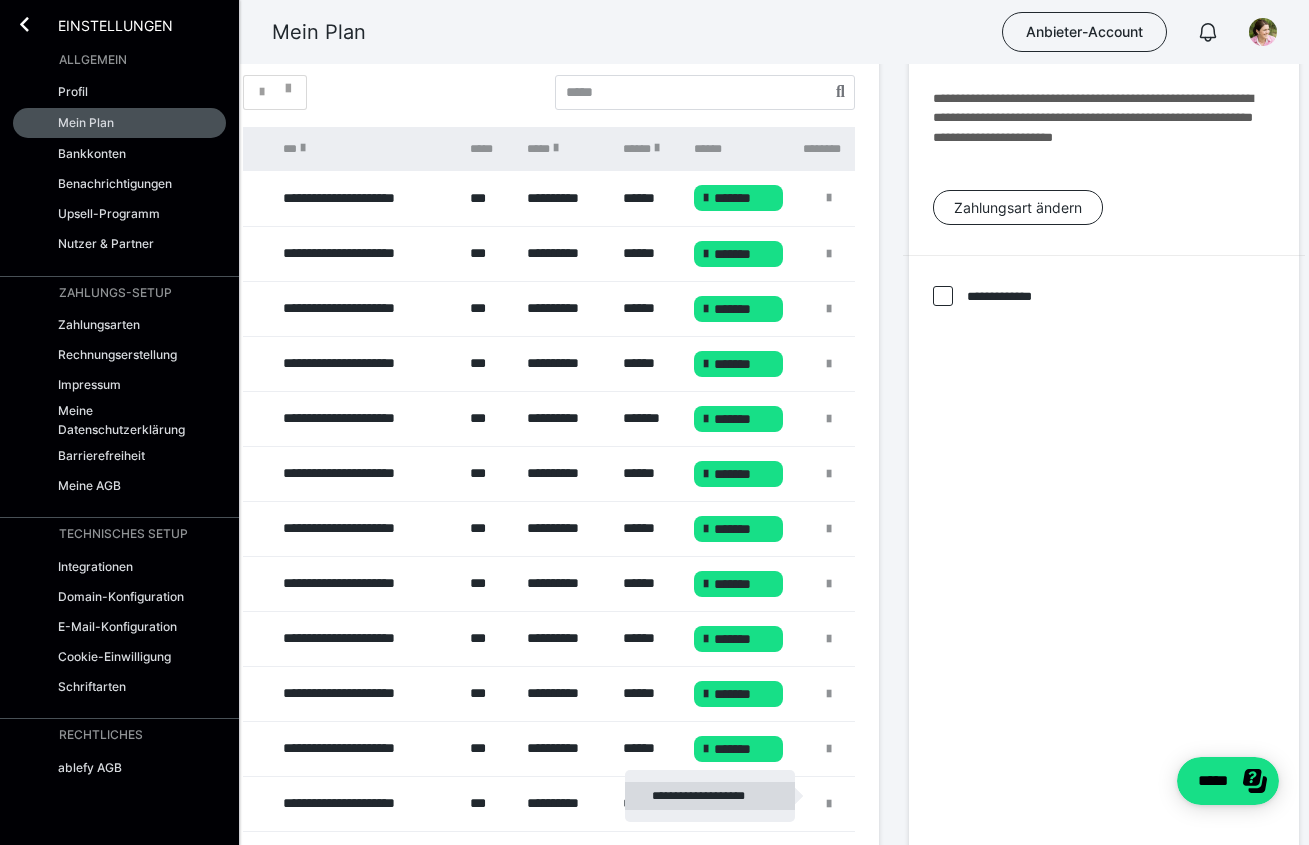 click on "**********" at bounding box center [710, 796] 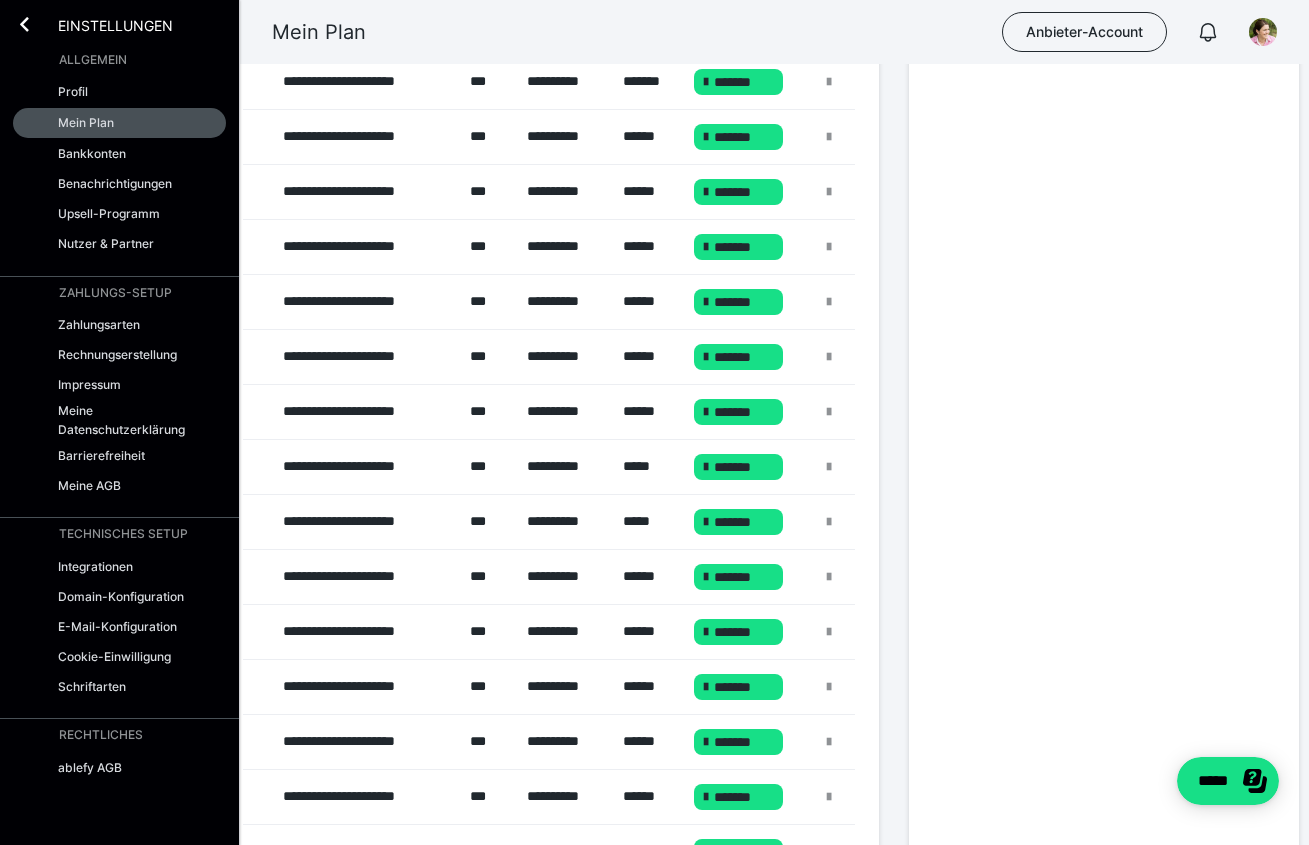 scroll, scrollTop: 674, scrollLeft: 53, axis: both 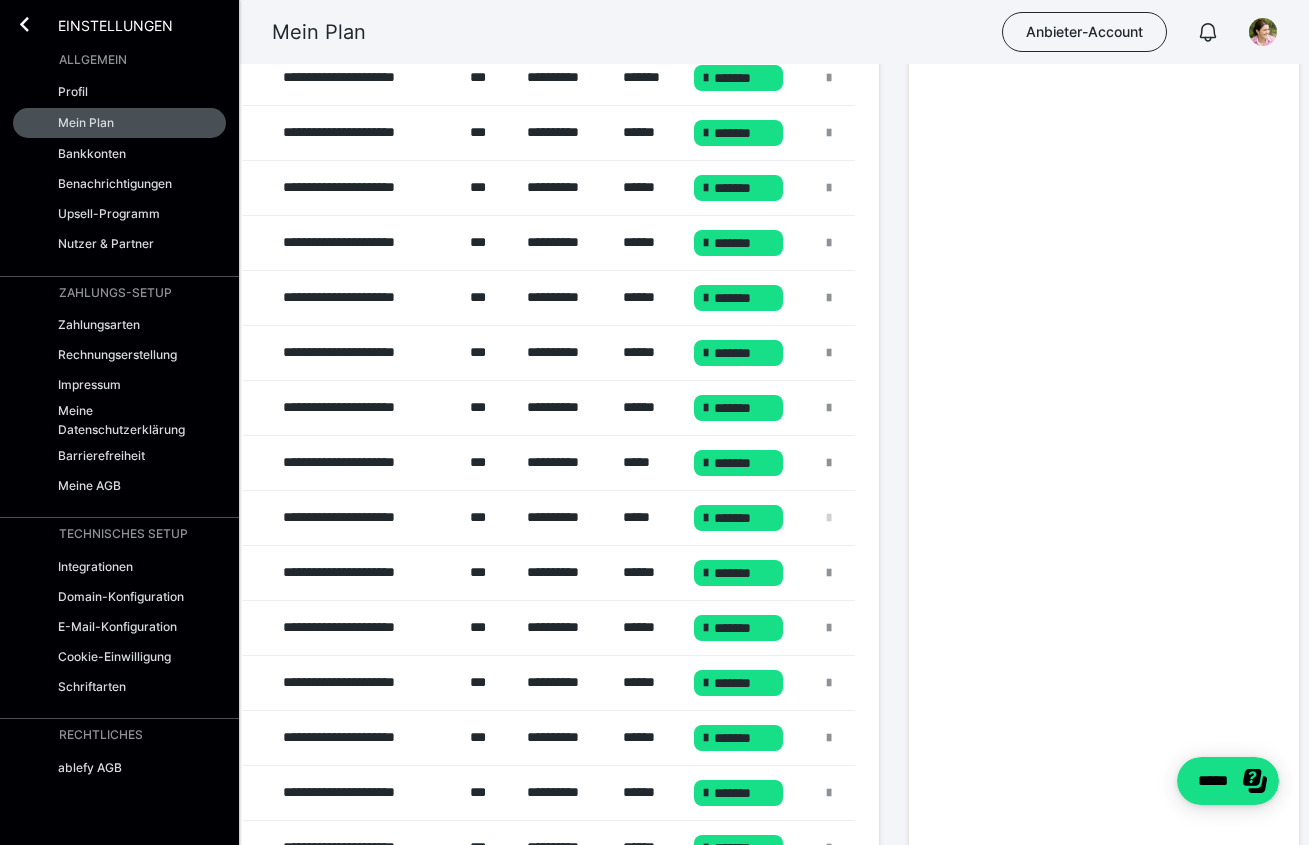 click at bounding box center [829, 518] 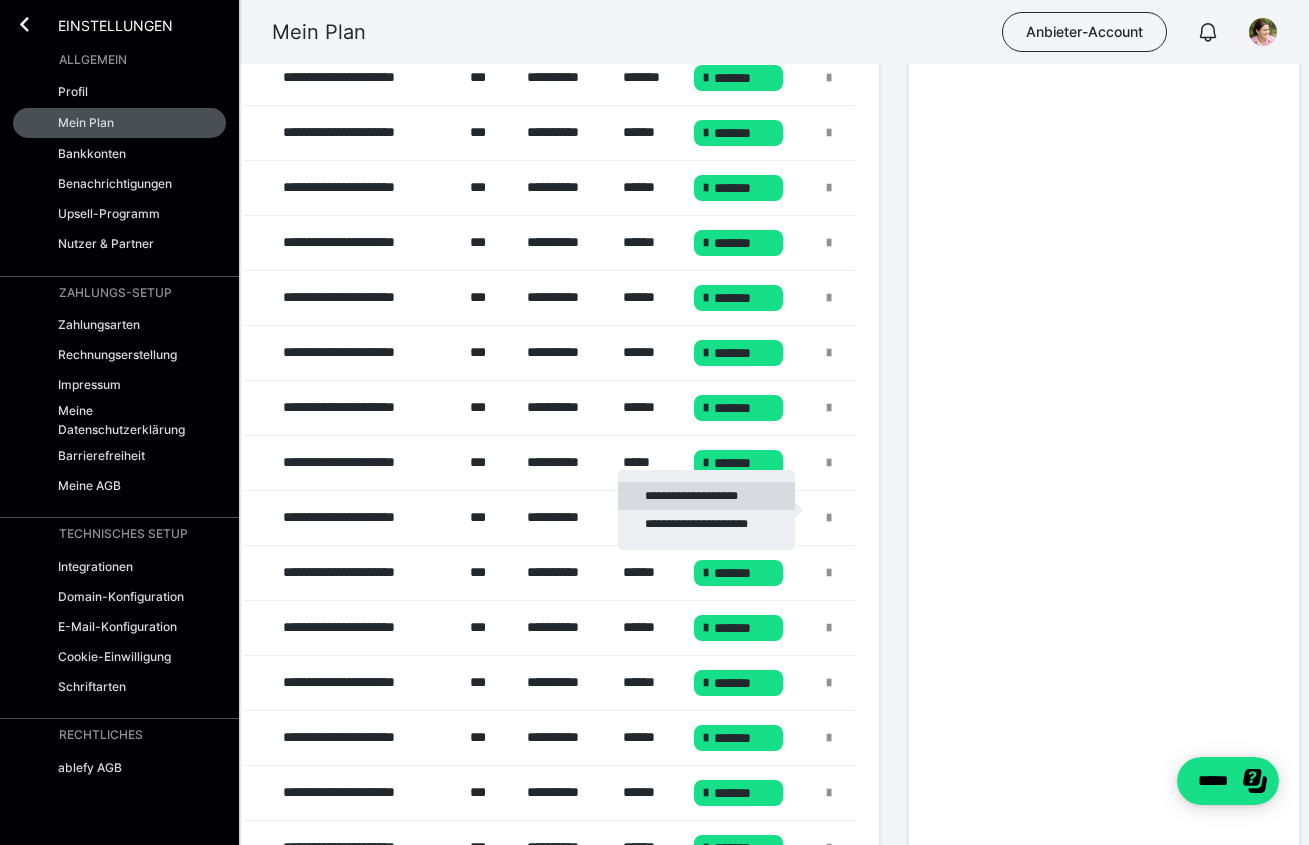 click on "**********" at bounding box center [706, 496] 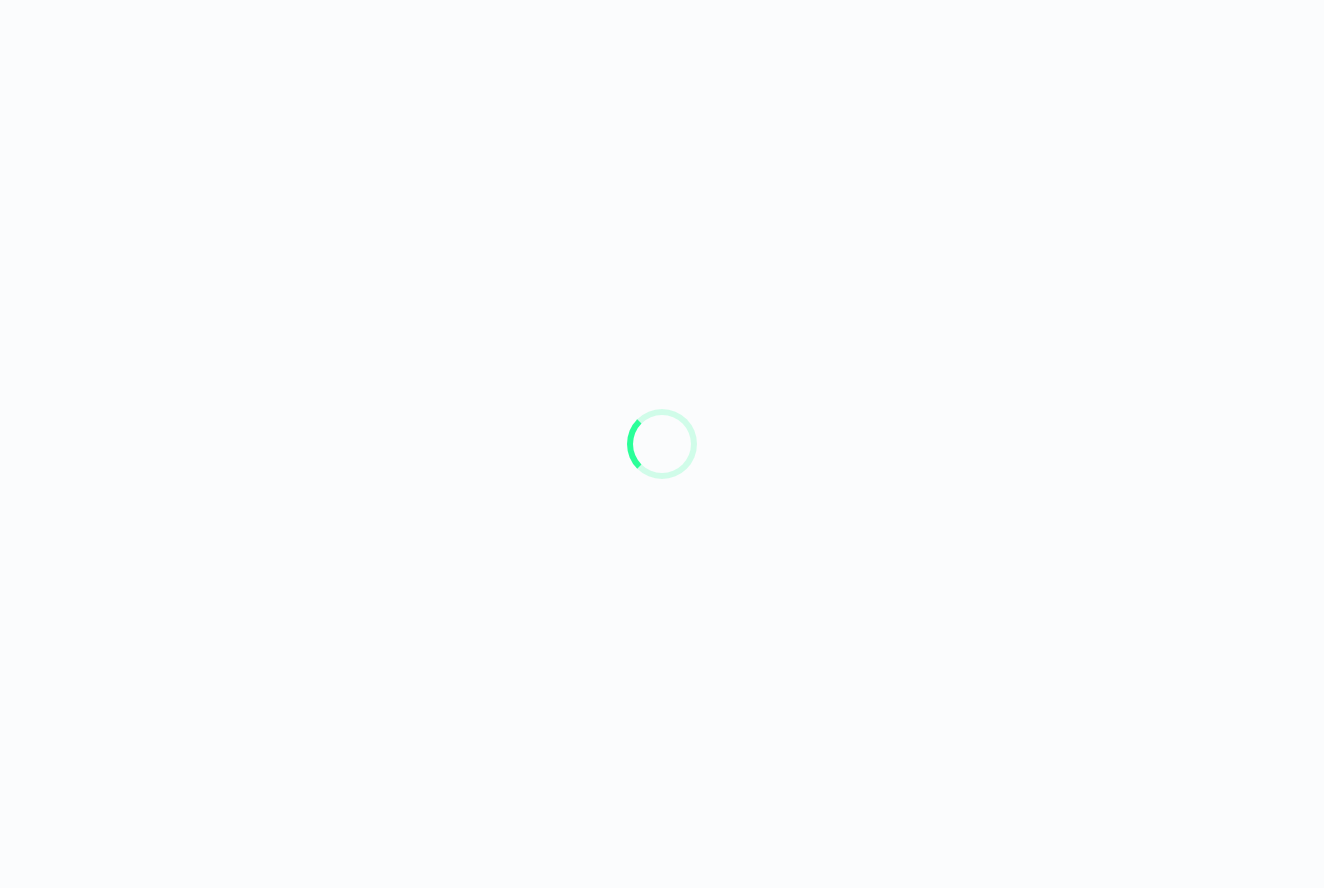 scroll, scrollTop: 0, scrollLeft: 0, axis: both 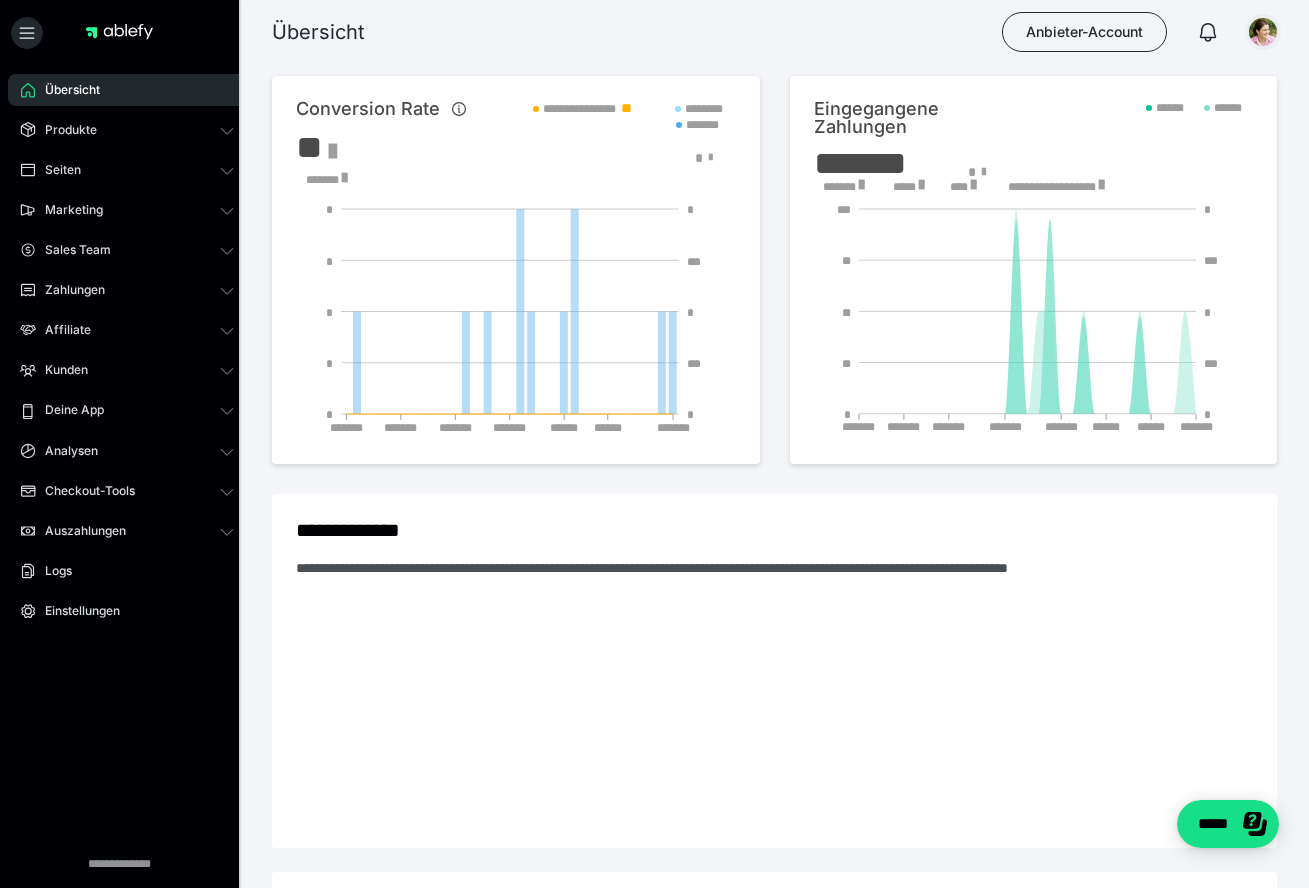 click at bounding box center [1263, 32] 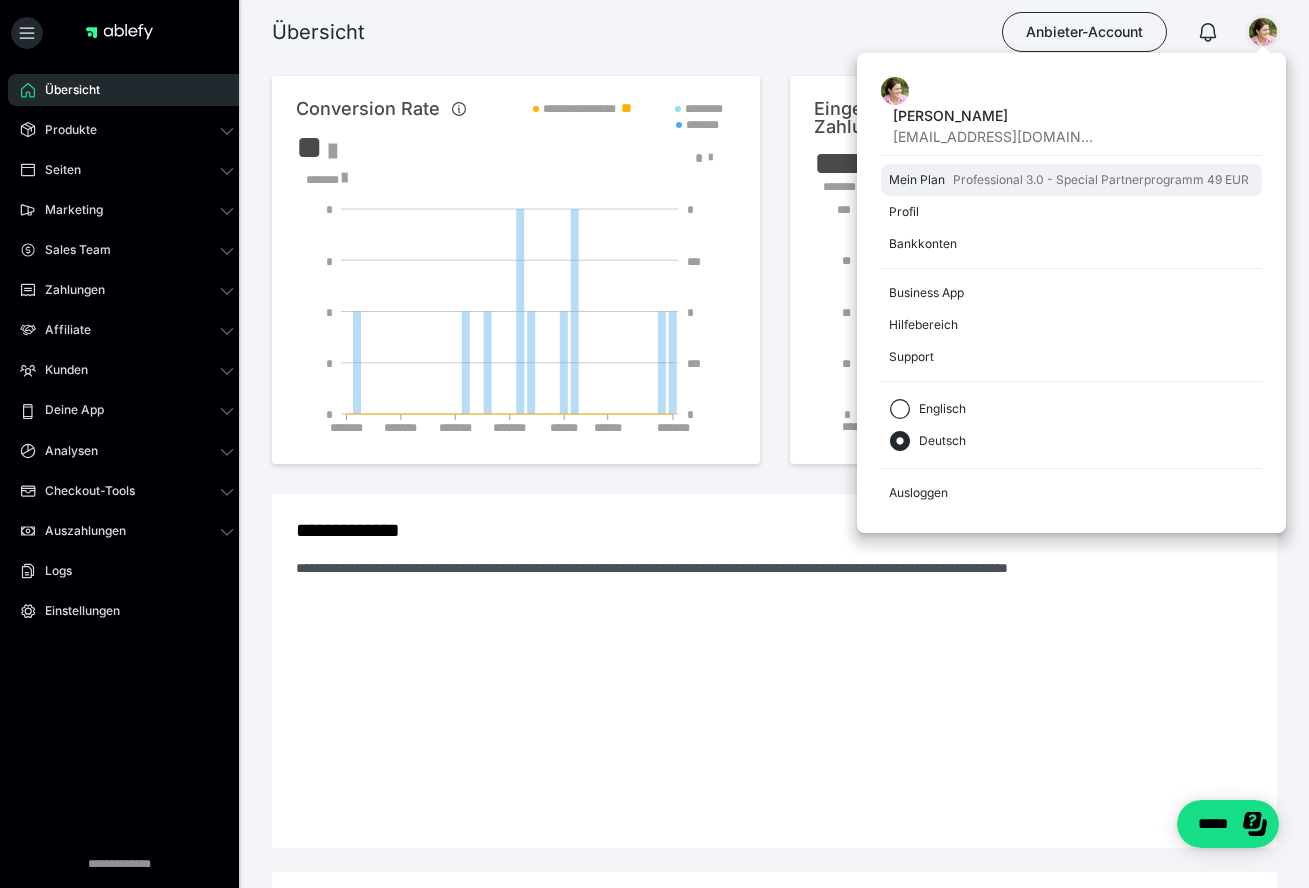 click on "Mein Plan Professional 3.0 - Special Partnerprogramm 49 EUR" at bounding box center (1071, 180) 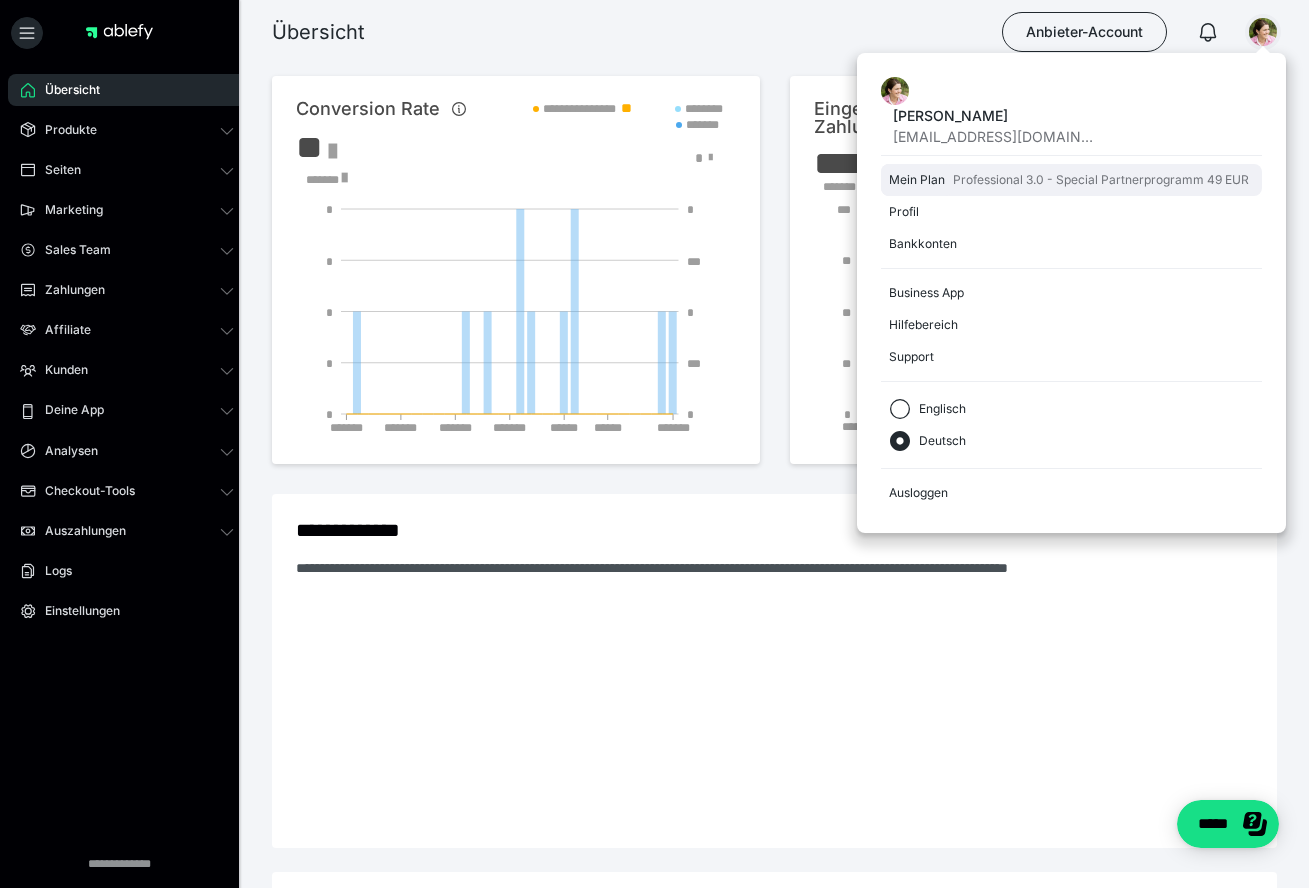 click on "Mein Plan" at bounding box center (917, 180) 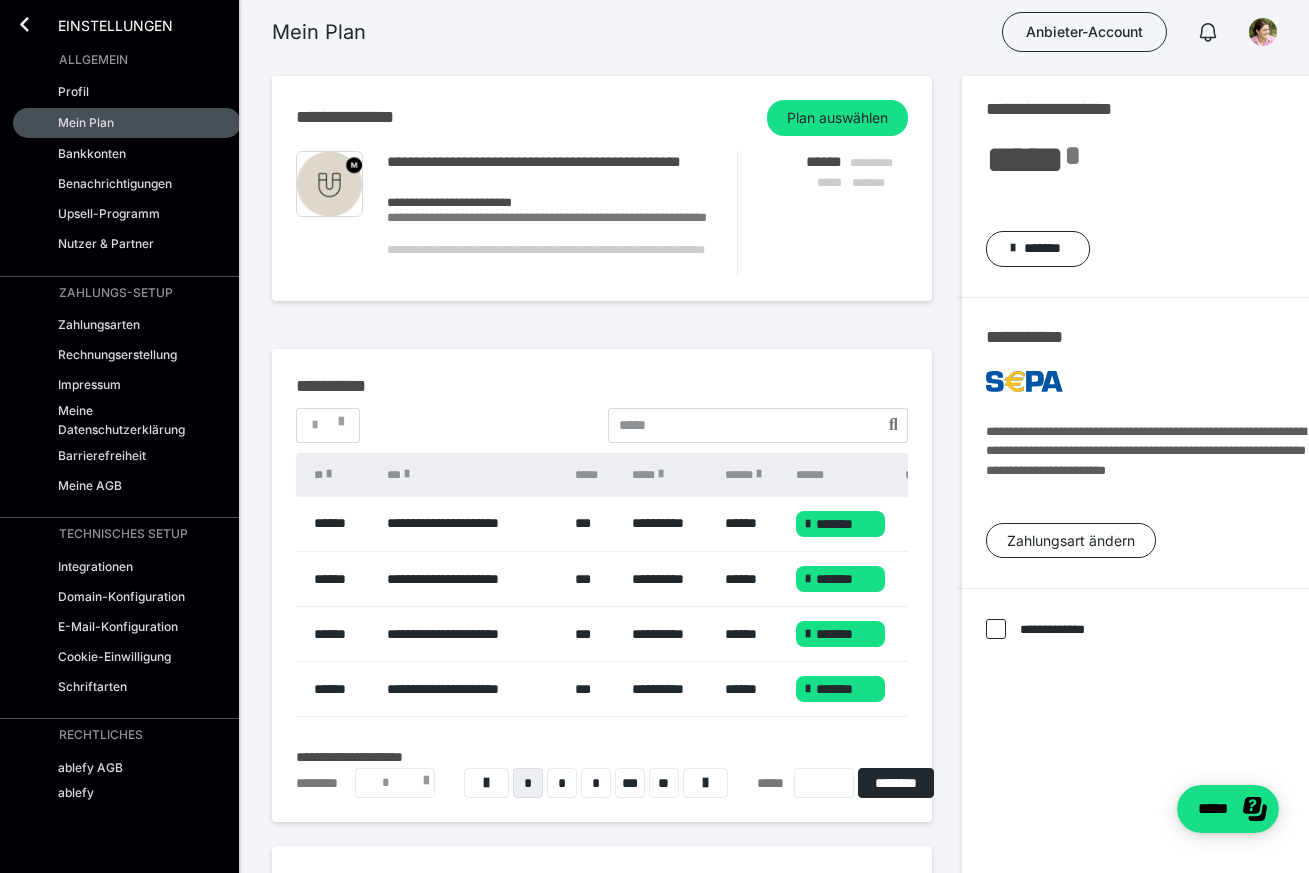 click at bounding box center [426, 784] 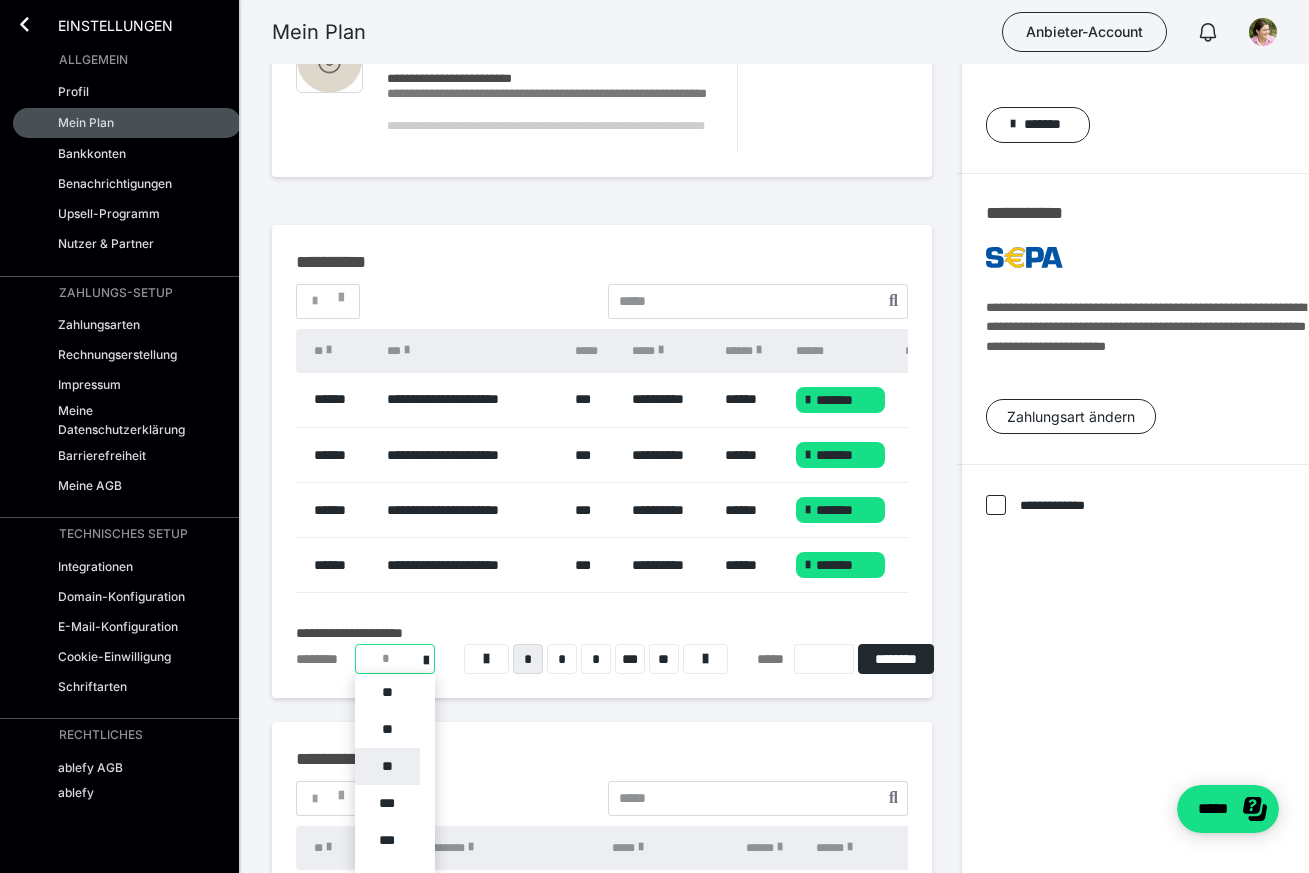 click on "**" at bounding box center [387, 766] 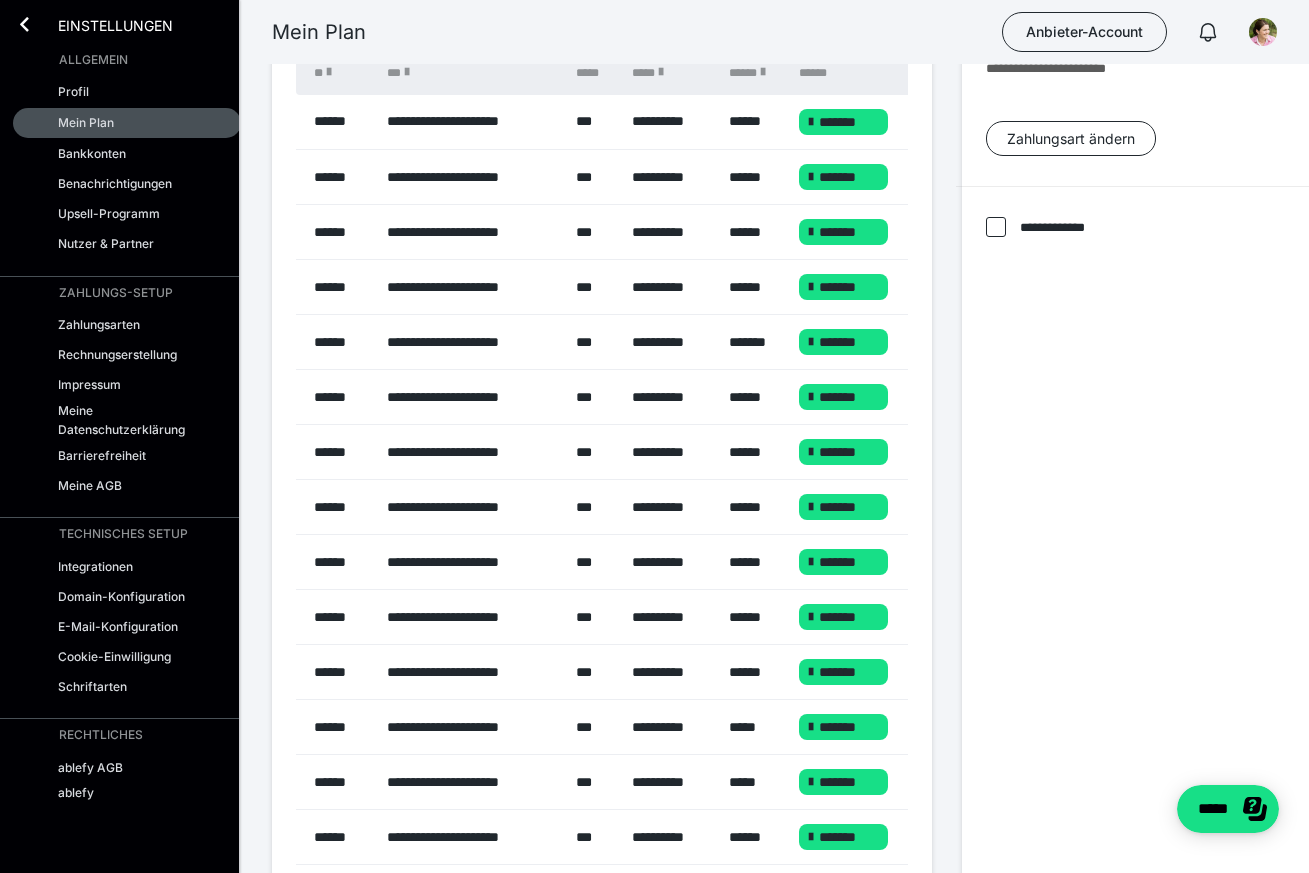 scroll, scrollTop: 406, scrollLeft: 0, axis: vertical 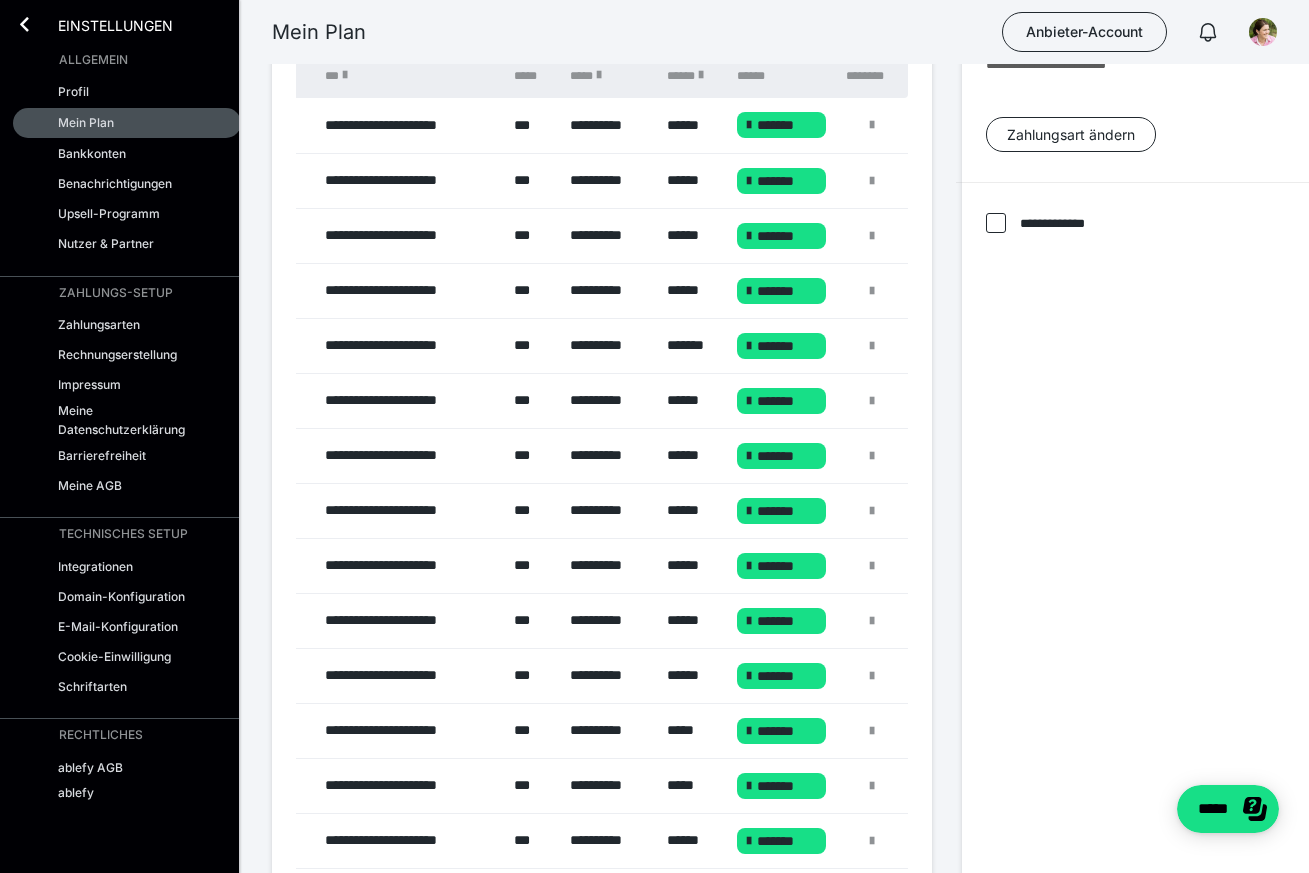 click on "*******" at bounding box center [781, 620] 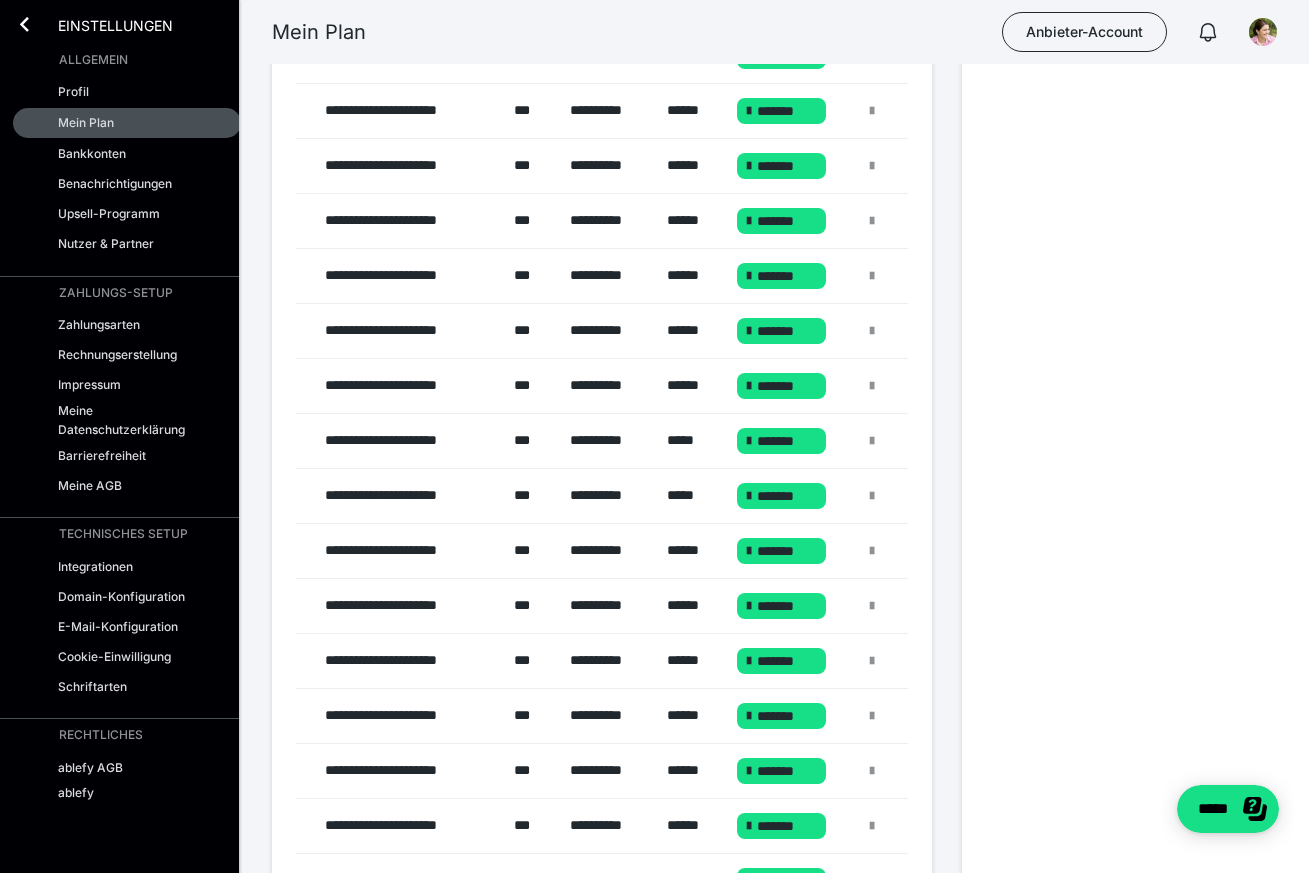 scroll, scrollTop: 685, scrollLeft: 0, axis: vertical 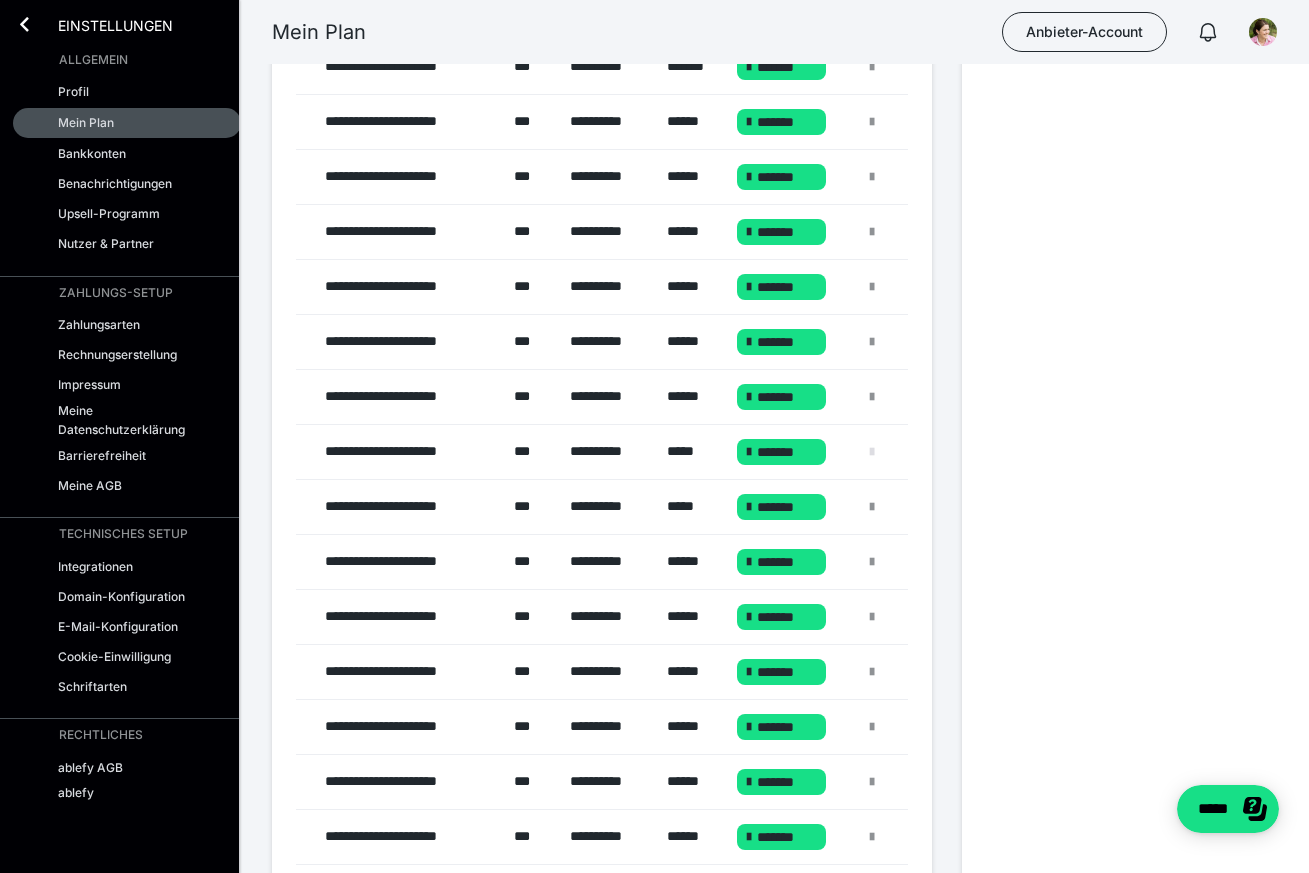 click at bounding box center (872, 452) 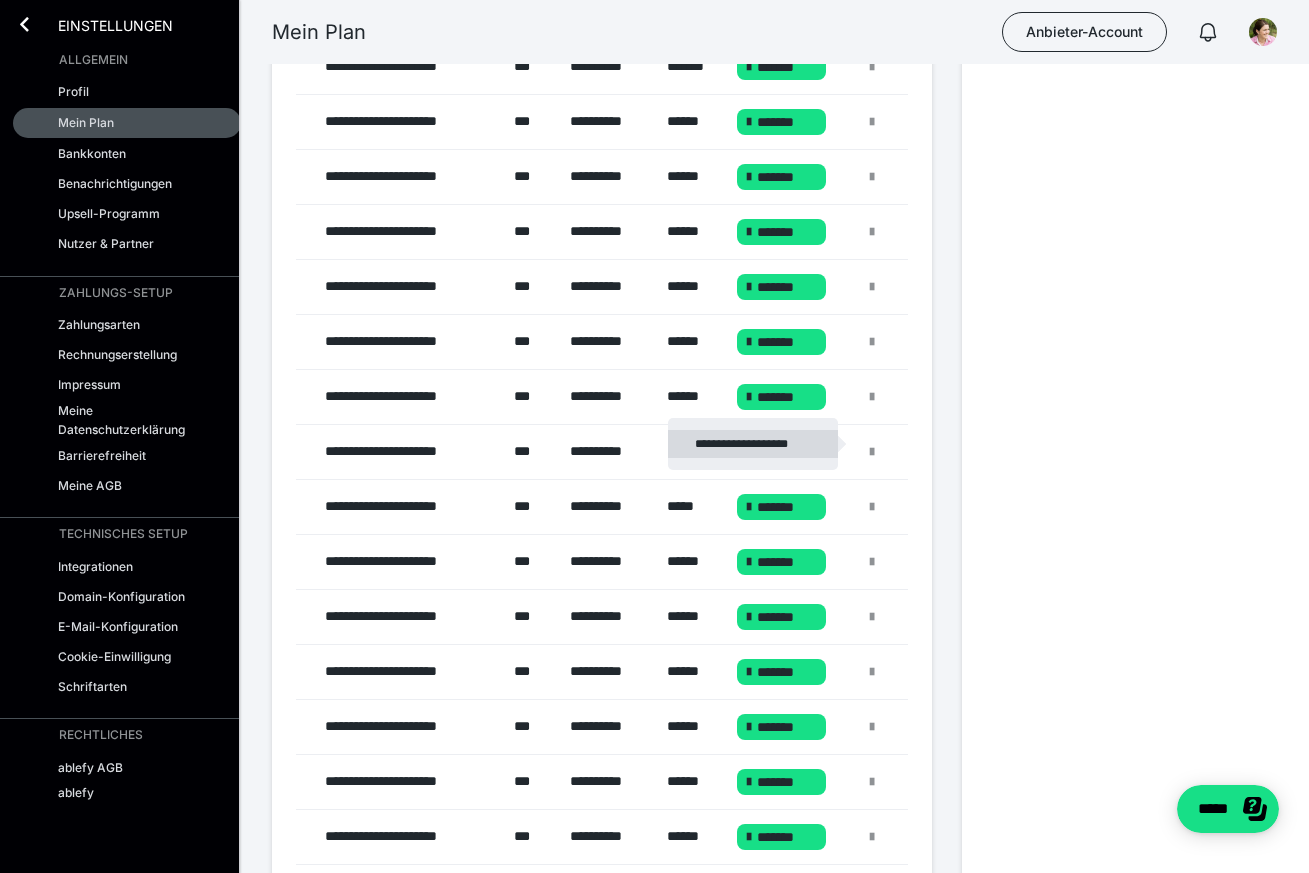 click on "**********" at bounding box center (753, 444) 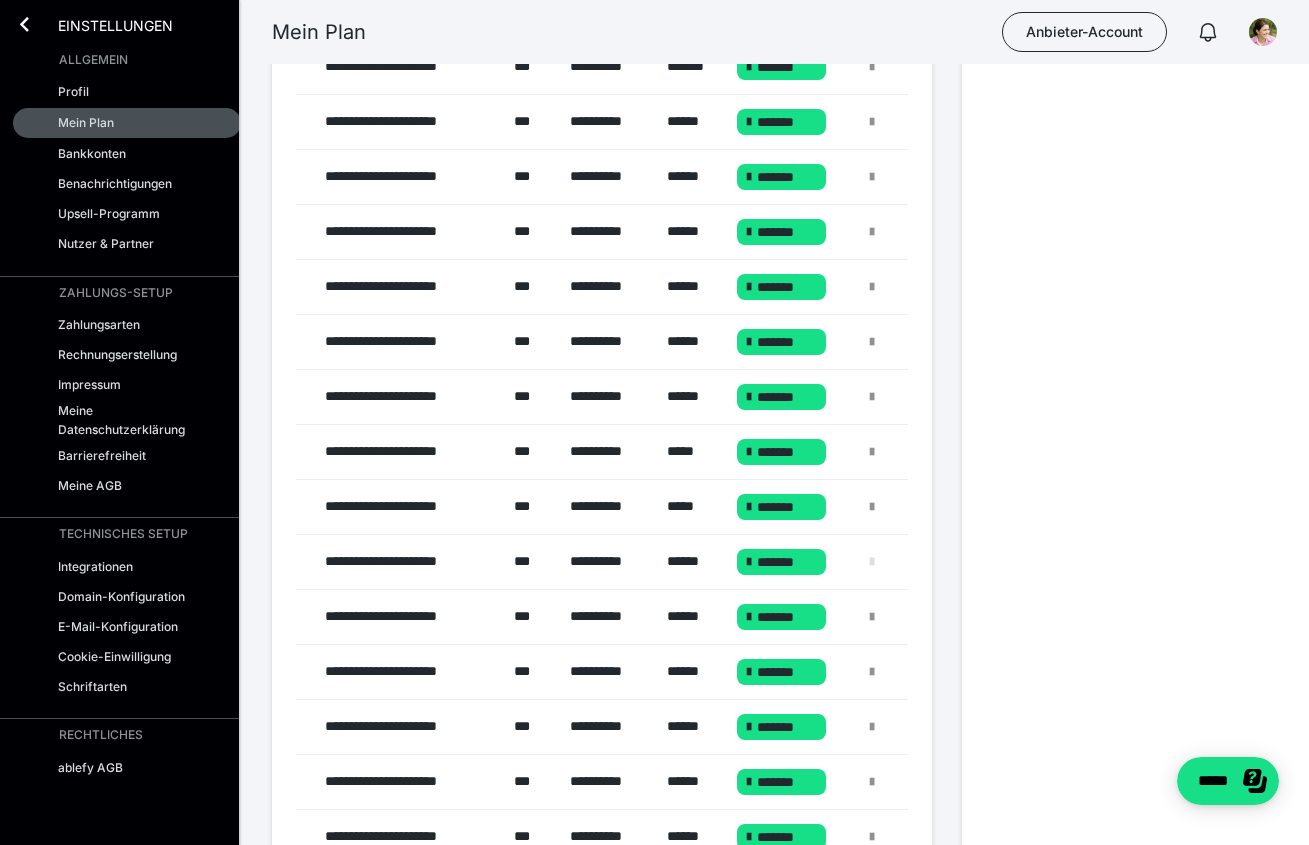 click at bounding box center (872, 562) 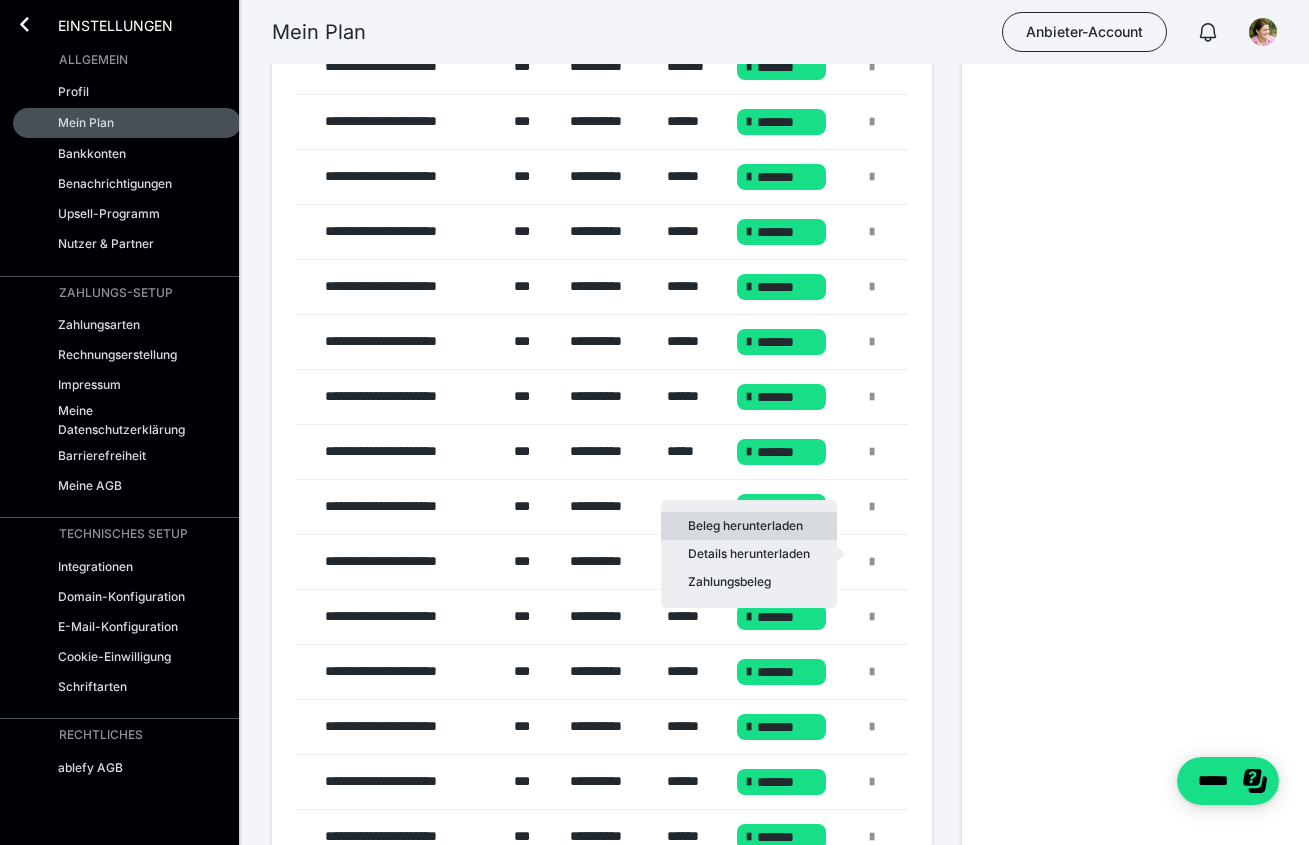 click on "Beleg herunterladen" at bounding box center (749, 526) 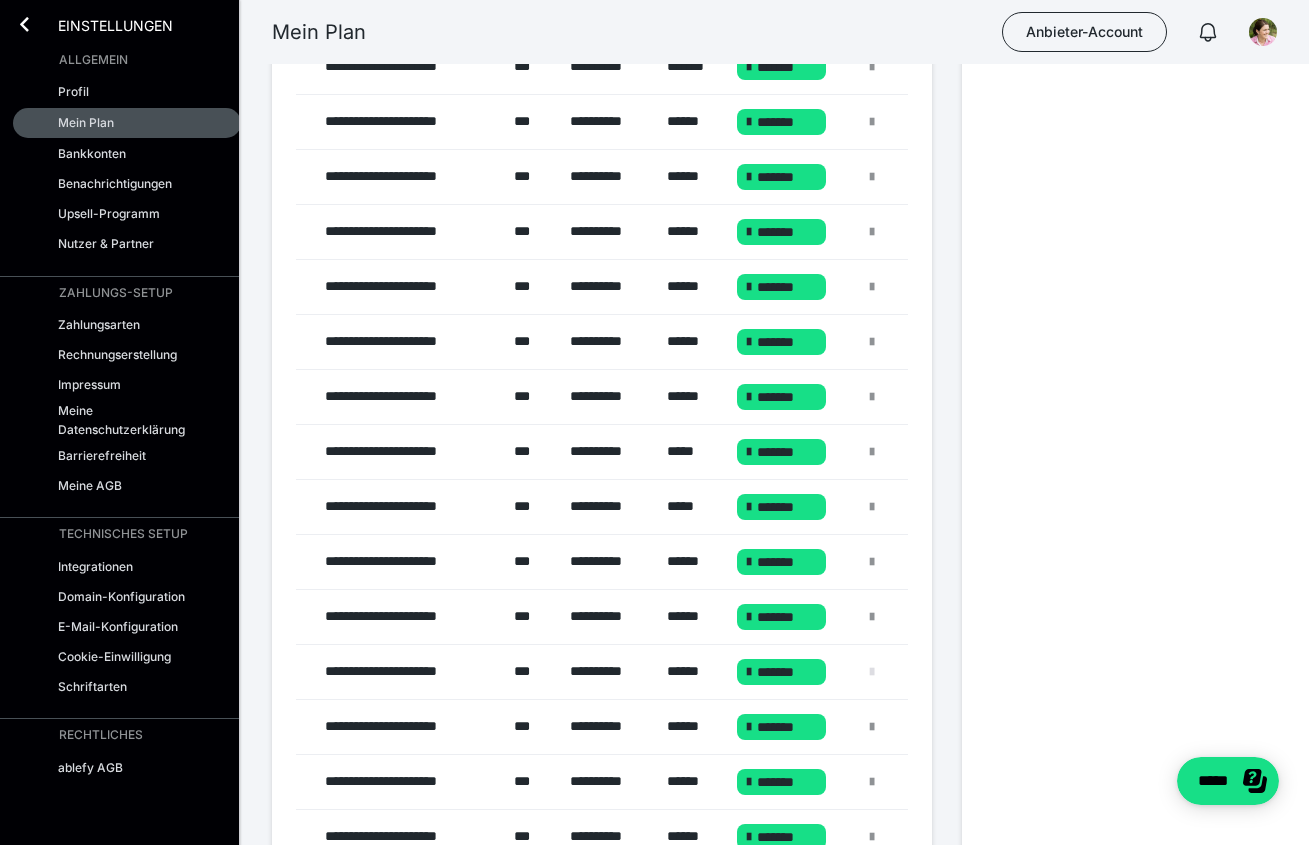 click at bounding box center (872, 672) 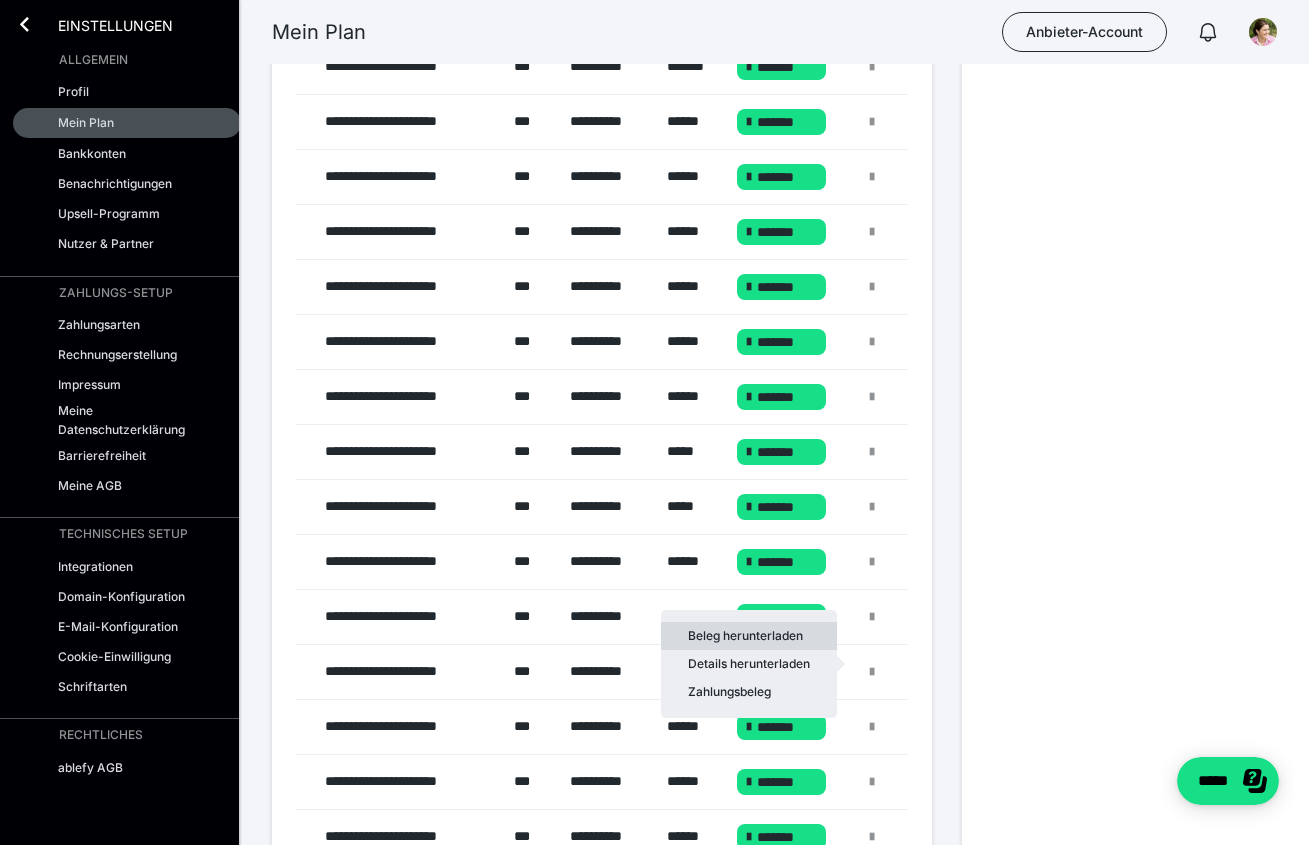click on "Beleg herunterladen" at bounding box center (749, 636) 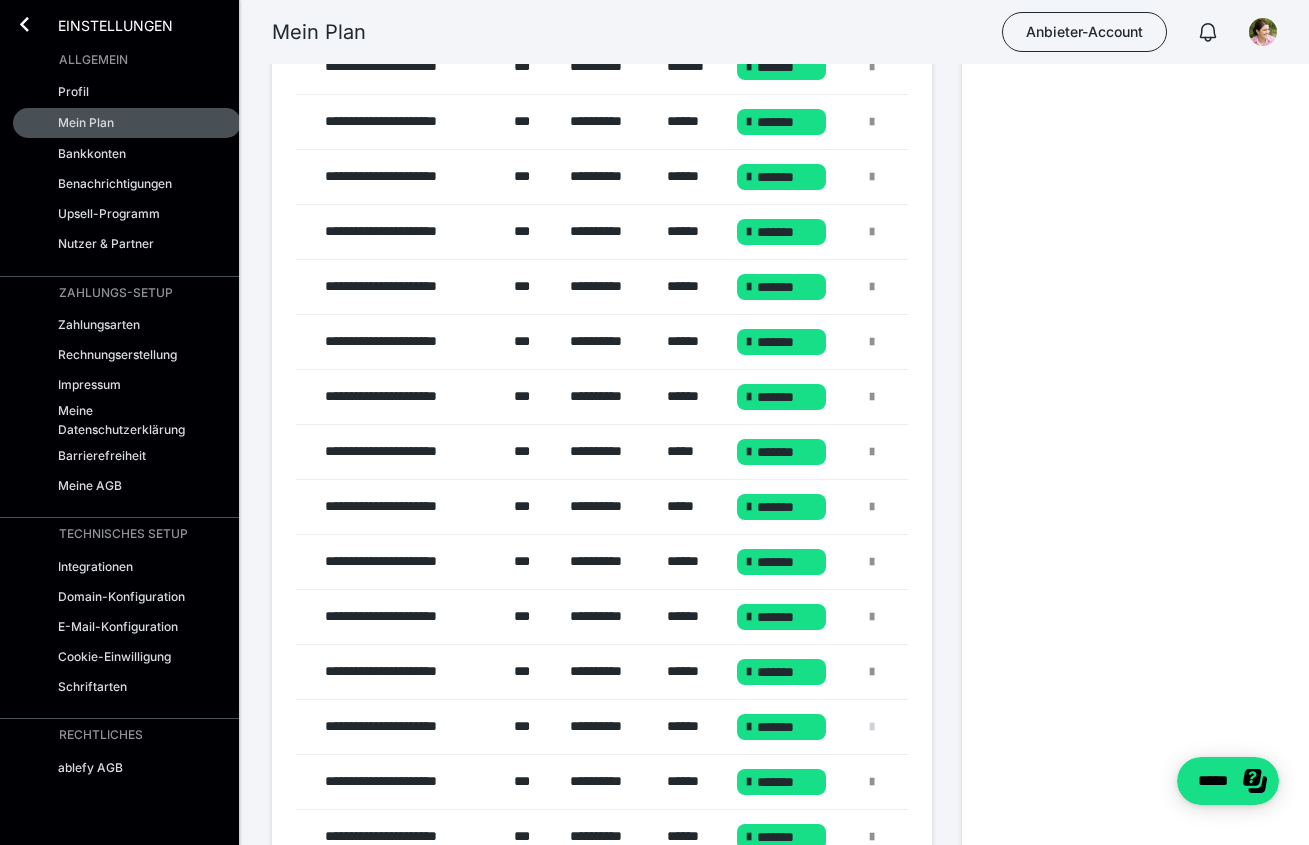 click at bounding box center (872, 727) 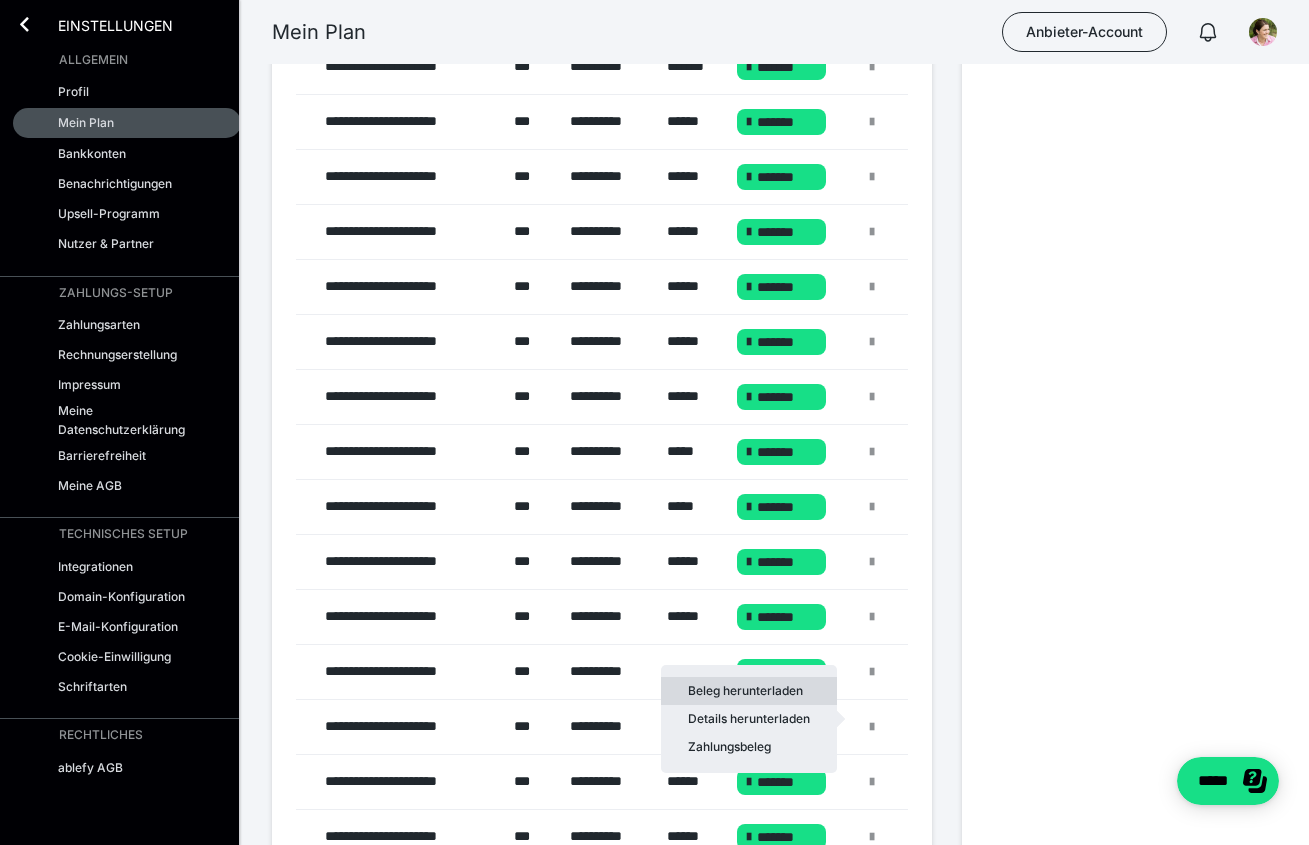 click on "Beleg herunterladen" at bounding box center [749, 691] 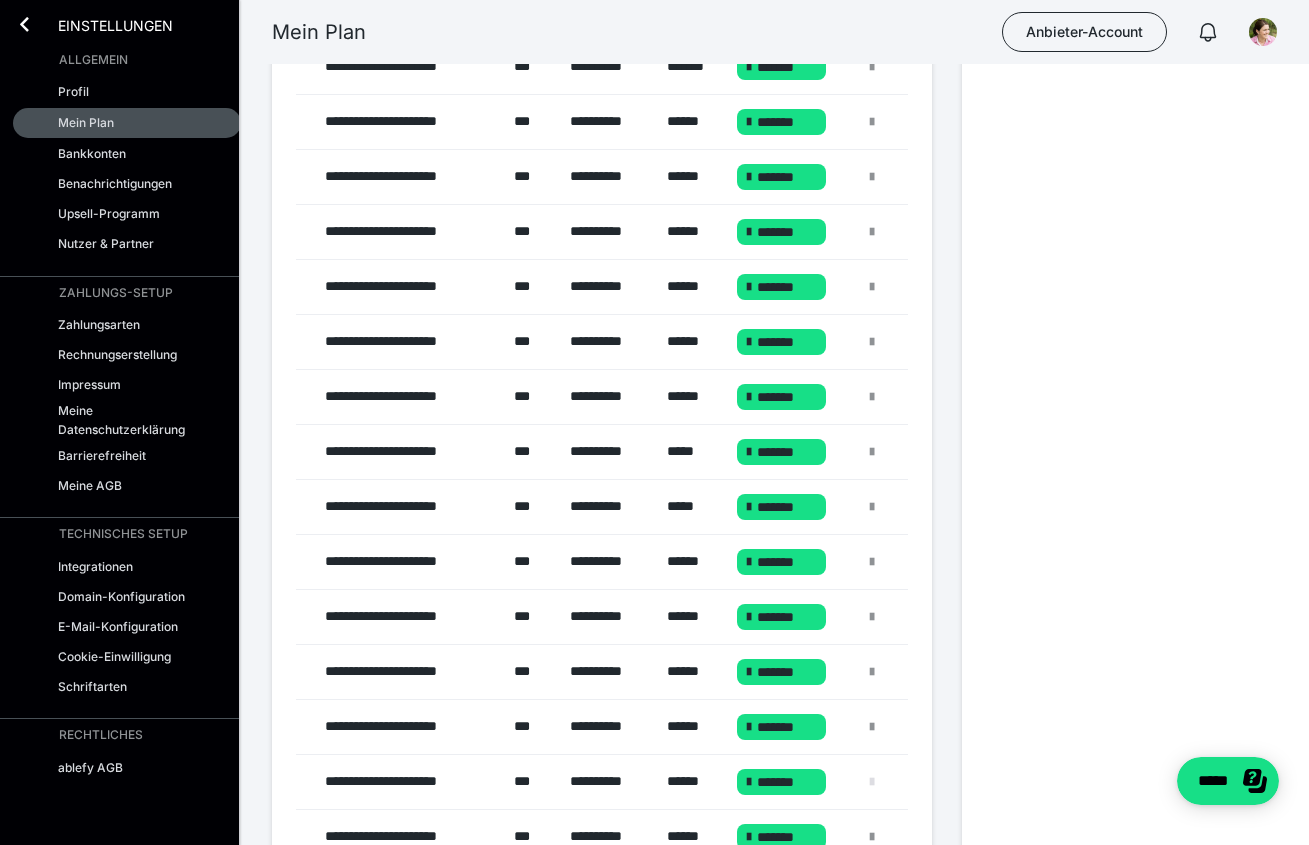 click at bounding box center [872, 782] 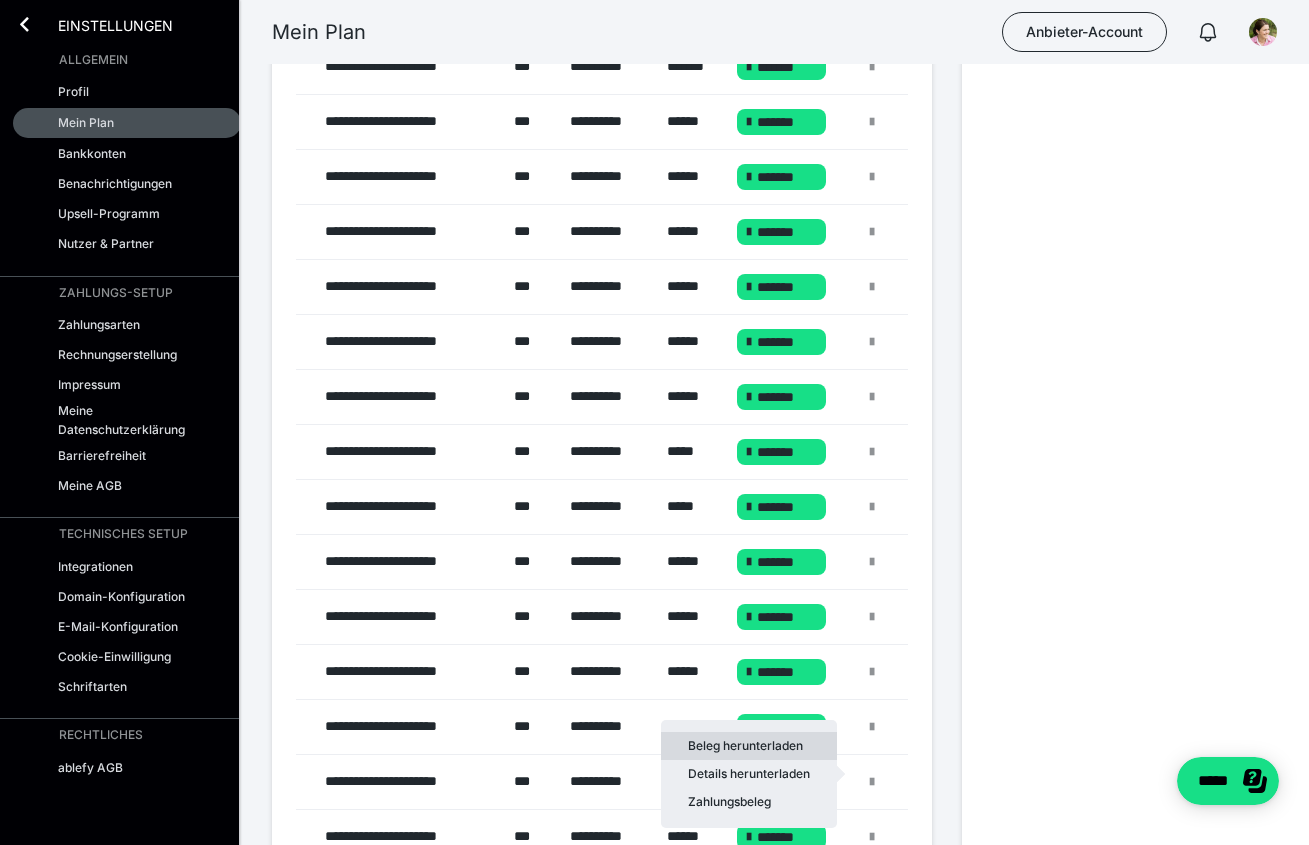 click on "Beleg herunterladen" at bounding box center (749, 746) 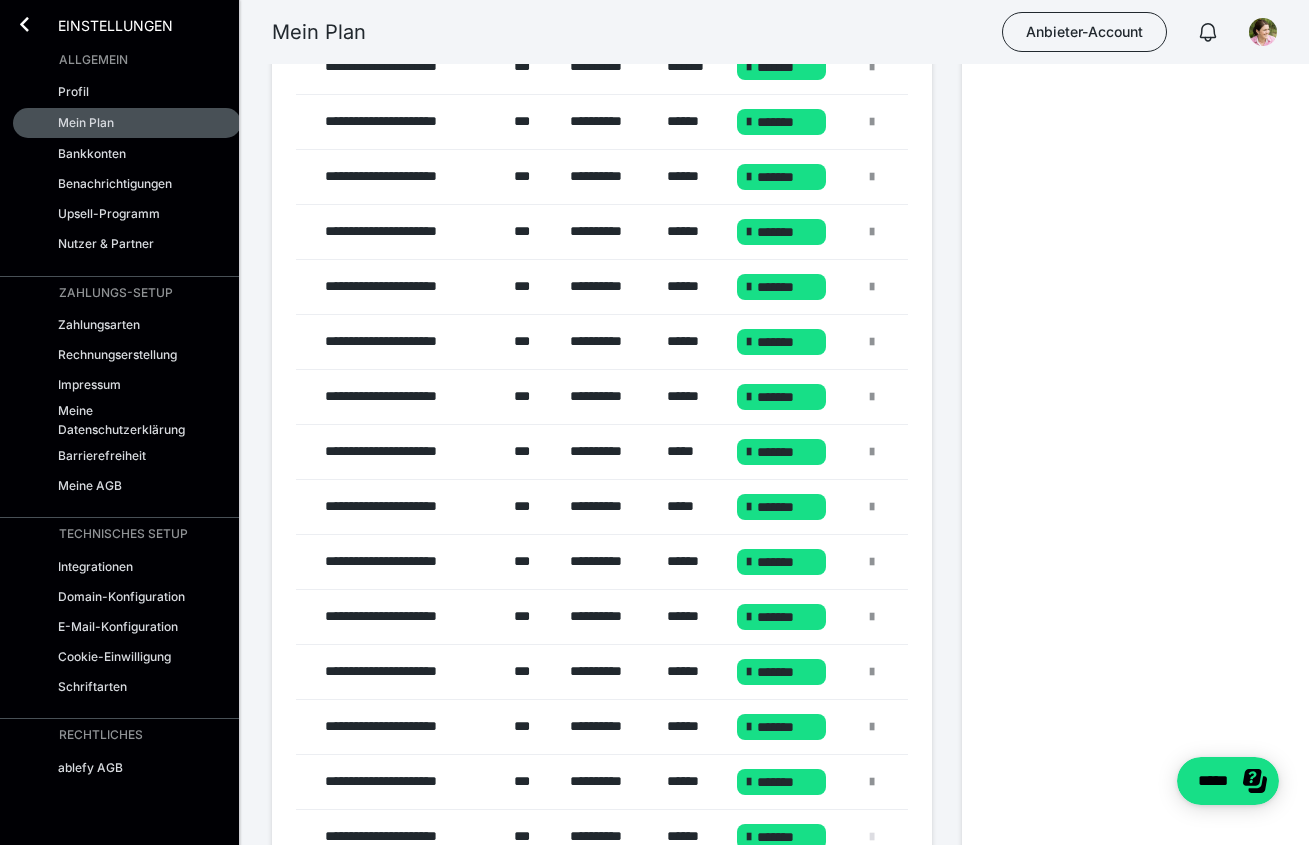 click at bounding box center [872, 837] 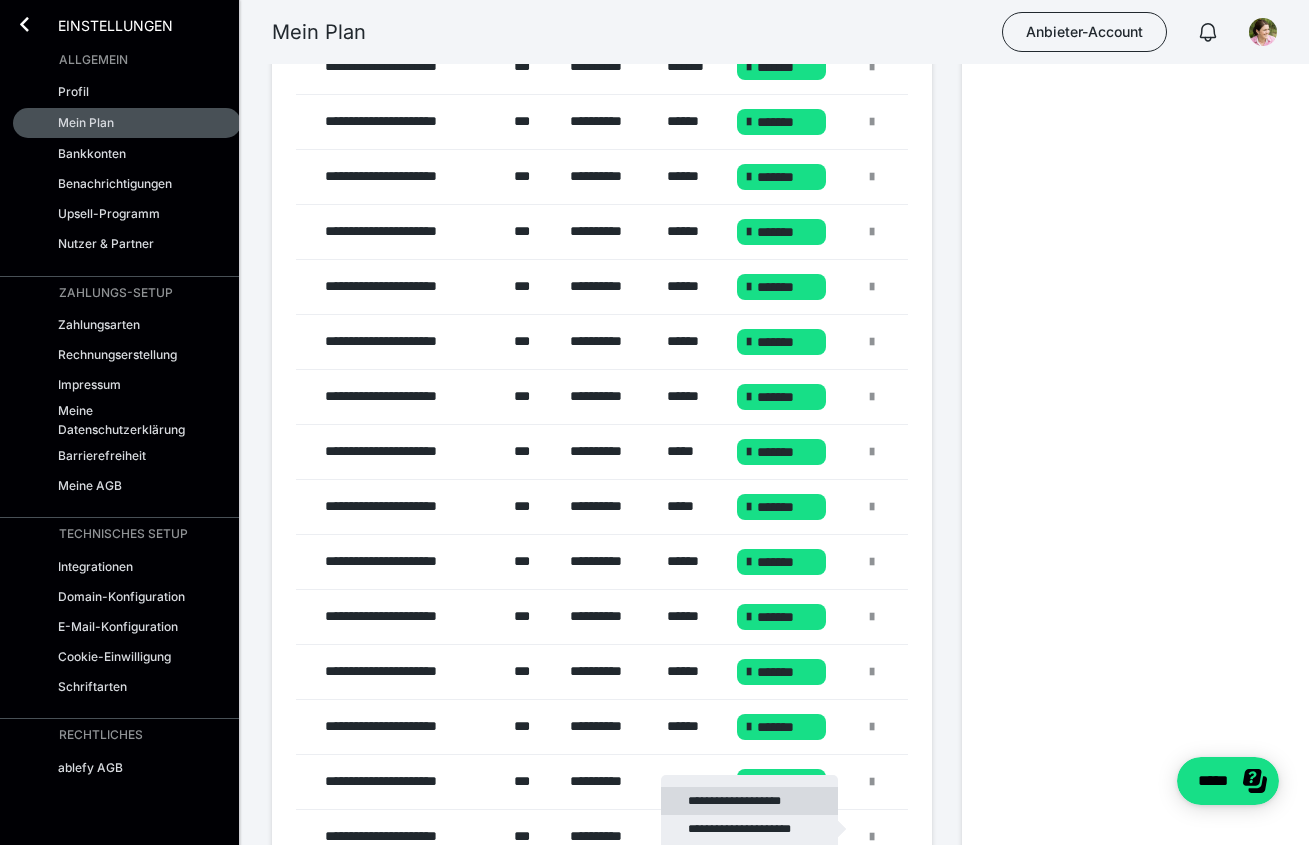 click on "**********" at bounding box center [749, 801] 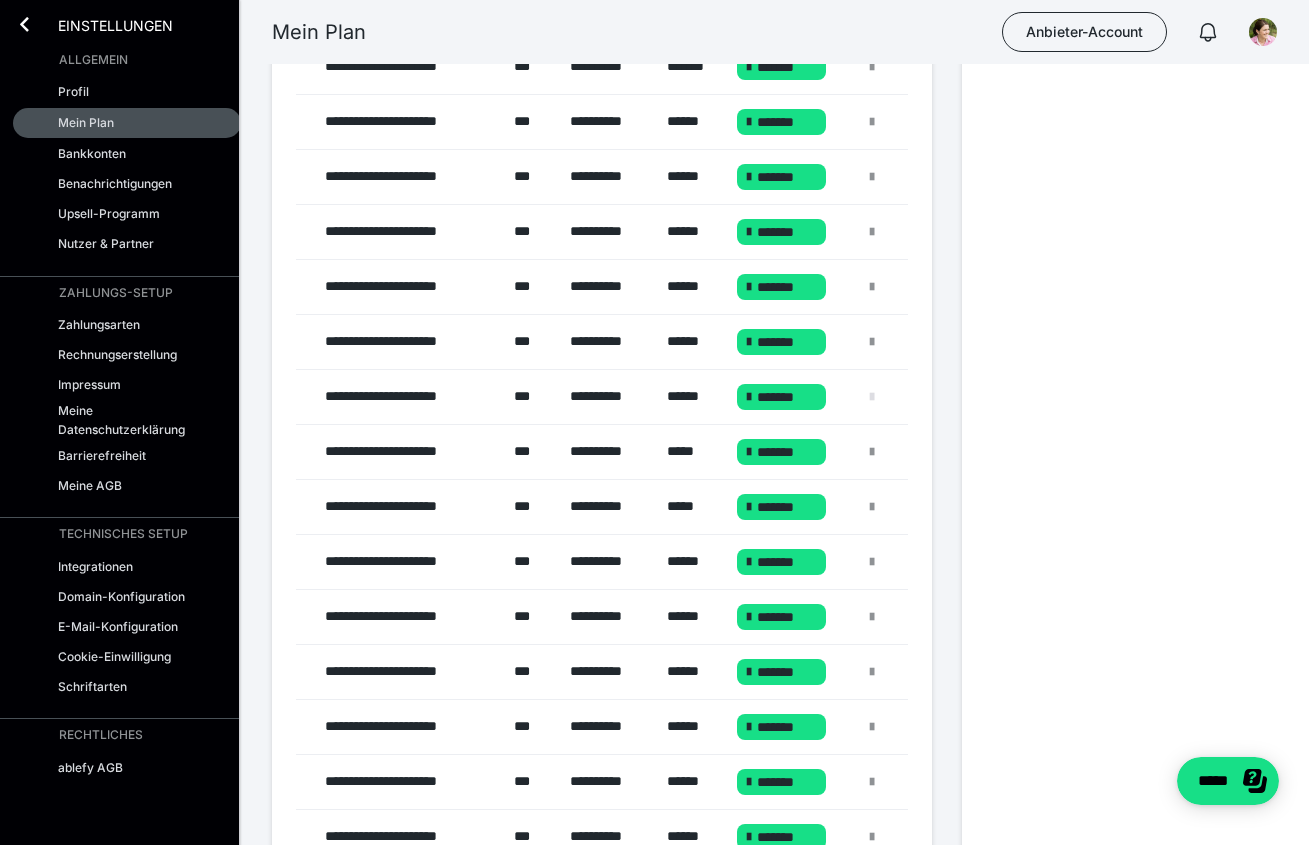 click at bounding box center (872, 397) 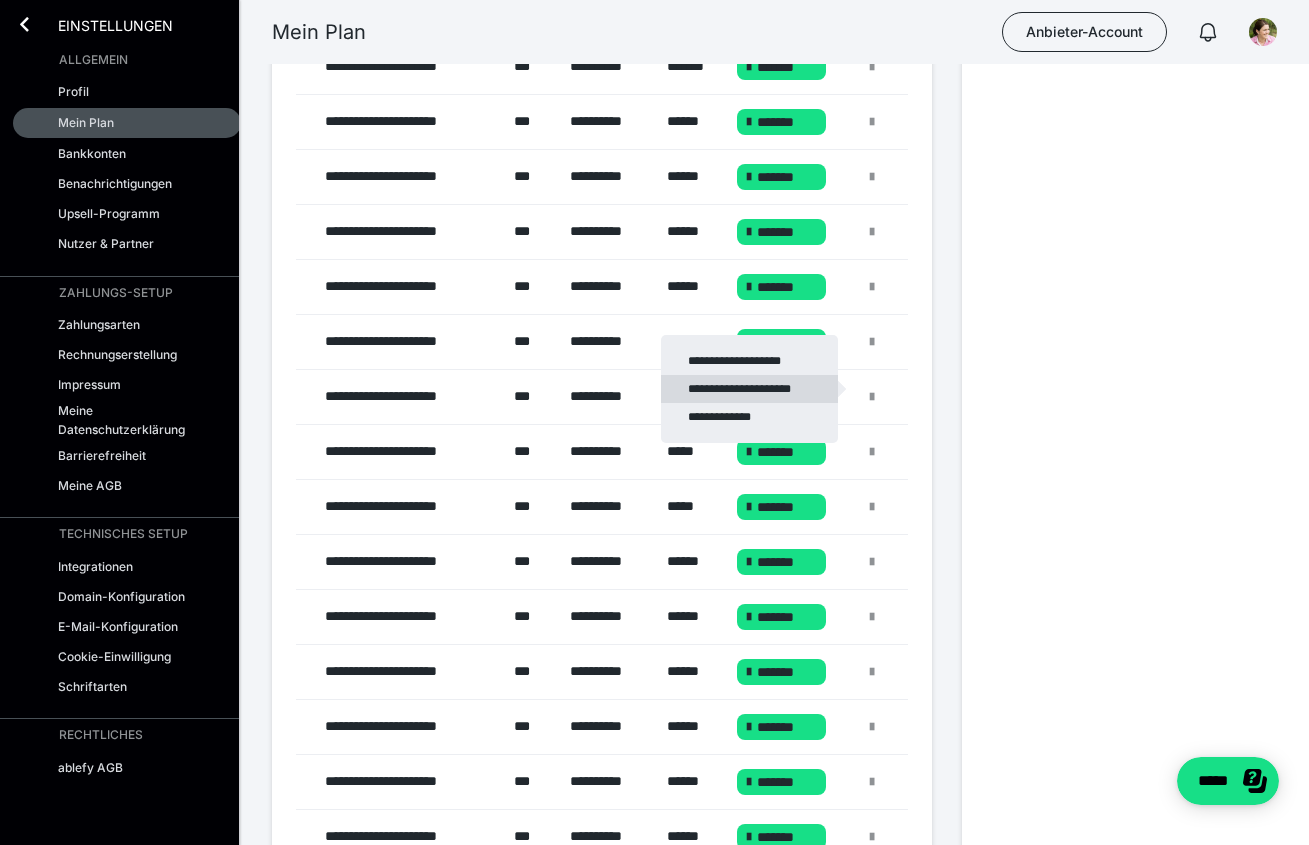 click on "**********" at bounding box center [749, 389] 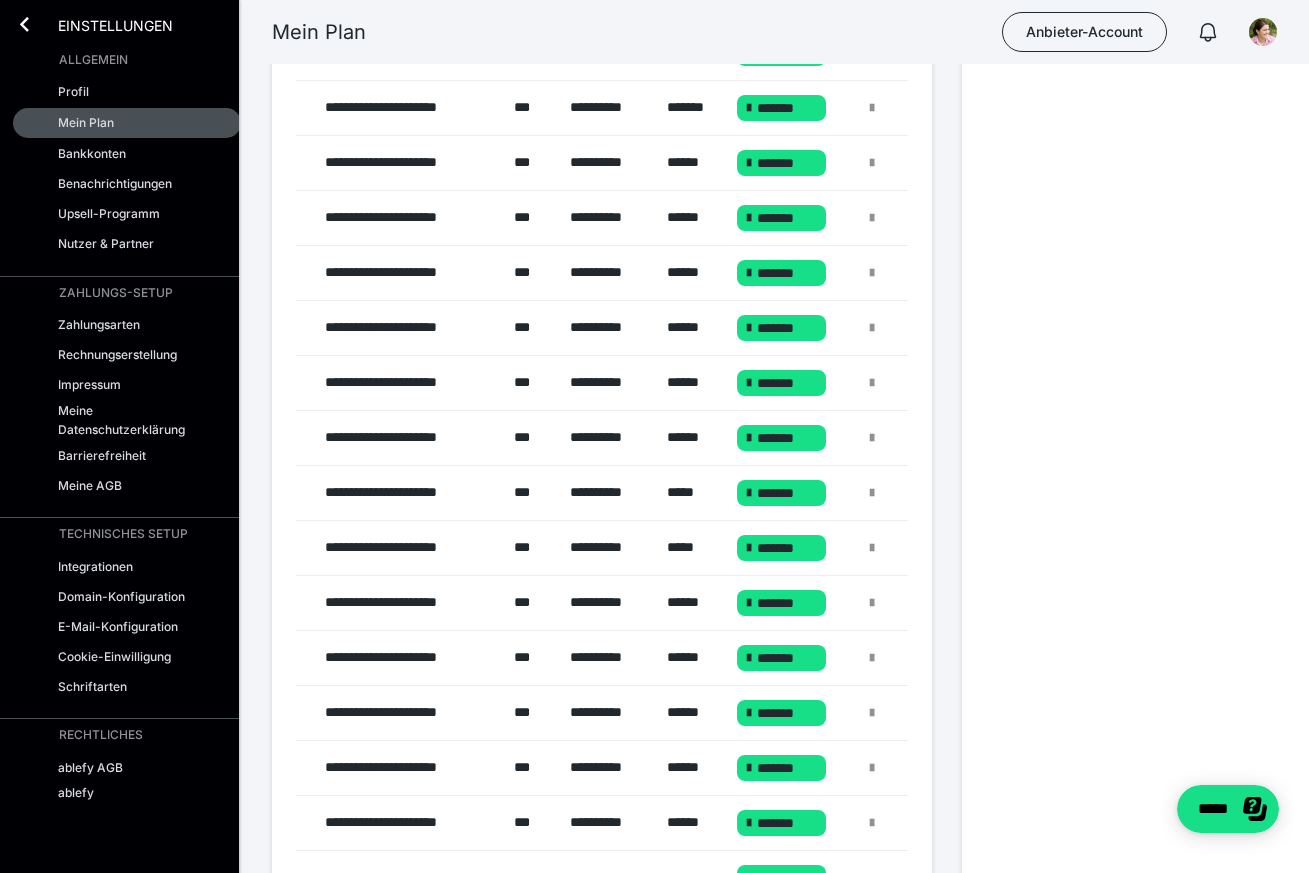 scroll, scrollTop: 0, scrollLeft: 0, axis: both 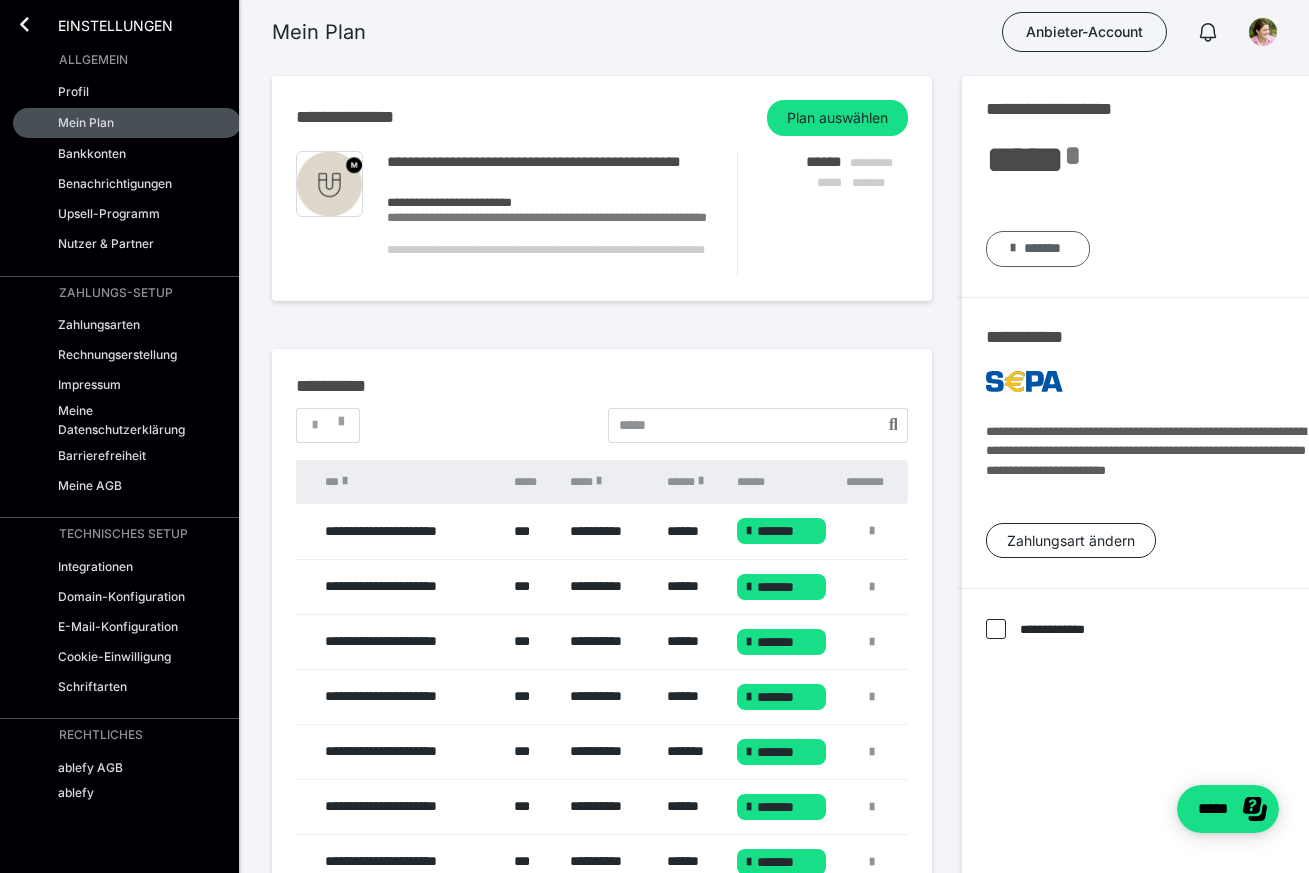click on "*******" at bounding box center (1042, 248) 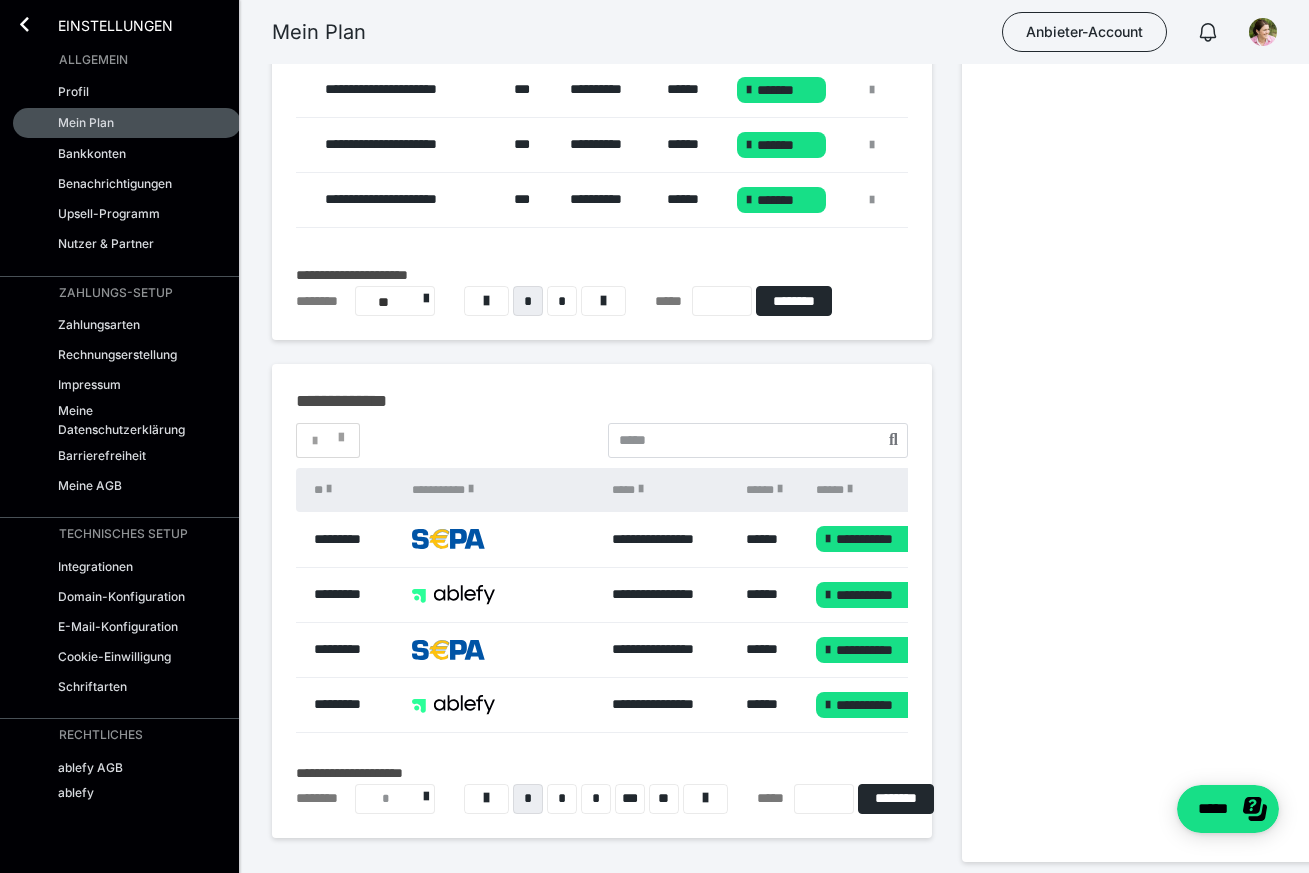 scroll, scrollTop: 3130, scrollLeft: 0, axis: vertical 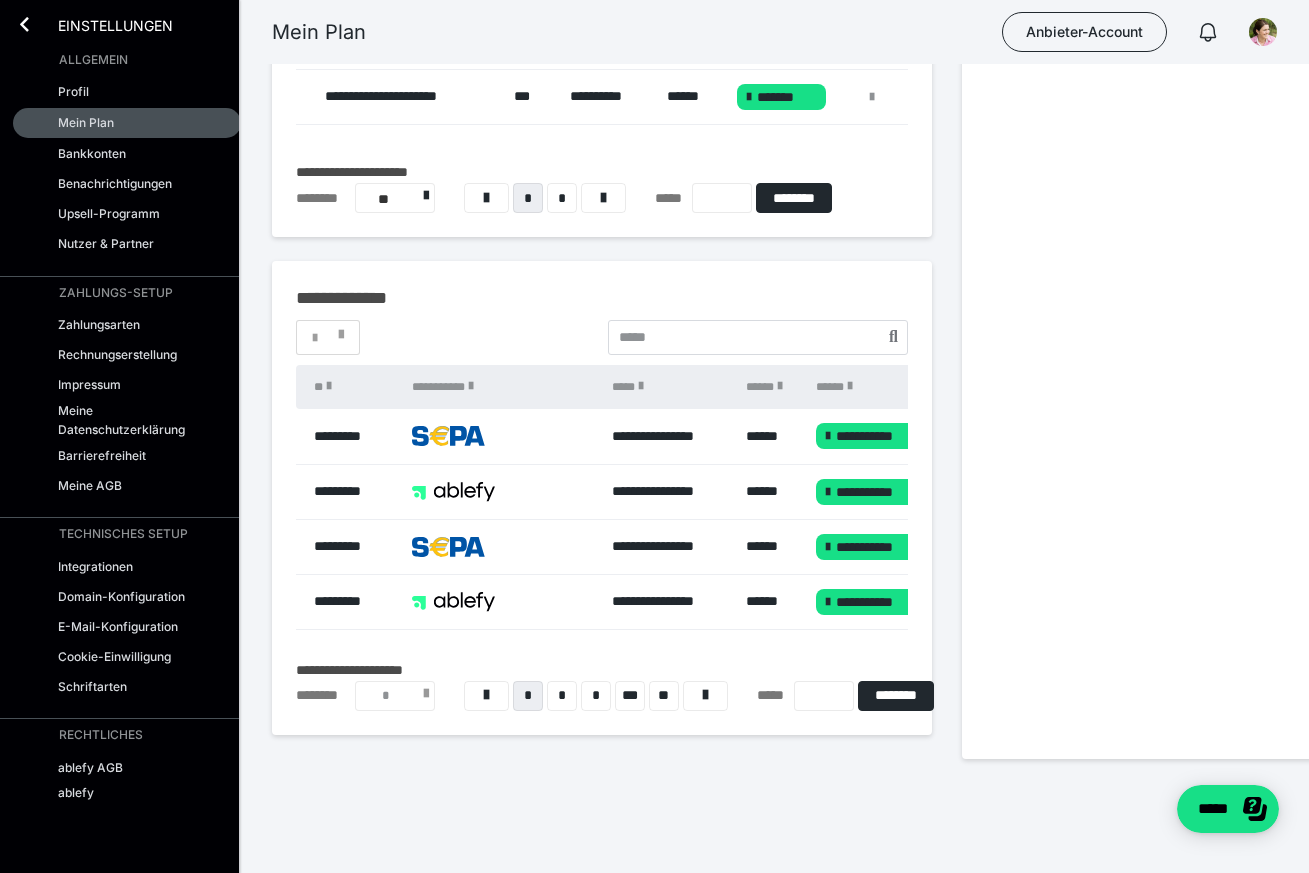click on "*" at bounding box center (395, 696) 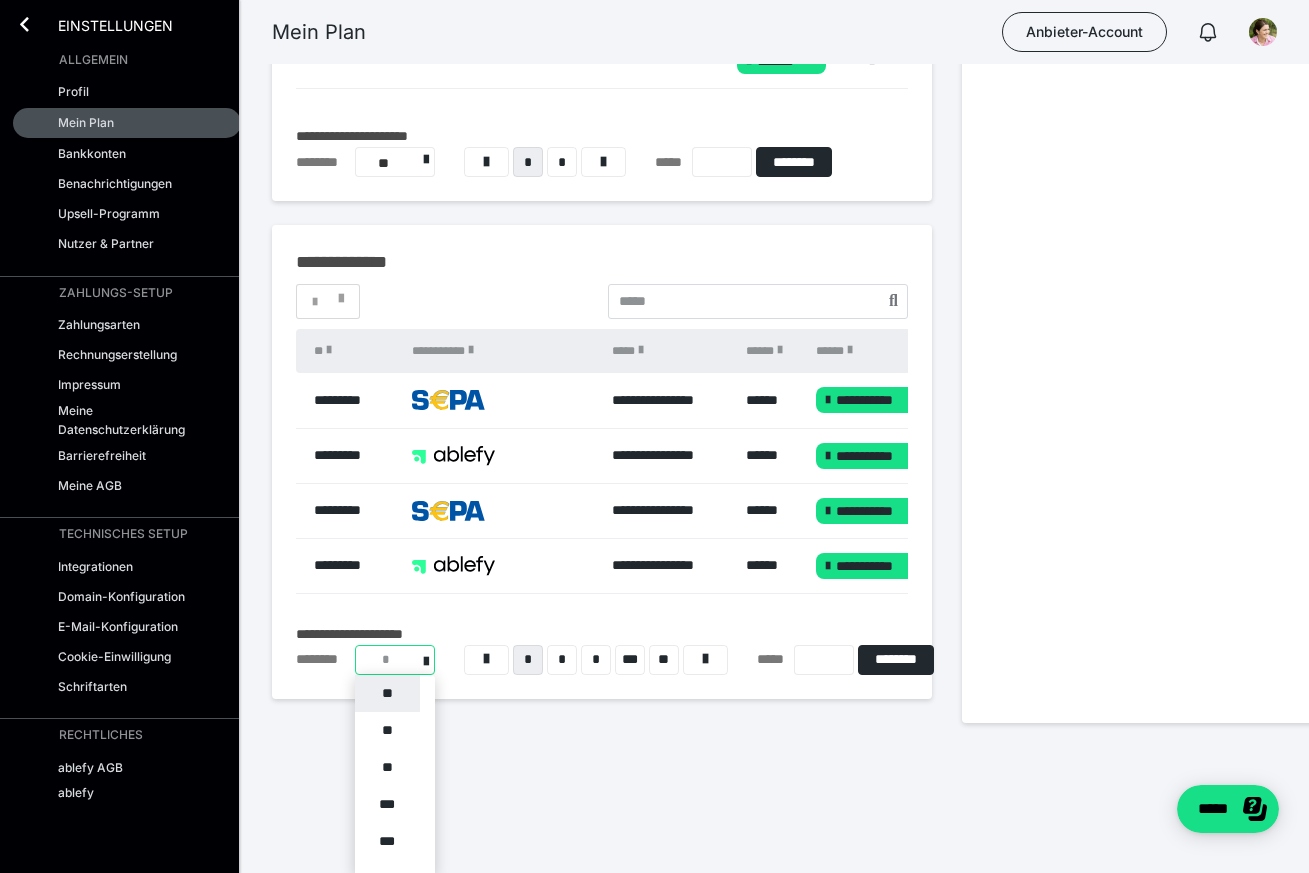 scroll, scrollTop: 3167, scrollLeft: 0, axis: vertical 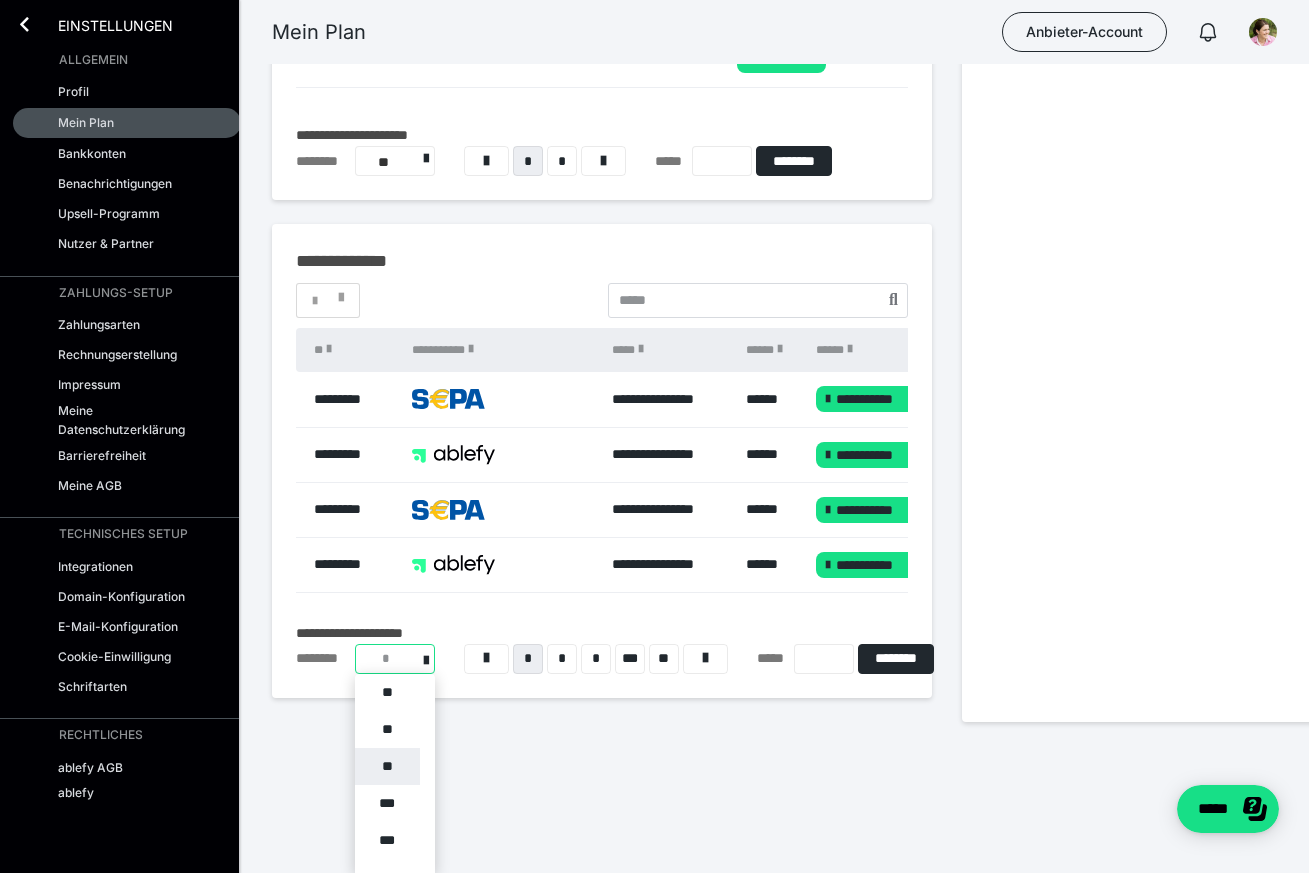 click on "**" at bounding box center [387, 766] 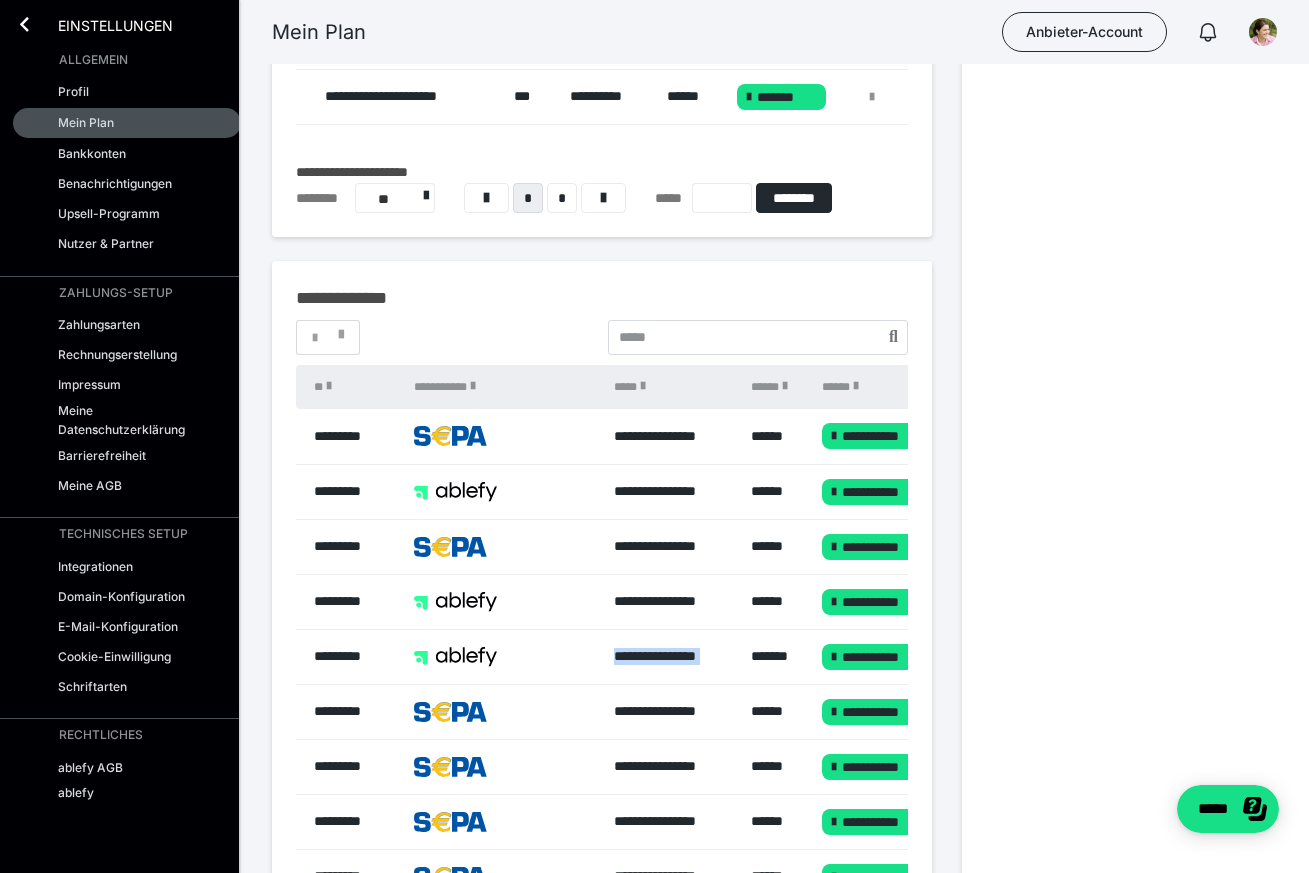 drag, startPoint x: 744, startPoint y: 639, endPoint x: 700, endPoint y: 639, distance: 44 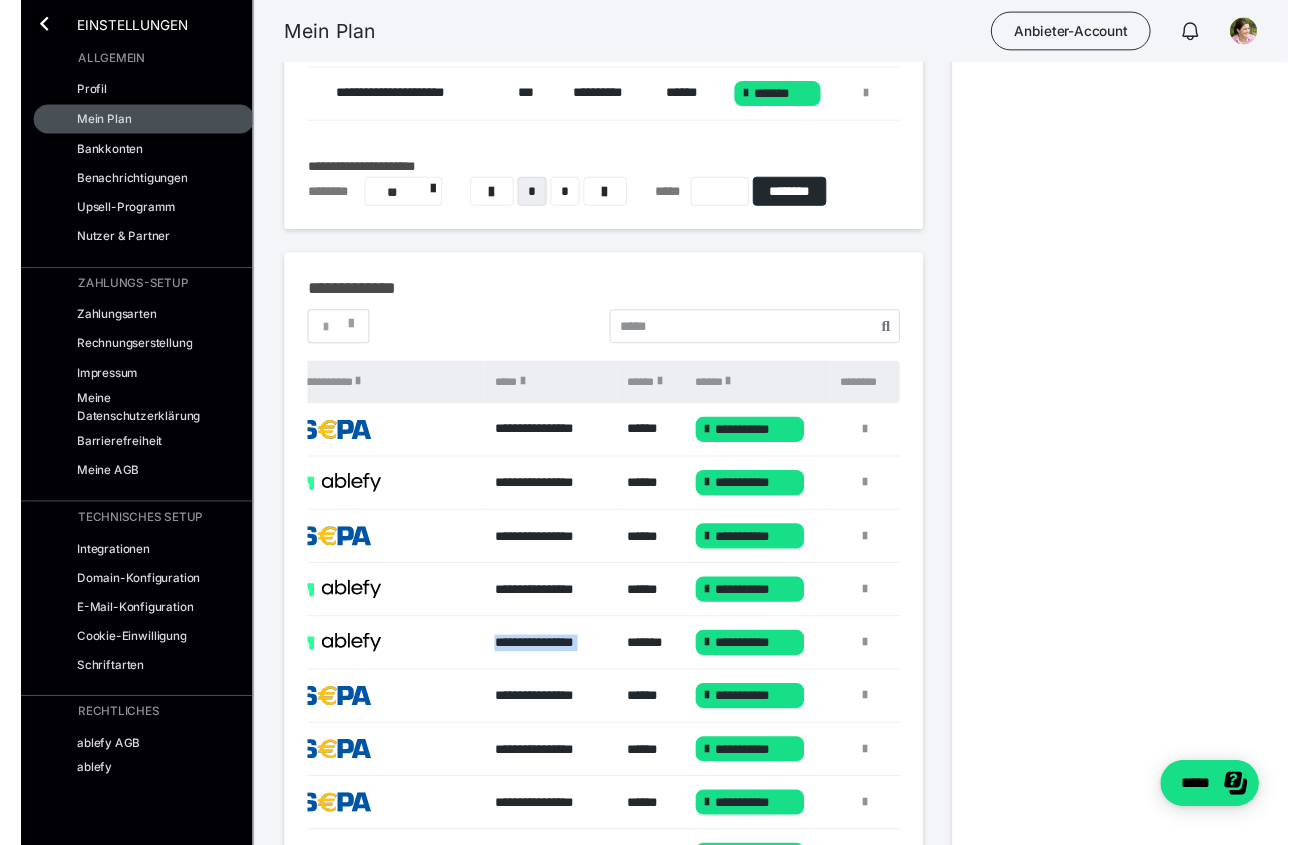 scroll, scrollTop: 0, scrollLeft: 125, axis: horizontal 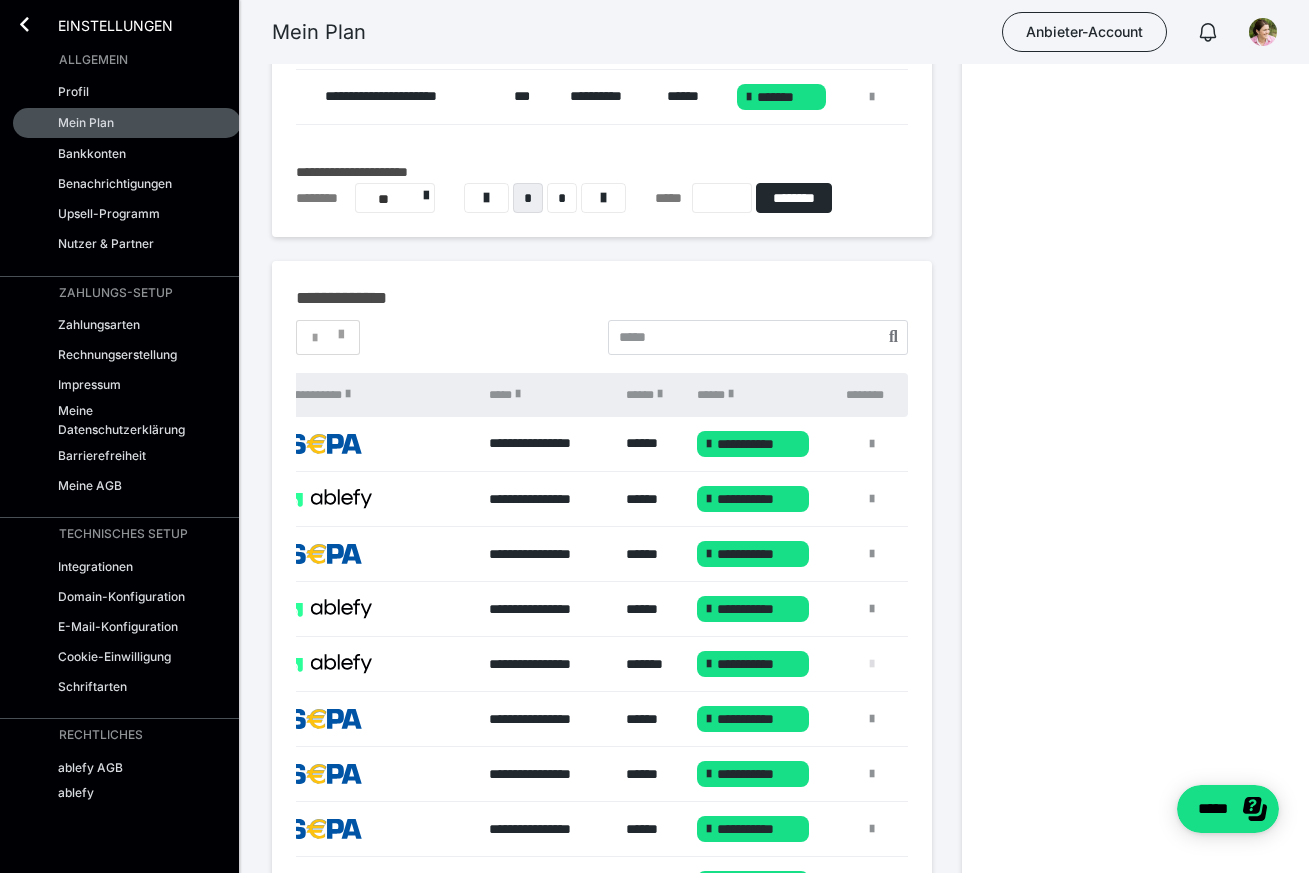 click at bounding box center [872, 664] 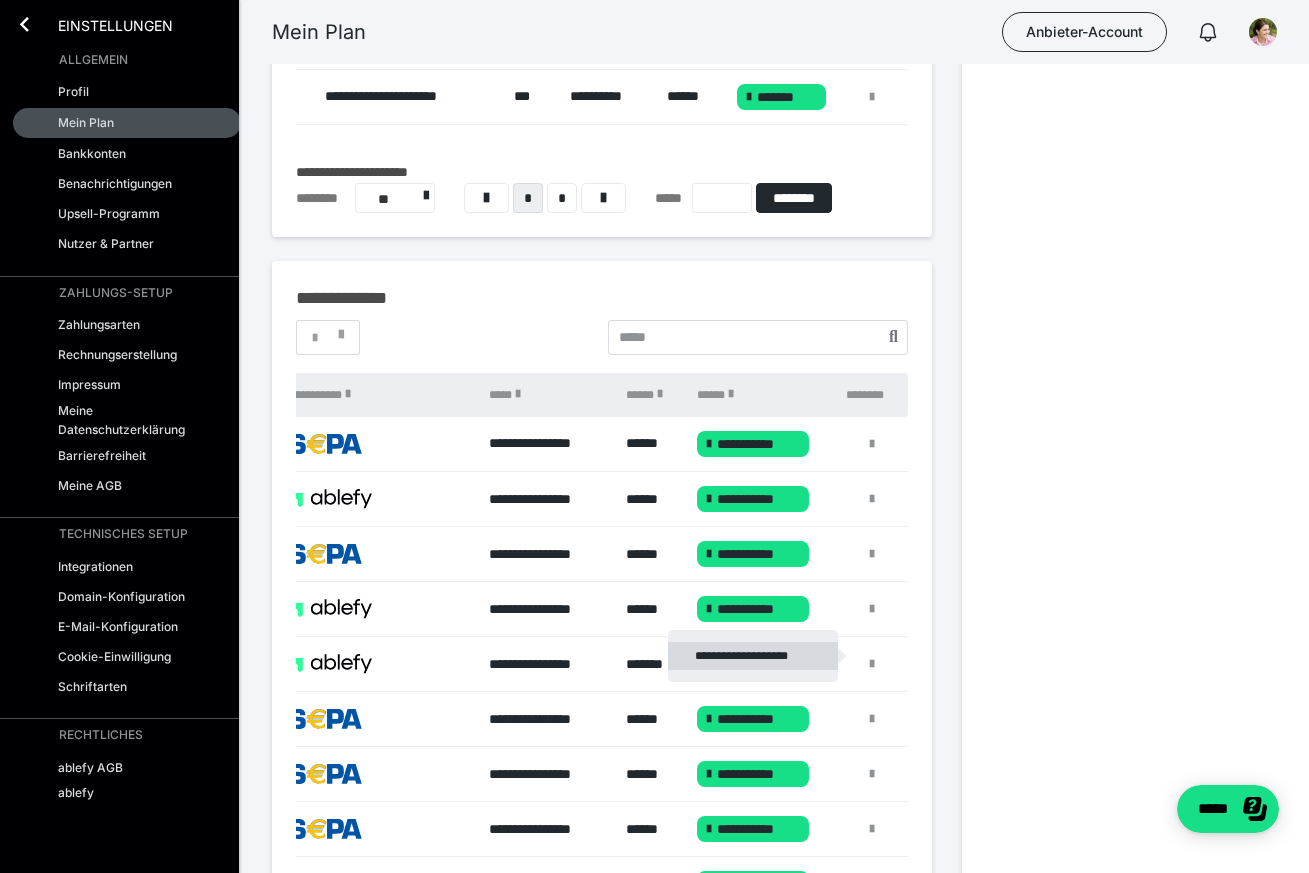 click on "**********" at bounding box center [753, 656] 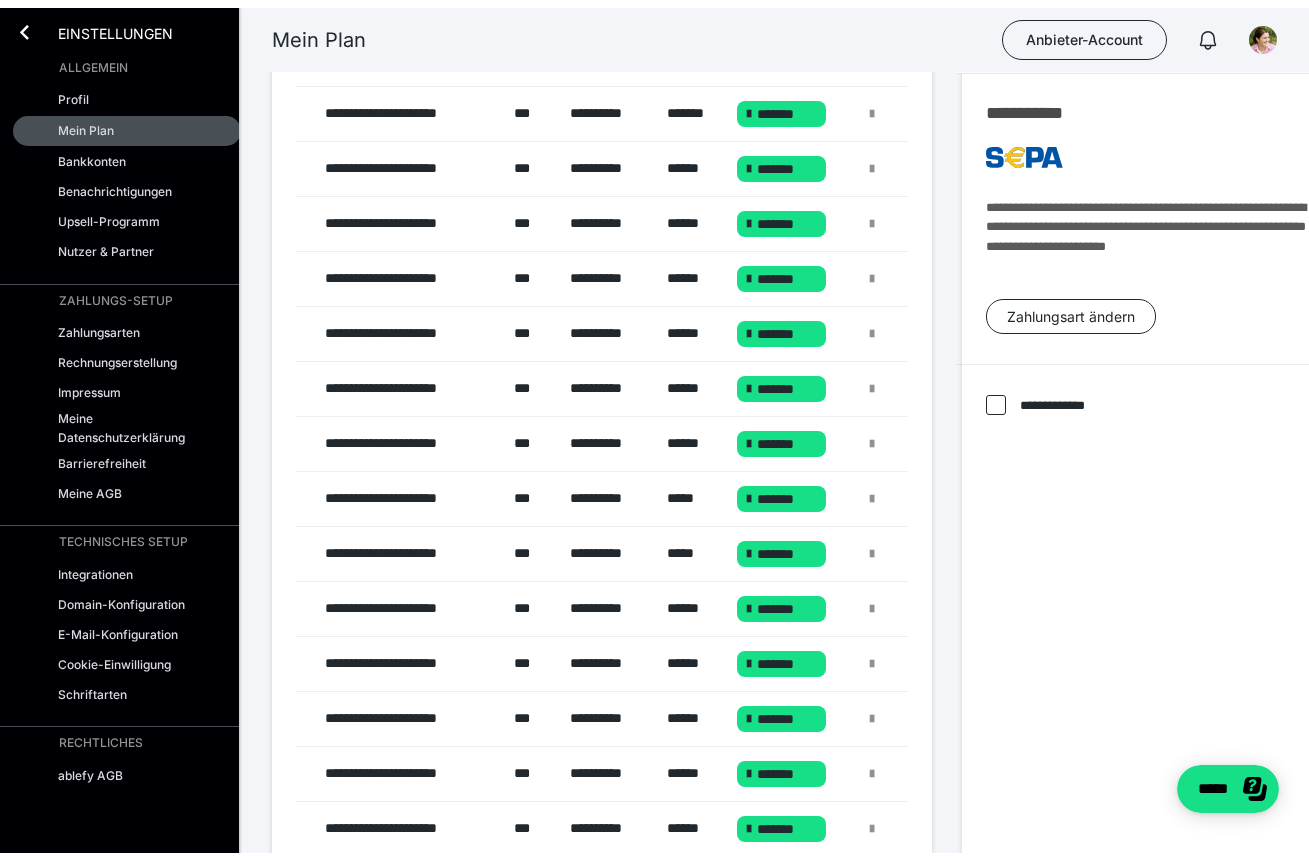 scroll, scrollTop: 0, scrollLeft: 0, axis: both 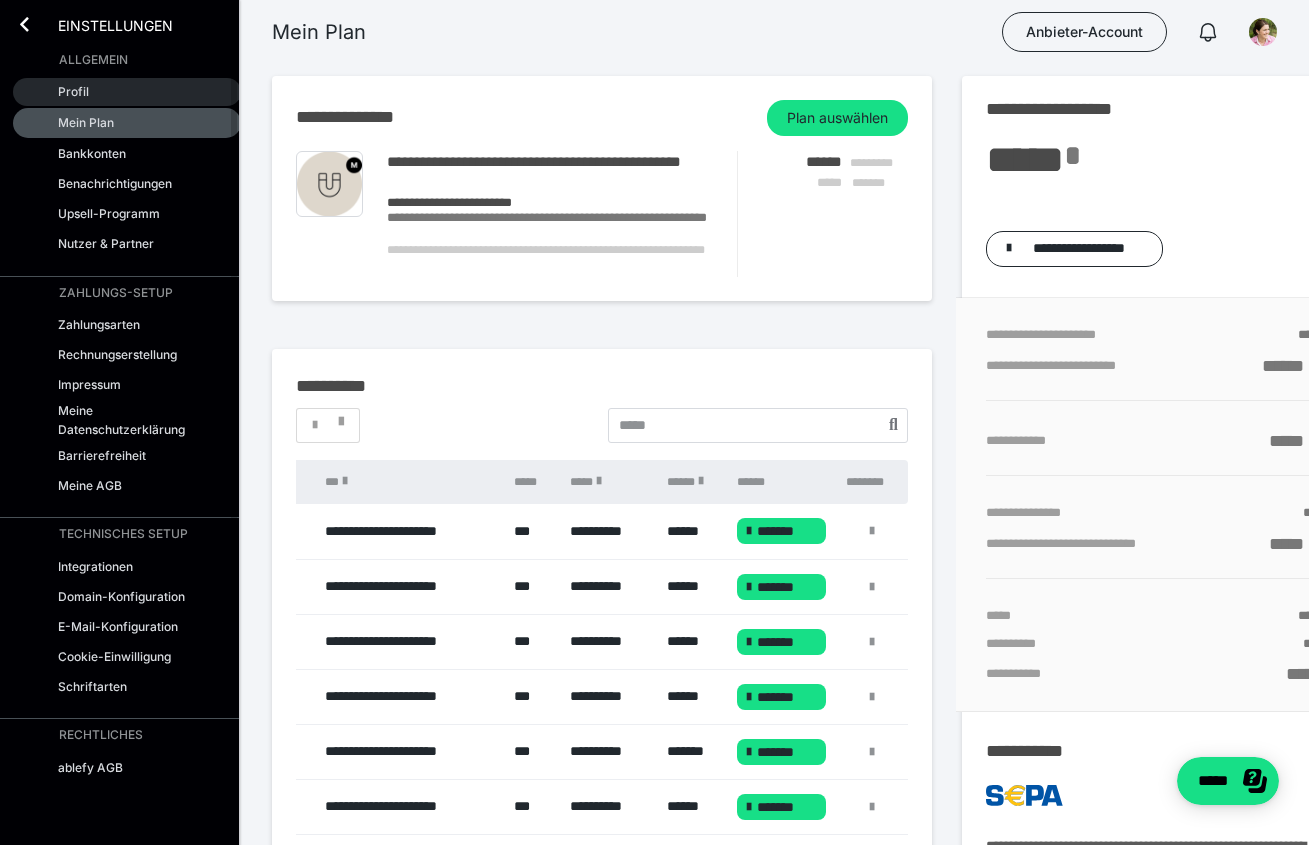 click on "Profil" at bounding box center (127, 92) 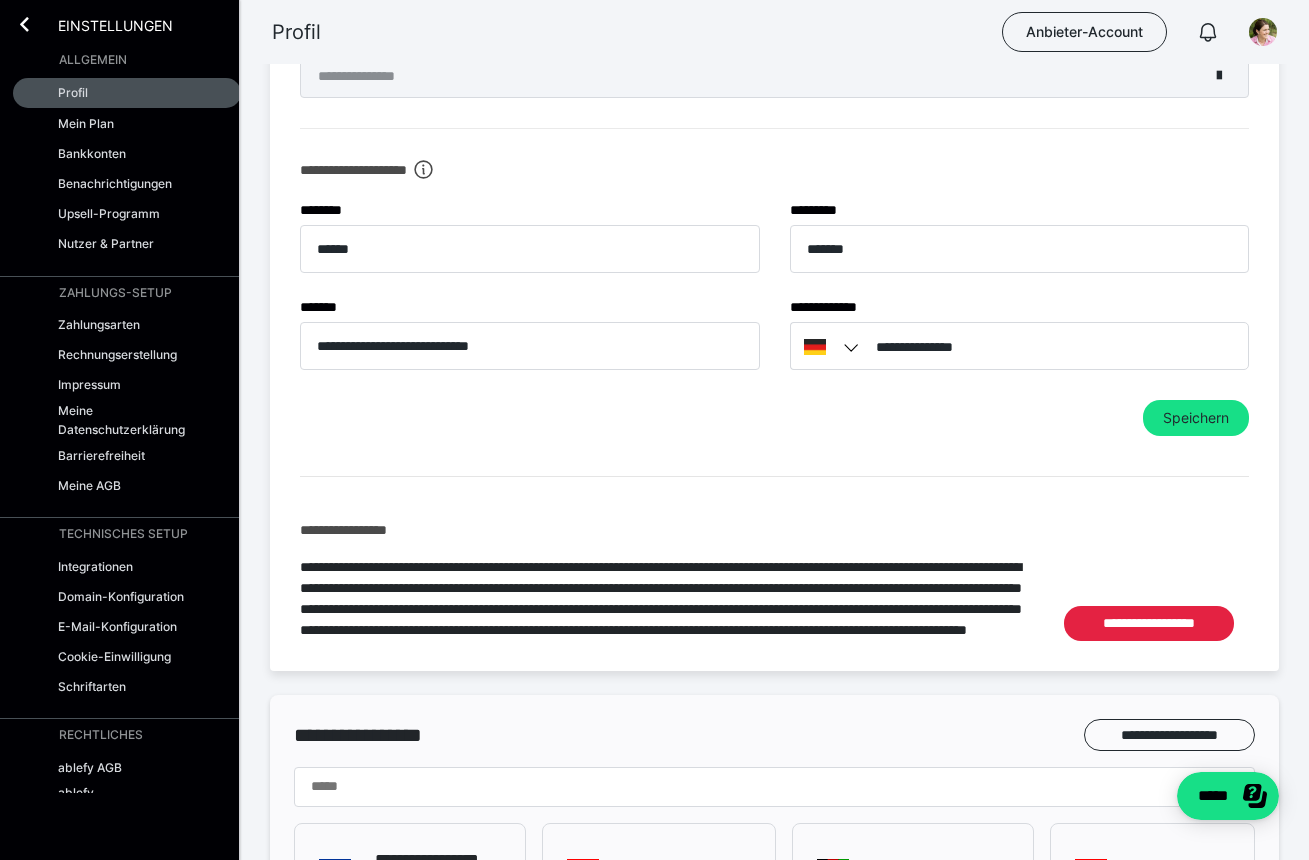 scroll, scrollTop: 0, scrollLeft: 0, axis: both 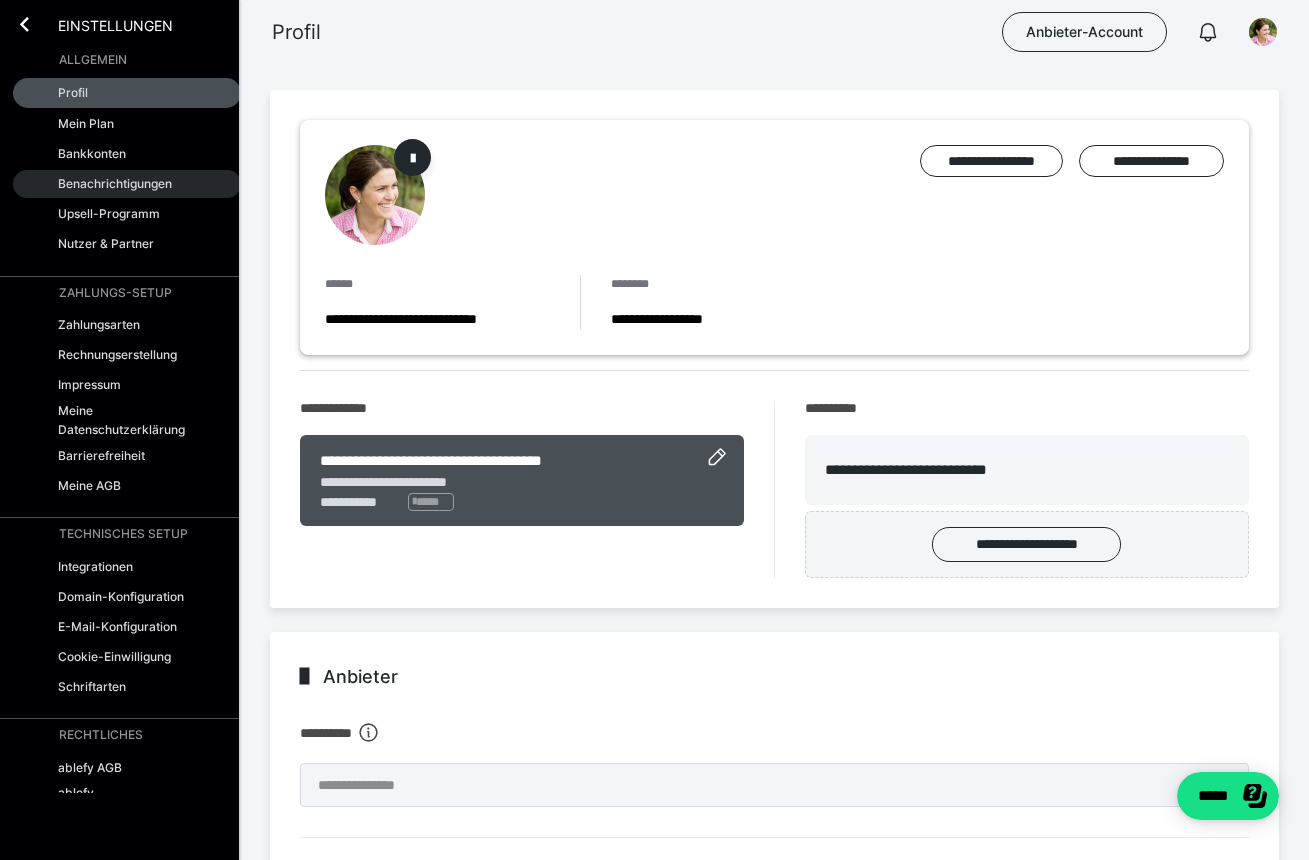 click on "Benachrichtigungen" at bounding box center (115, 183) 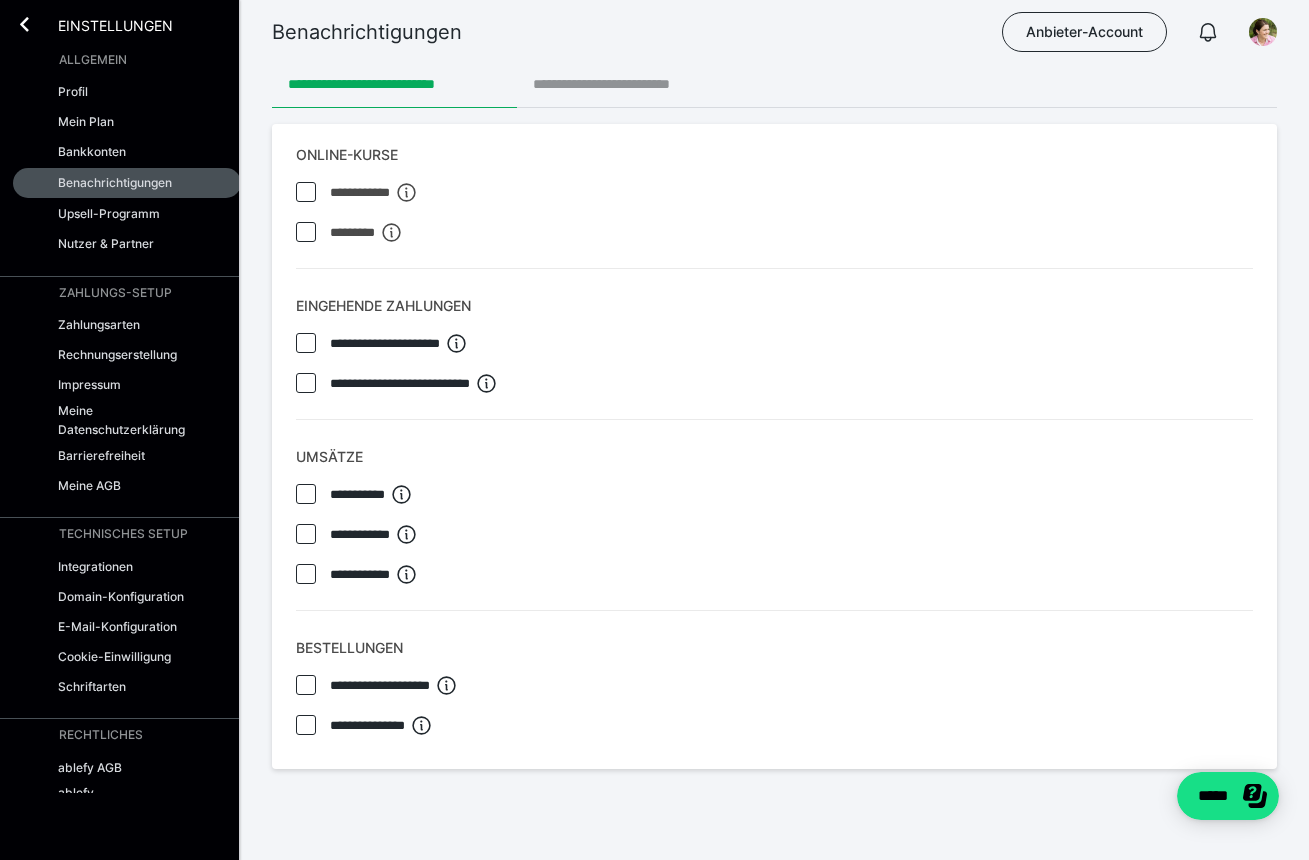 click on "**********" at bounding box center [629, 84] 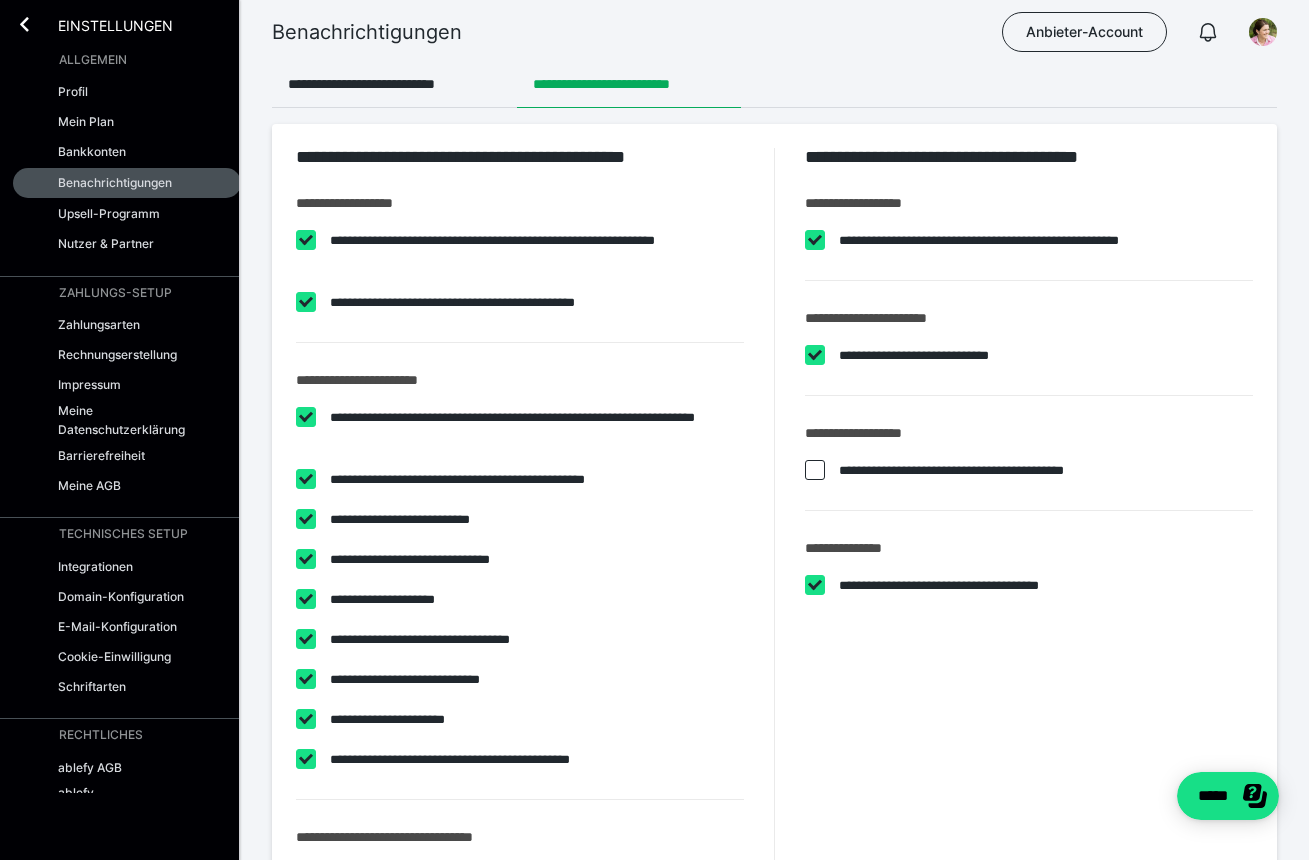 checkbox on "****" 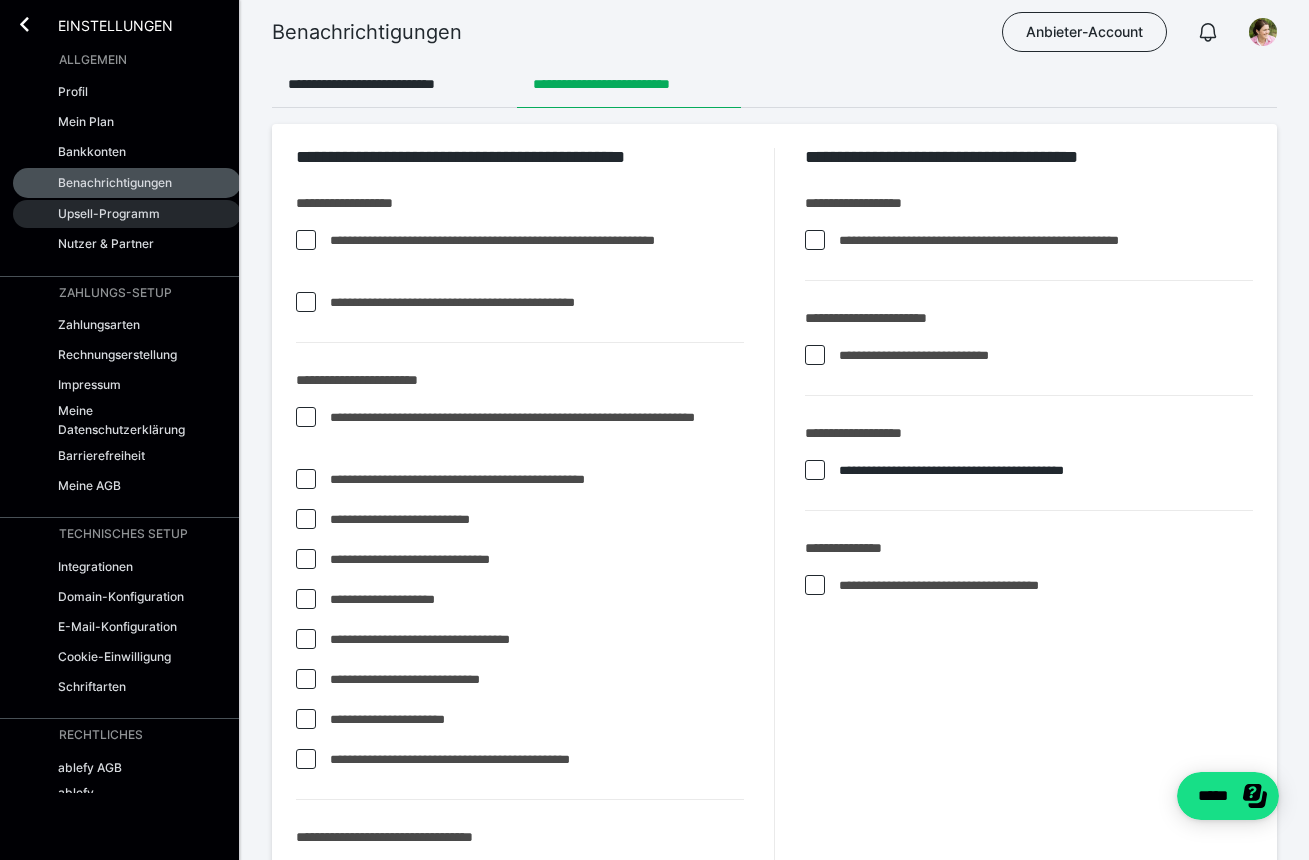 click on "Upsell-Programm" at bounding box center [109, 213] 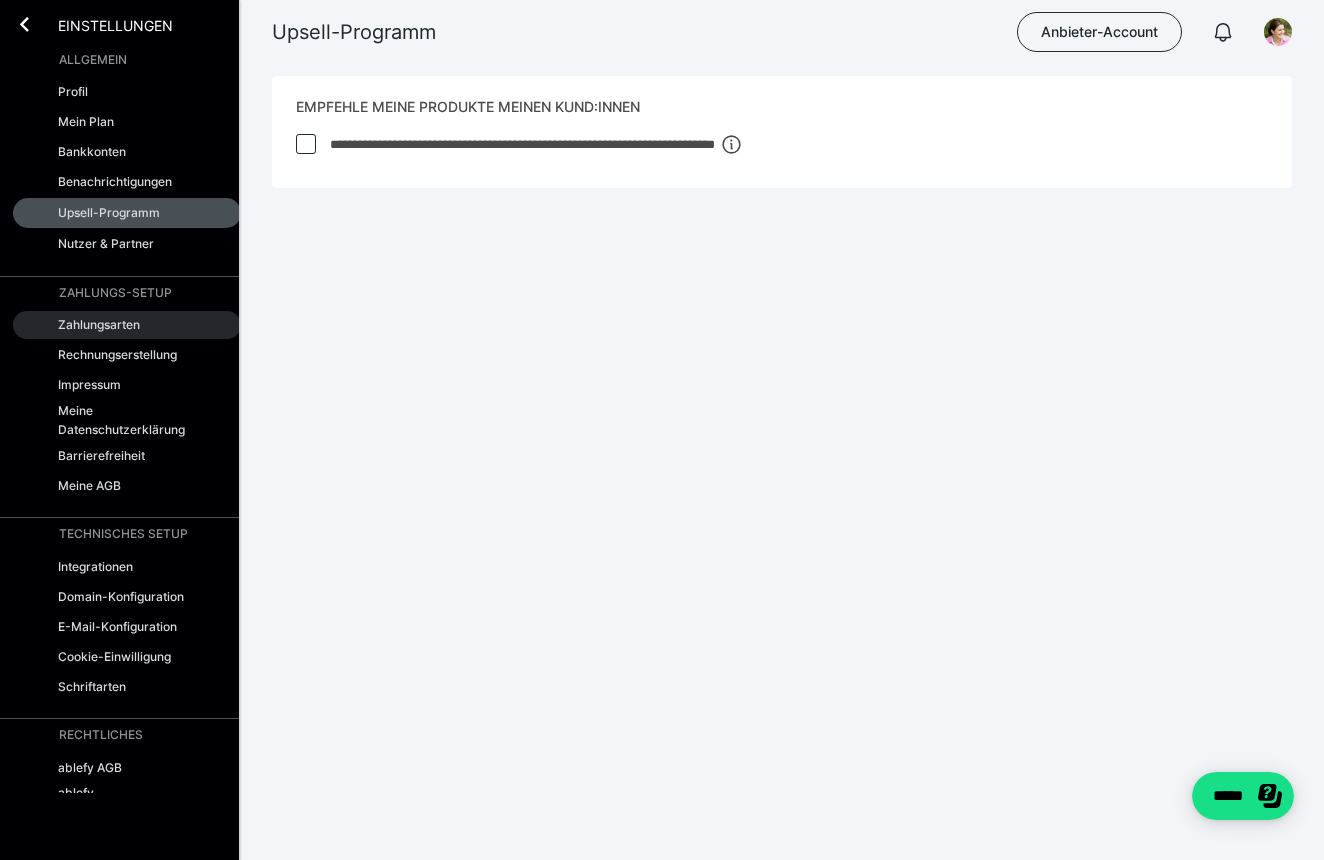 click on "Zahlungsarten" at bounding box center (99, 324) 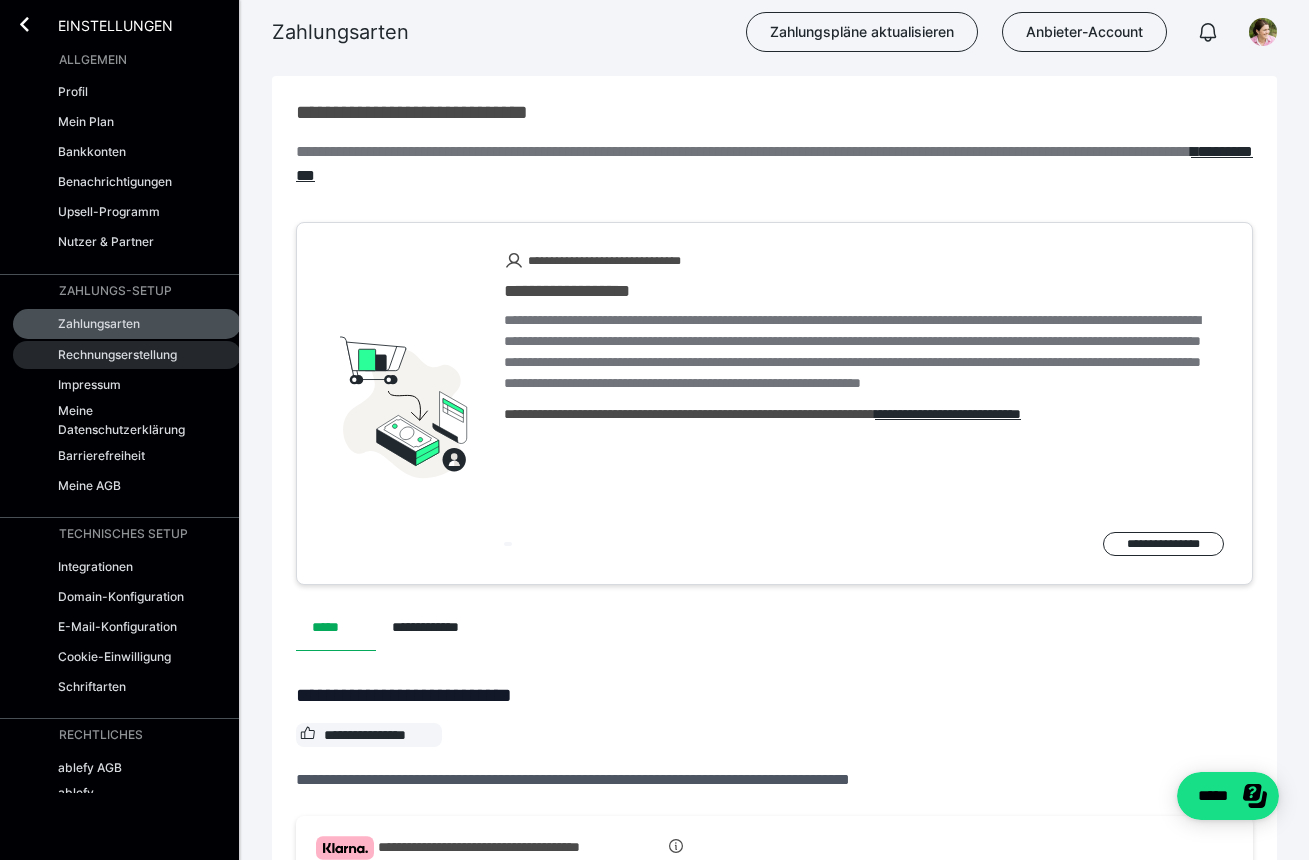 click on "Rechnungserstellung" at bounding box center [117, 354] 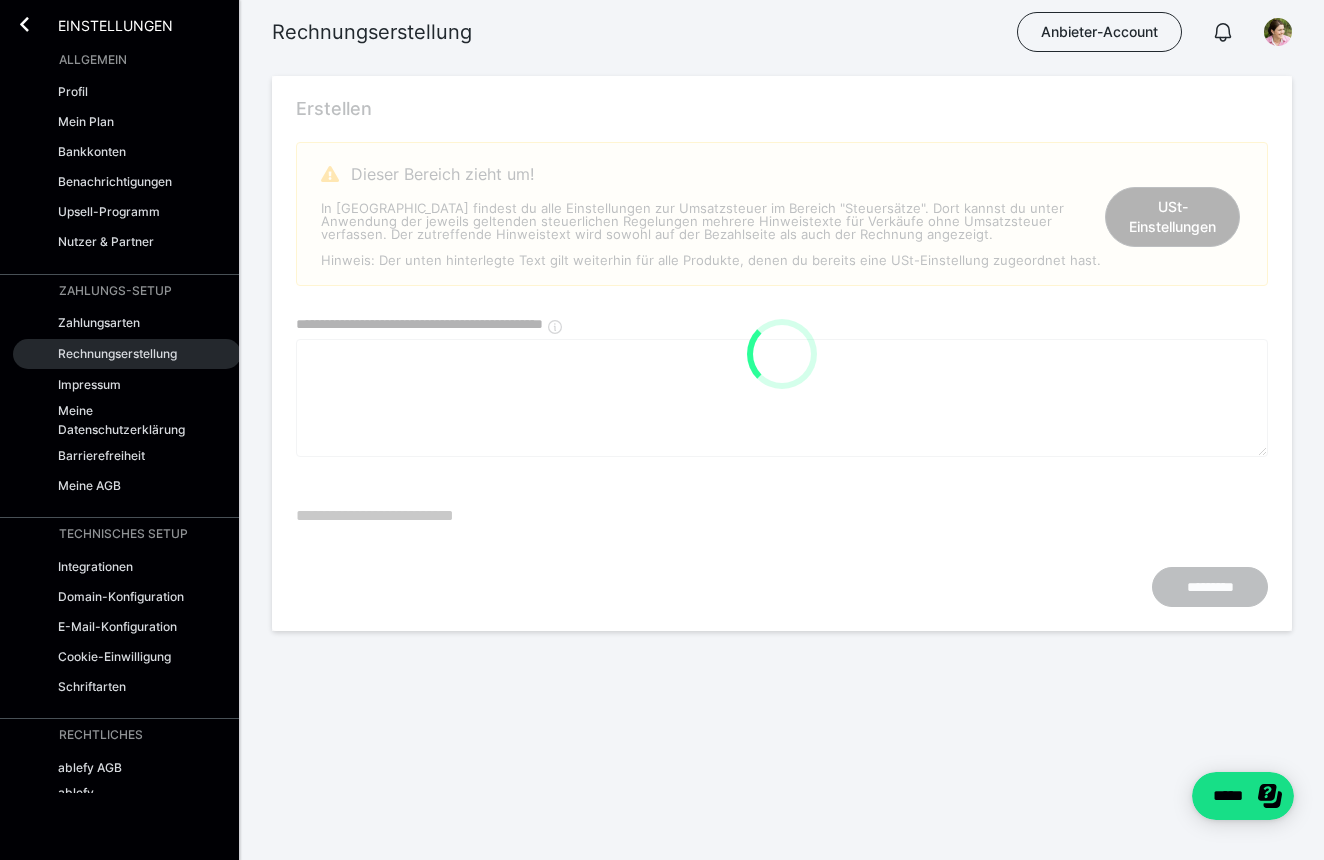 type on "**********" 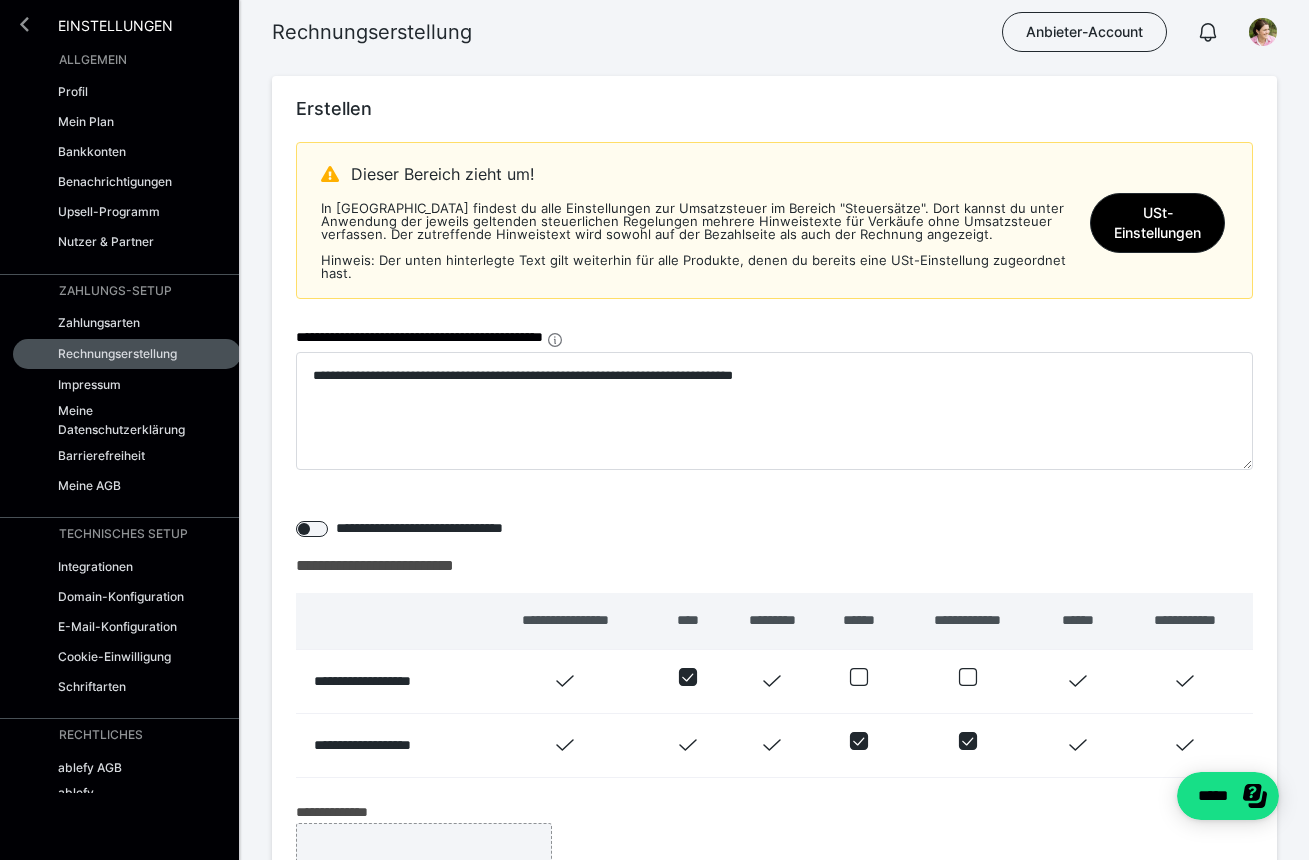 click at bounding box center [24, 24] 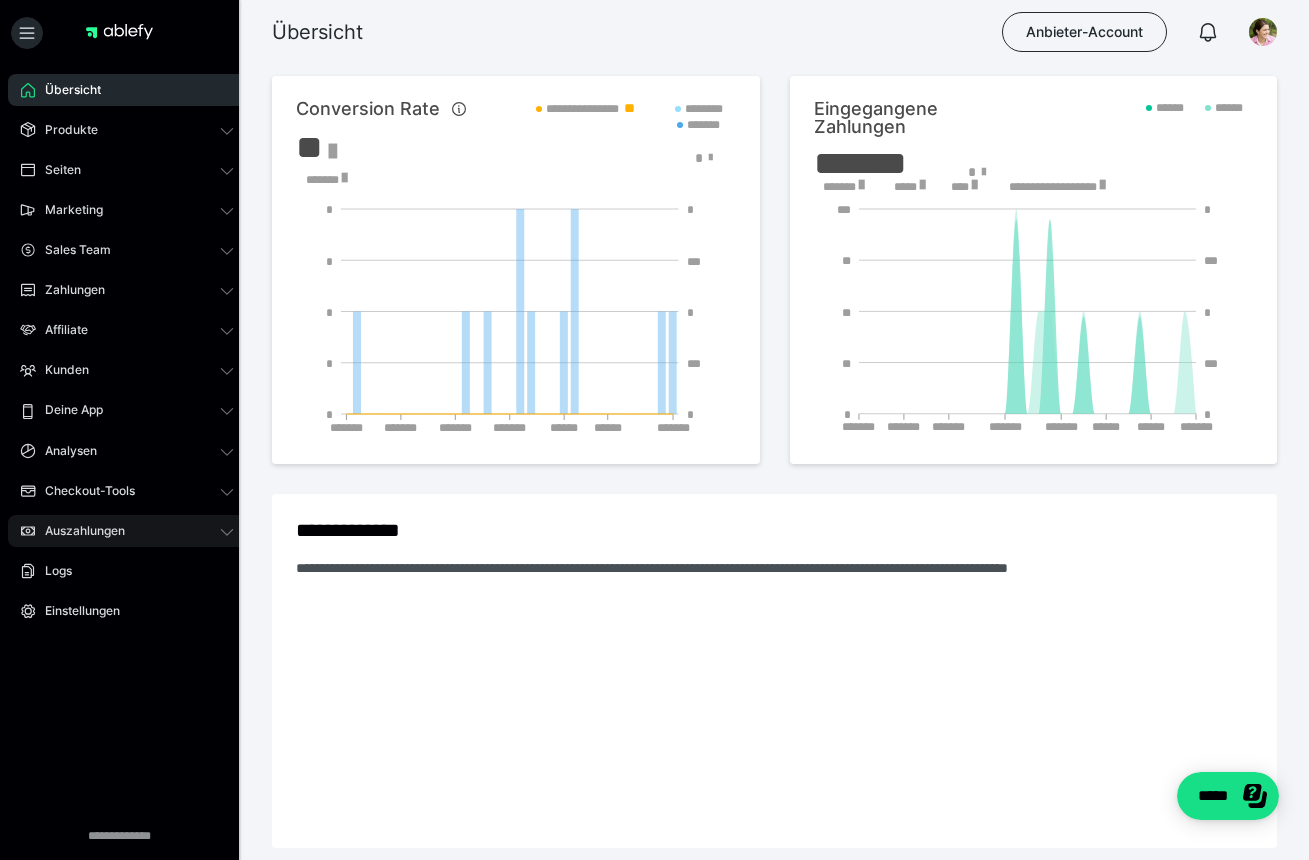 click on "Auszahlungen" at bounding box center [78, 531] 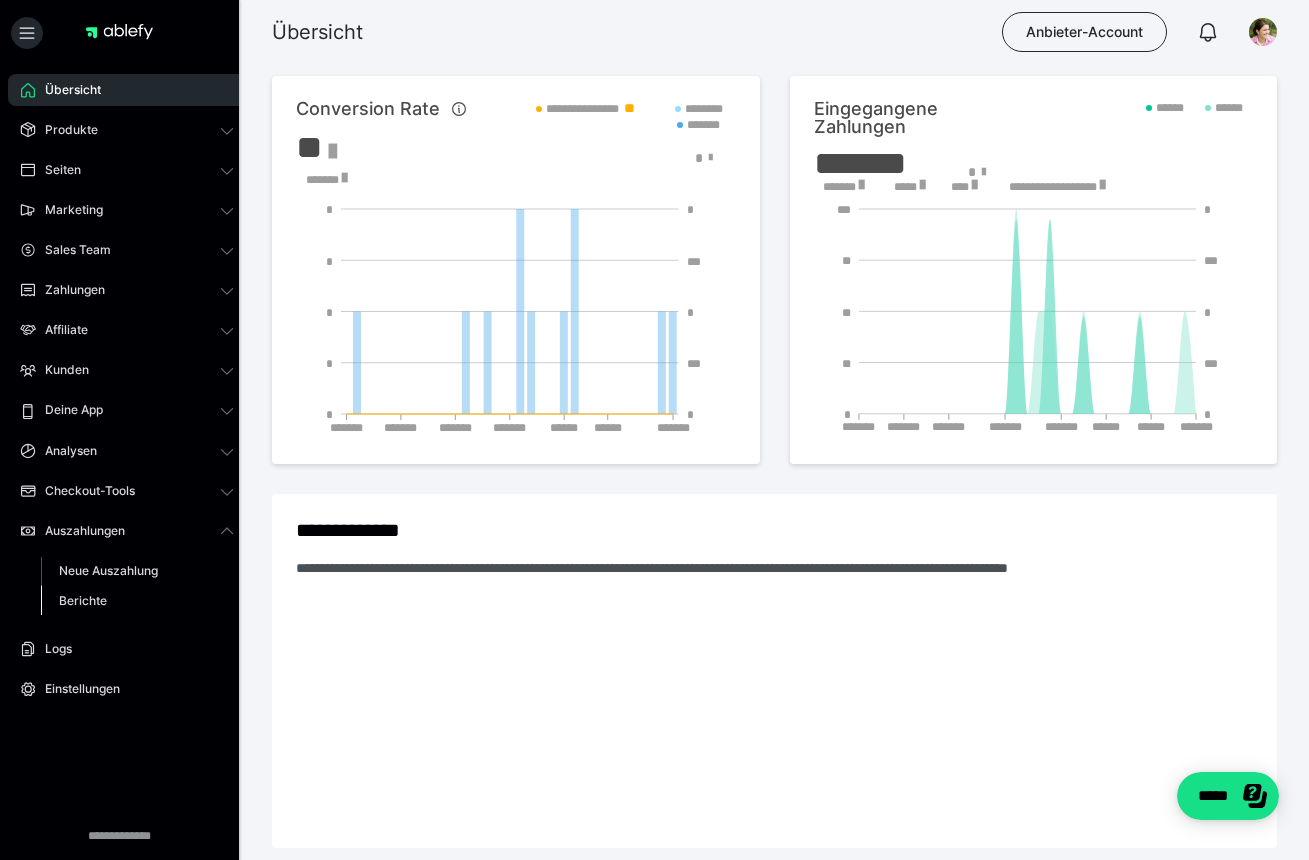 click on "Berichte" at bounding box center [83, 600] 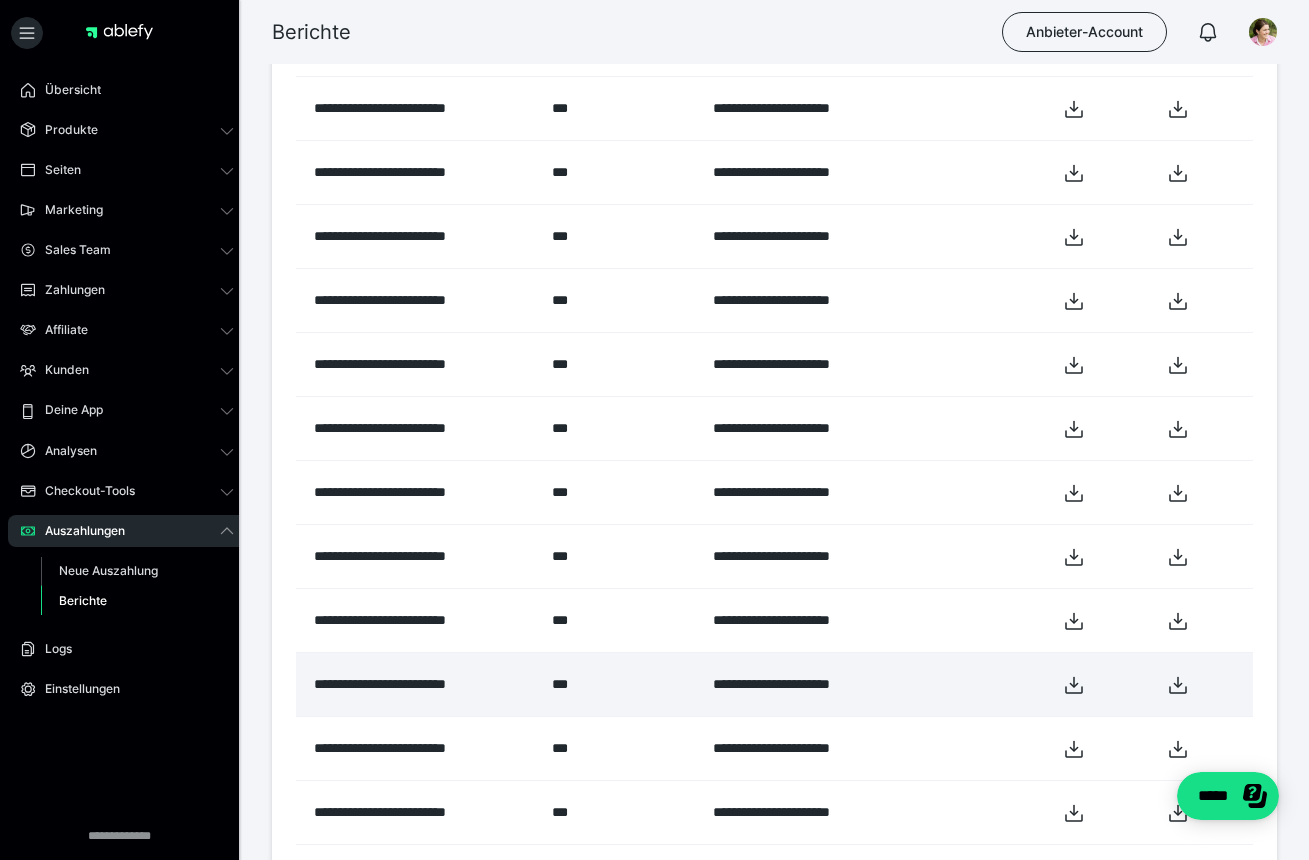 scroll, scrollTop: 556, scrollLeft: 0, axis: vertical 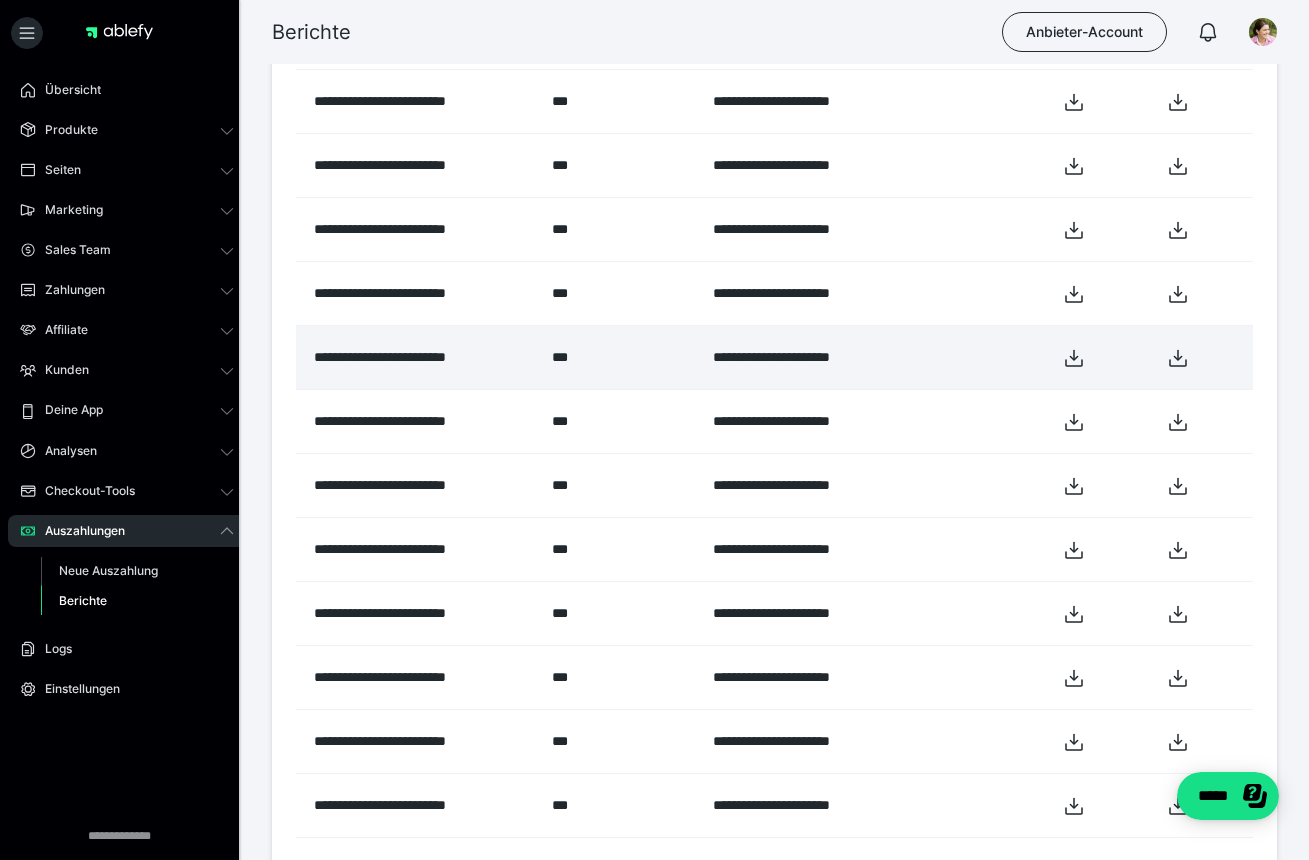 click at bounding box center (1100, 358) 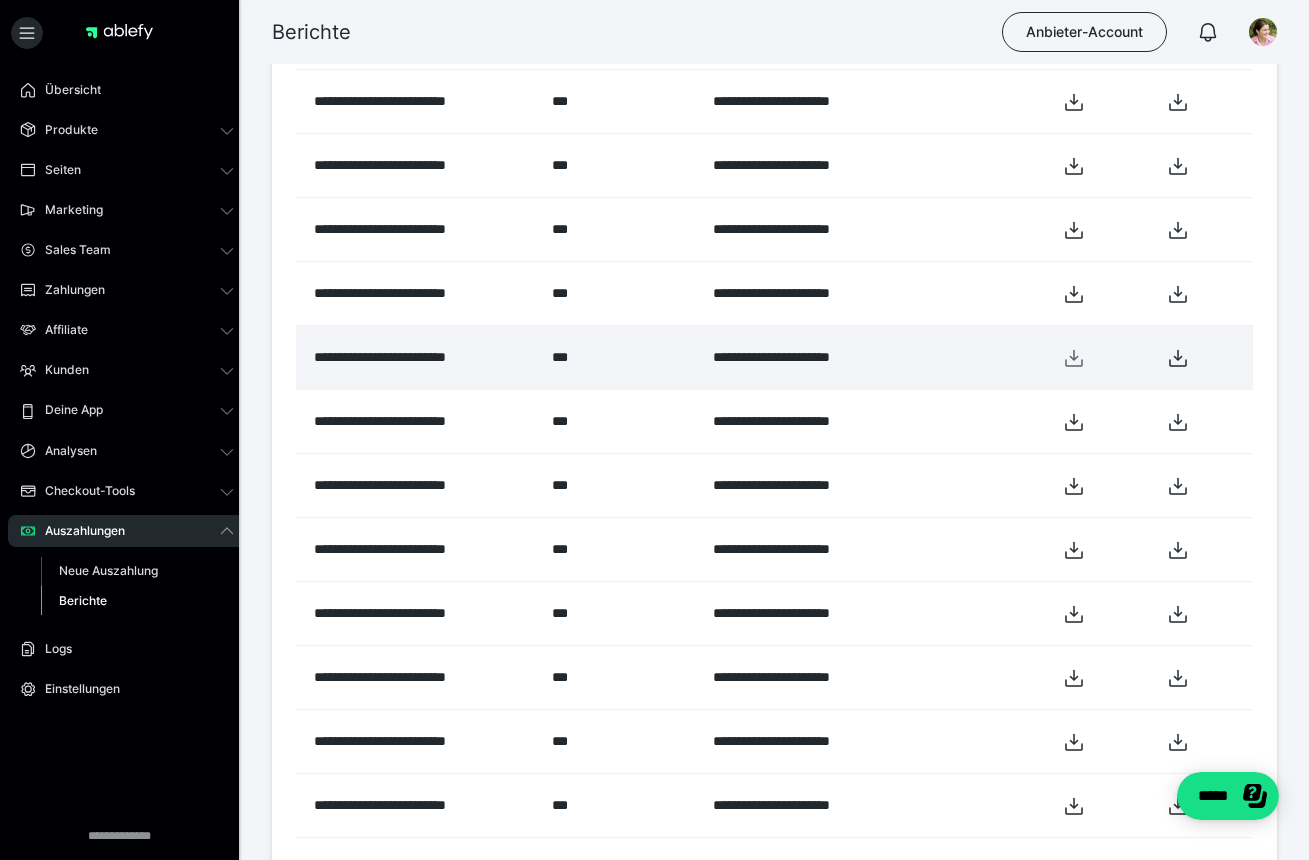 click 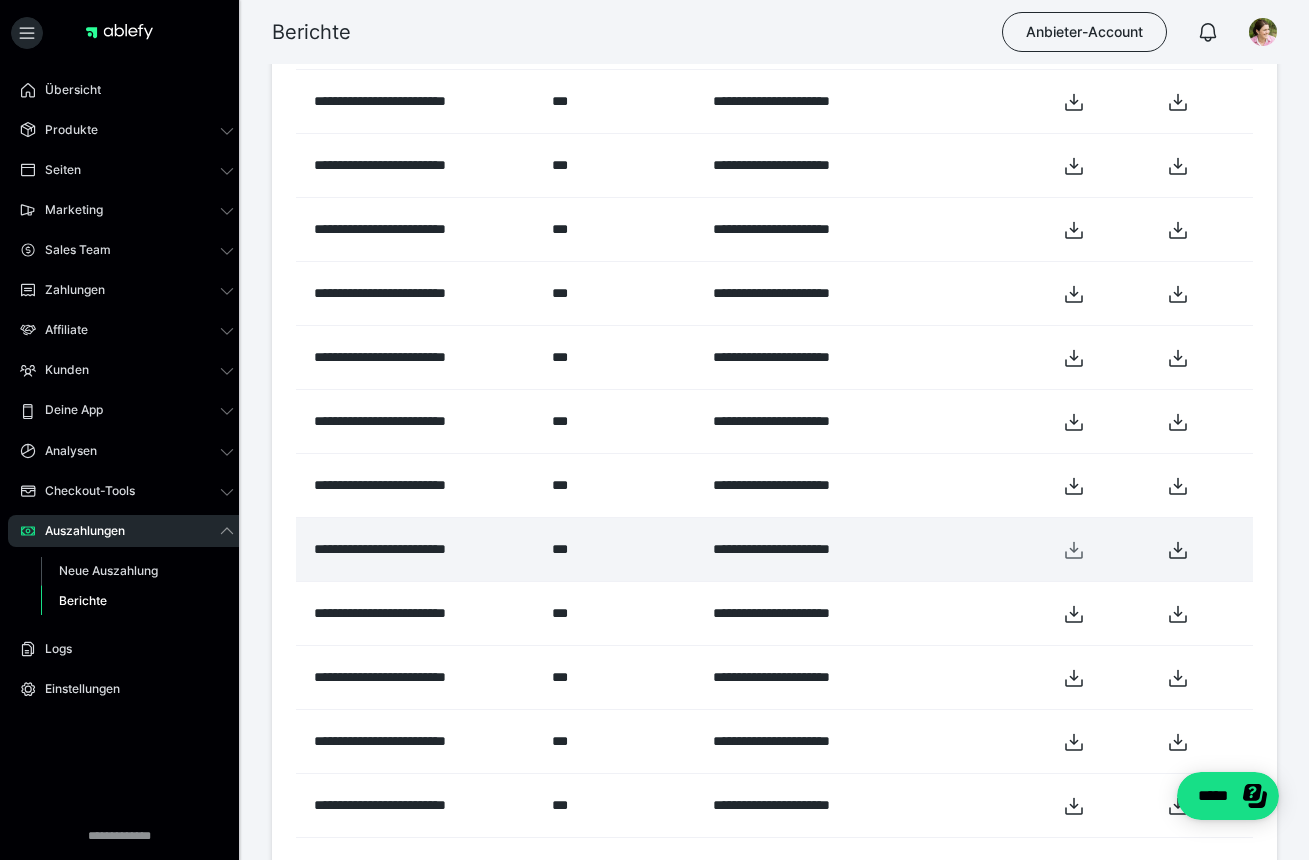 click 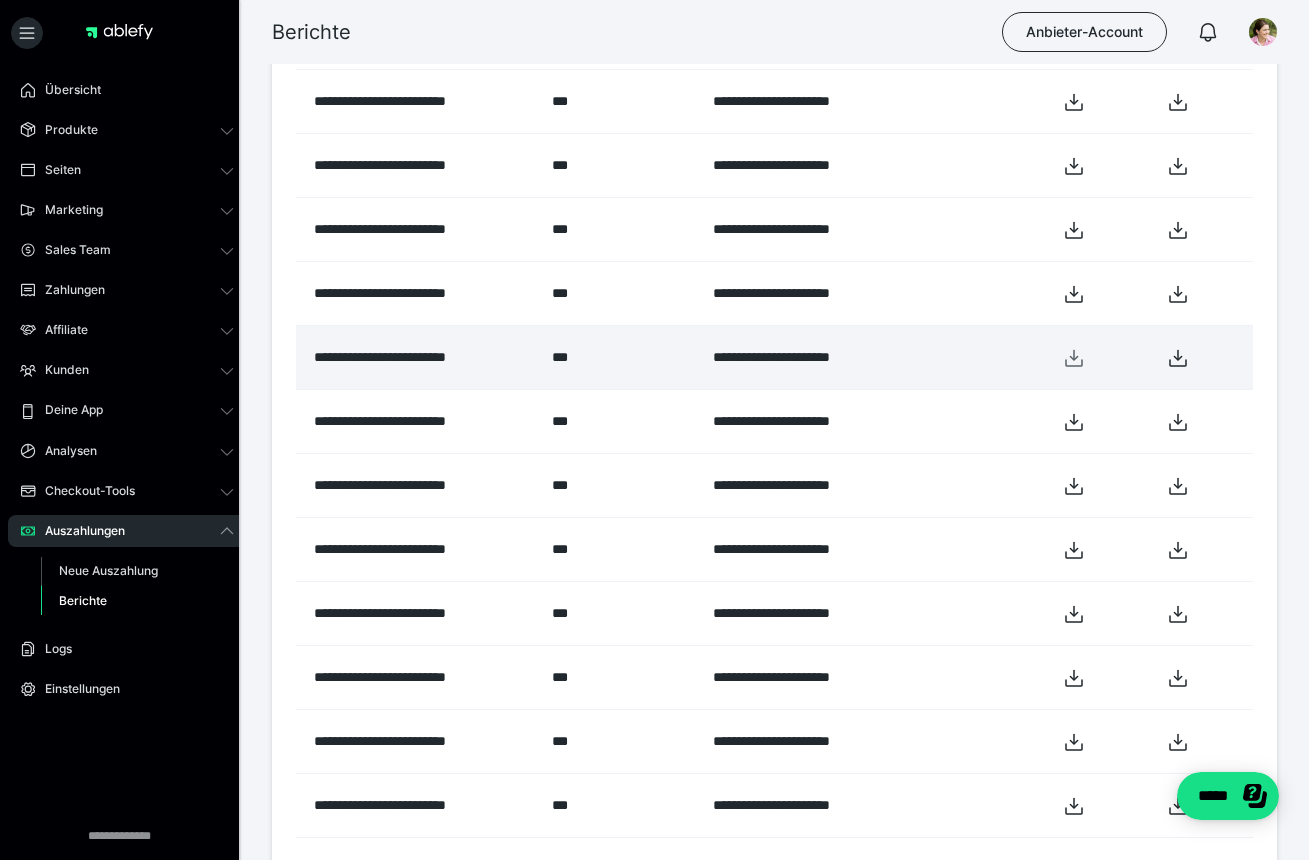 click 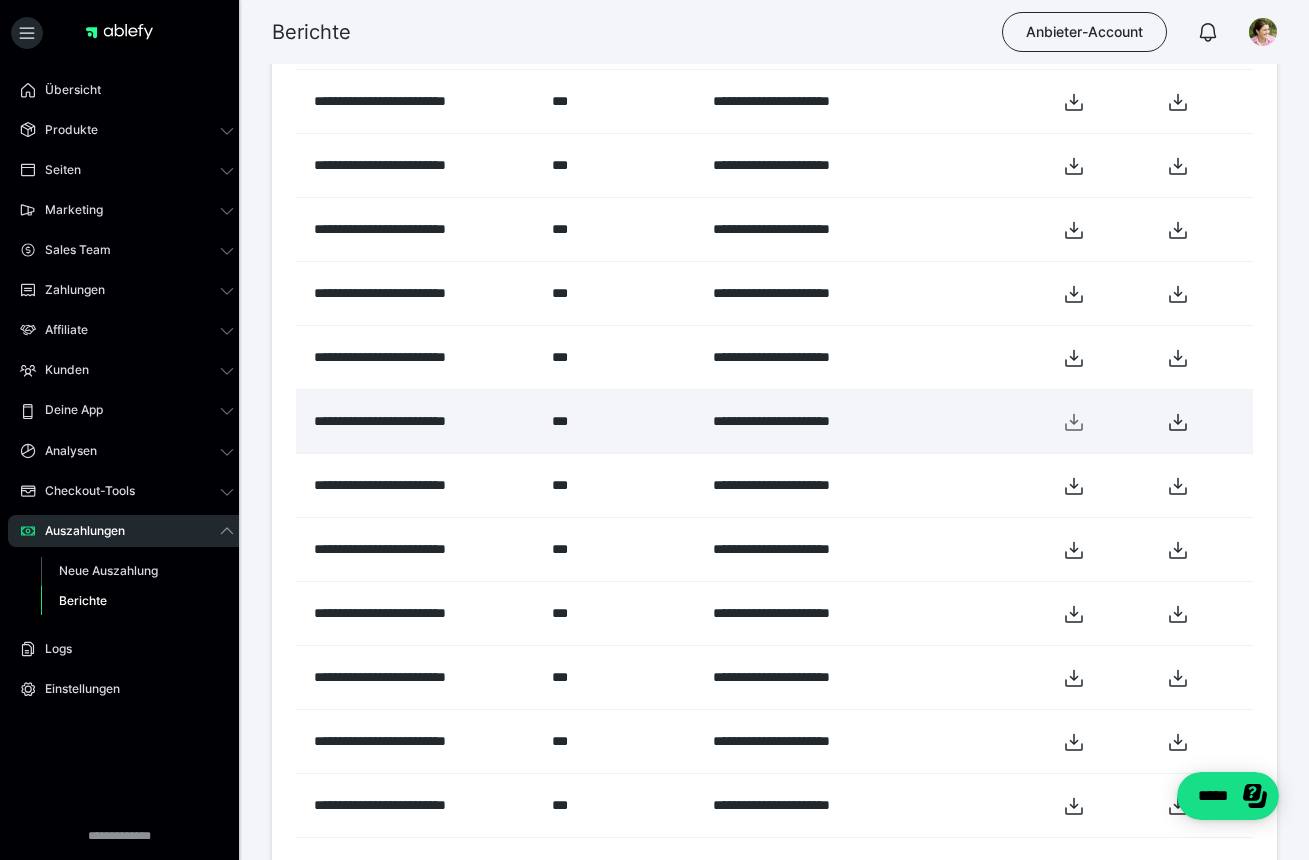 click 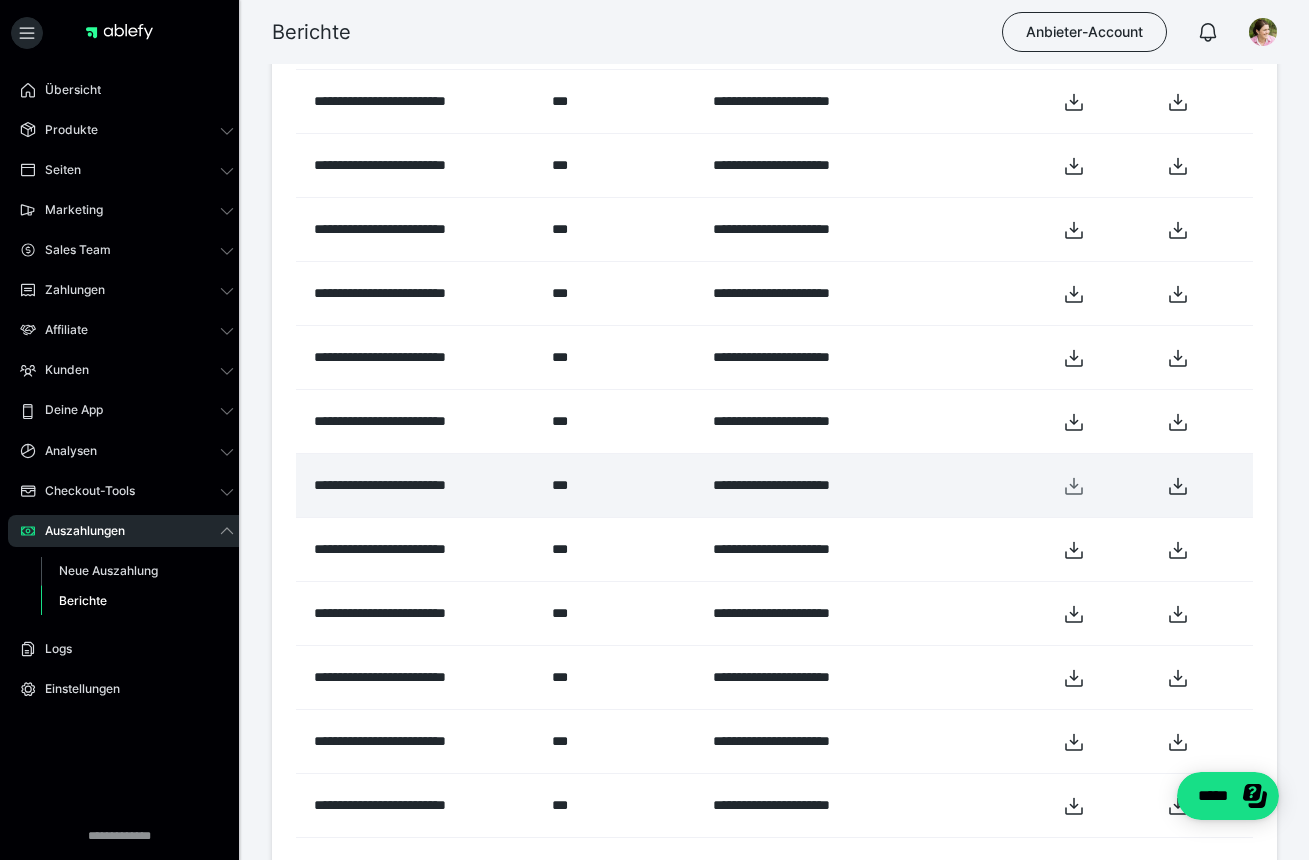 click 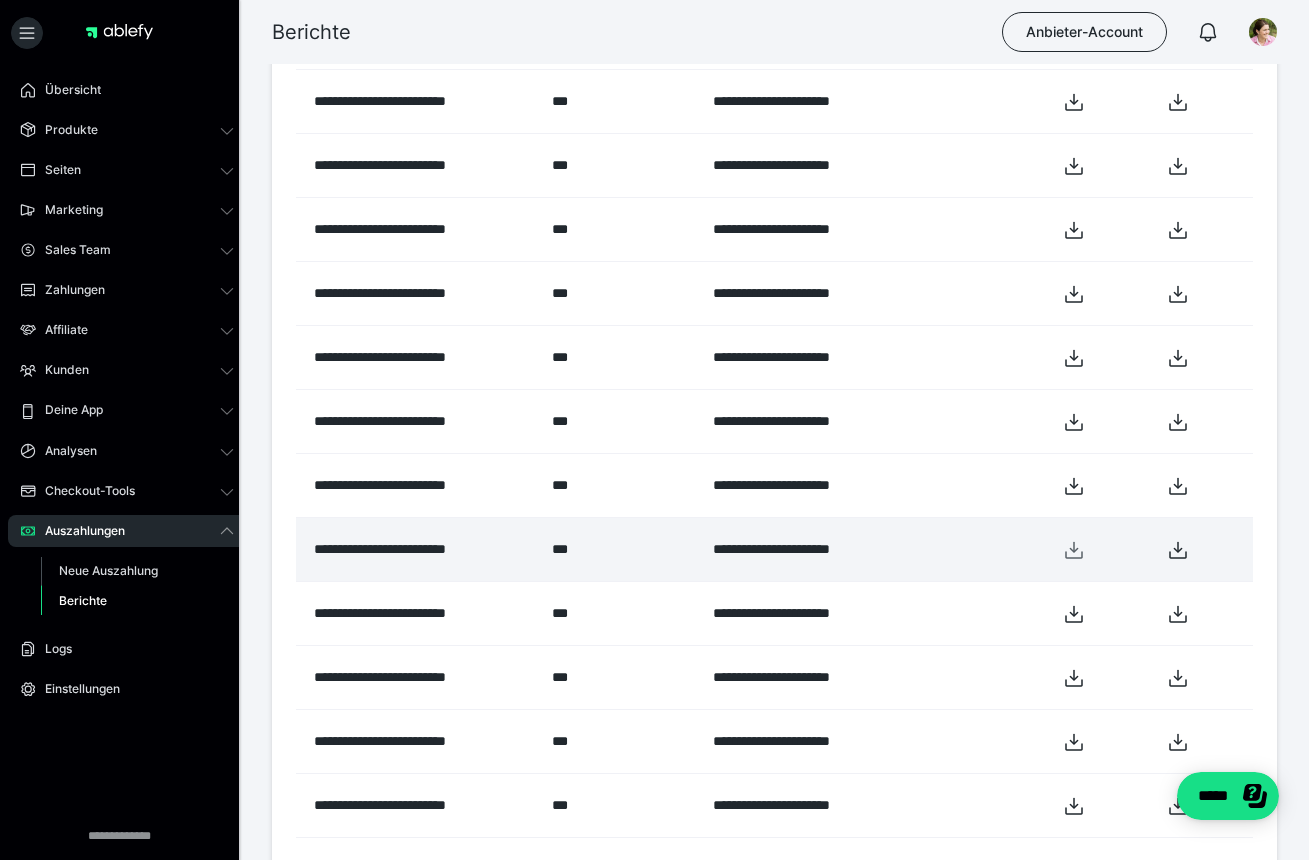 click 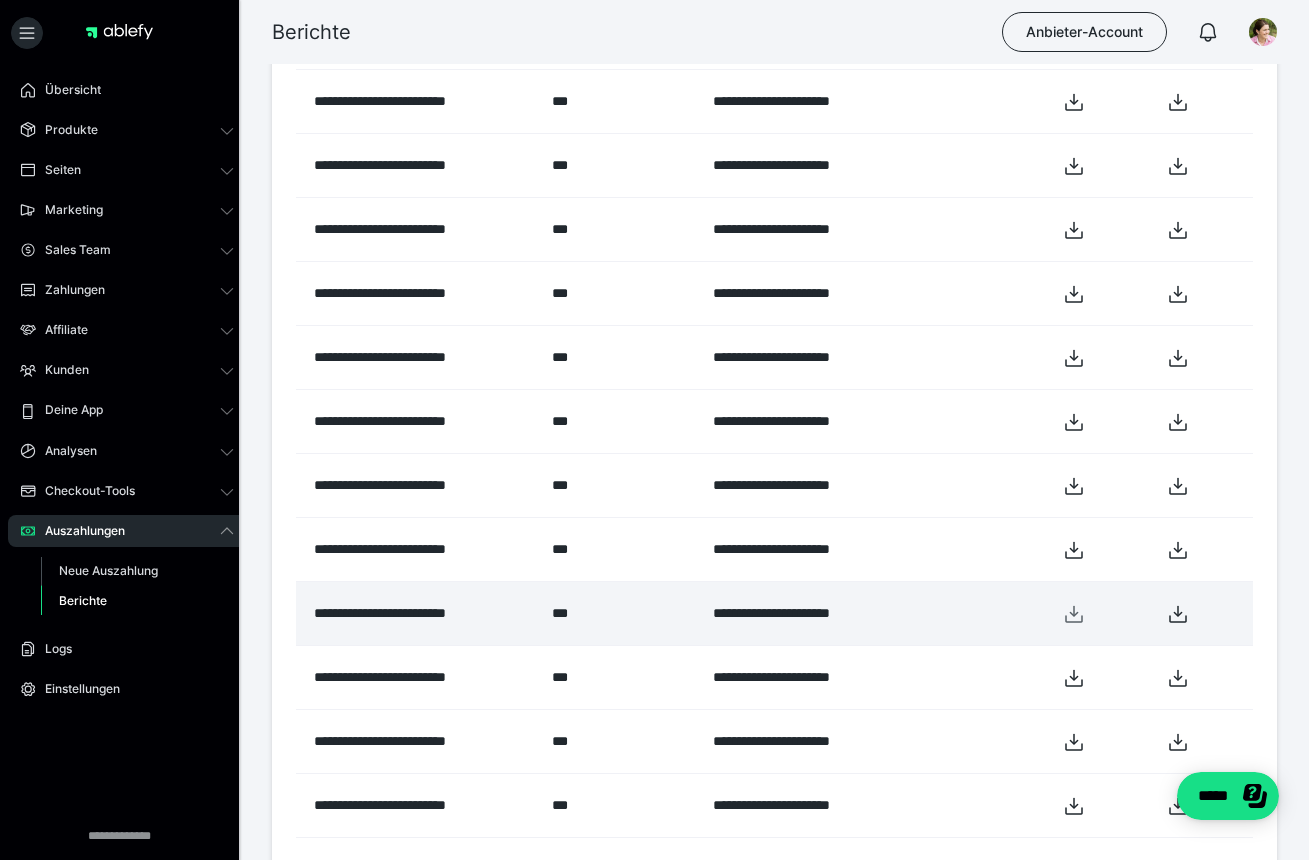 click 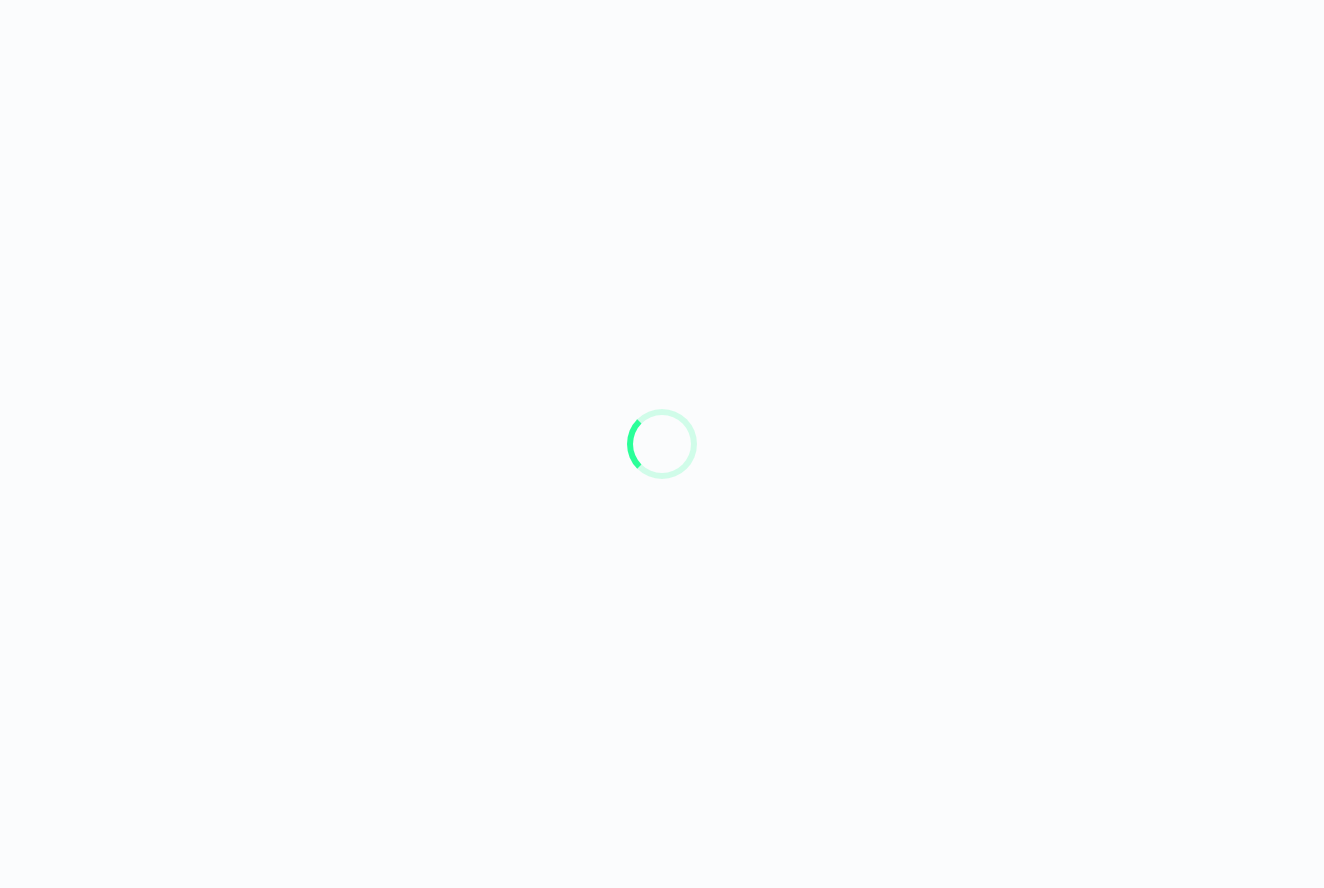 scroll, scrollTop: 0, scrollLeft: 0, axis: both 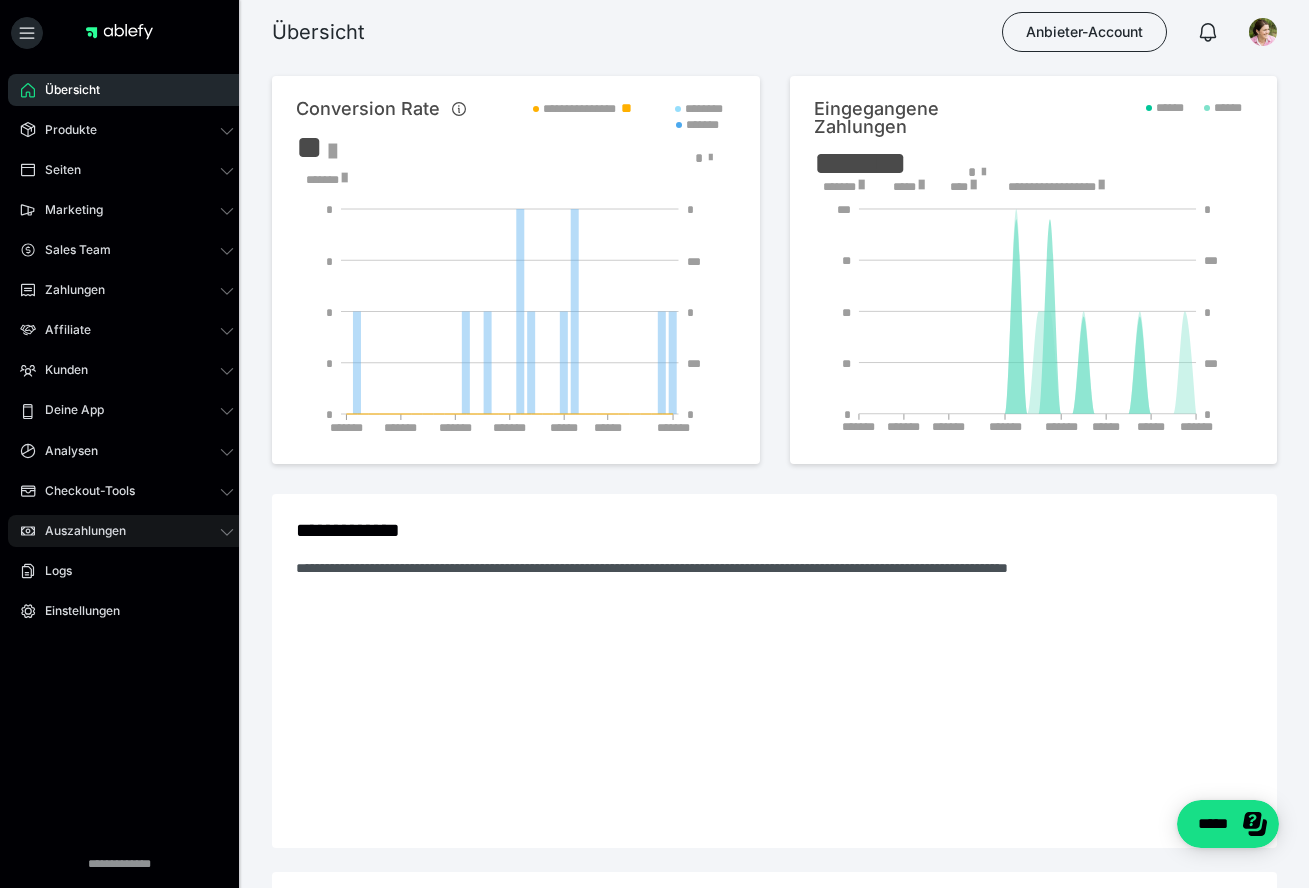click on "Auszahlungen" at bounding box center (78, 531) 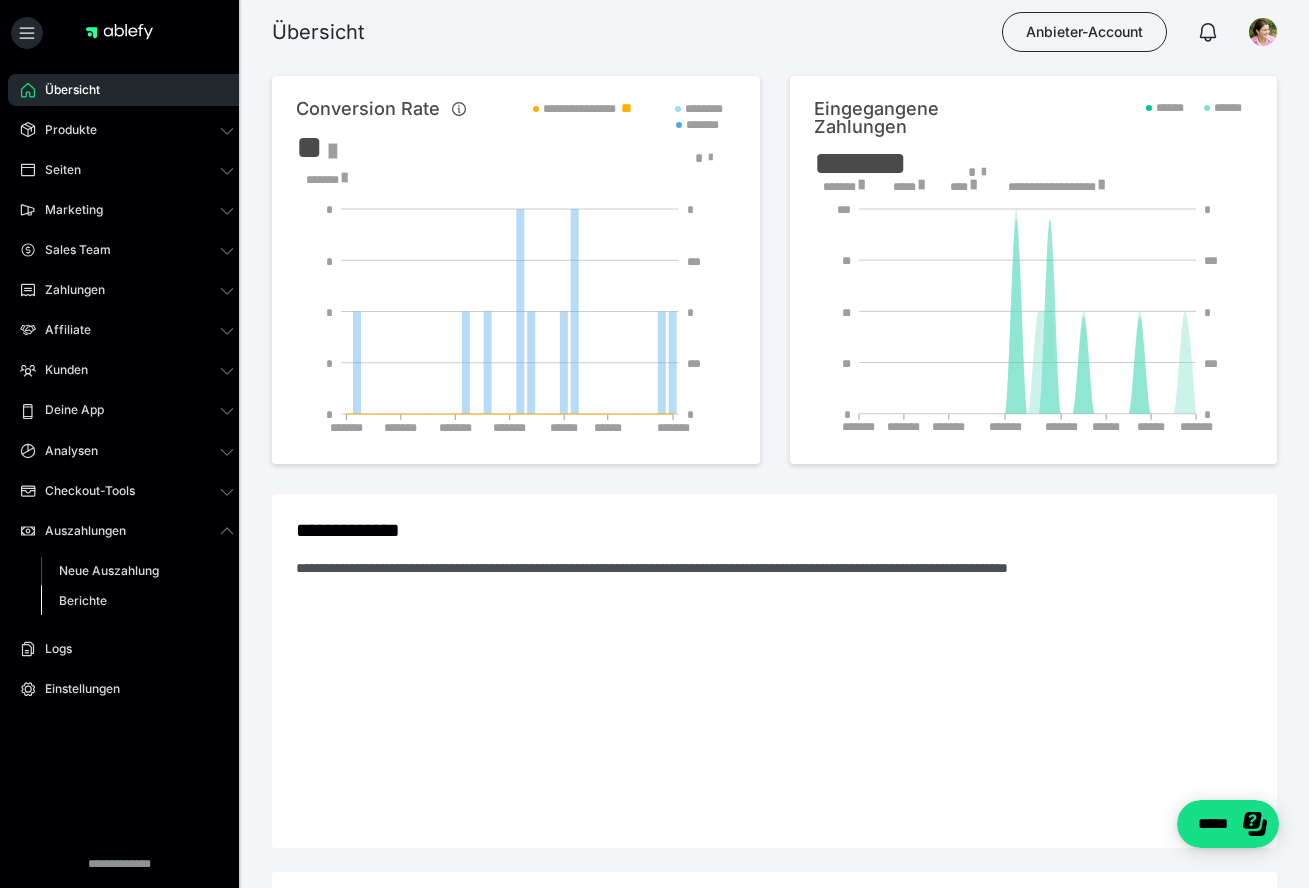 click on "Berichte" at bounding box center [83, 600] 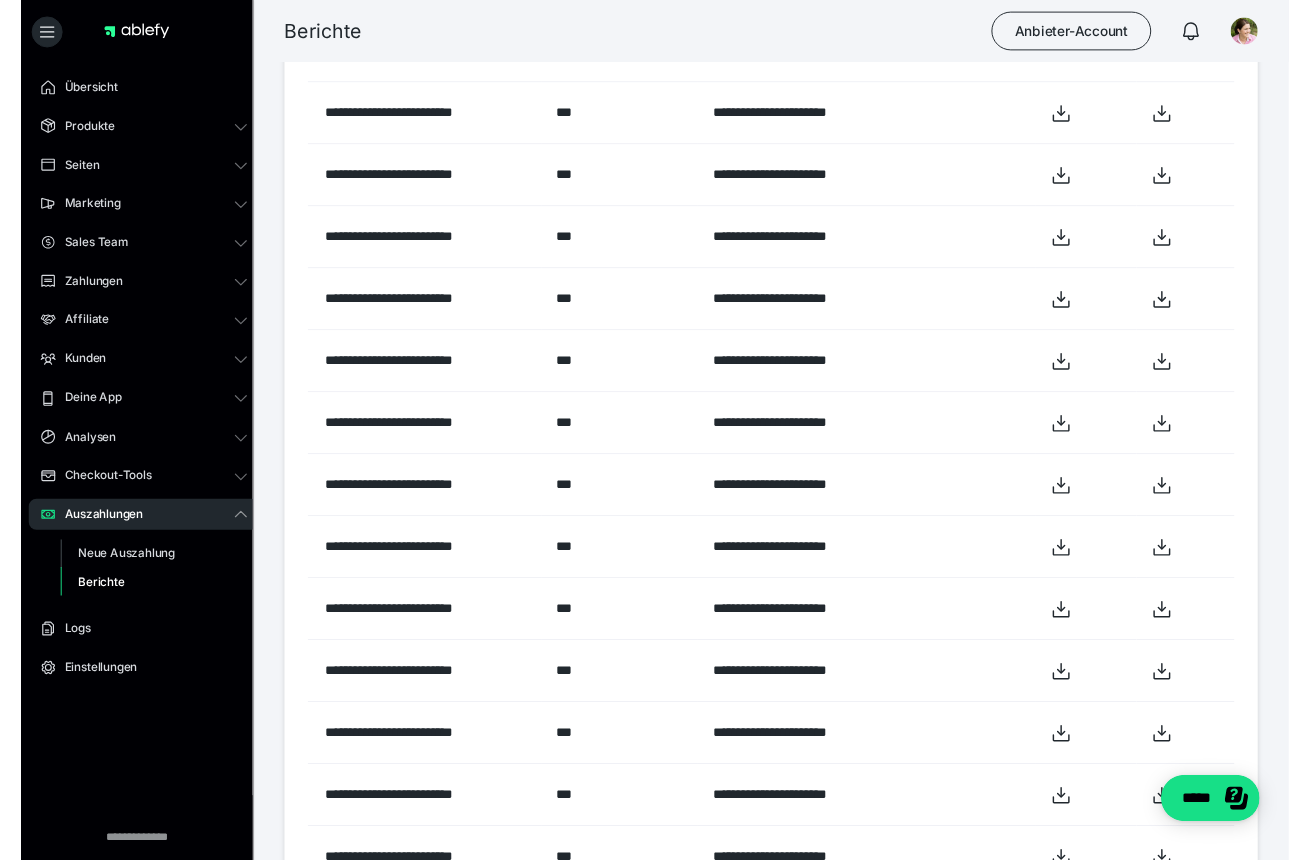 scroll, scrollTop: 798, scrollLeft: 0, axis: vertical 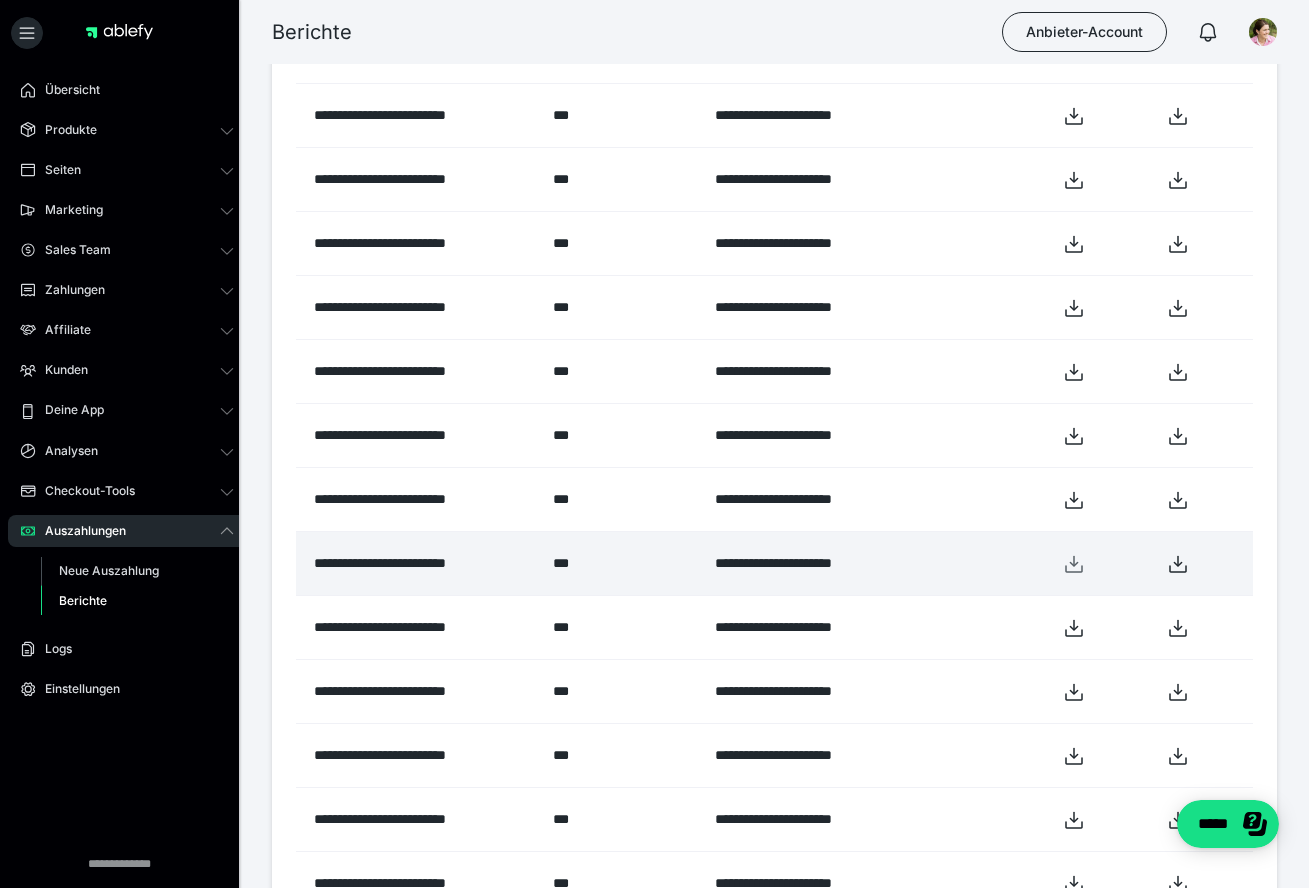 click 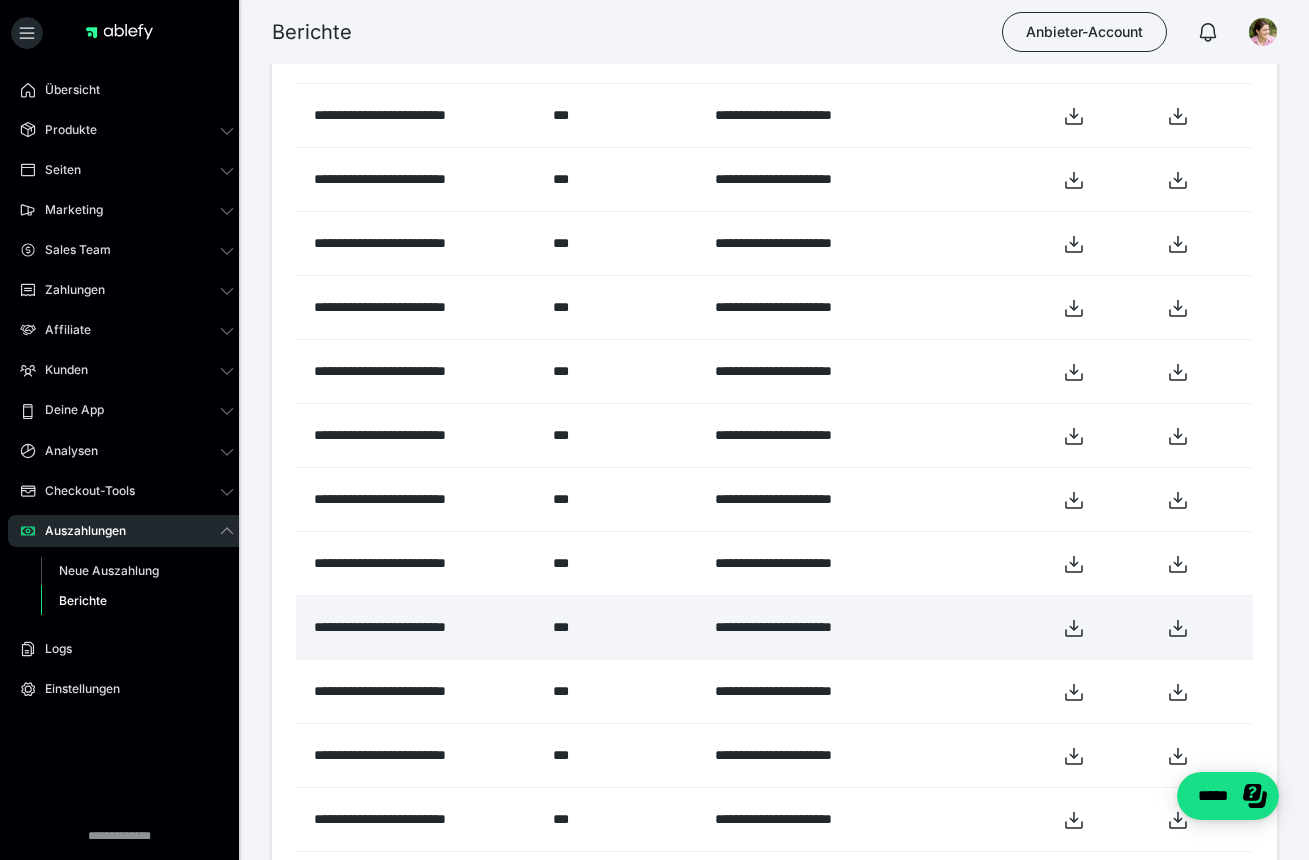 click at bounding box center [1100, 628] 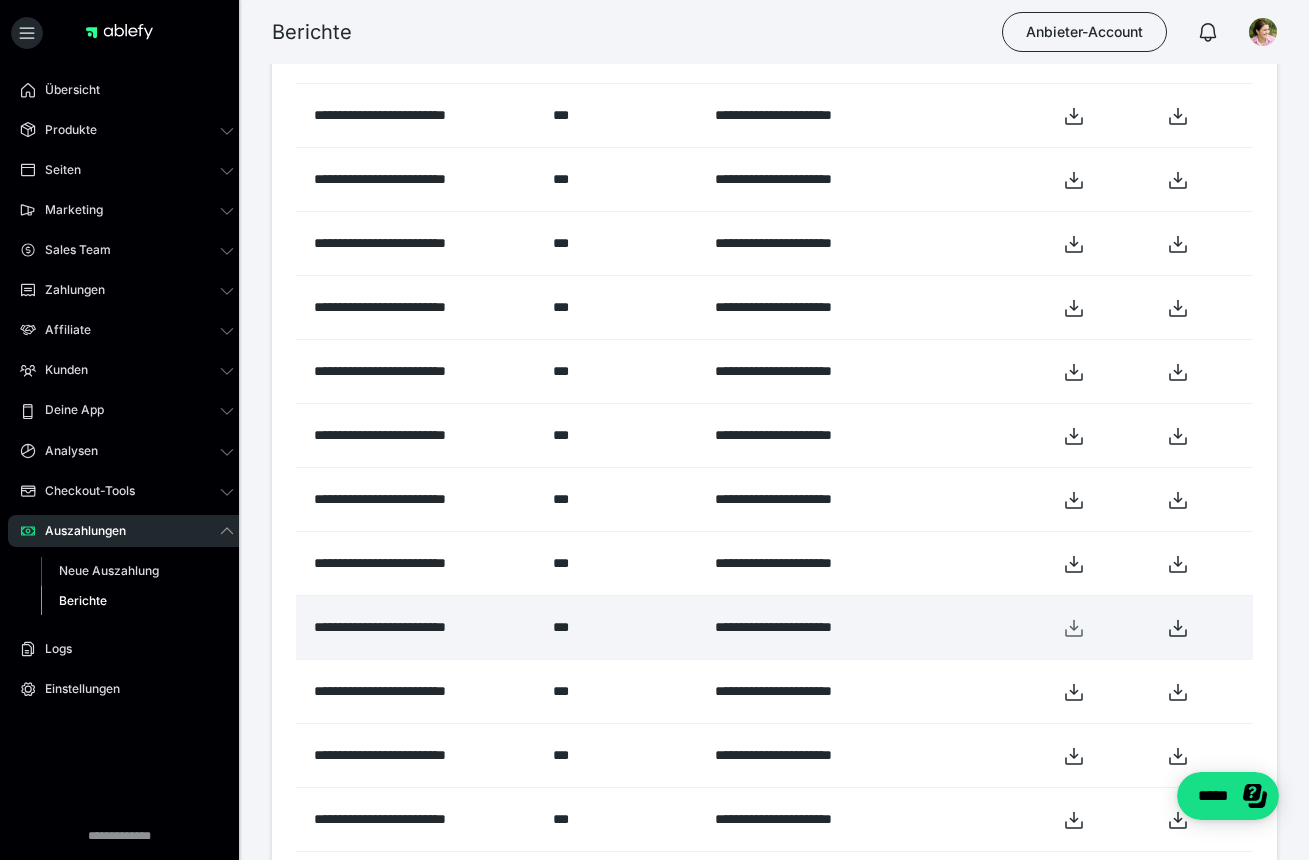 click 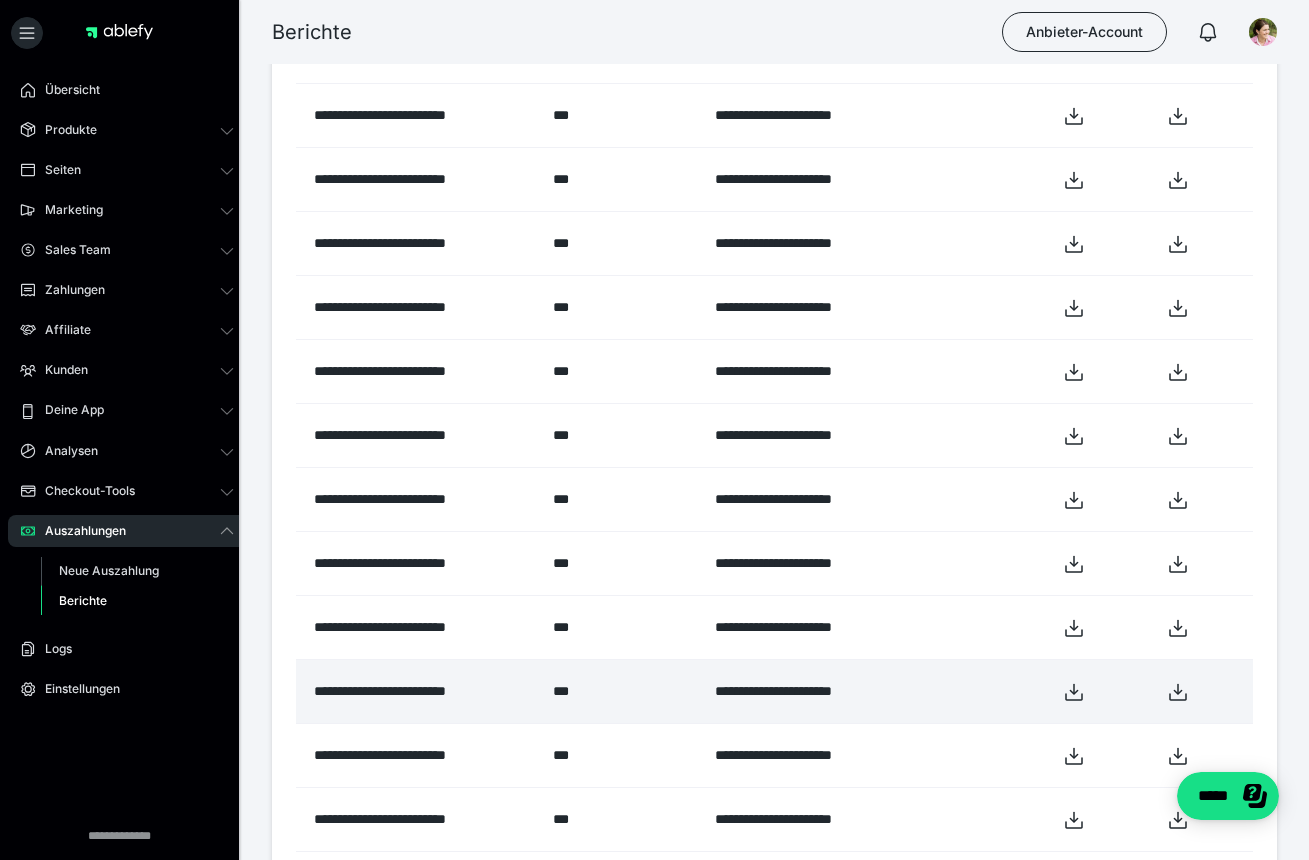 click at bounding box center [1100, 692] 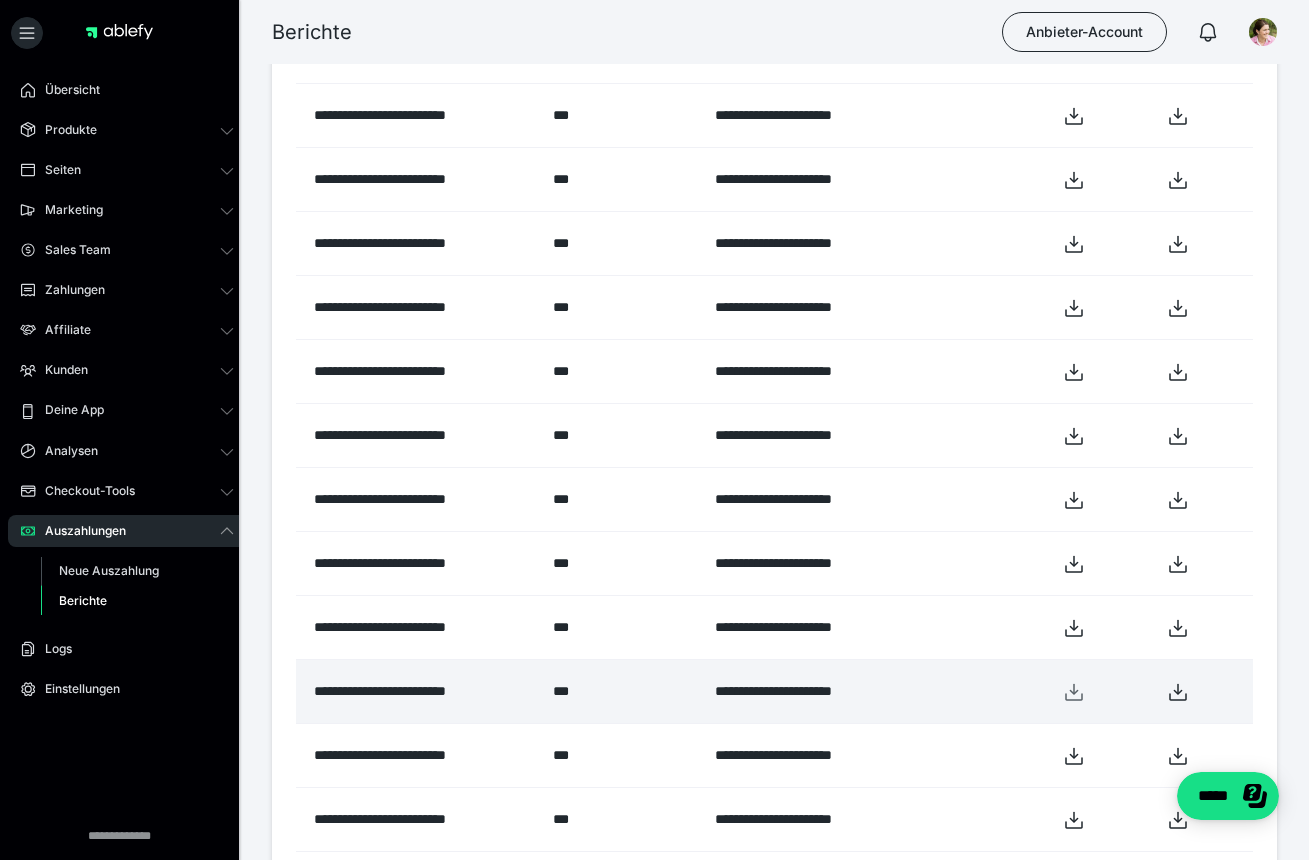 click 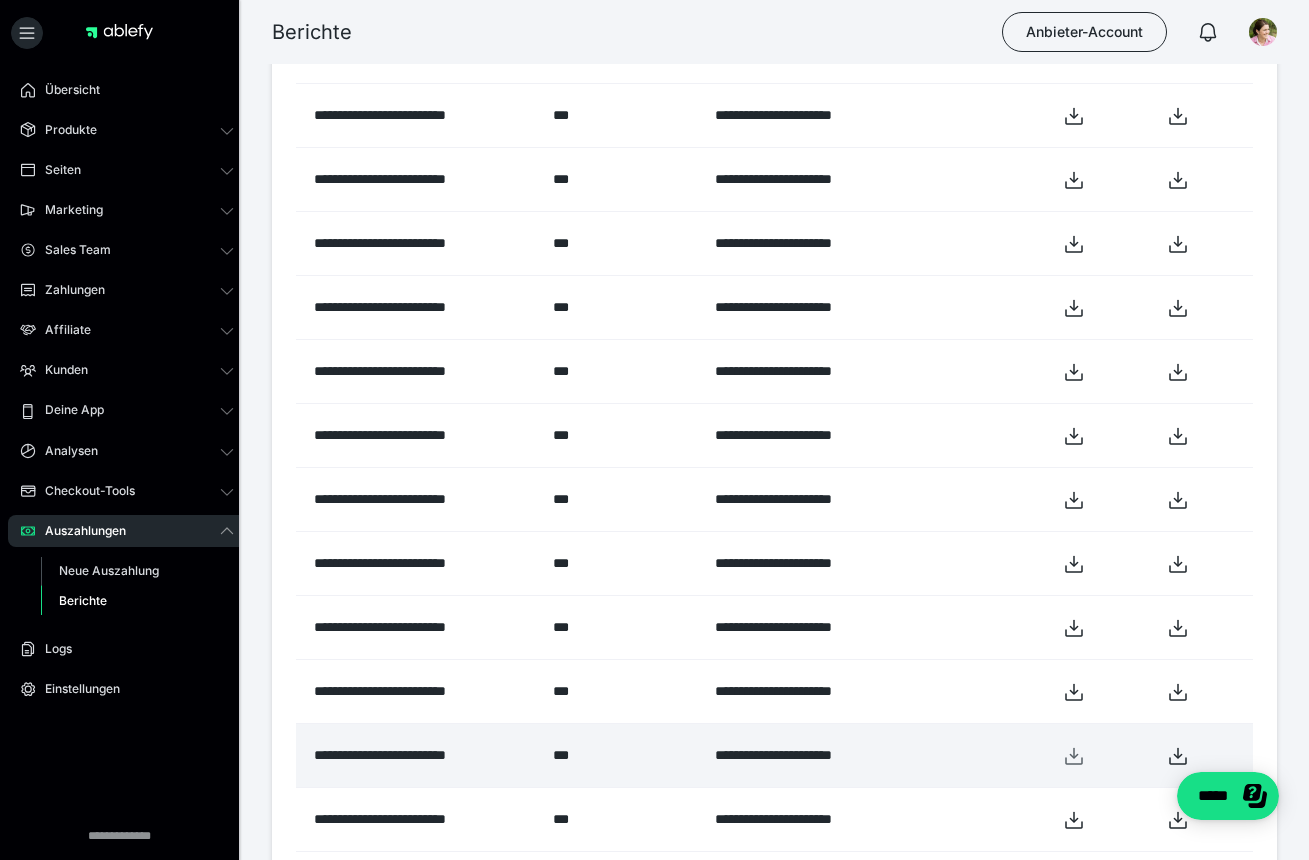 click 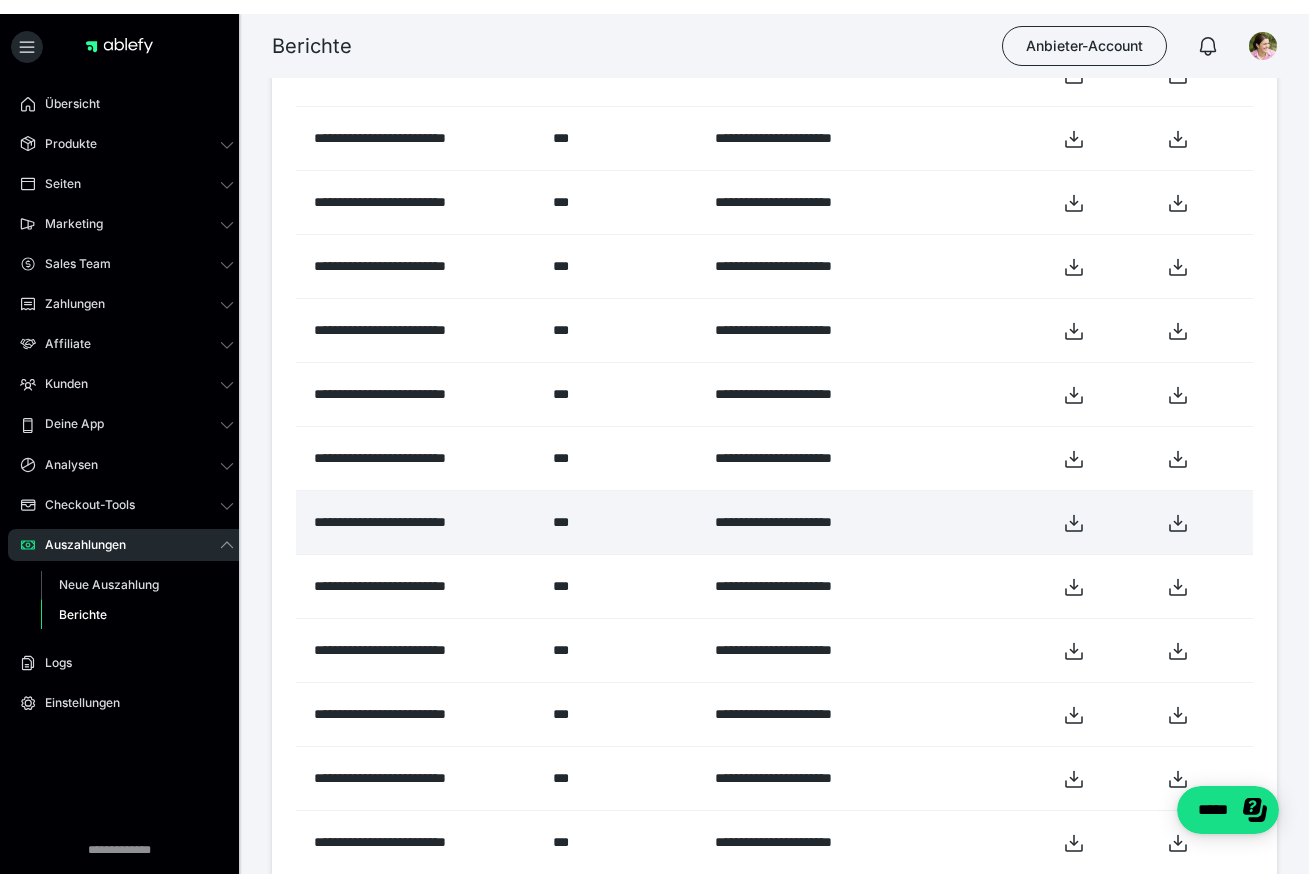 scroll, scrollTop: 993, scrollLeft: 0, axis: vertical 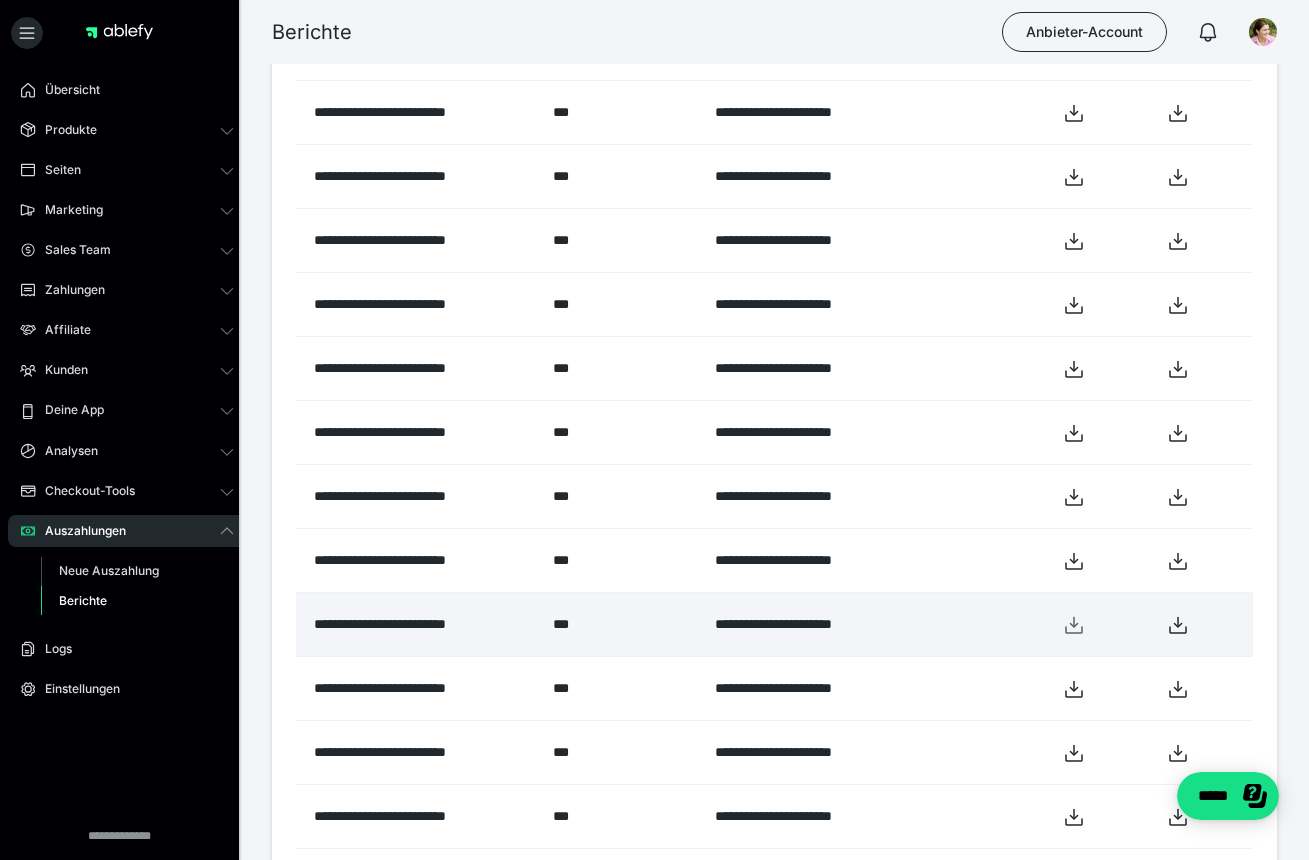 click 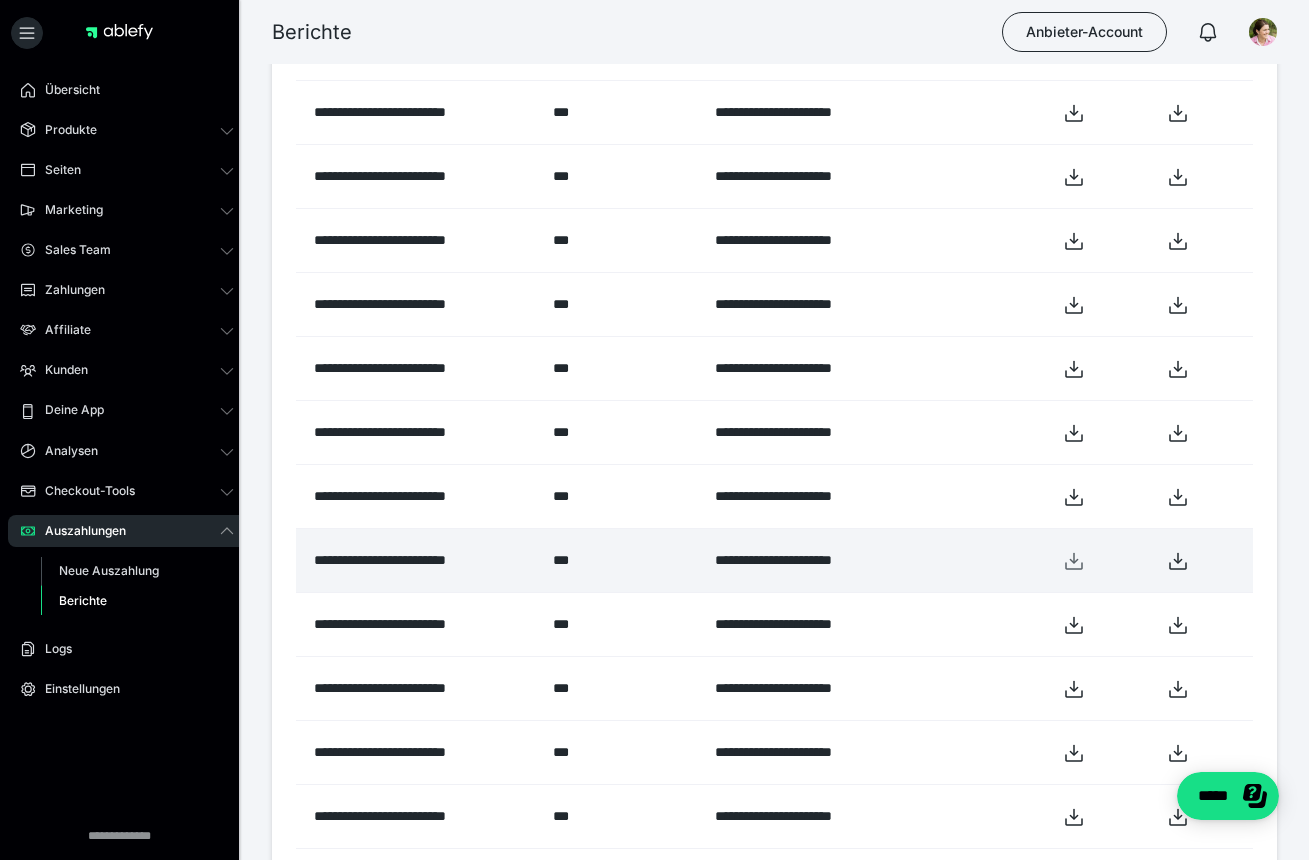 click 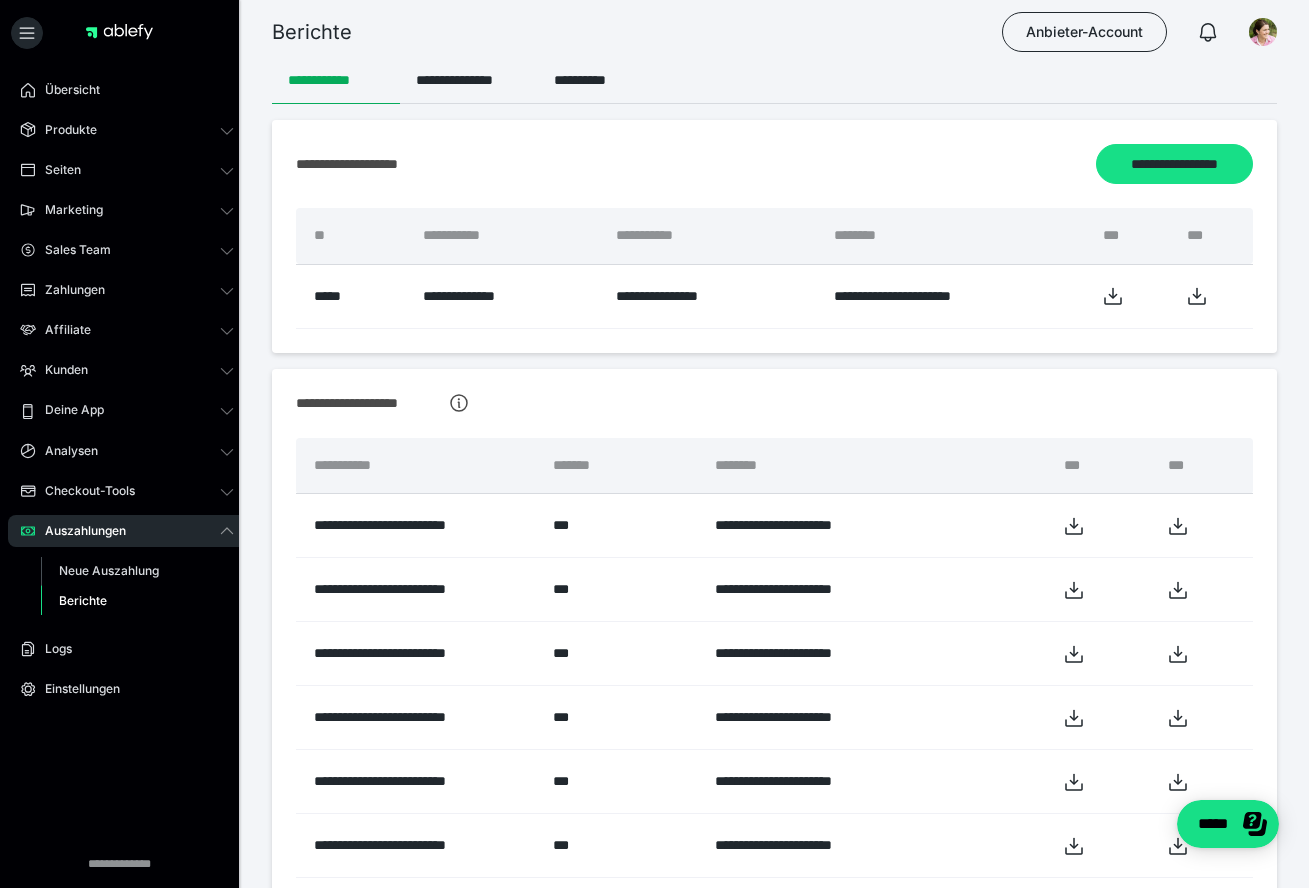 scroll, scrollTop: 0, scrollLeft: 0, axis: both 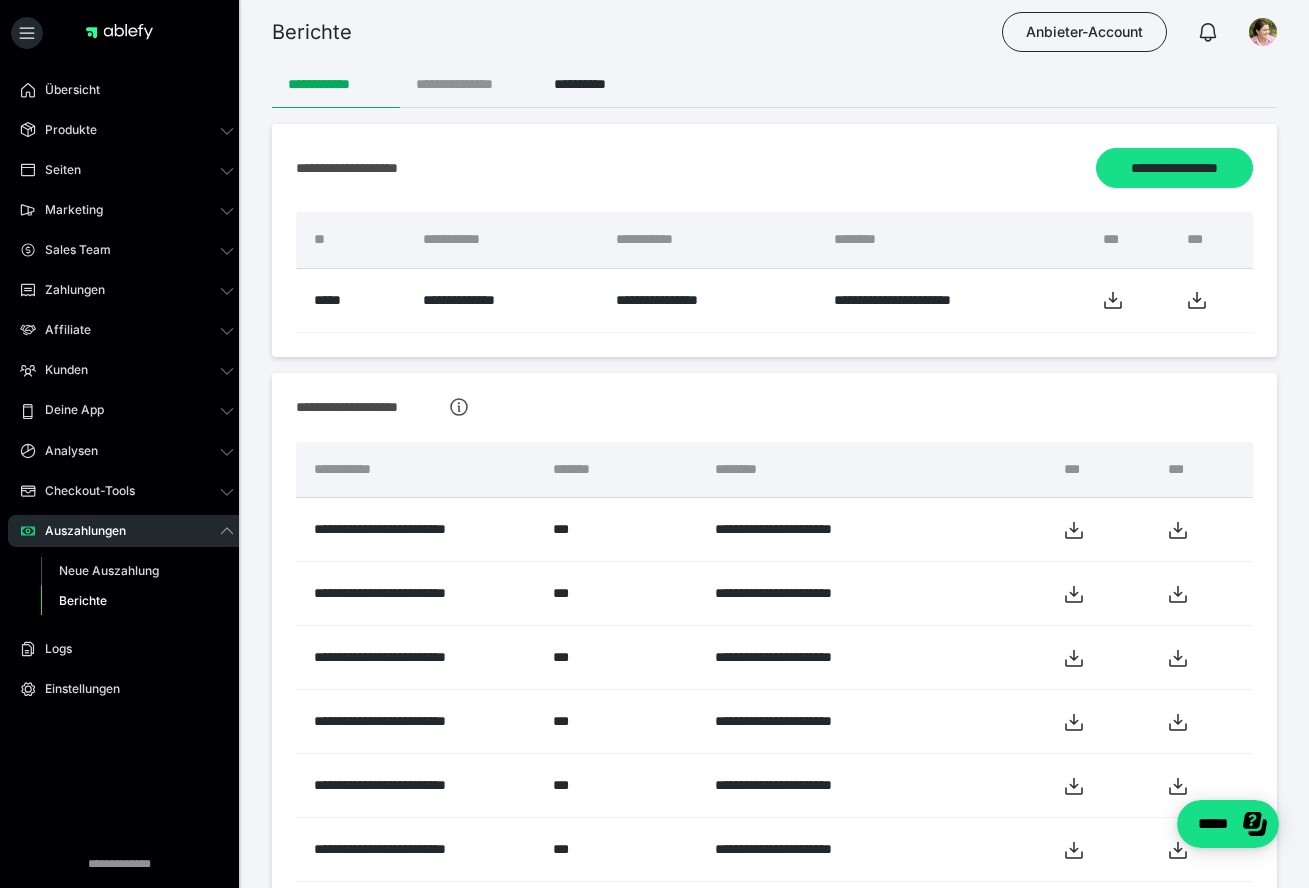 click on "**********" at bounding box center [469, 84] 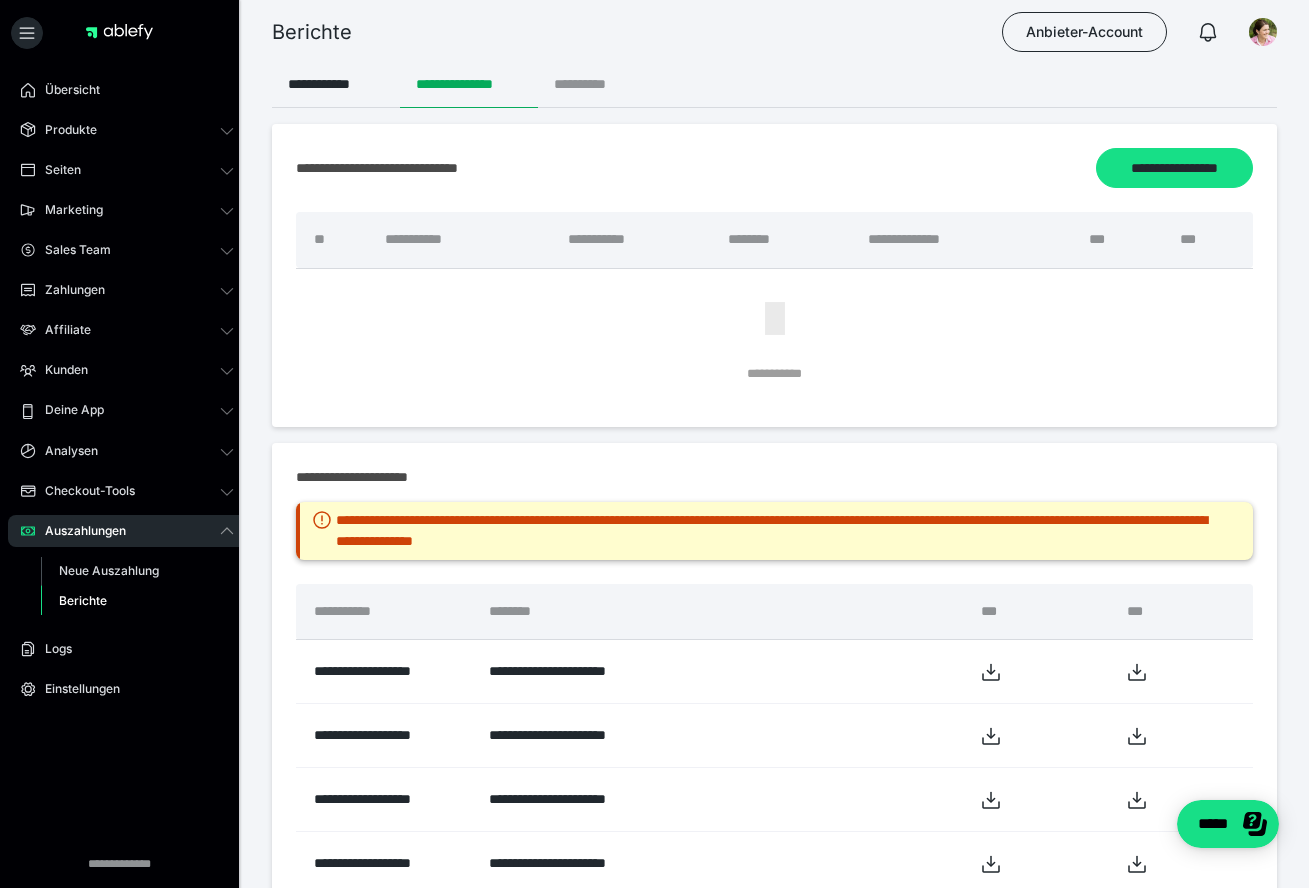 click on "**********" at bounding box center (596, 84) 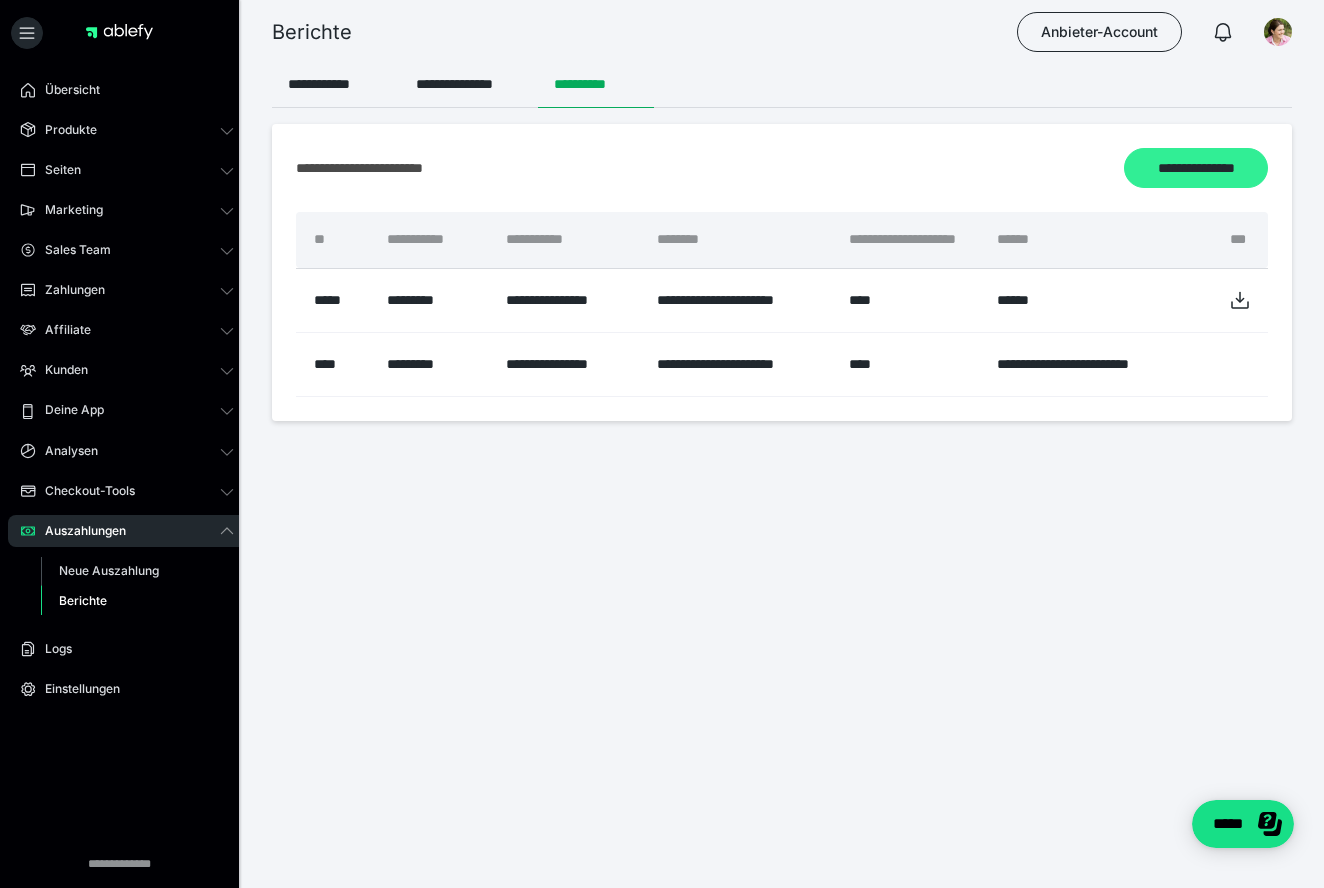click on "**********" at bounding box center (1196, 168) 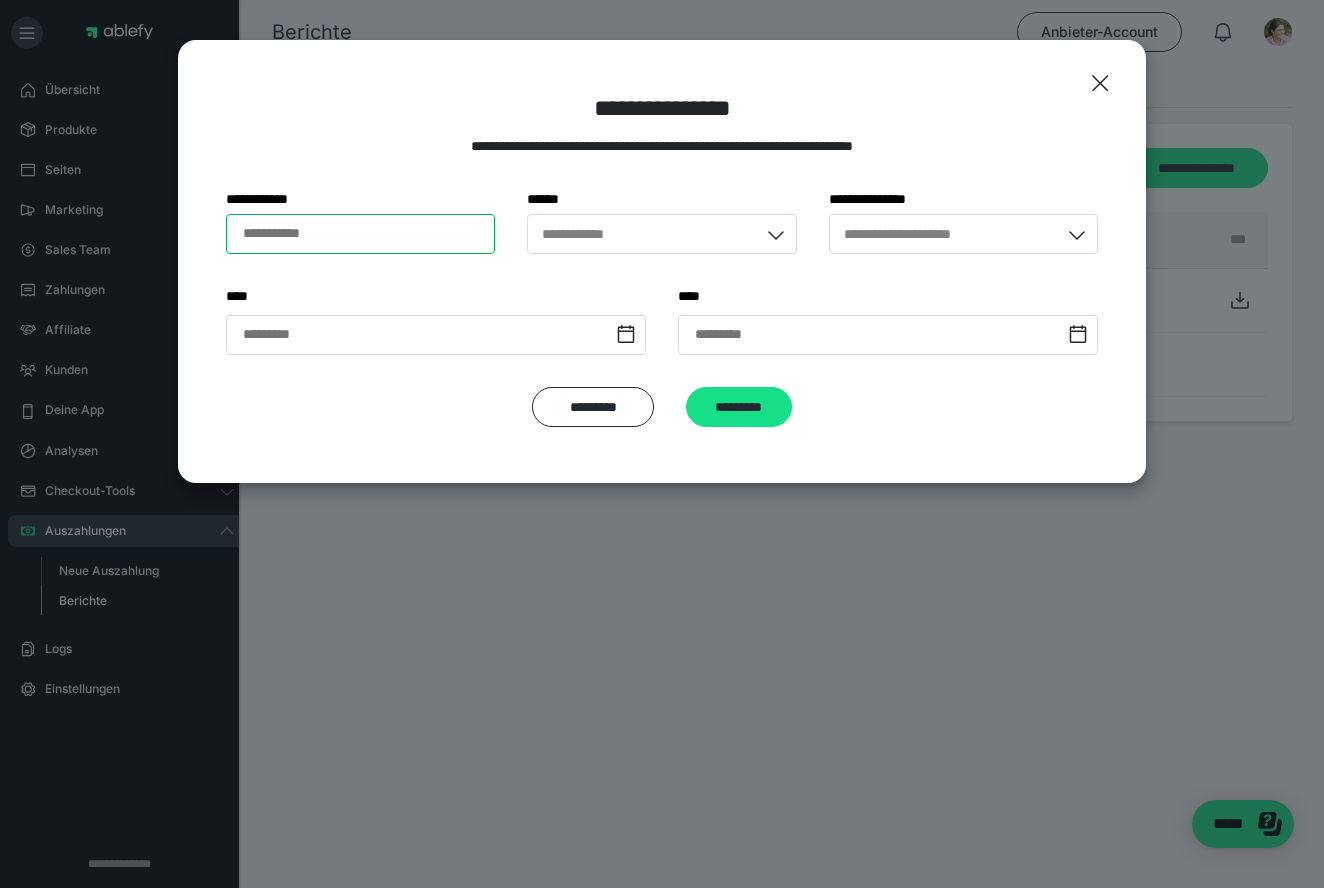click on "**********" at bounding box center [360, 234] 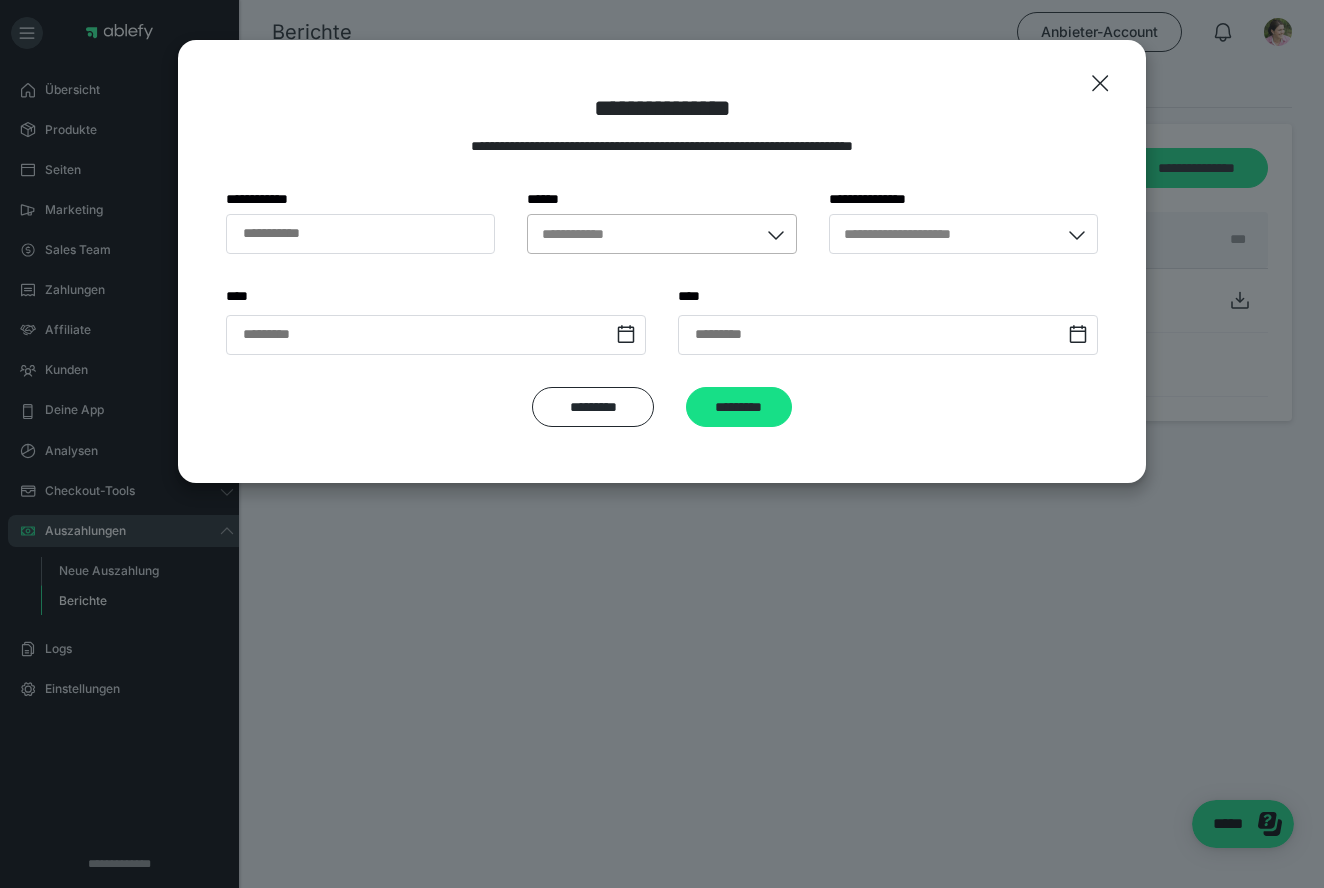 click on "**********" at bounding box center (587, 233) 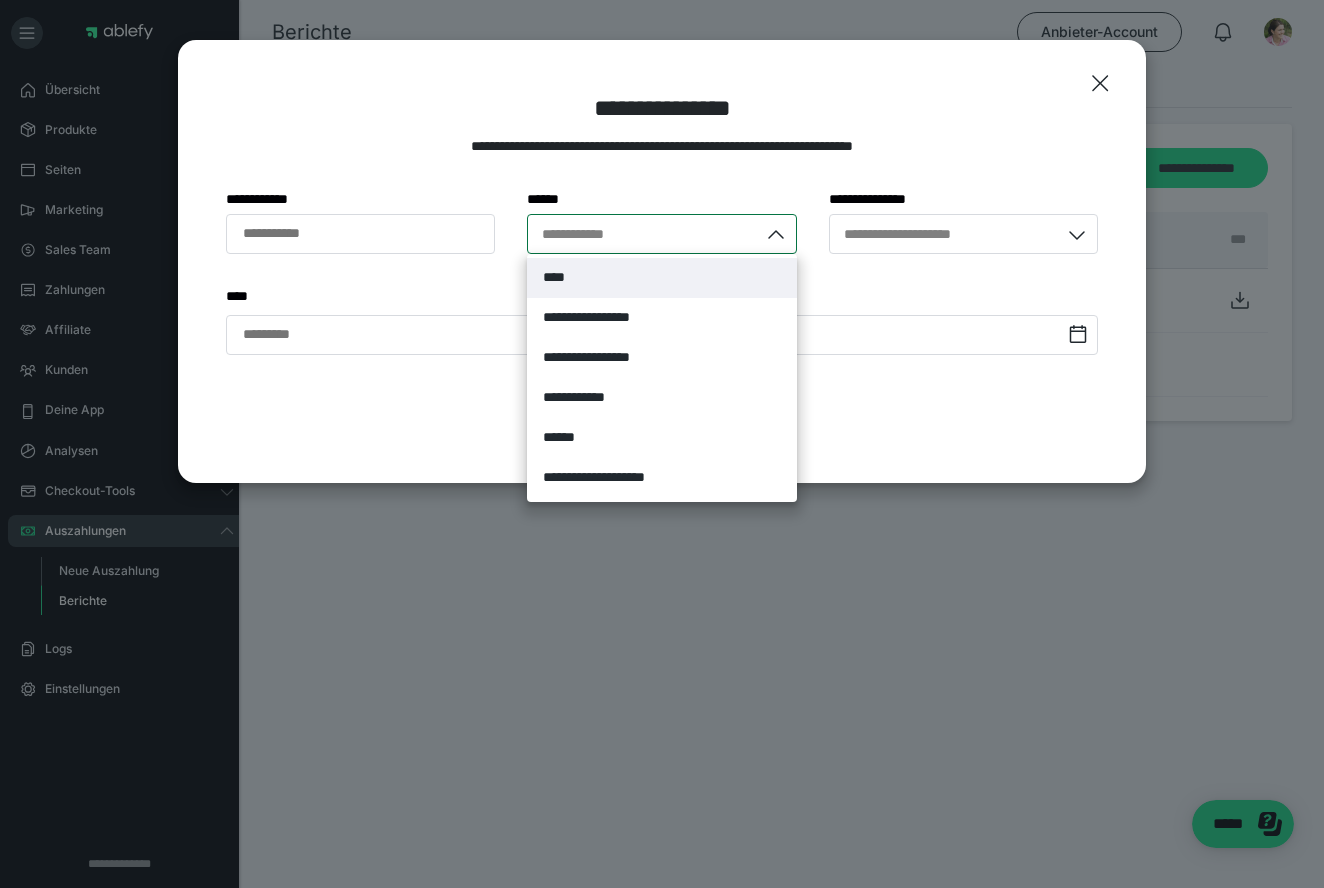 click on "****" at bounding box center (661, 278) 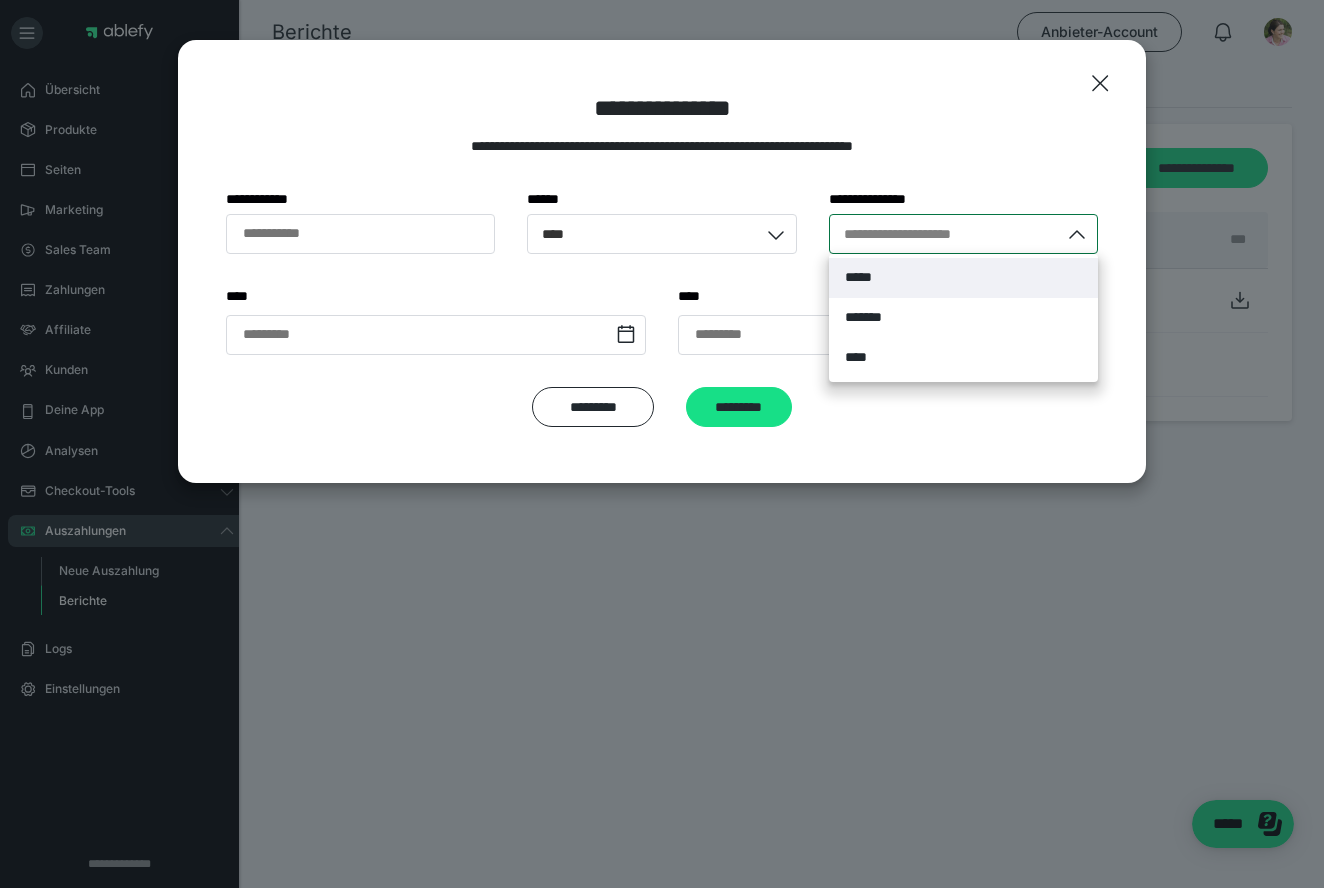 click on "**********" at bounding box center [920, 233] 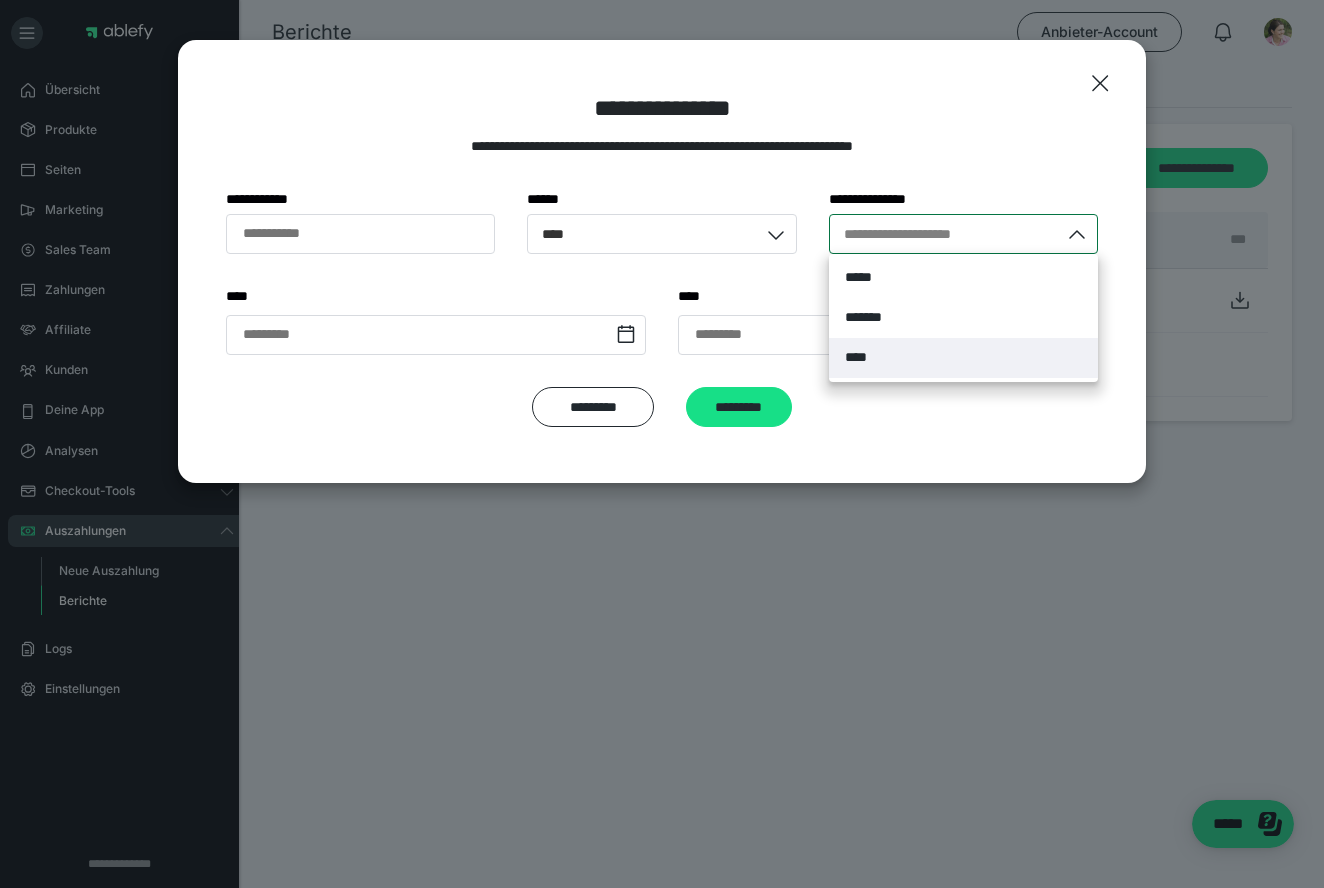 click on "****" at bounding box center [963, 358] 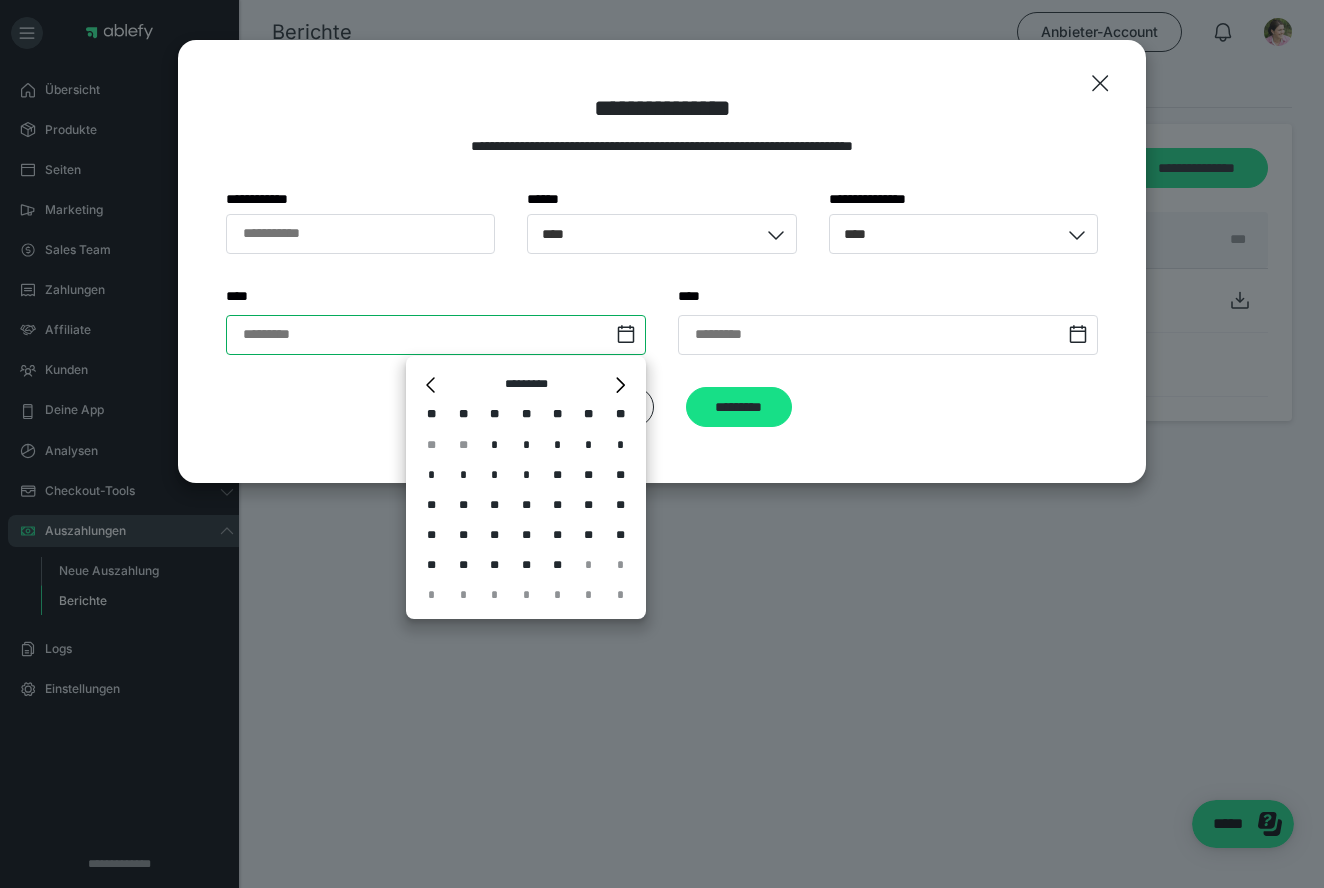 click at bounding box center (436, 335) 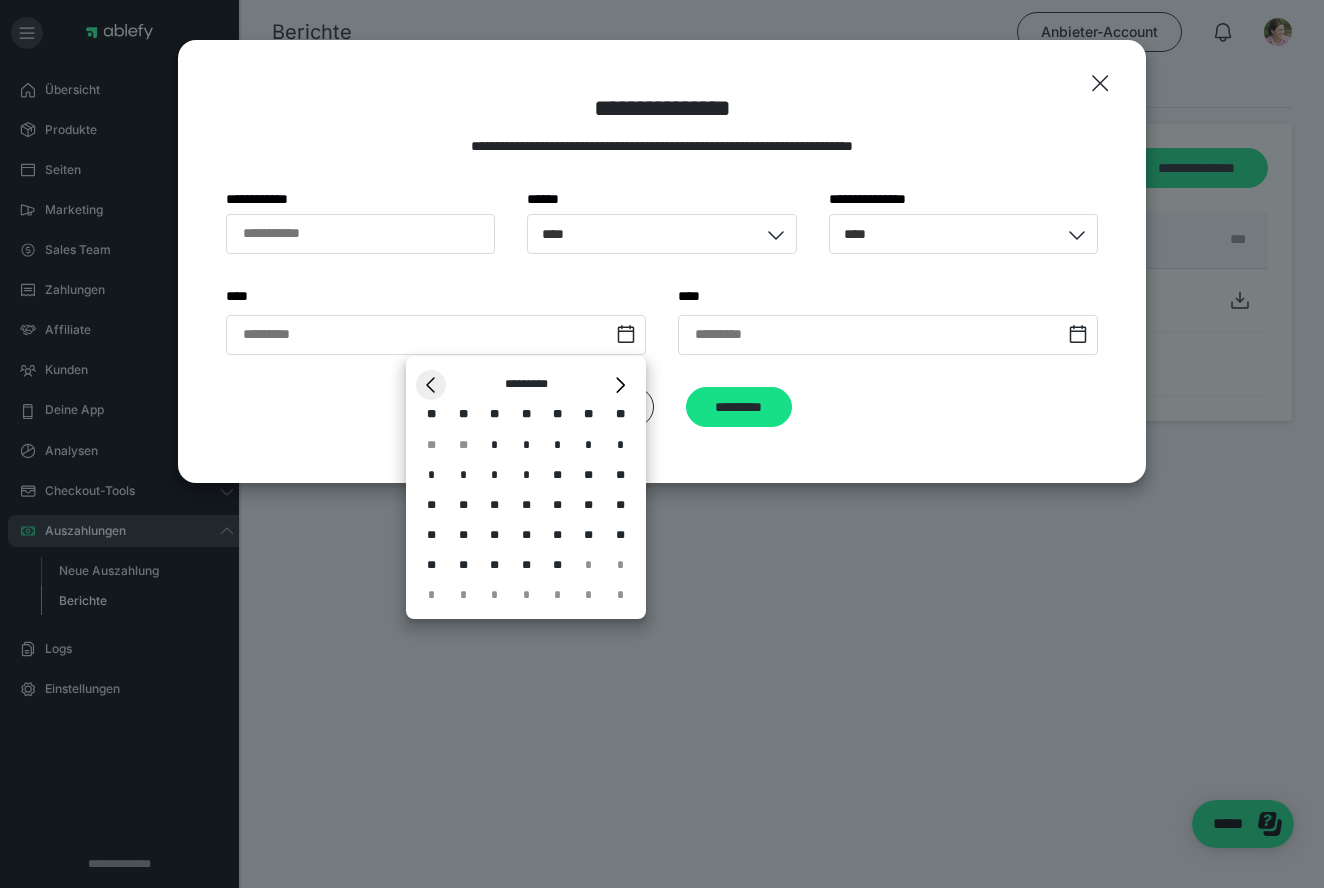 click on "*" at bounding box center [431, 385] 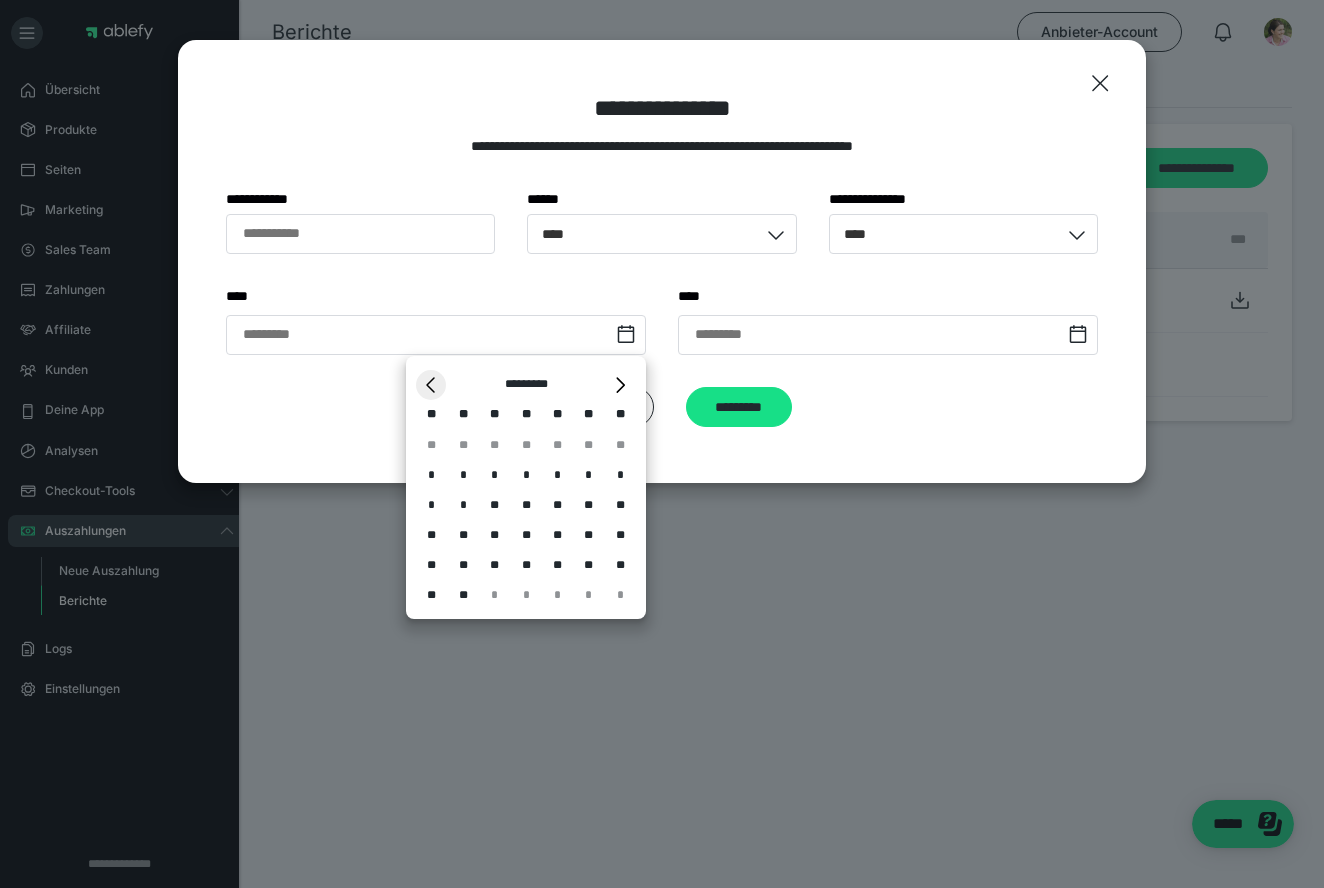 click on "*" at bounding box center [431, 385] 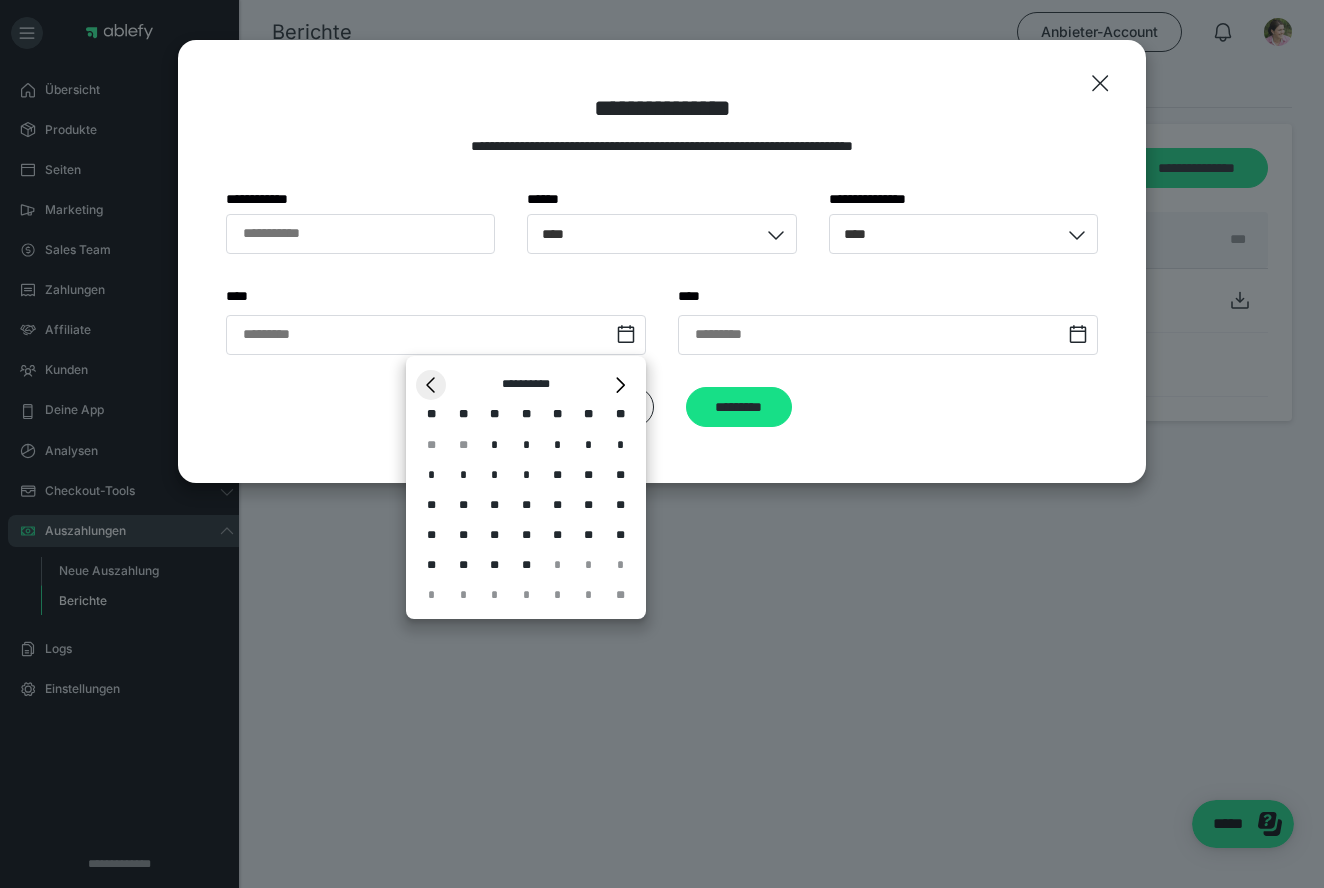 click on "*" at bounding box center (431, 385) 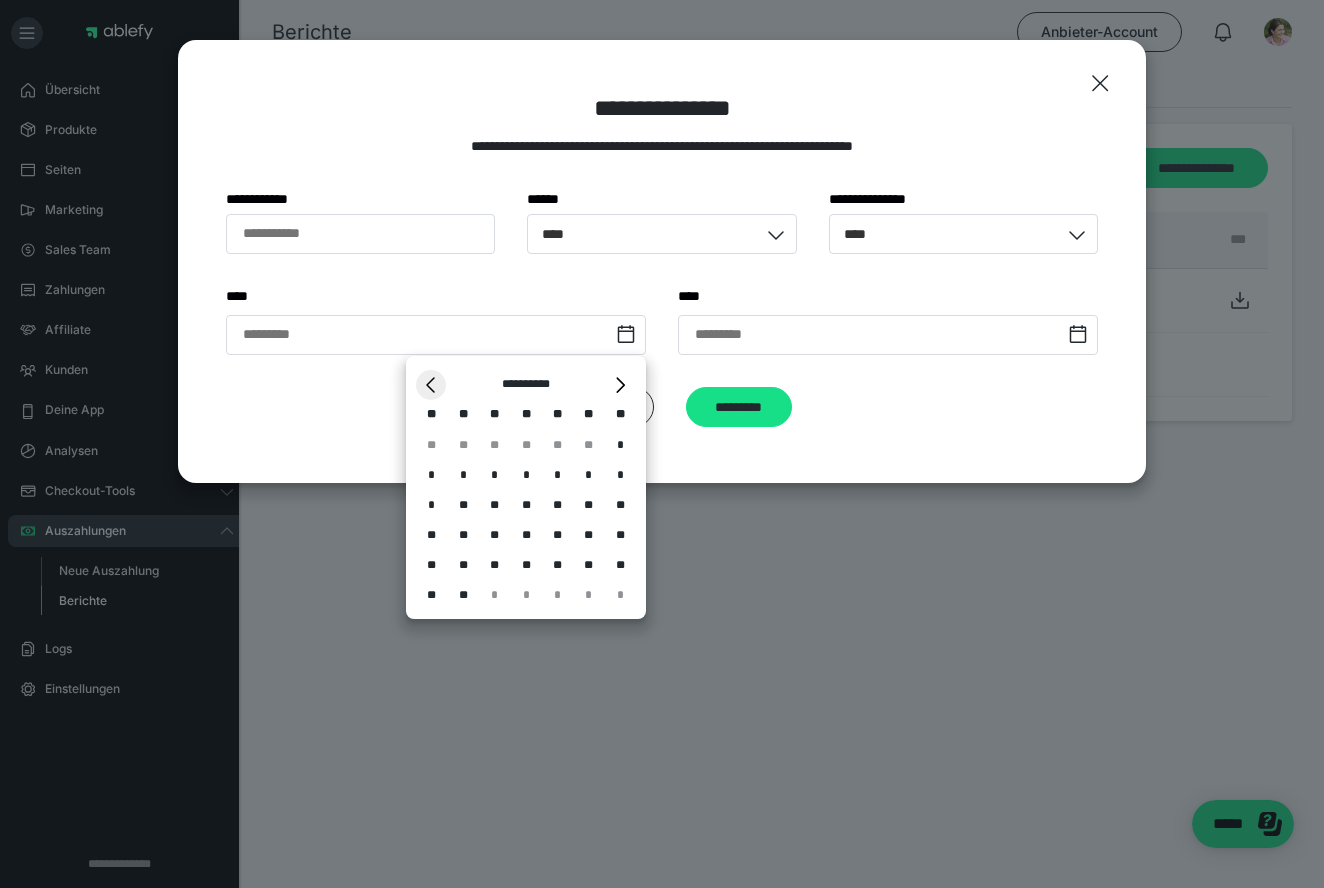 click on "*" at bounding box center (431, 385) 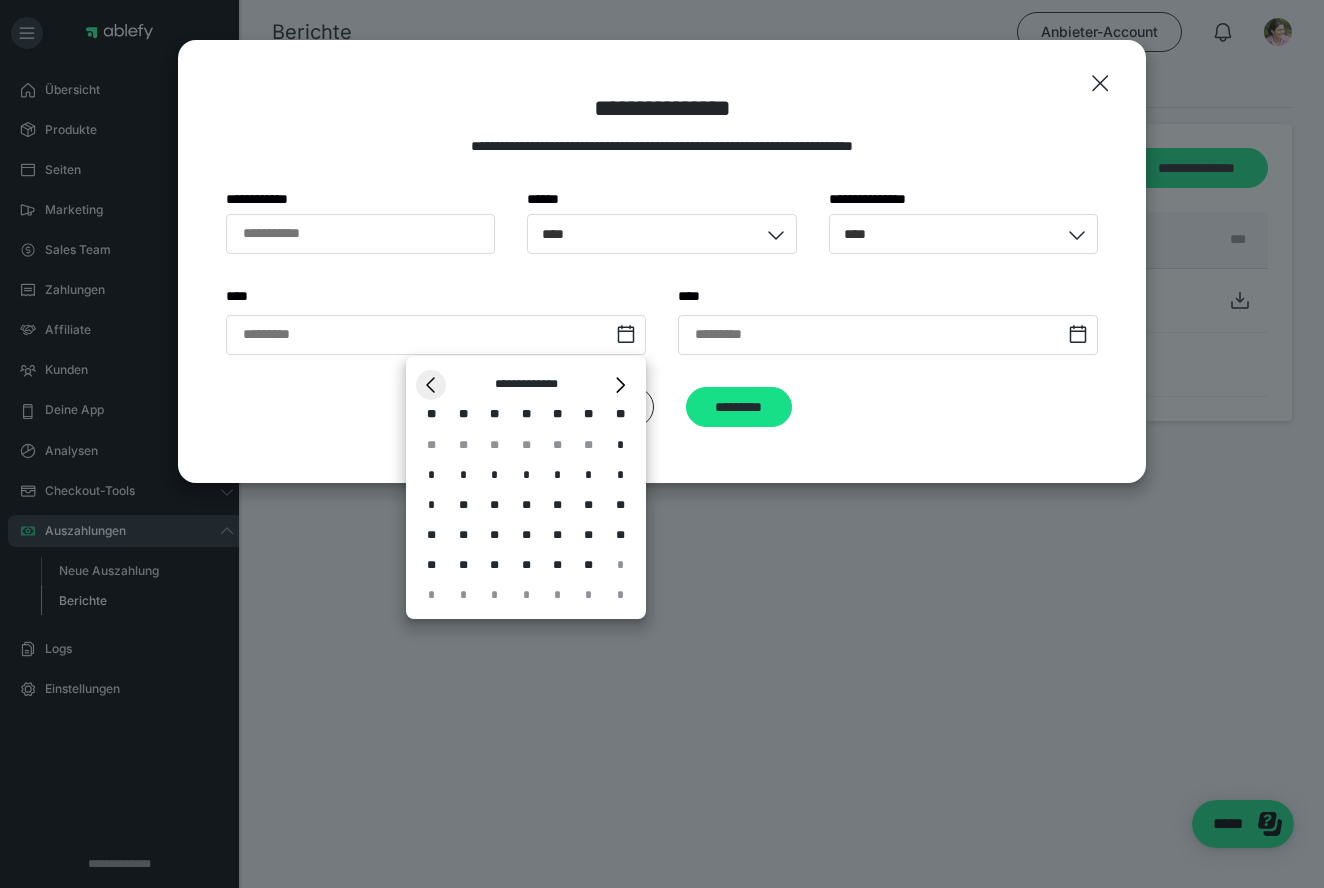 click on "*" at bounding box center [431, 385] 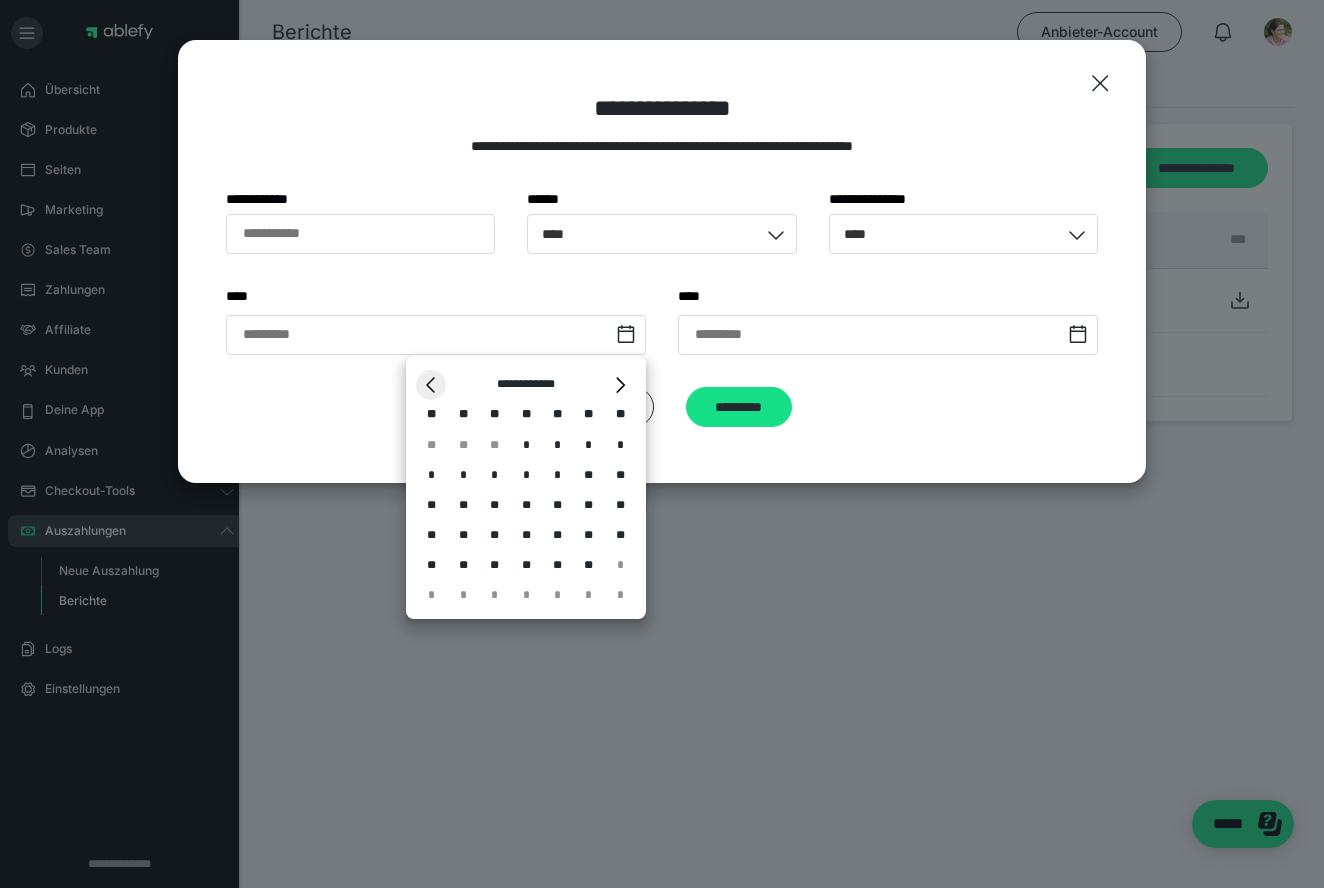 click on "*" at bounding box center [431, 385] 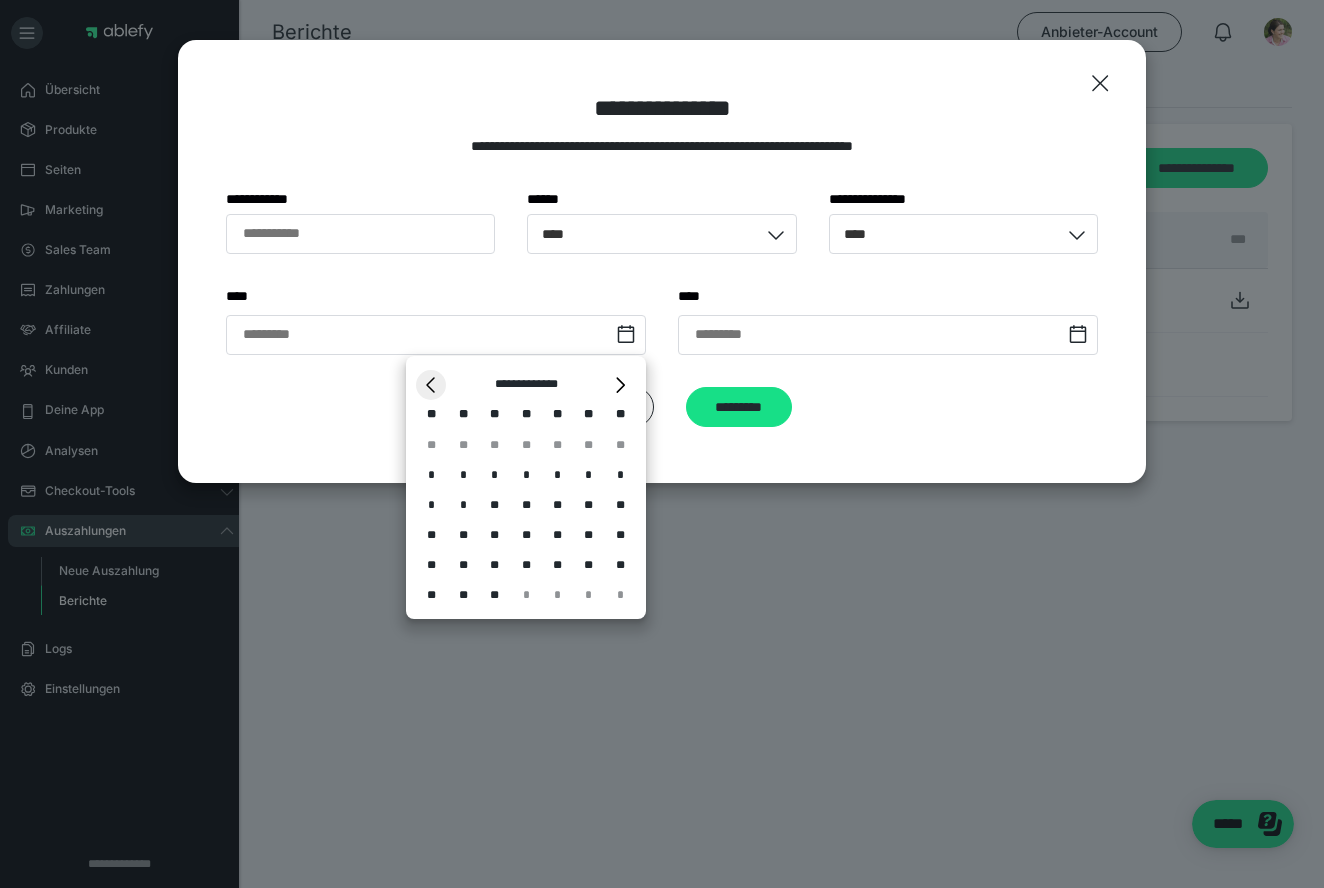 click on "*" at bounding box center [431, 385] 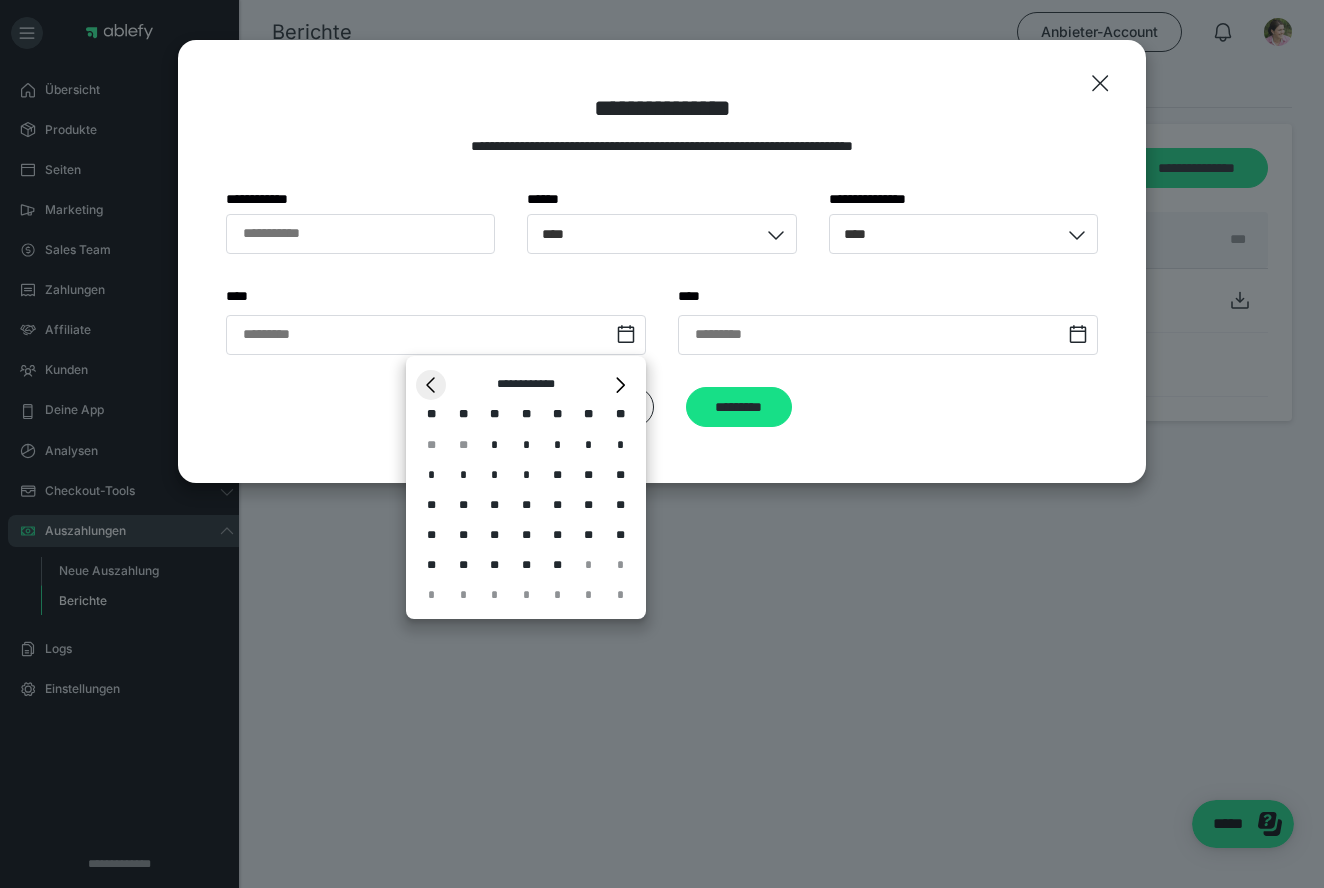 click on "*" at bounding box center (431, 385) 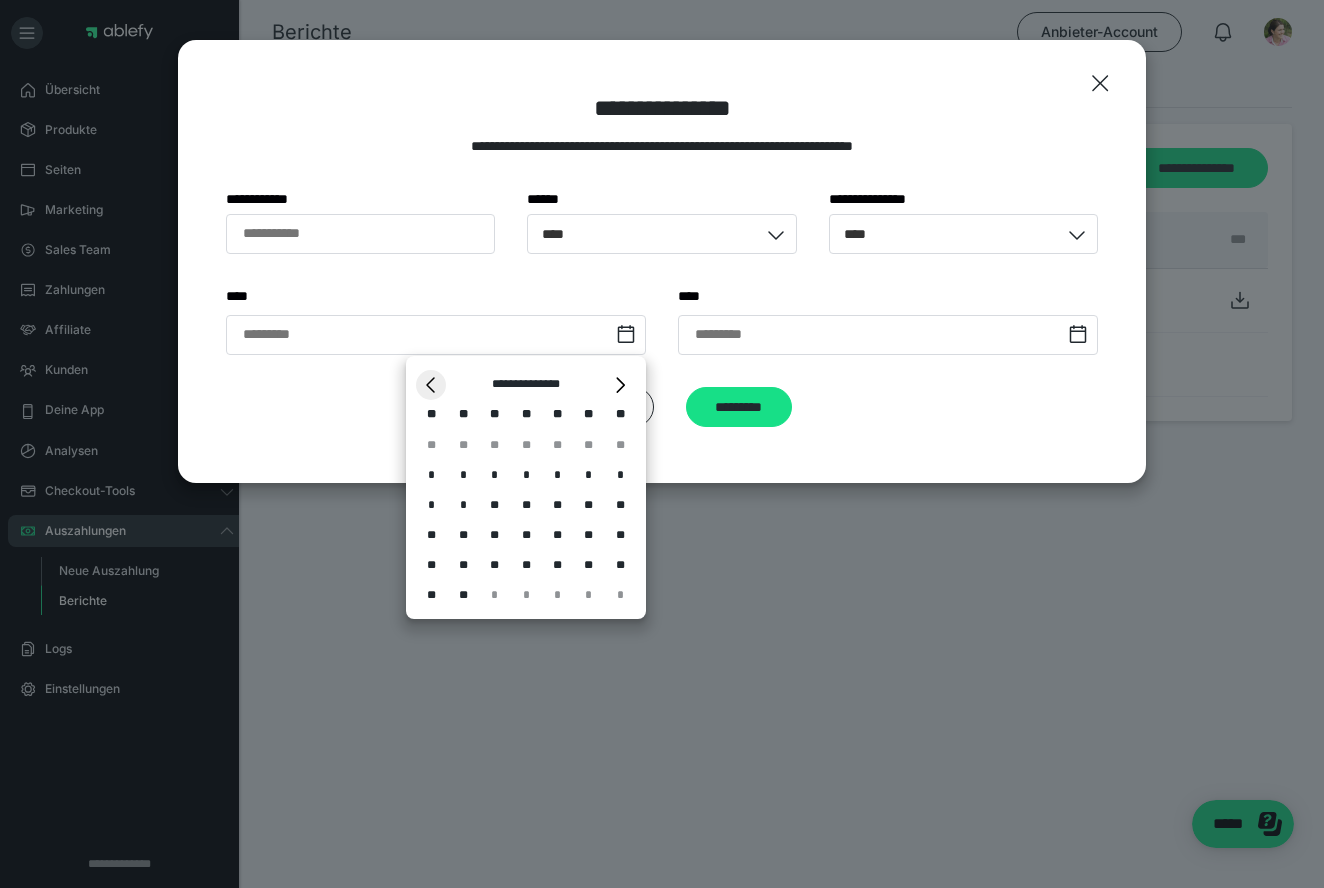click on "*" at bounding box center (431, 385) 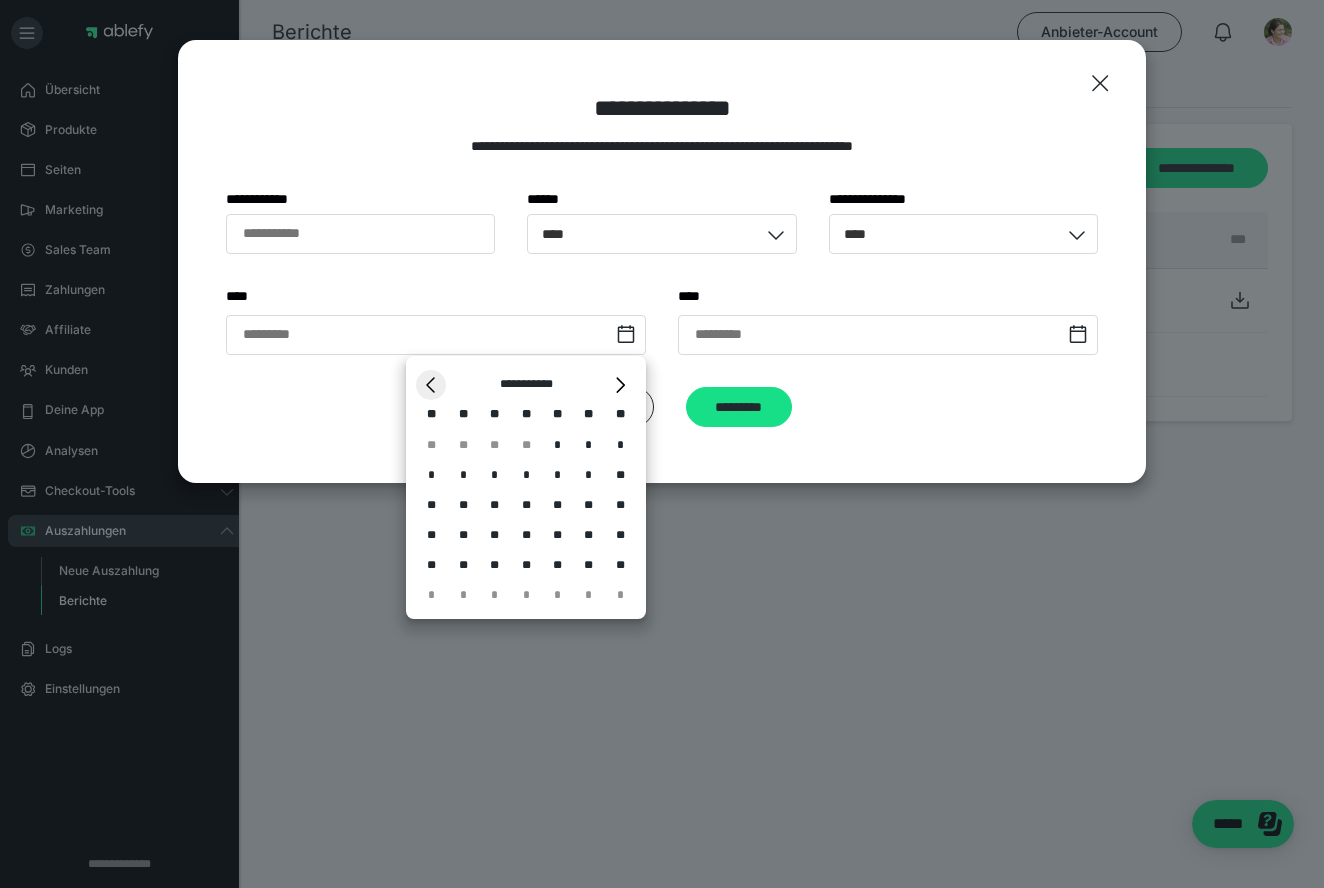 click on "*" at bounding box center [431, 385] 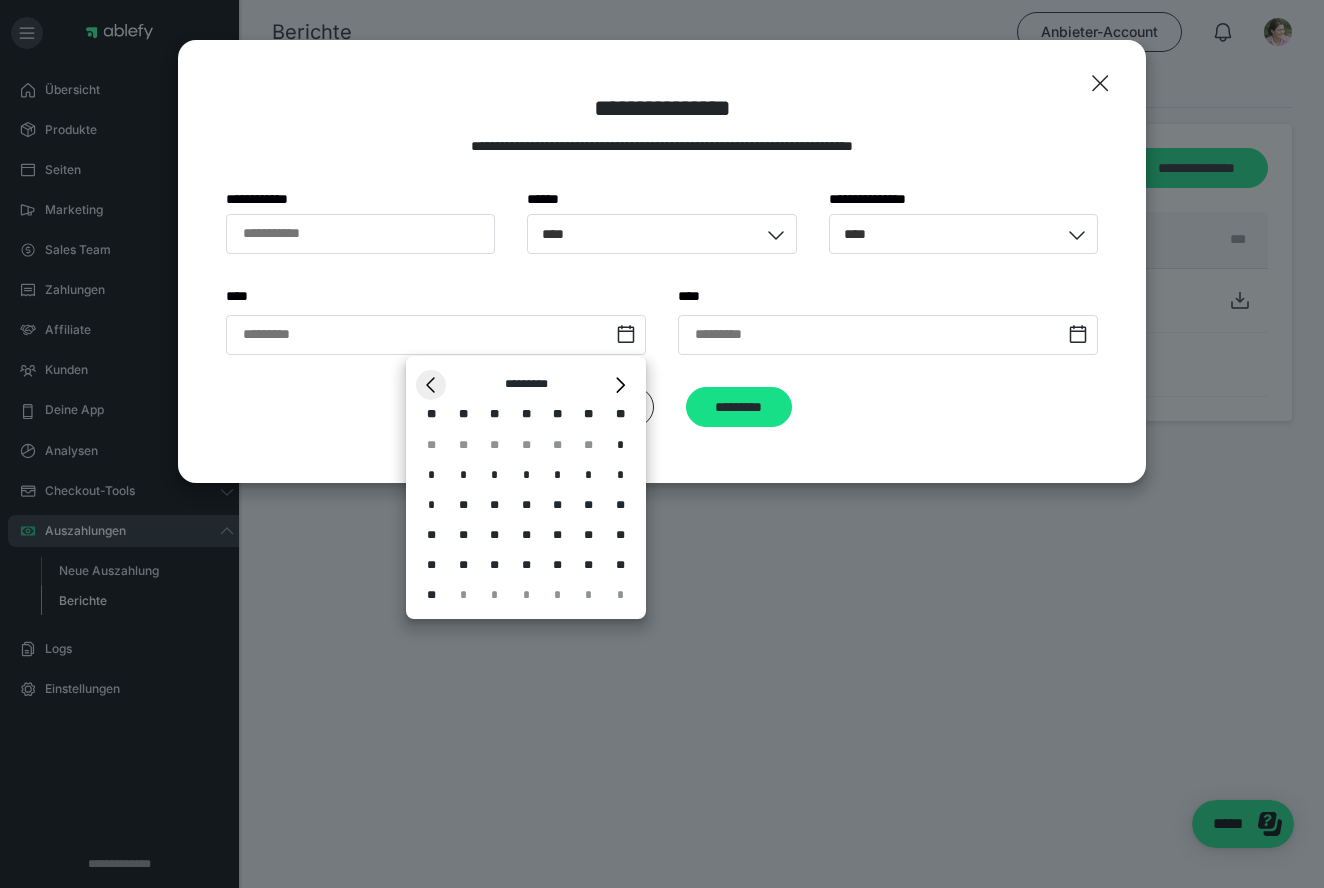 click on "*" at bounding box center [431, 385] 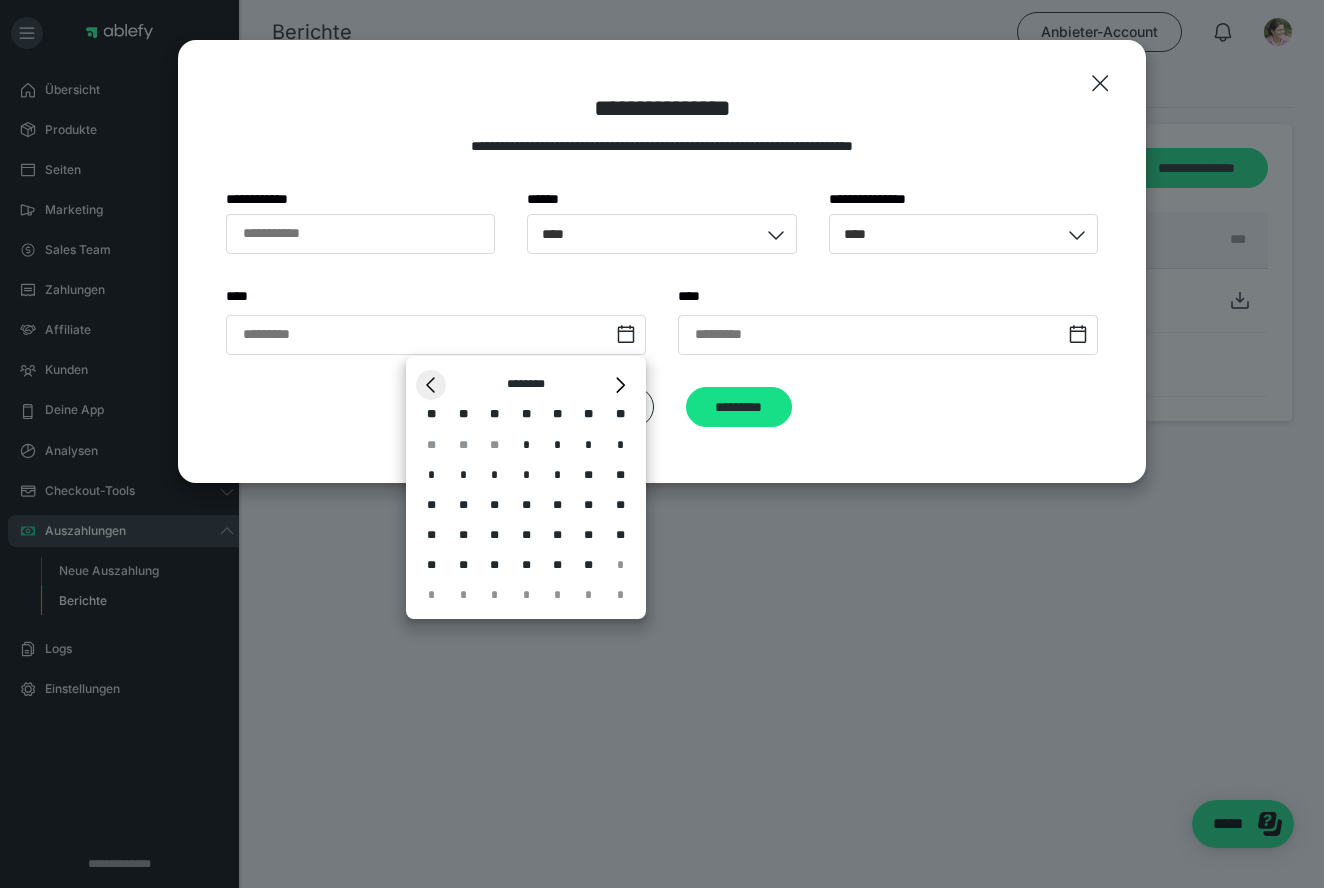click on "*" at bounding box center (431, 385) 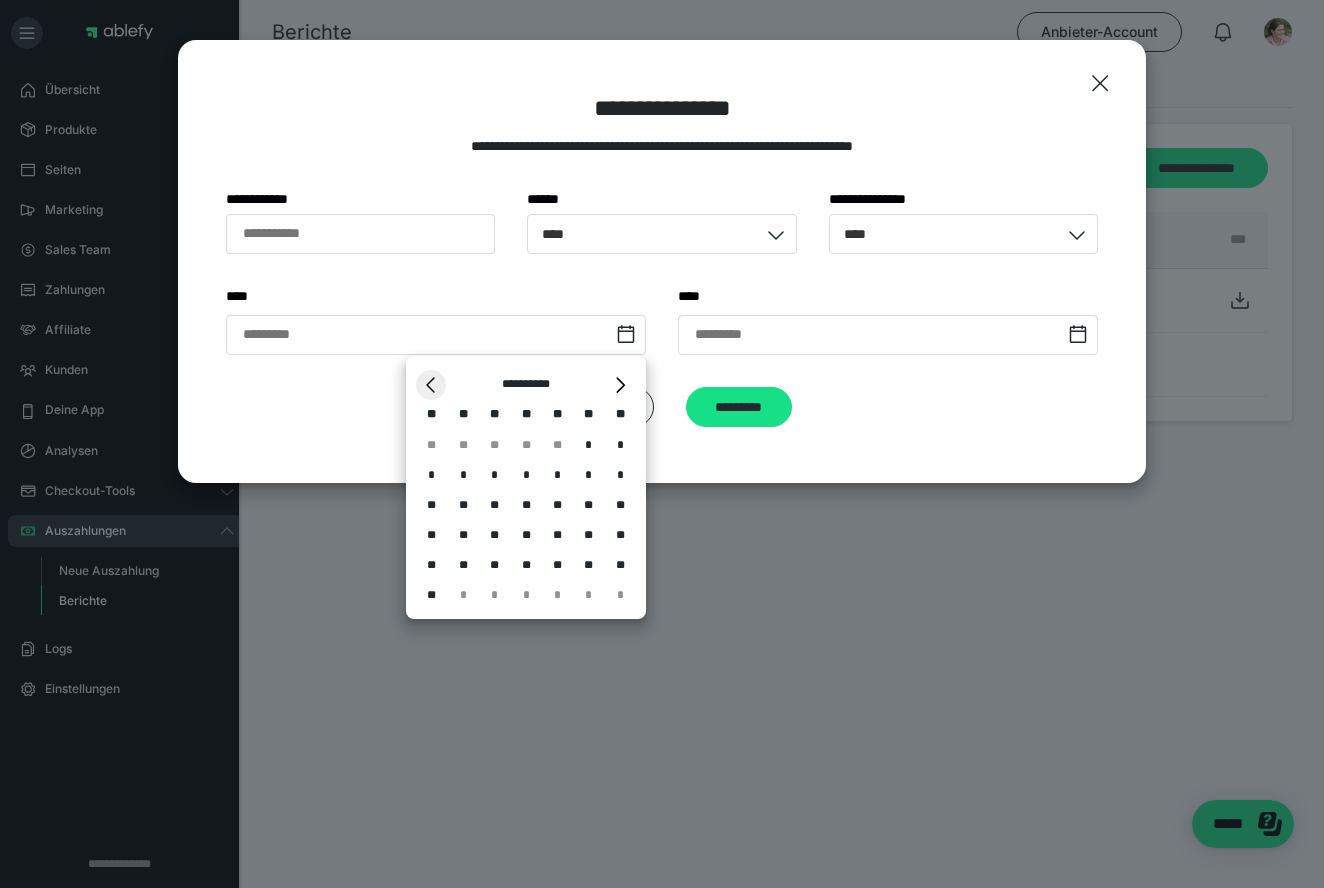 click on "*" at bounding box center (431, 385) 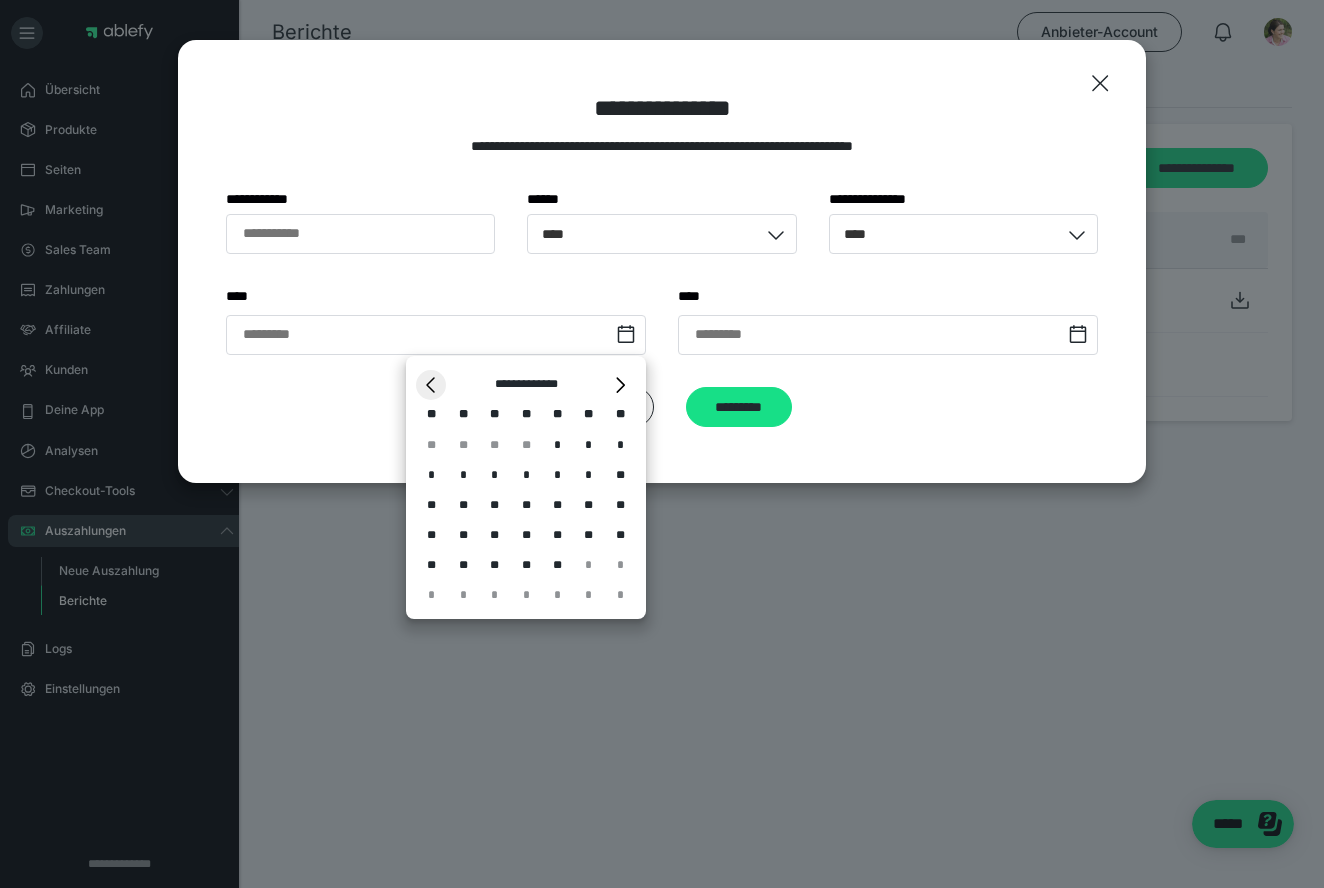 click on "*" at bounding box center (431, 385) 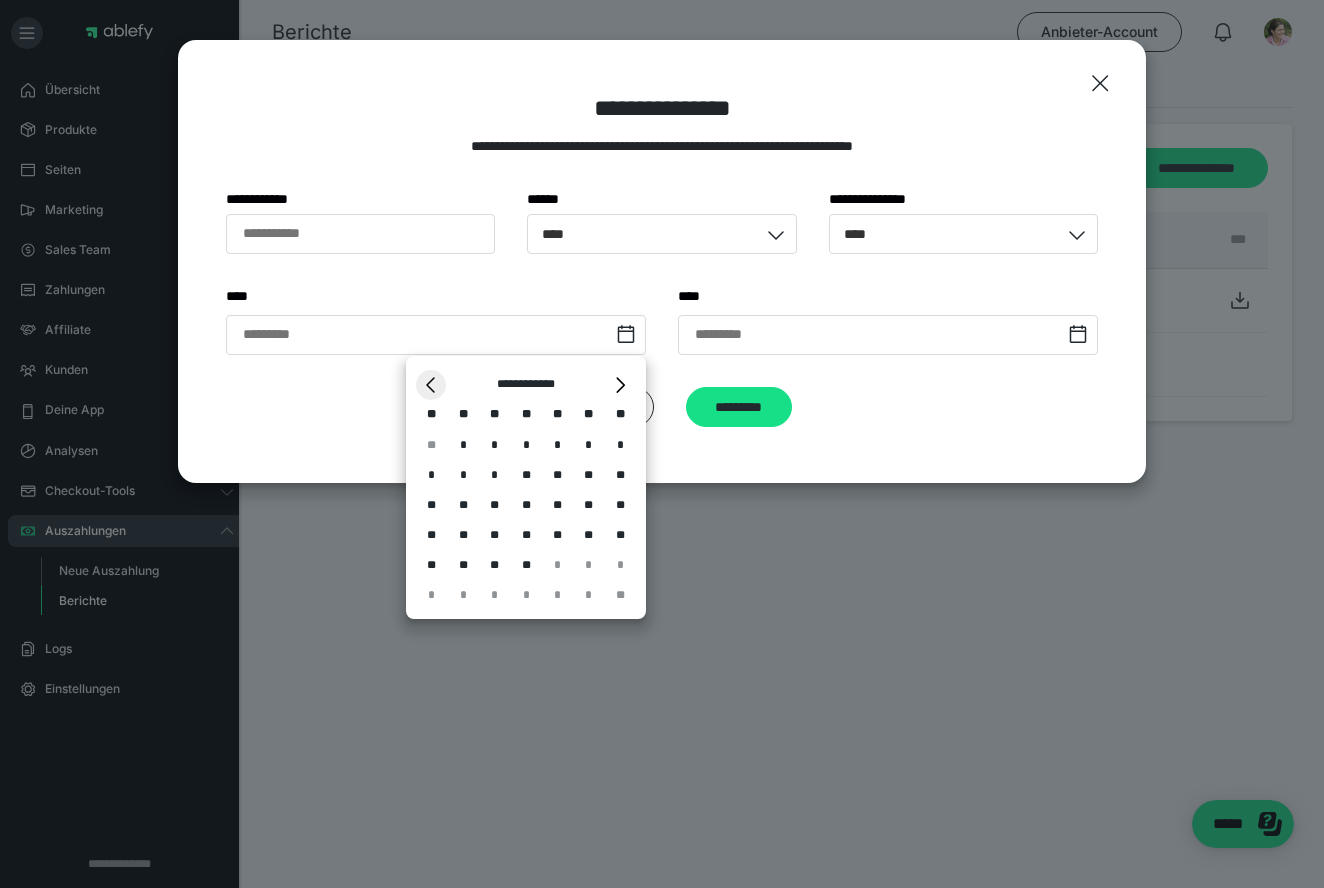 click on "*" at bounding box center [431, 385] 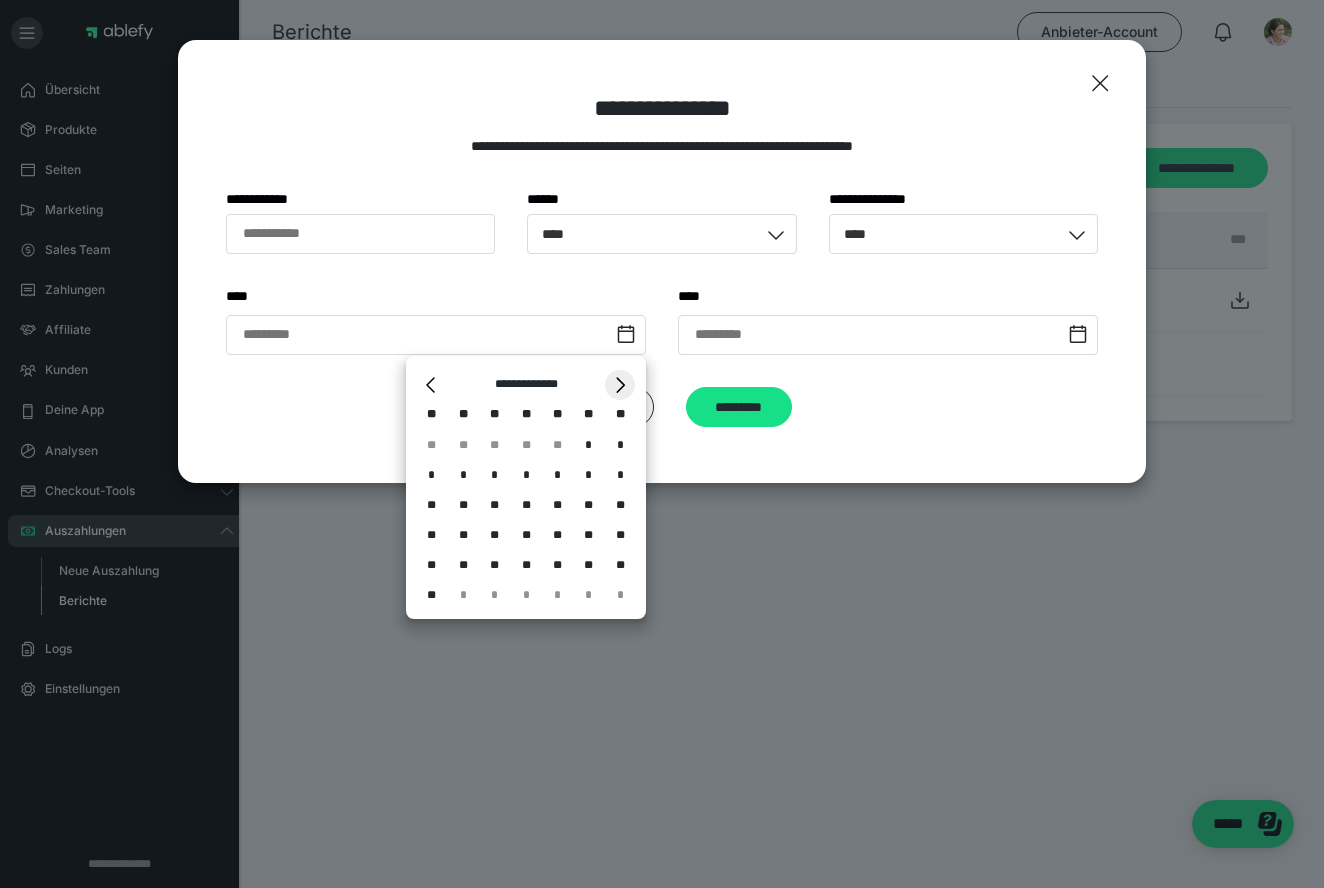 click on "*" at bounding box center [620, 385] 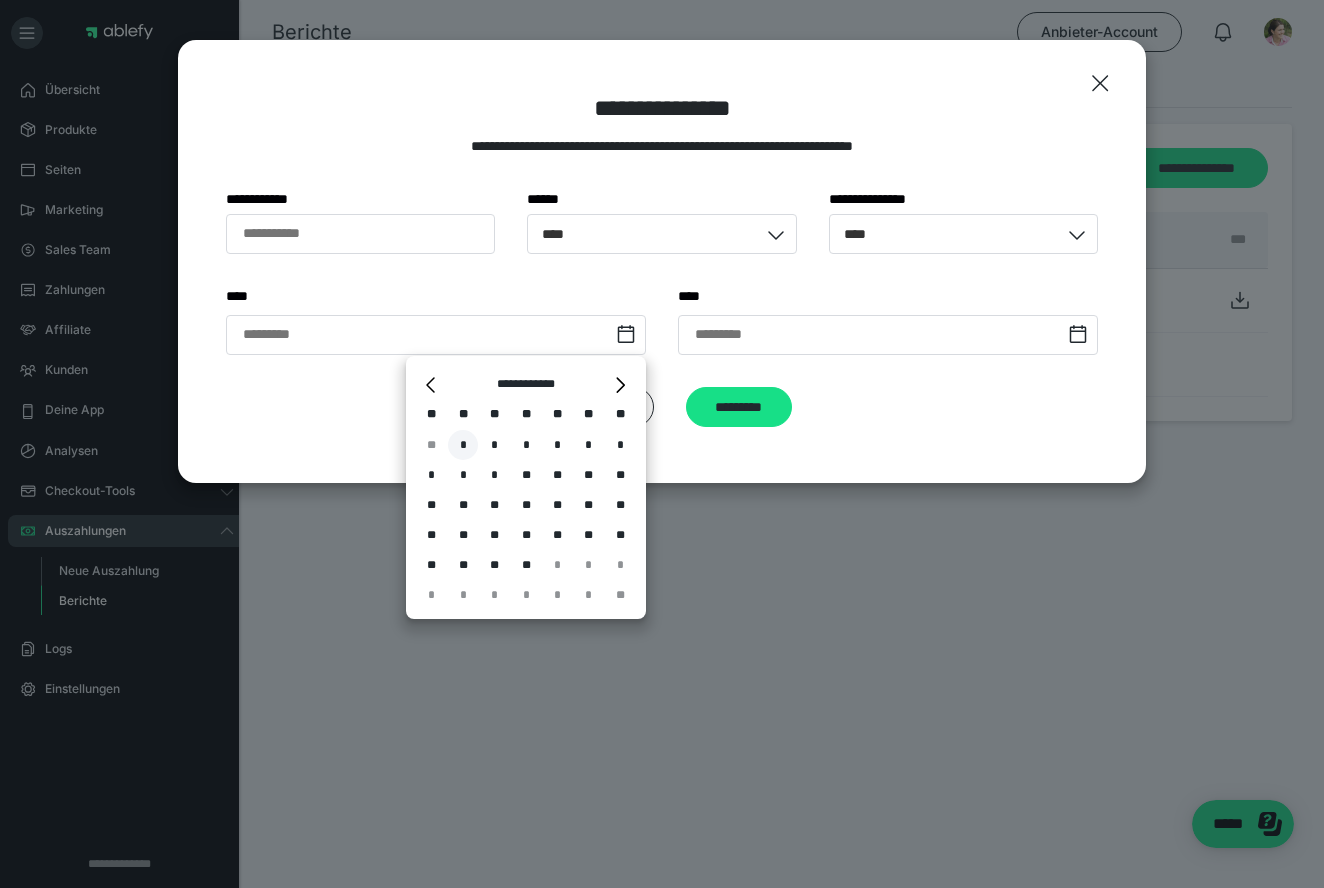 click on "*" at bounding box center [463, 445] 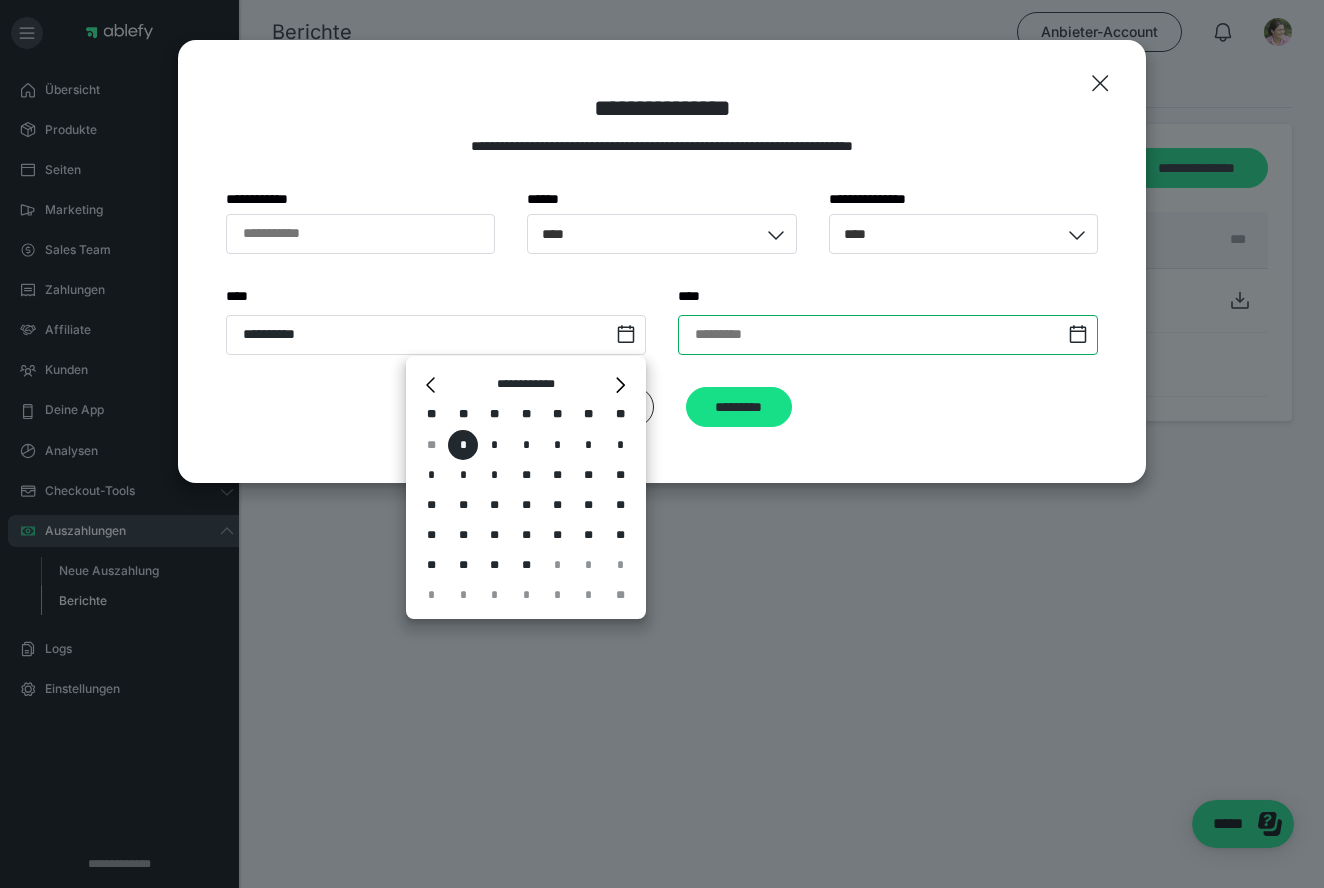 click at bounding box center (888, 335) 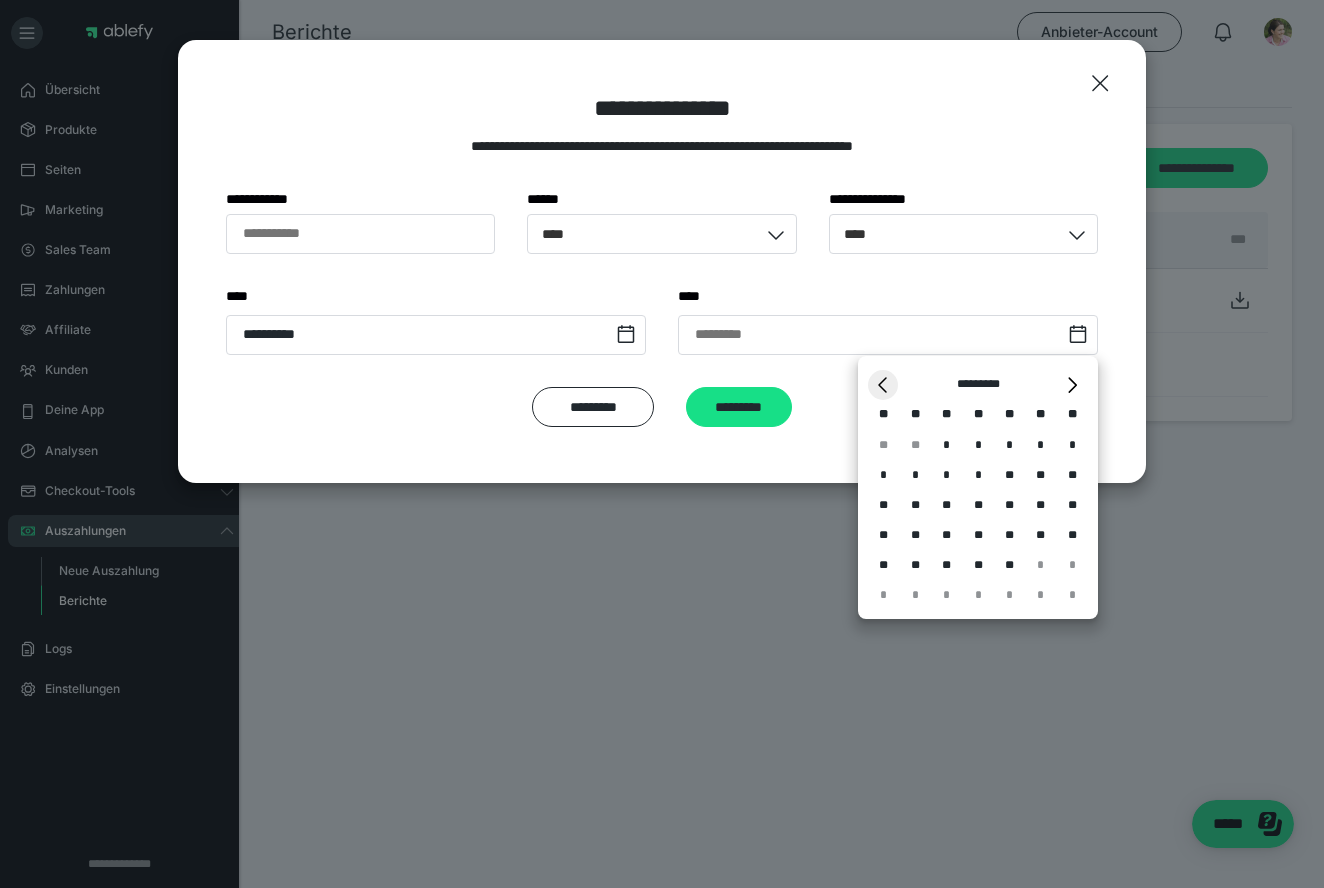 click on "*" at bounding box center (883, 385) 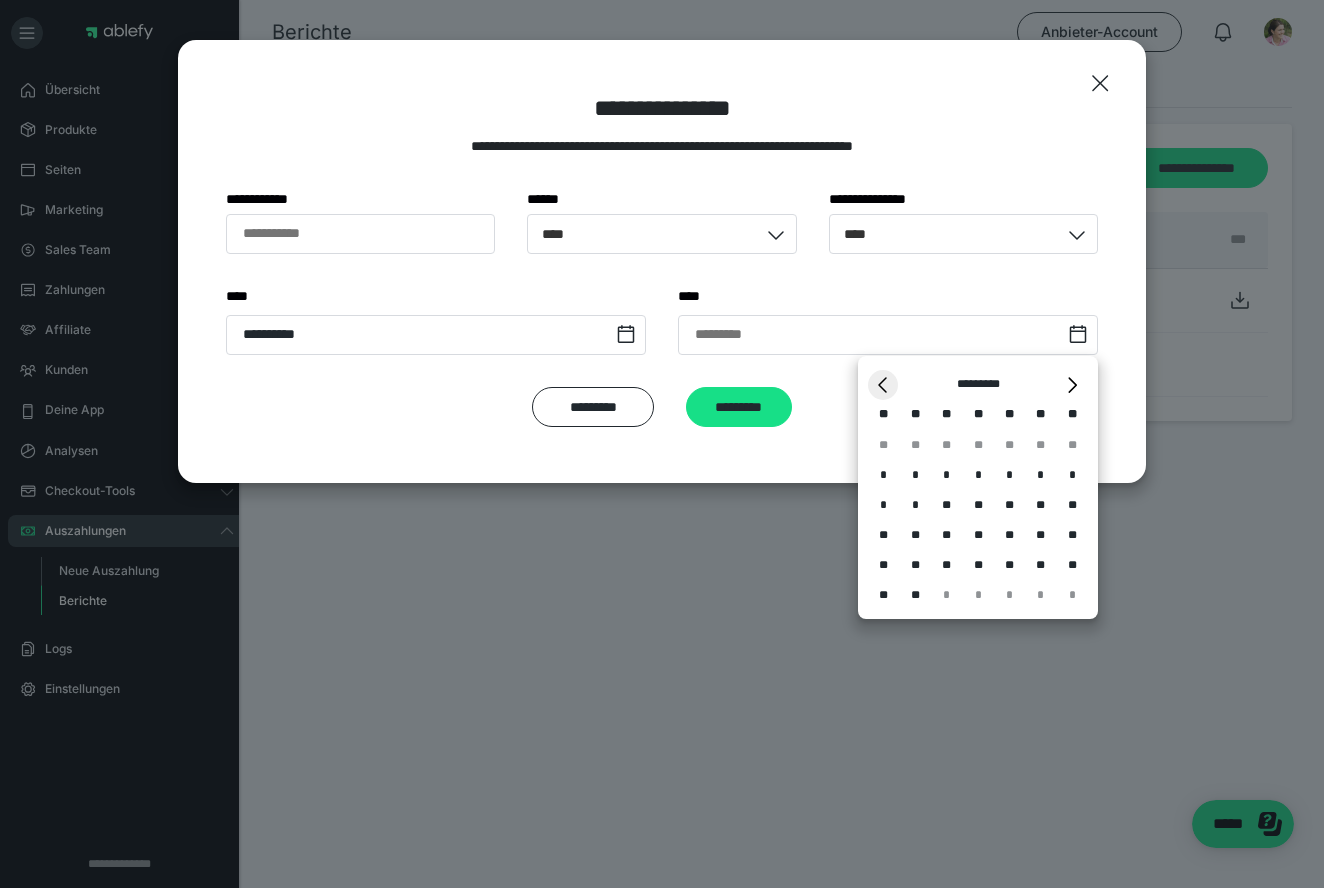 click on "*" at bounding box center [883, 385] 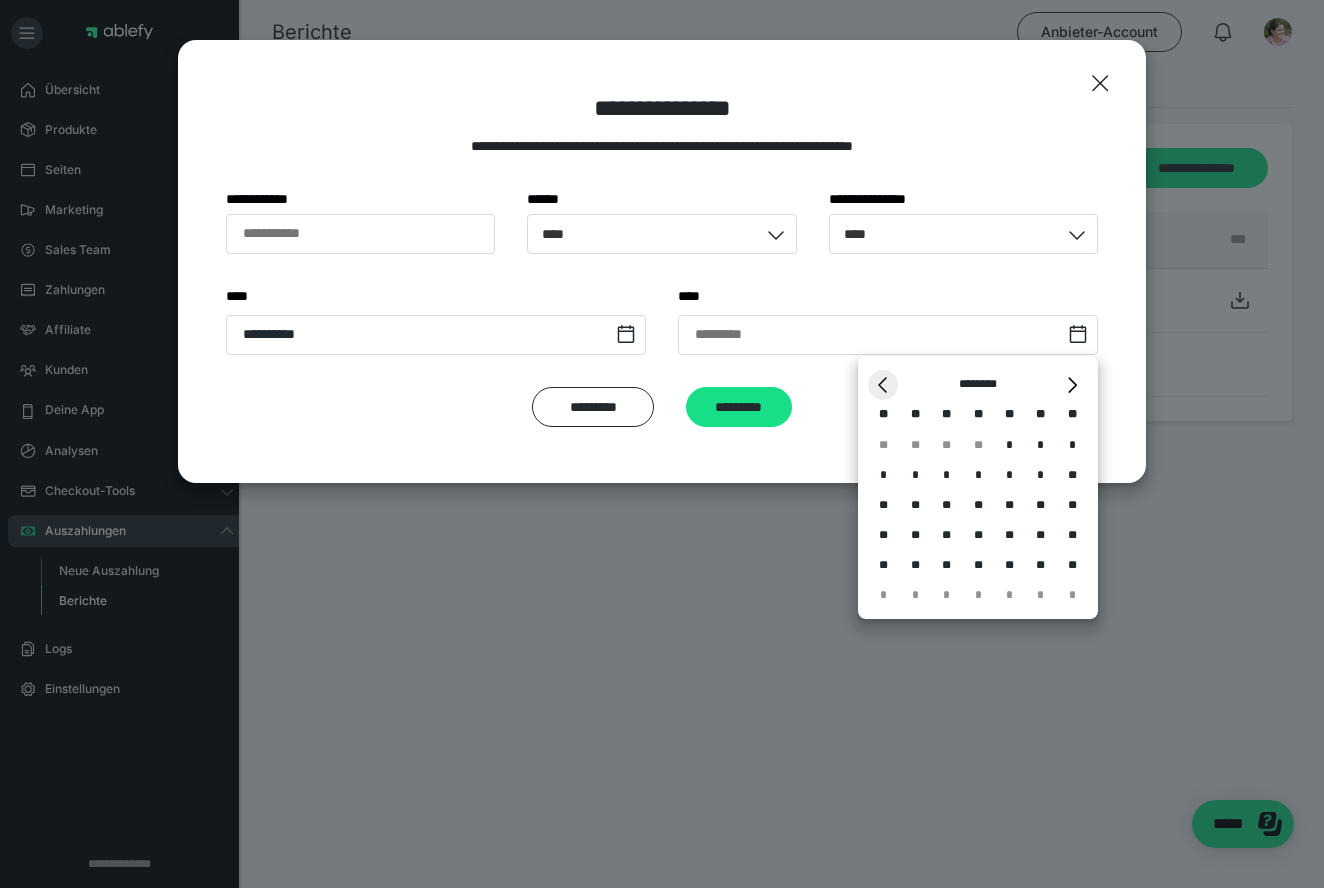 click on "*" at bounding box center [883, 385] 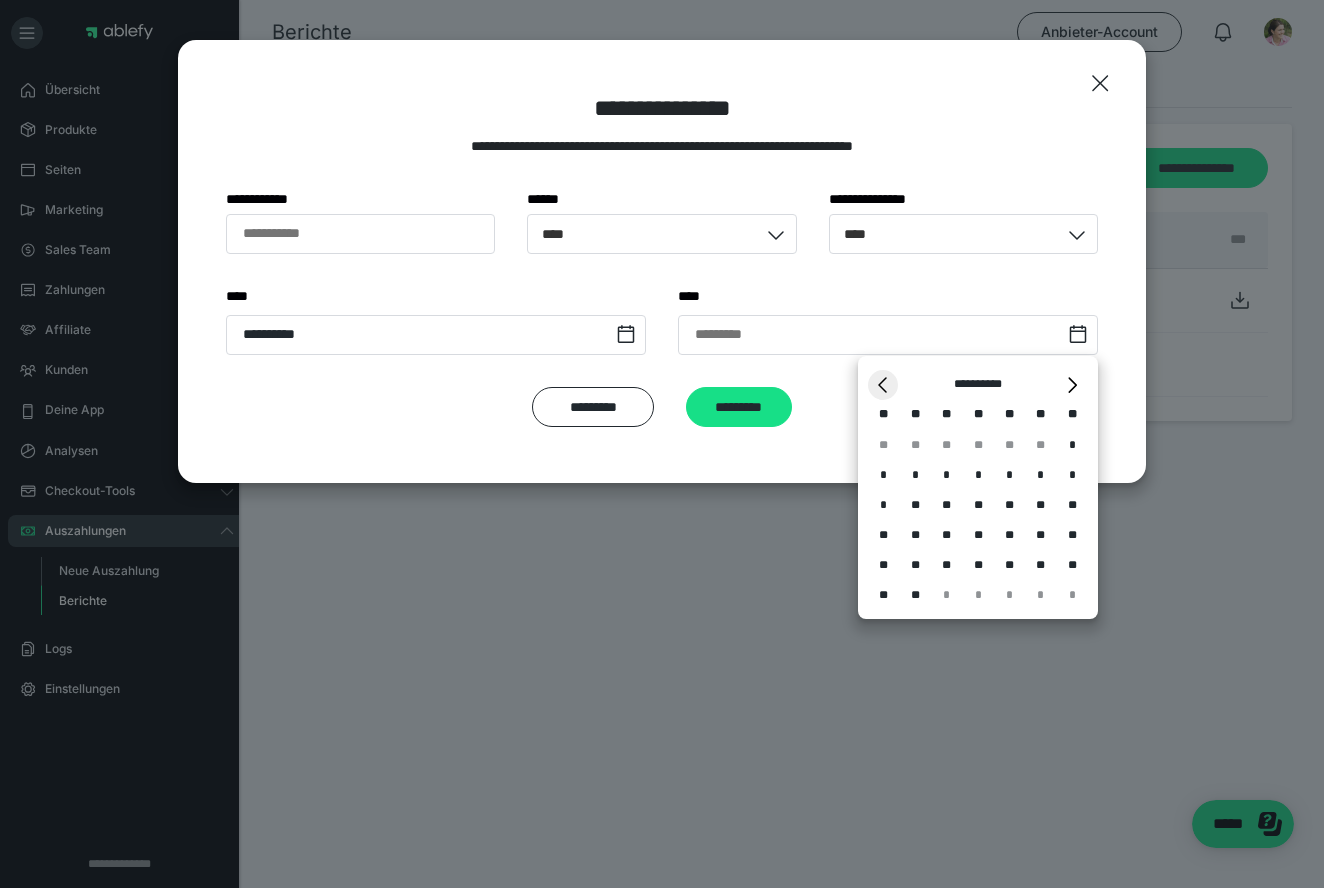 click on "*" at bounding box center [883, 385] 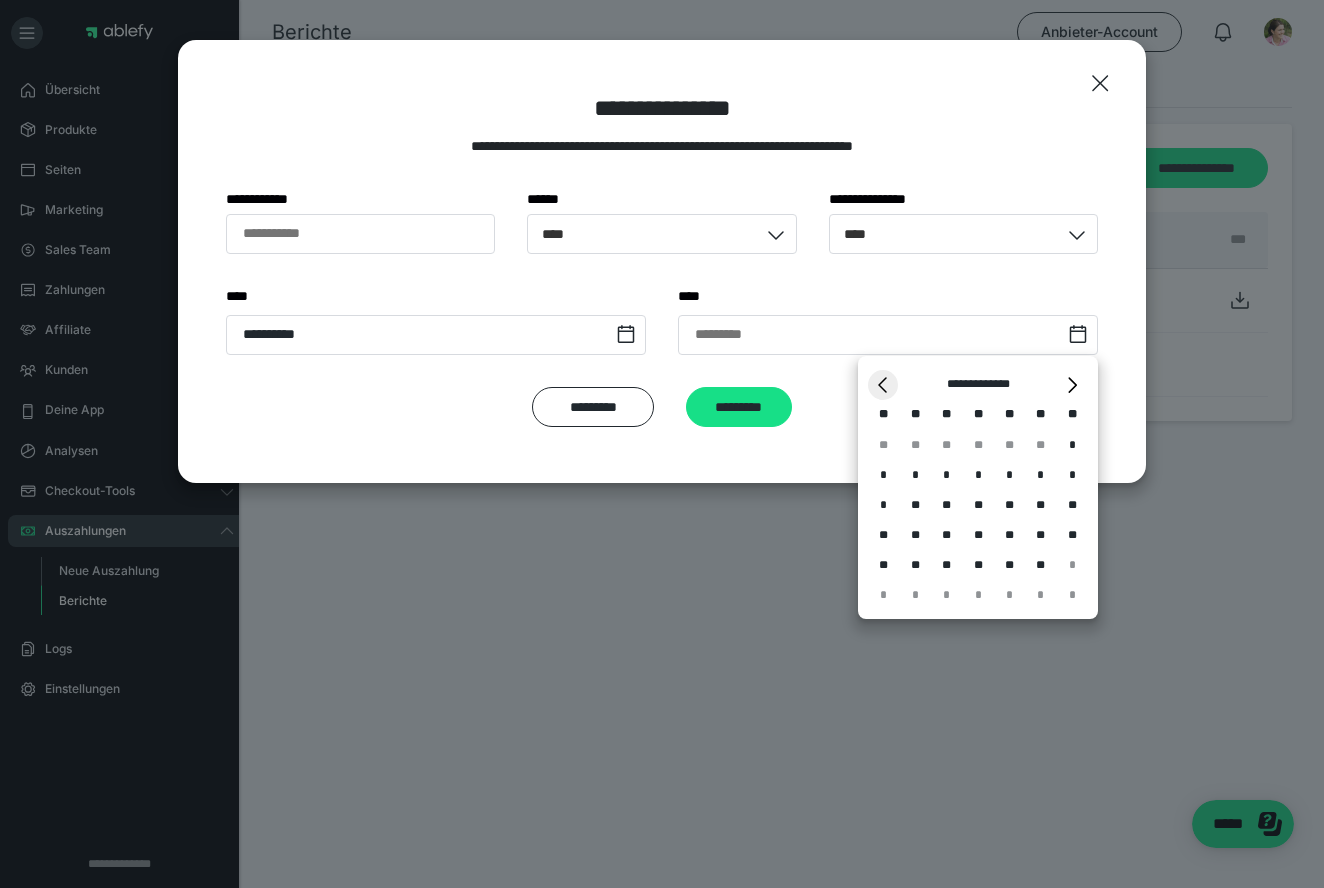 click on "*" at bounding box center (883, 385) 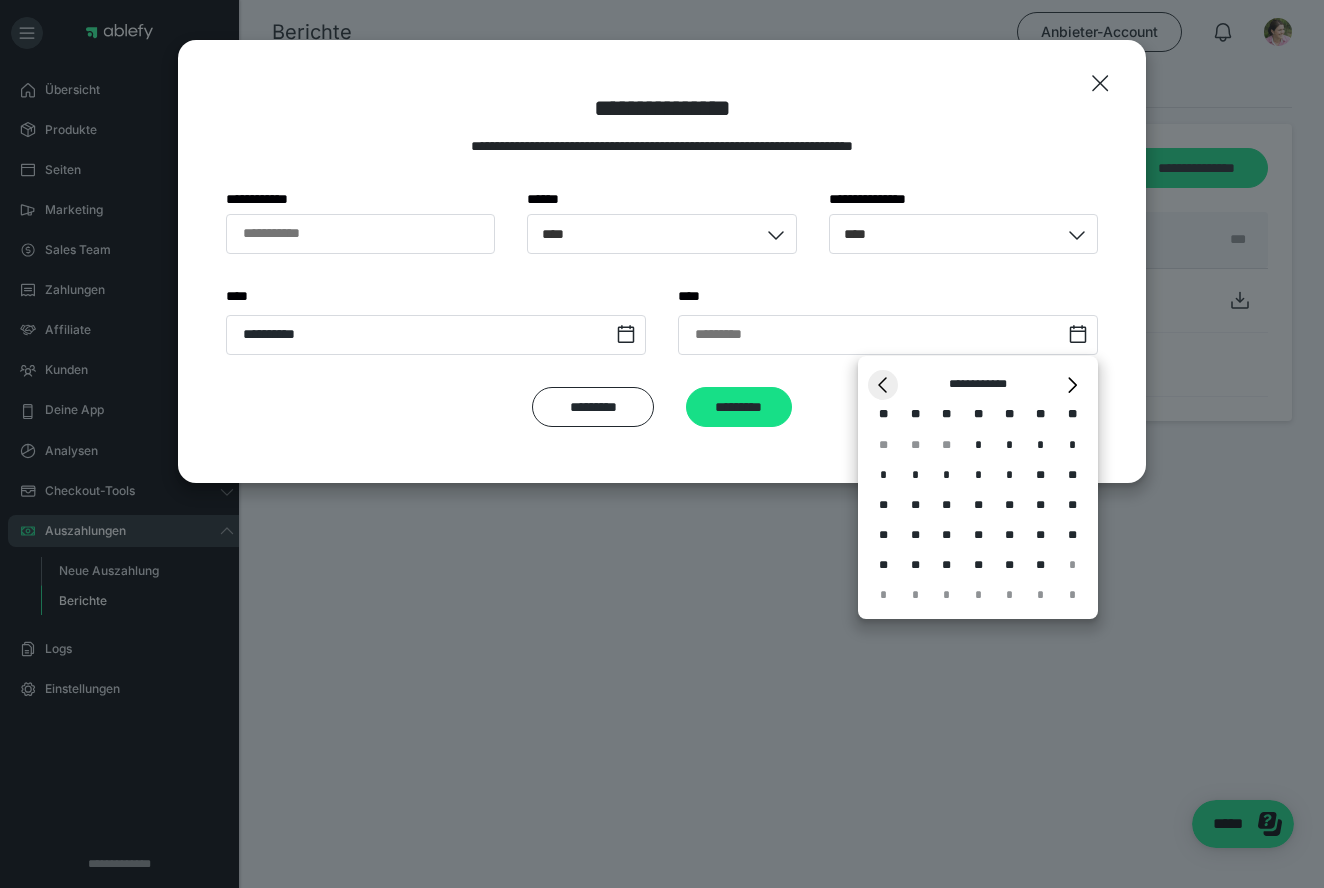 click on "*" at bounding box center (883, 385) 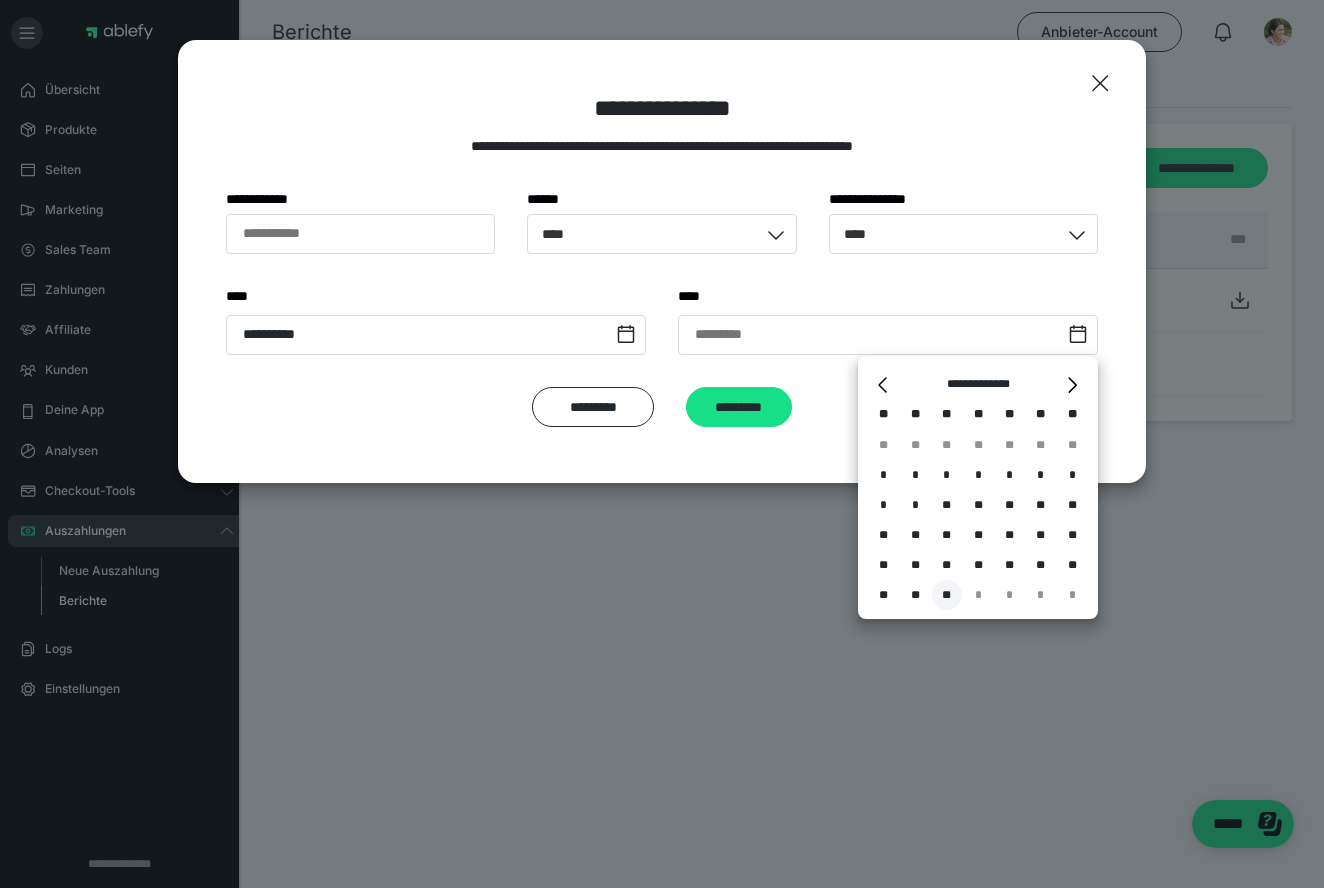 click on "**" at bounding box center [947, 595] 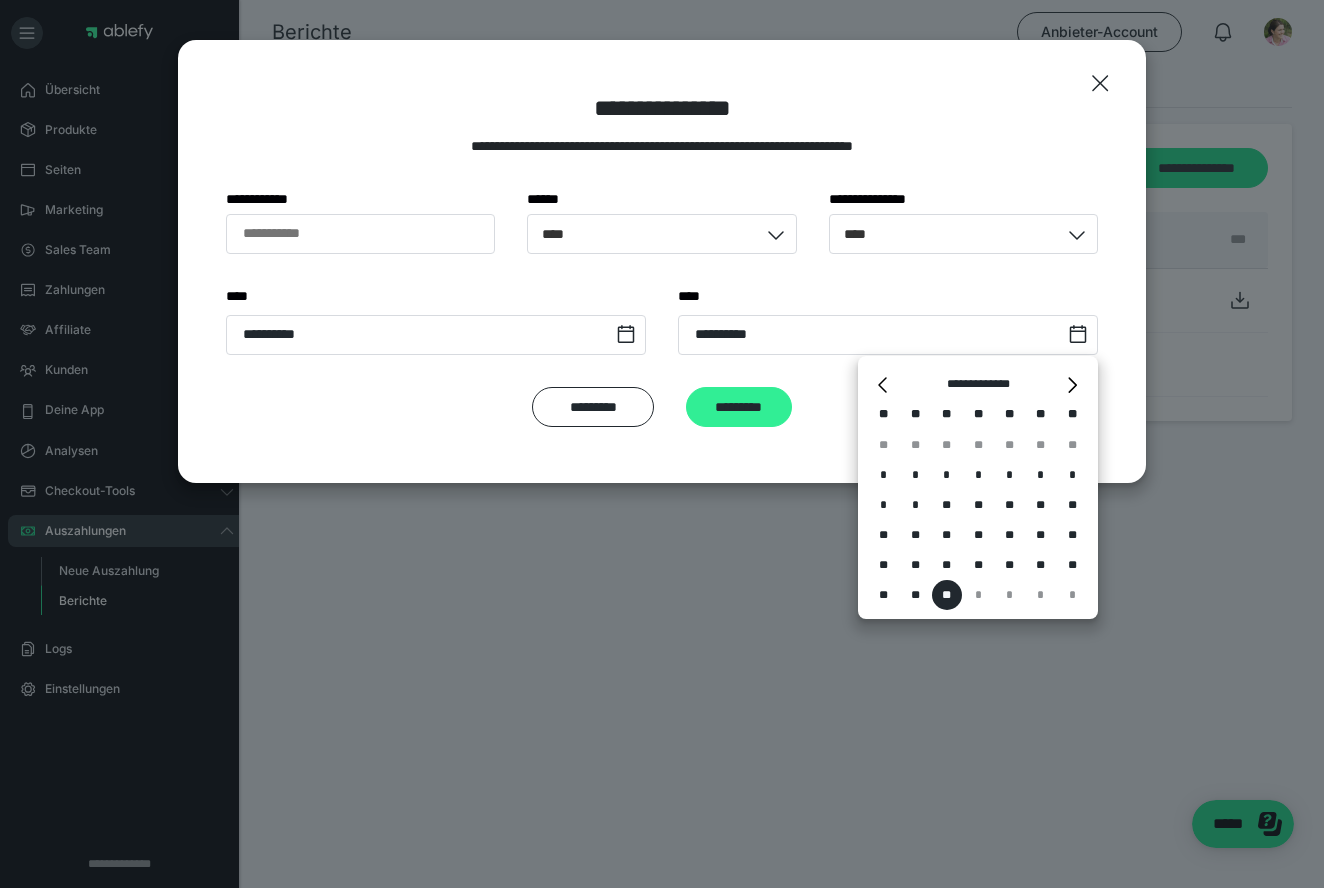 click on "*********" at bounding box center (739, 407) 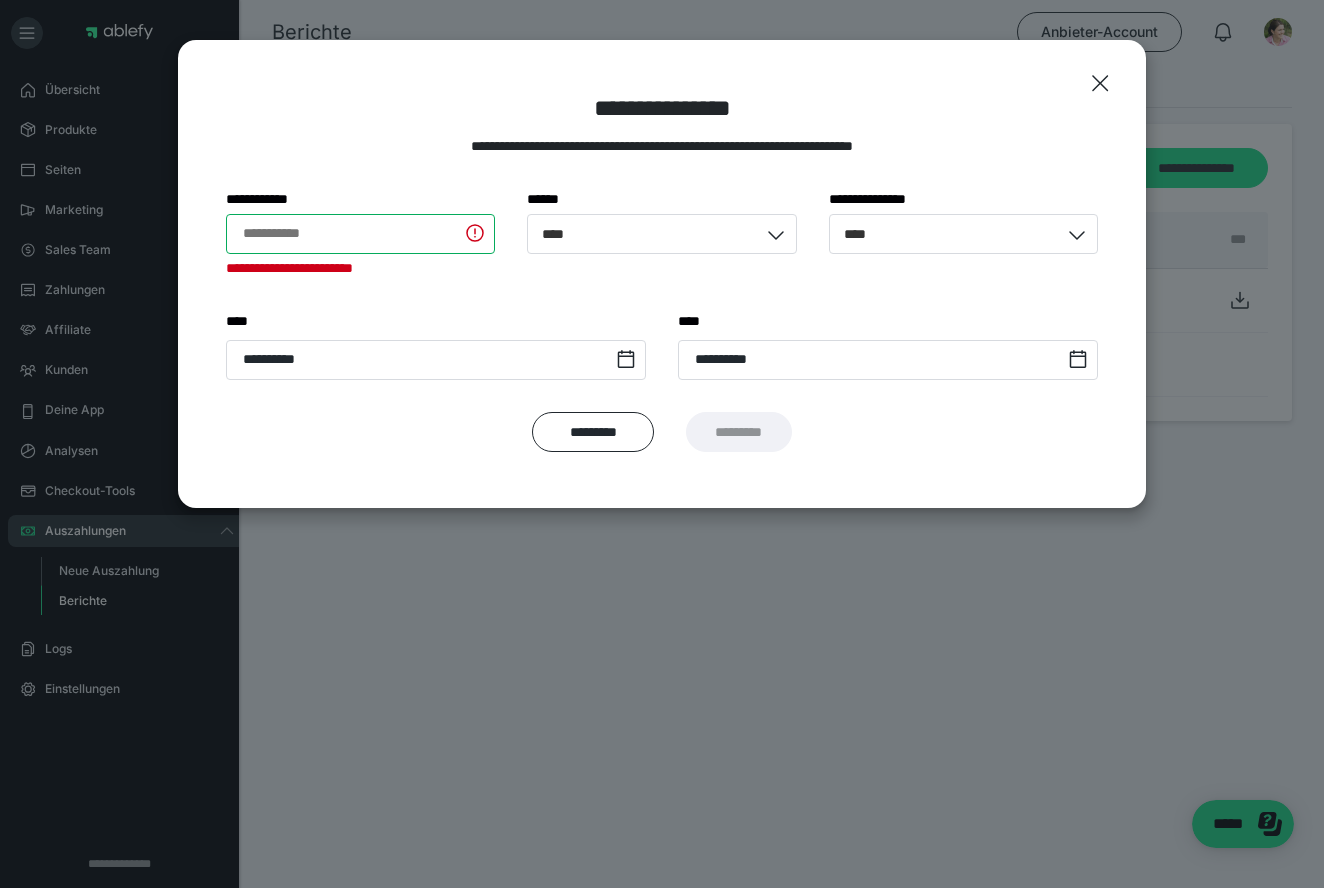 click on "**********" at bounding box center (360, 234) 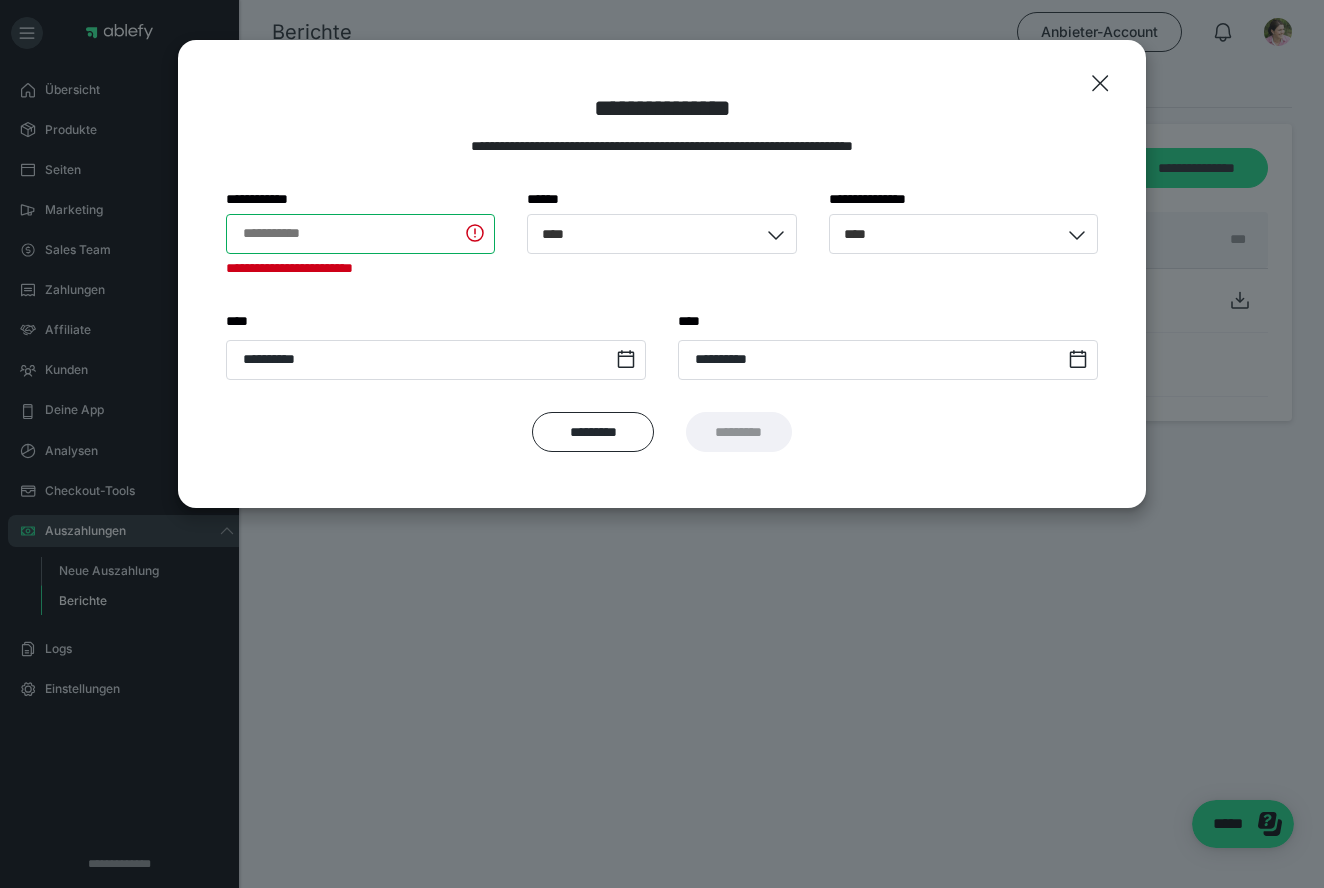 type on "*" 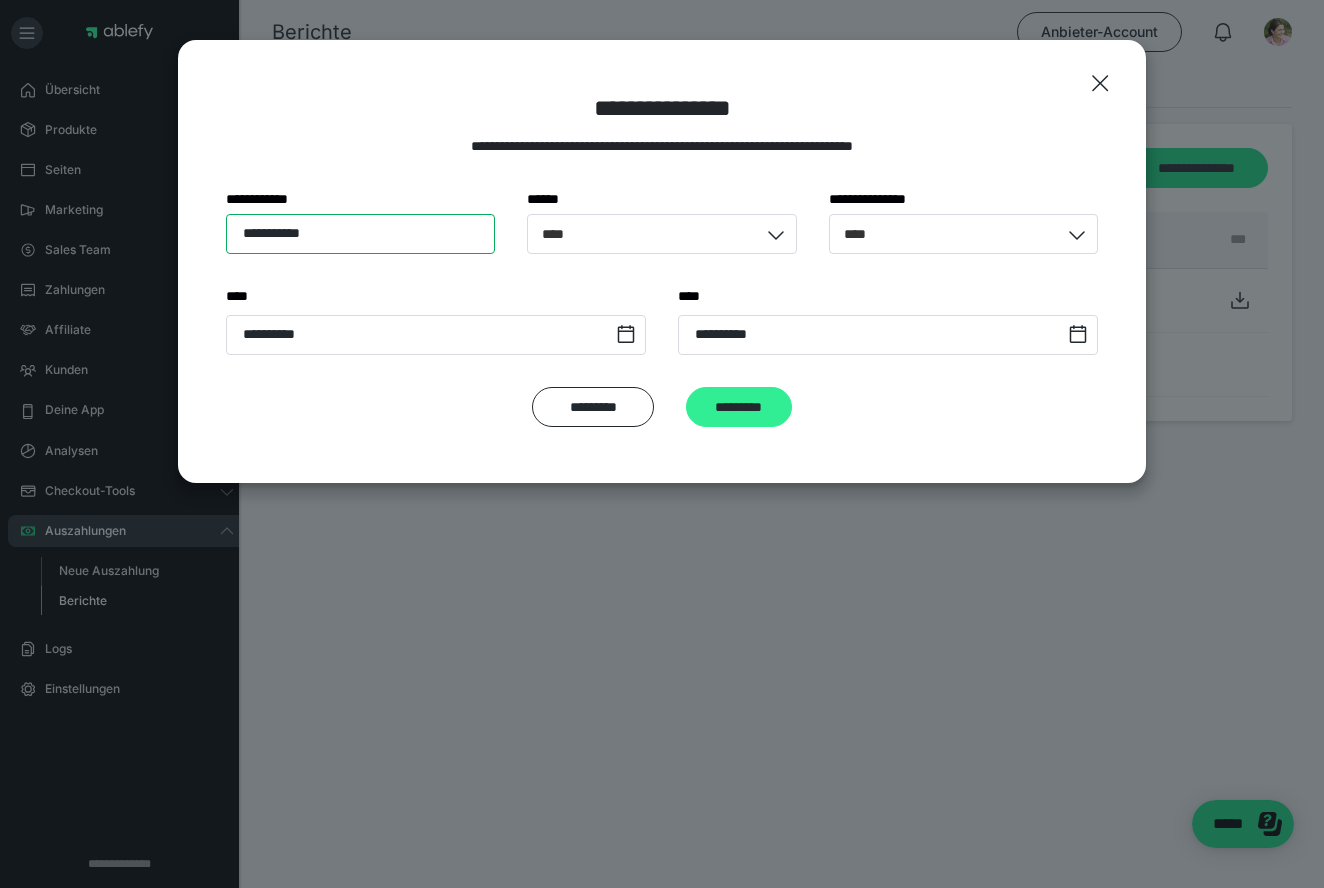 type on "**********" 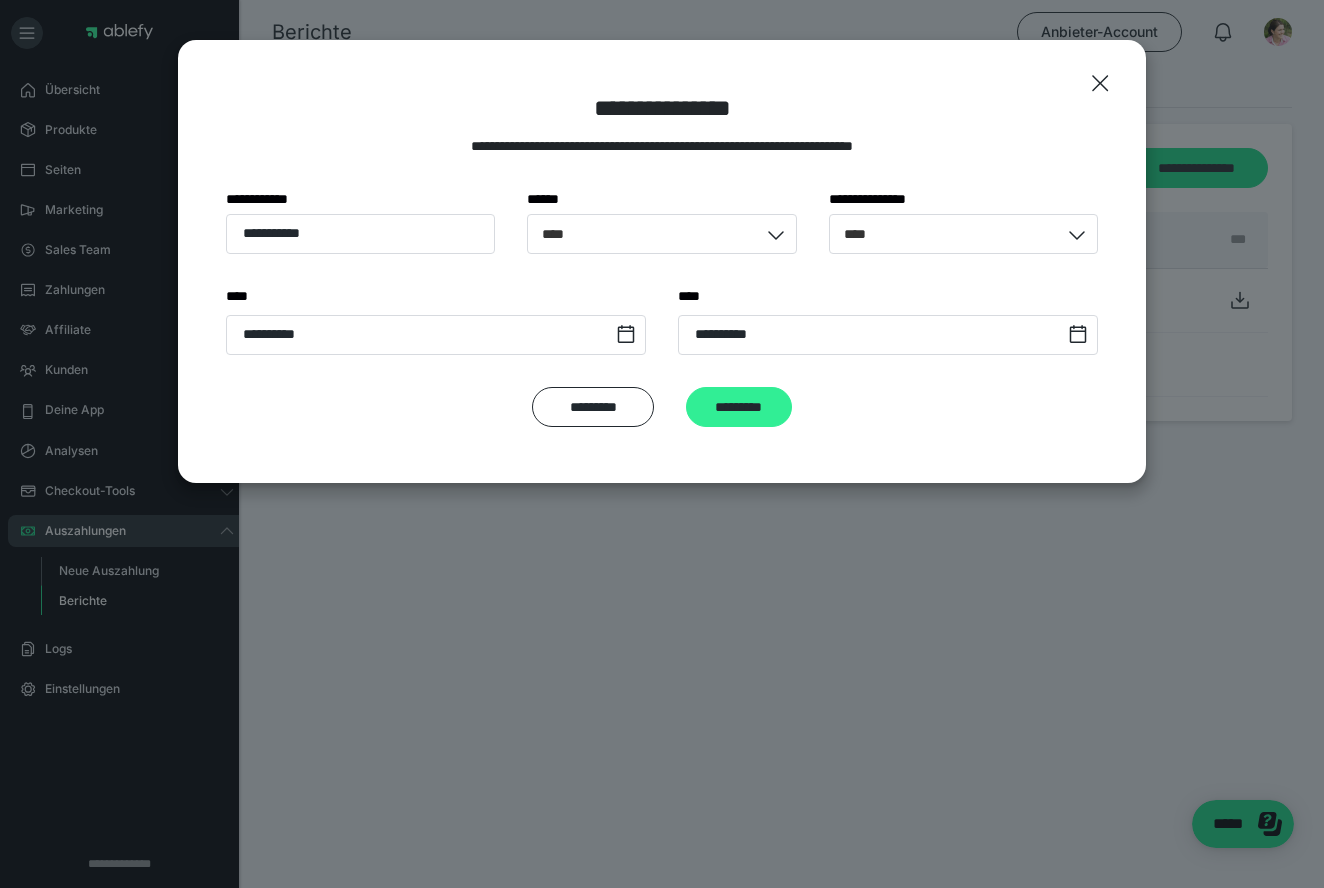 click on "*********" at bounding box center (739, 407) 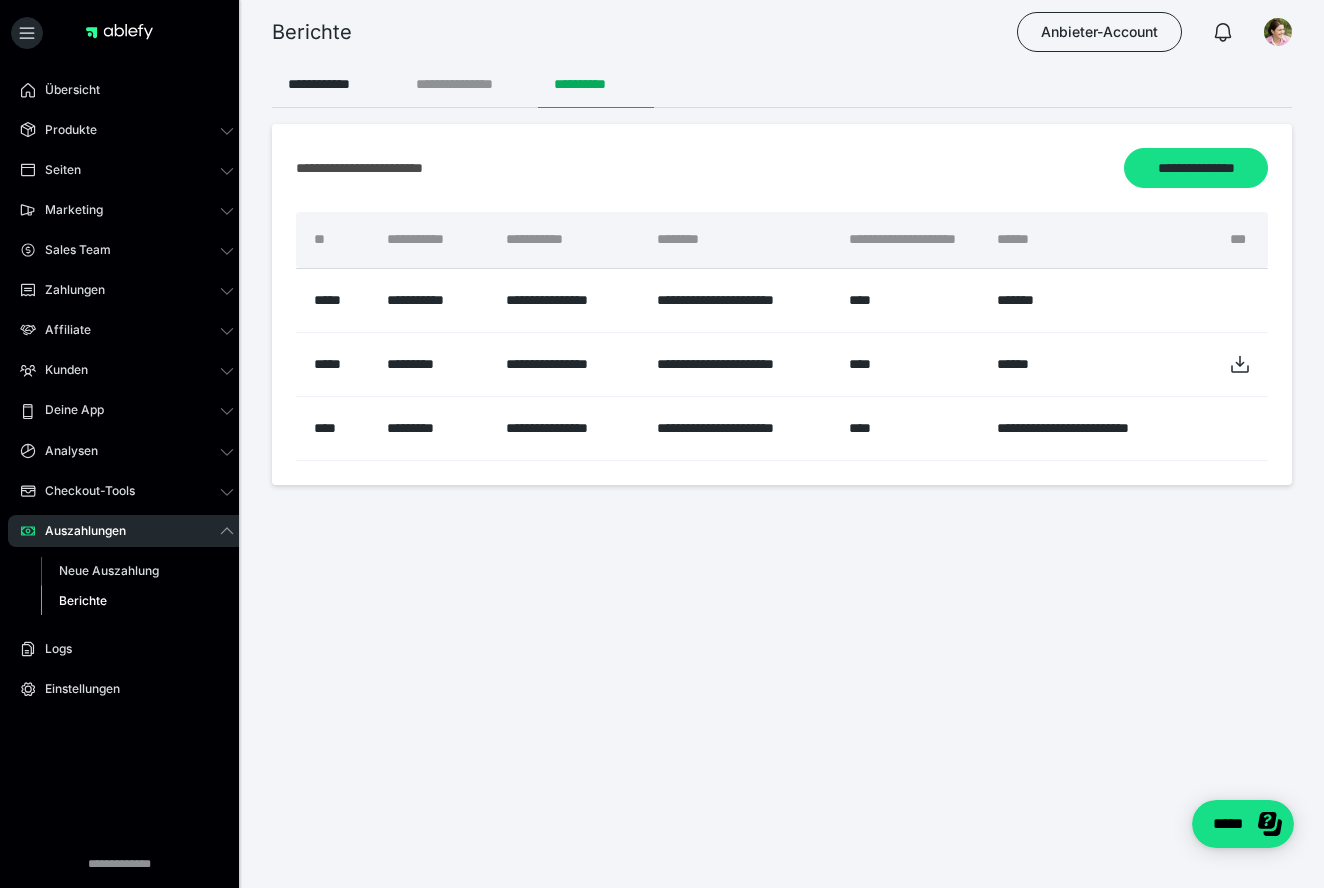 click on "**********" at bounding box center [469, 84] 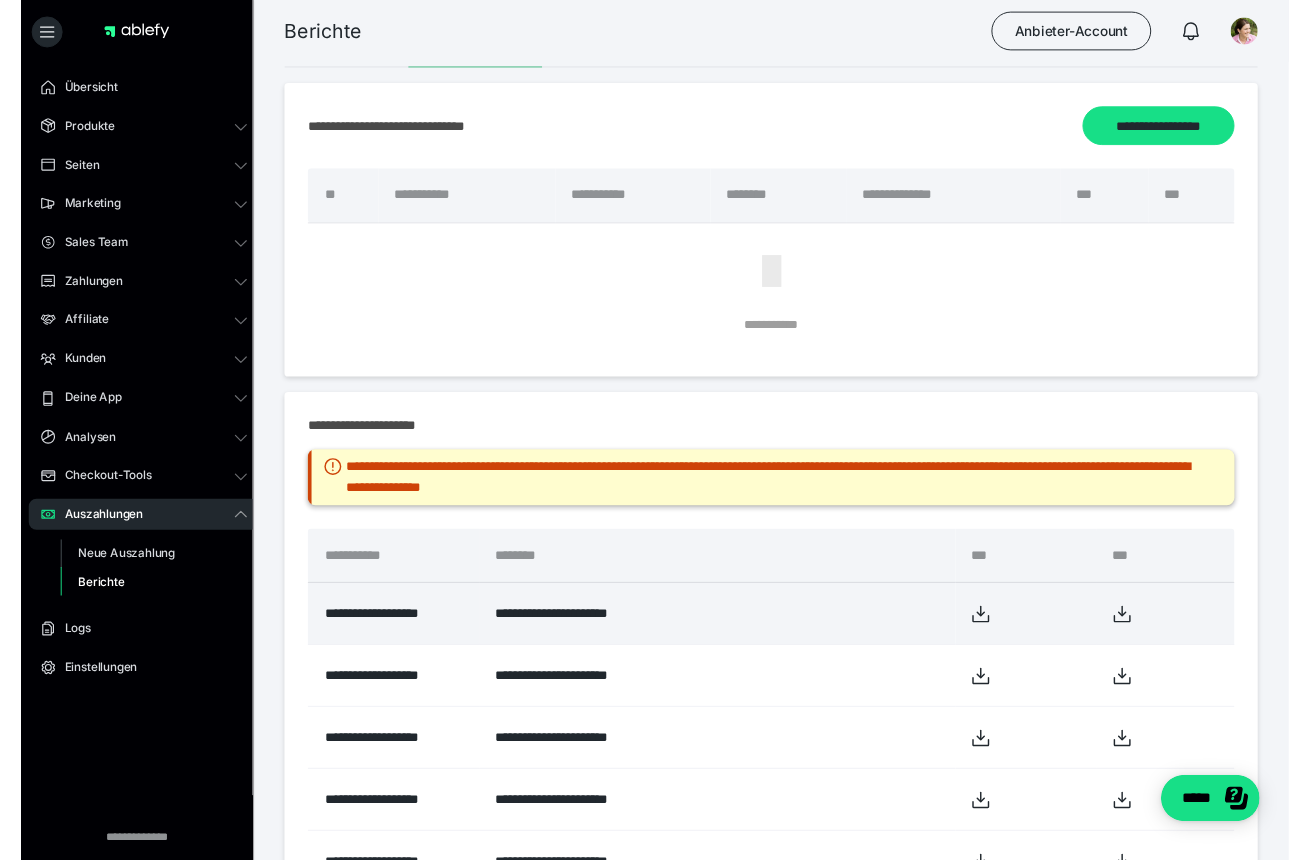 scroll, scrollTop: 2, scrollLeft: 0, axis: vertical 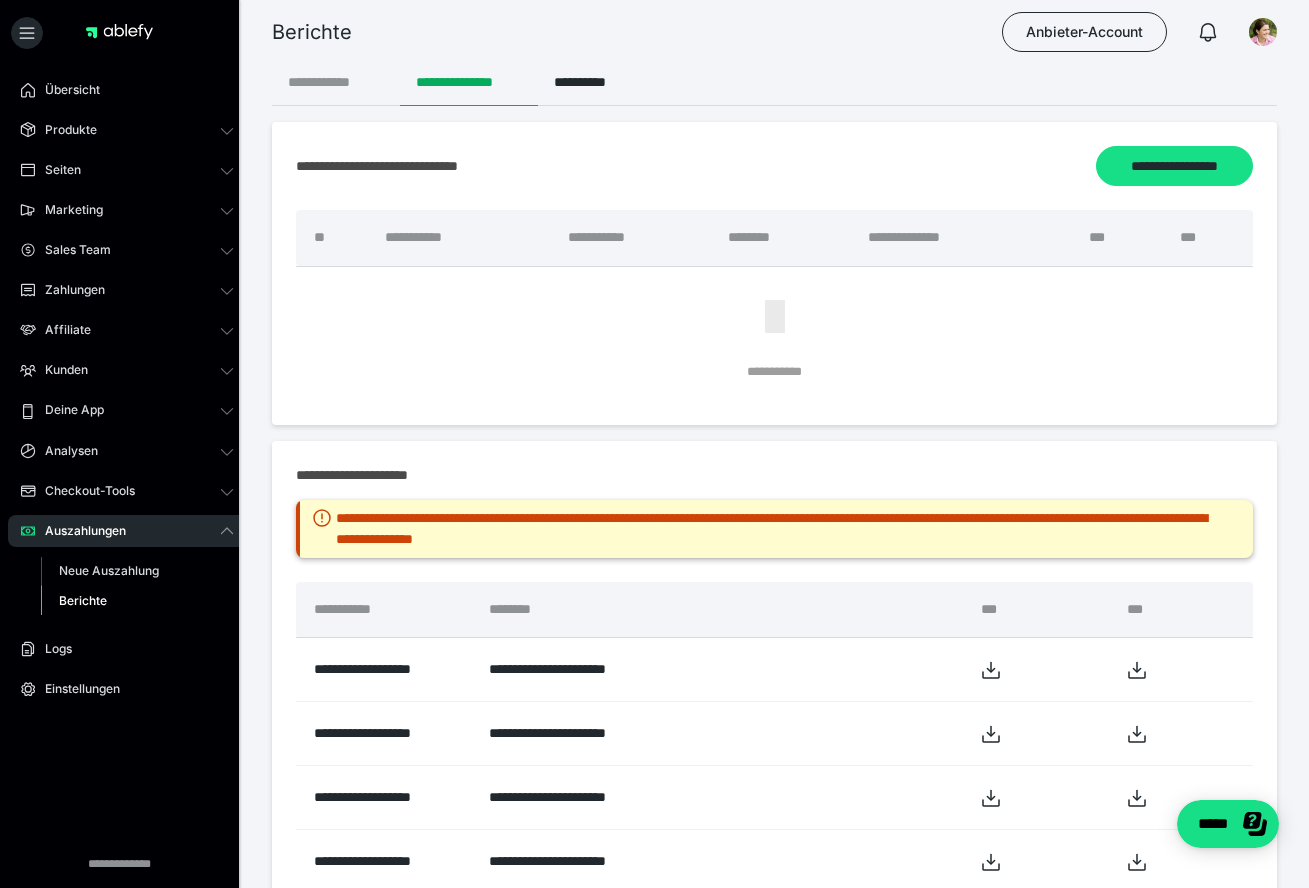 click on "**********" at bounding box center [336, 82] 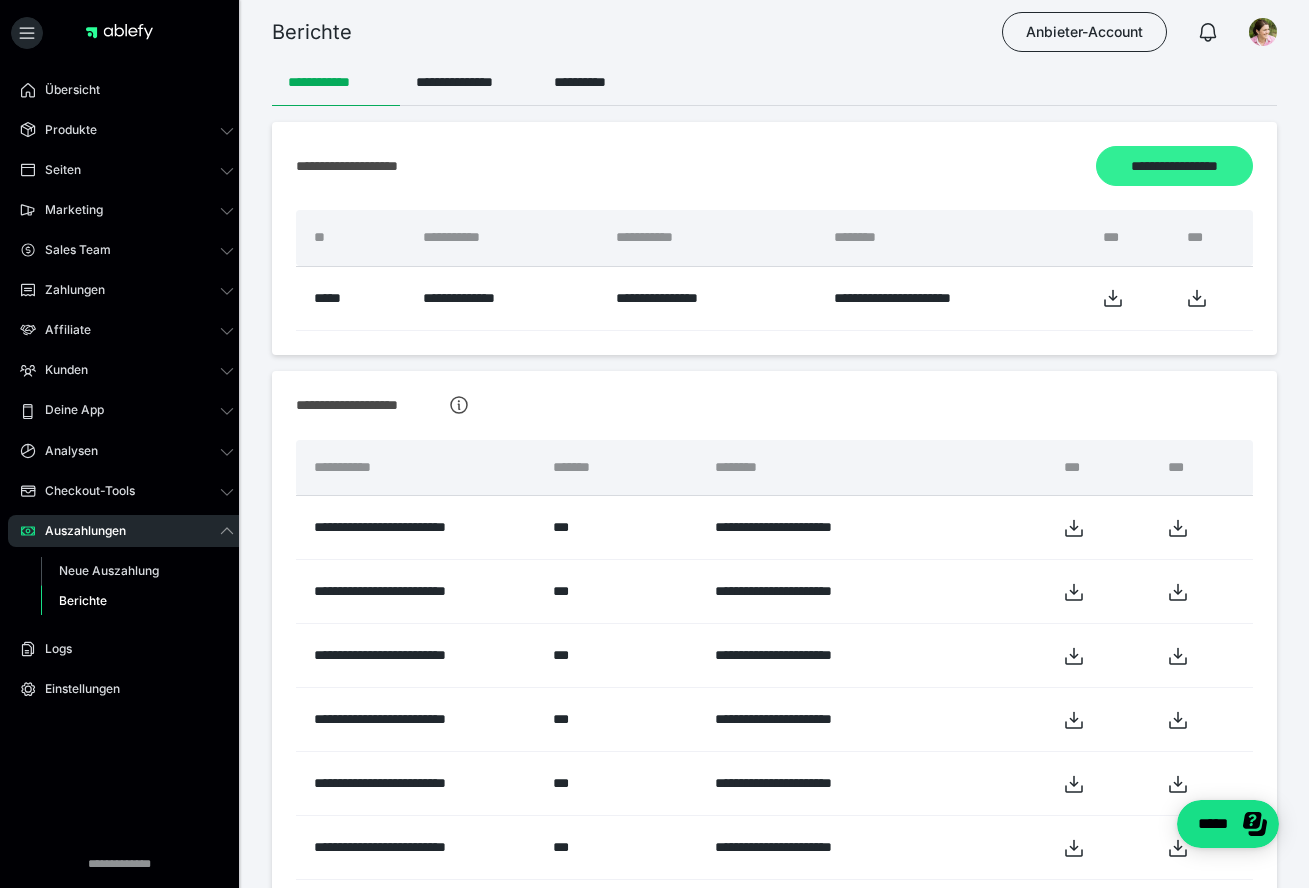 click on "**********" at bounding box center (1174, 166) 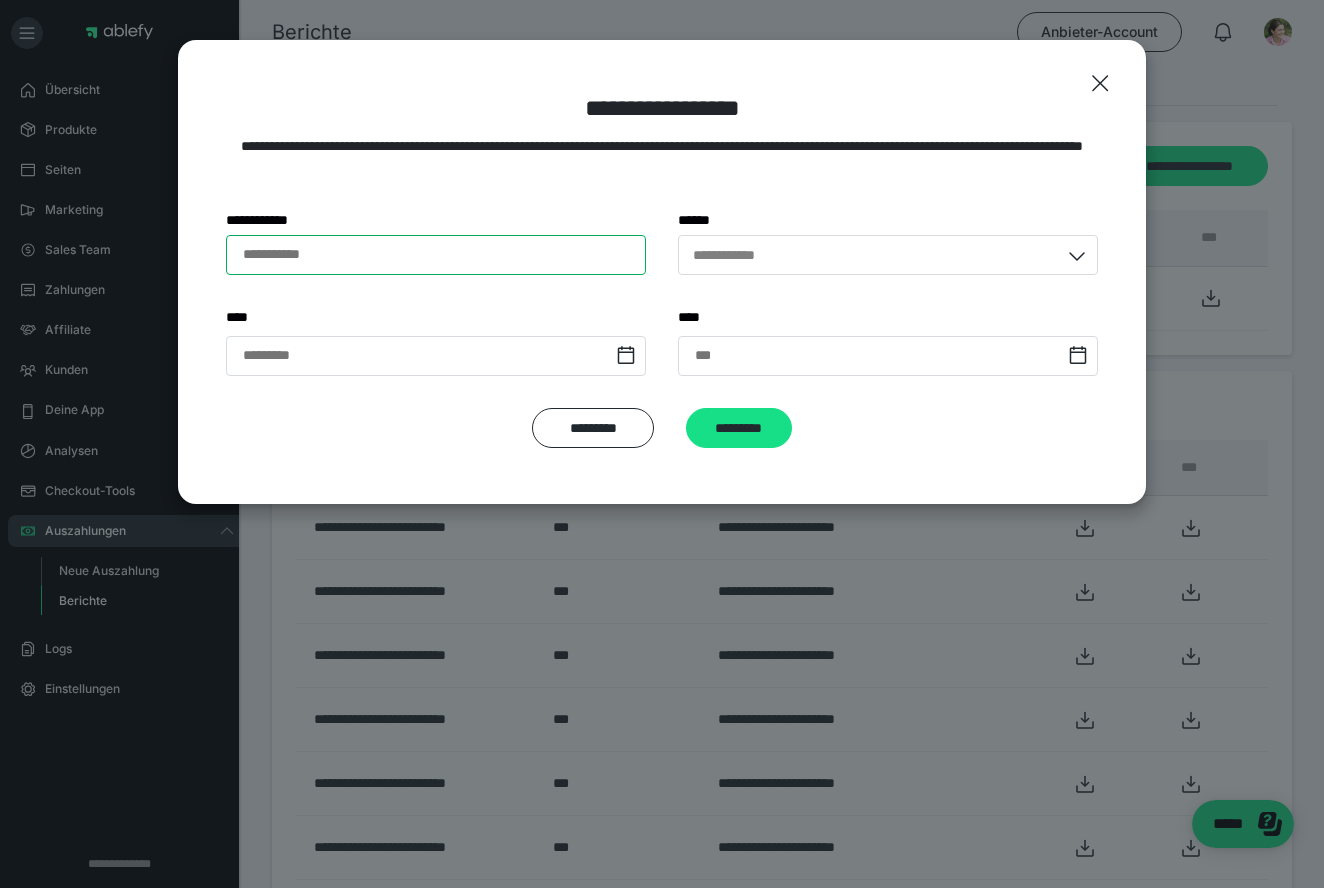 click on "**********" at bounding box center [436, 255] 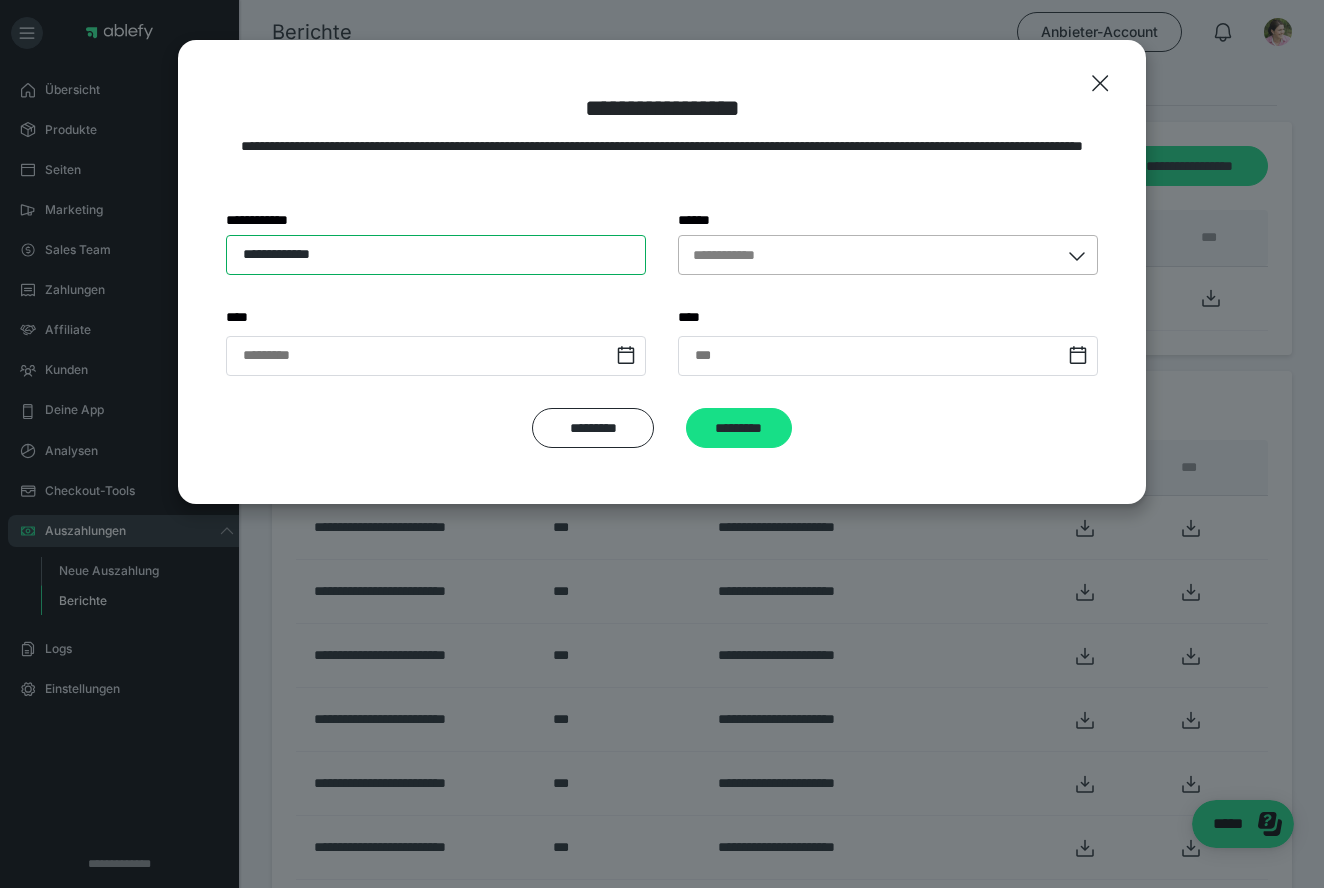 type on "**********" 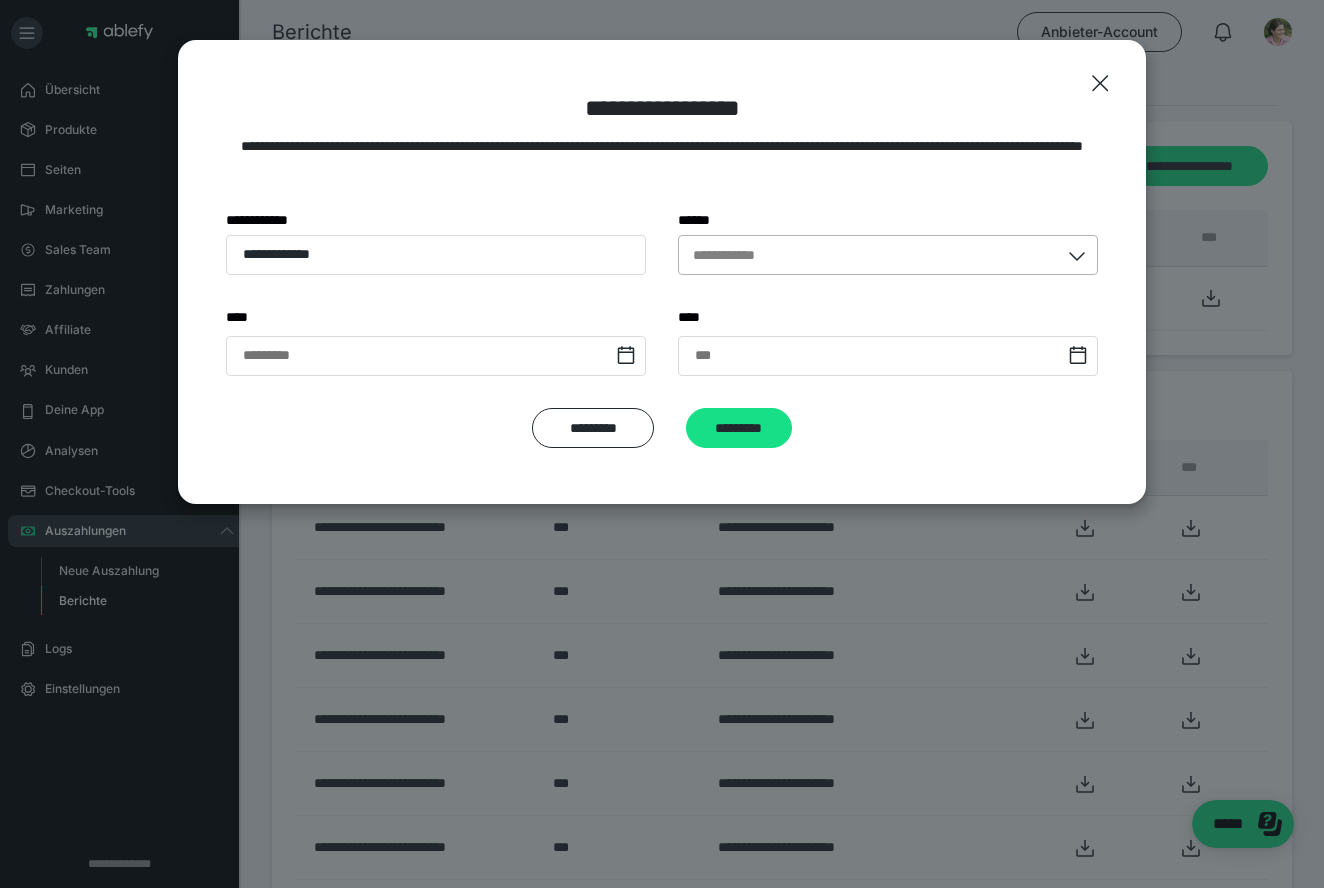 click on "**********" at bounding box center [738, 254] 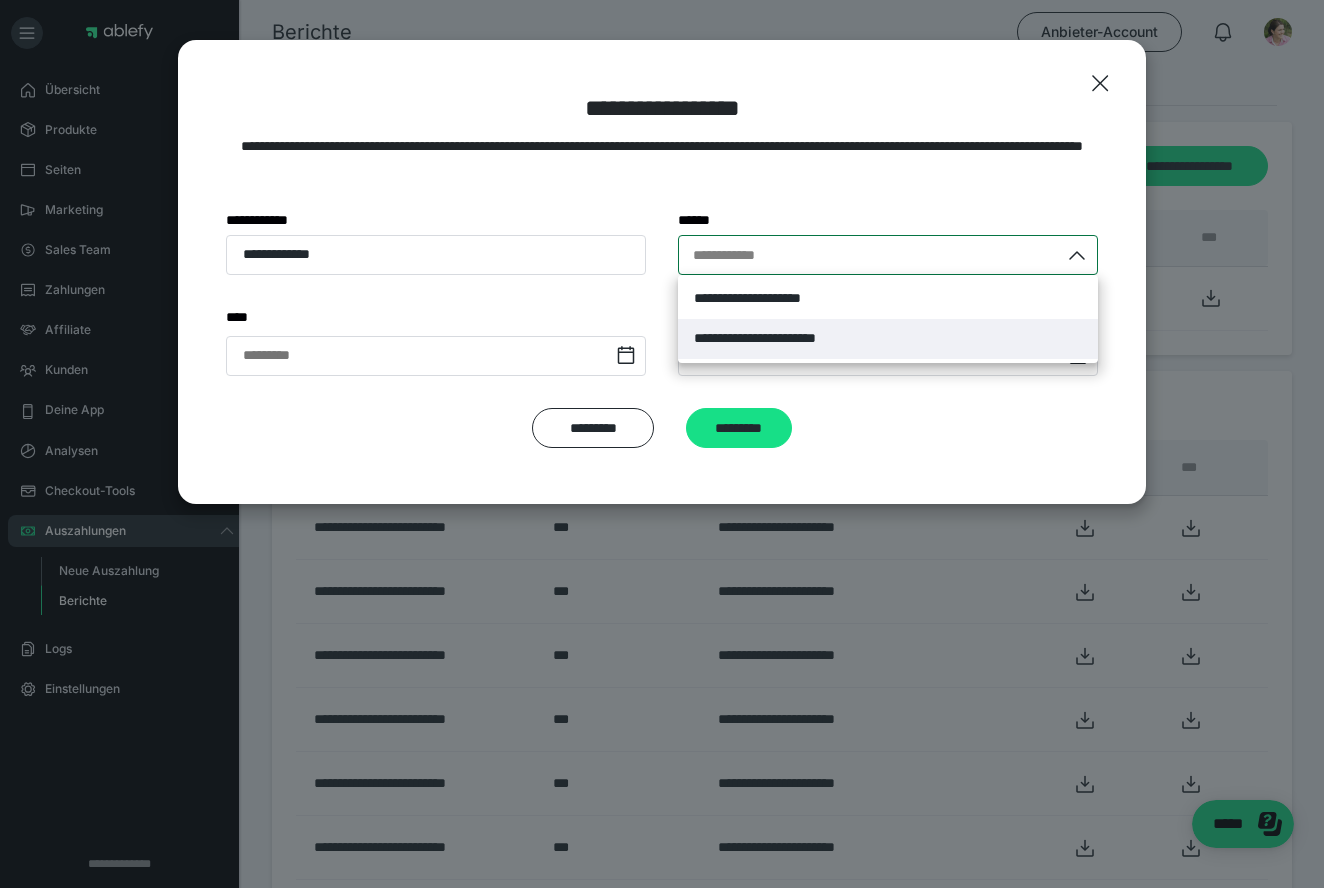 click on "**********" at bounding box center [788, 338] 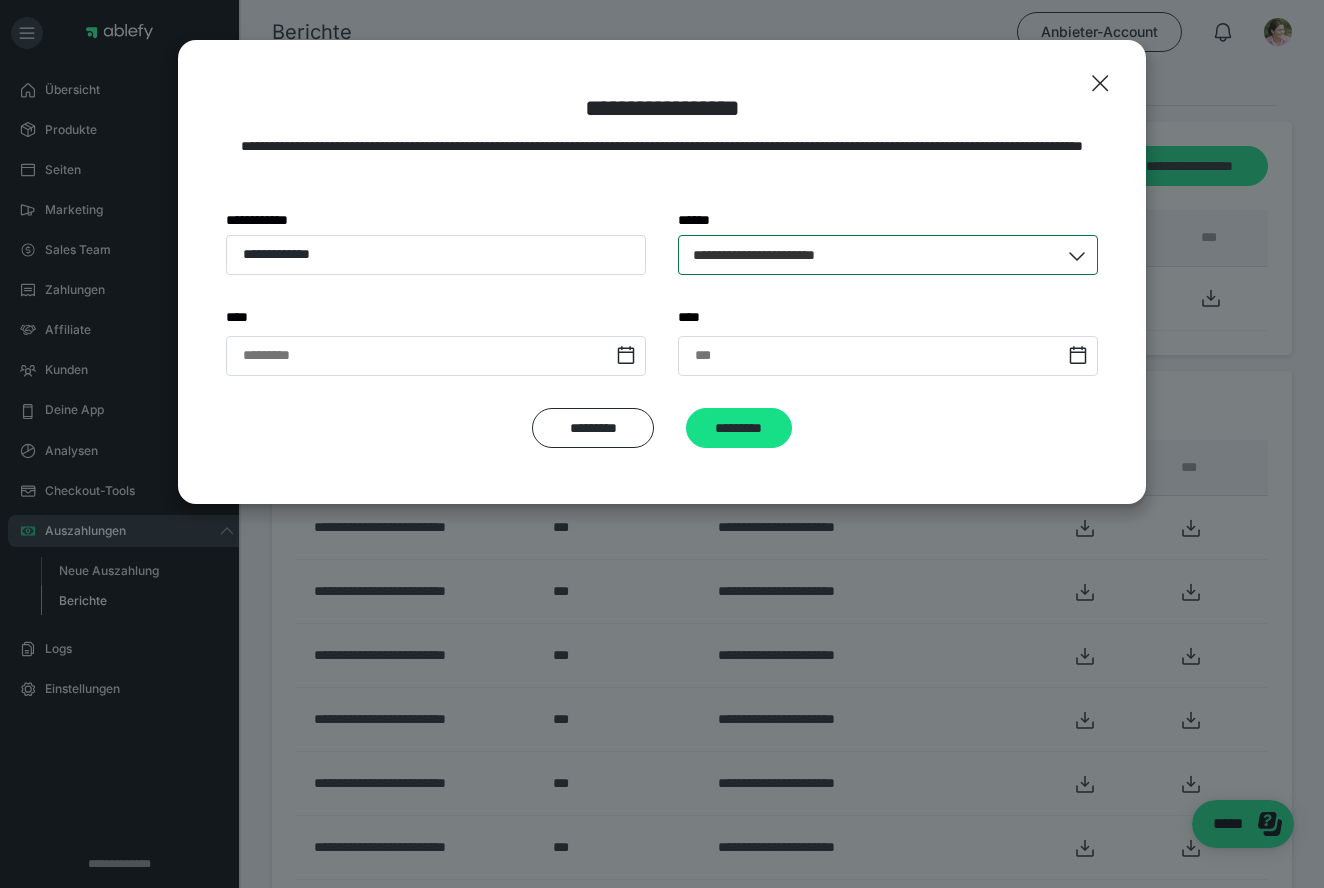 click on "**********" at bounding box center (787, 254) 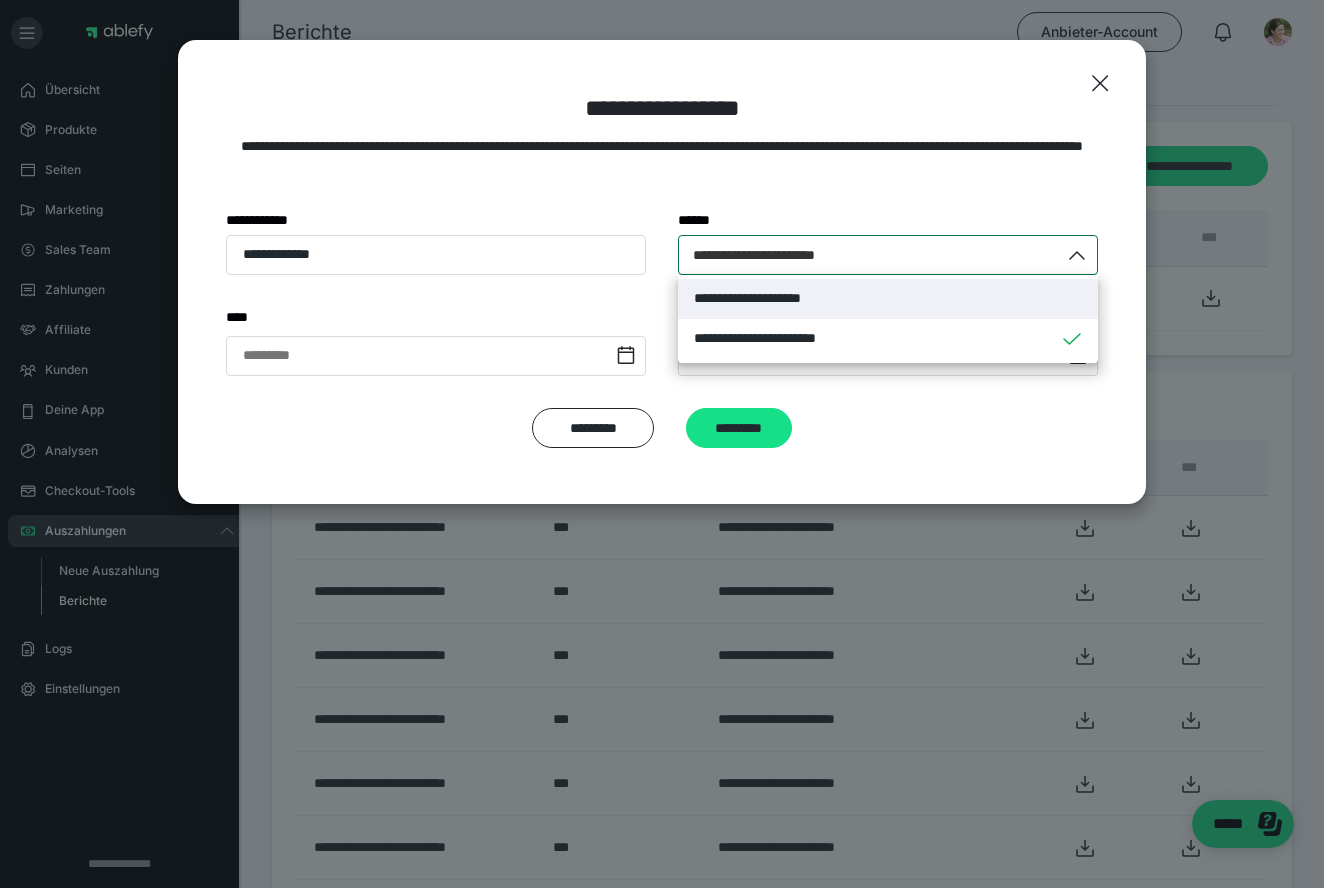 click on "**********" at bounding box center [768, 298] 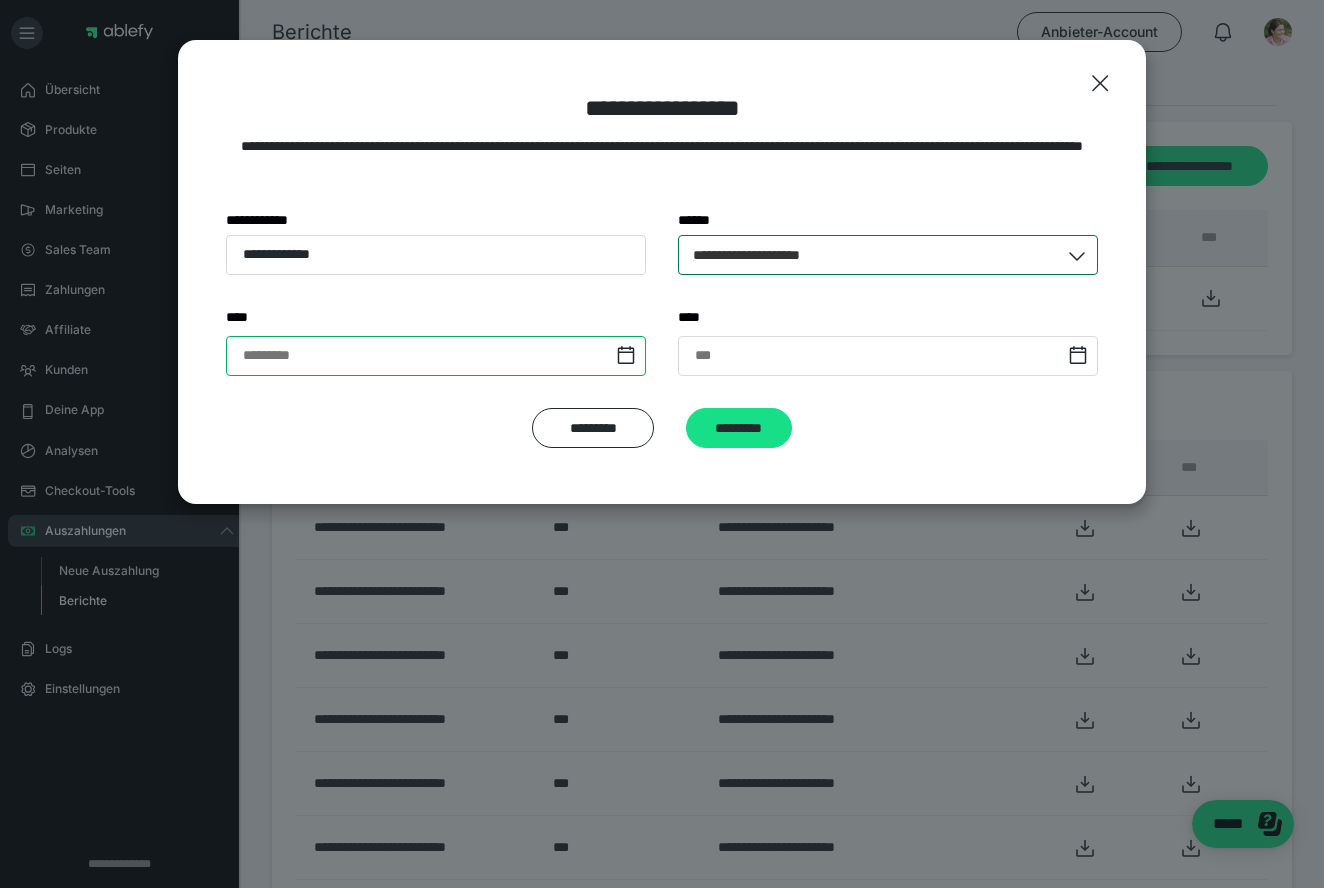 click at bounding box center [436, 356] 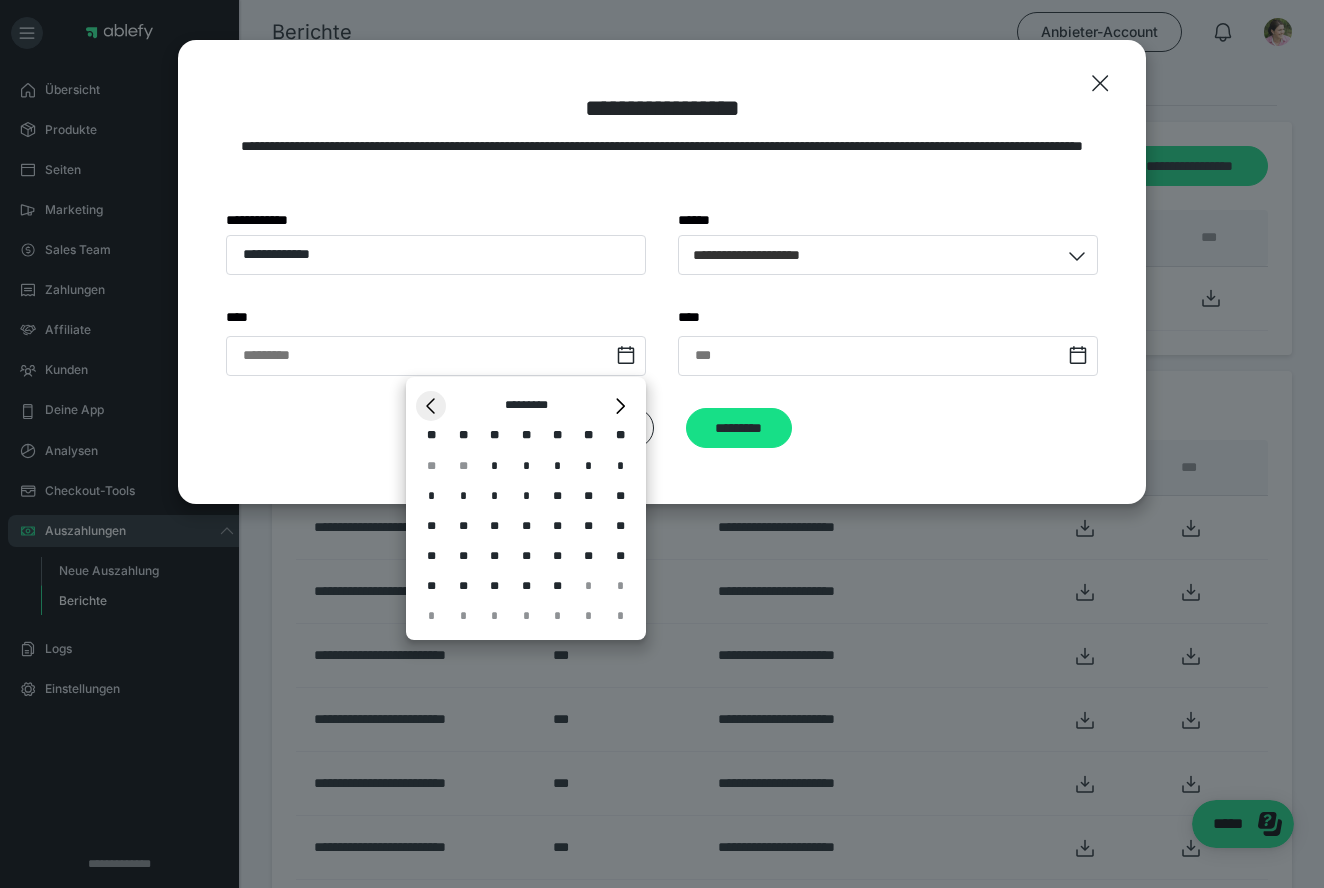 click on "*" at bounding box center (431, 406) 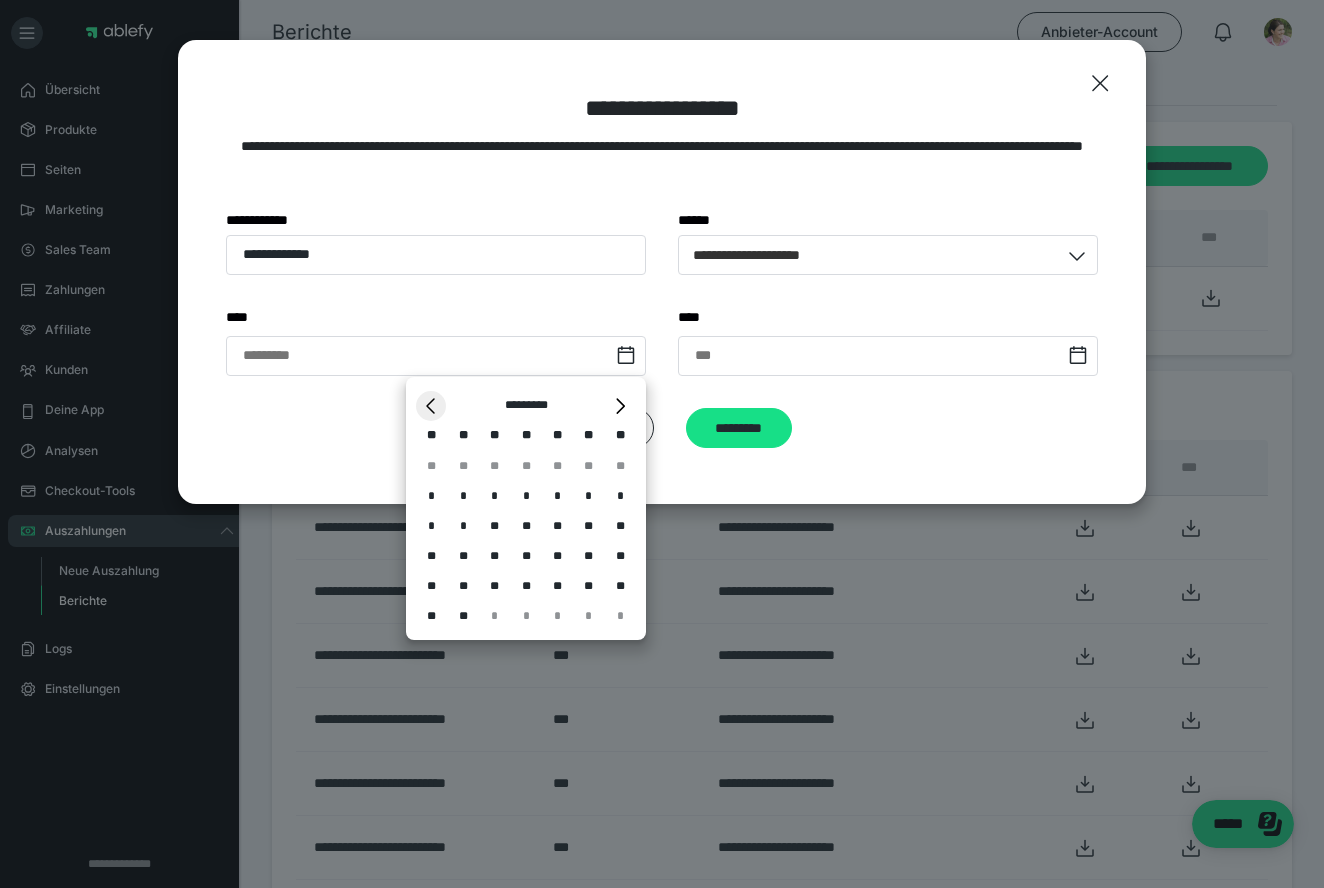 click on "*" at bounding box center (431, 406) 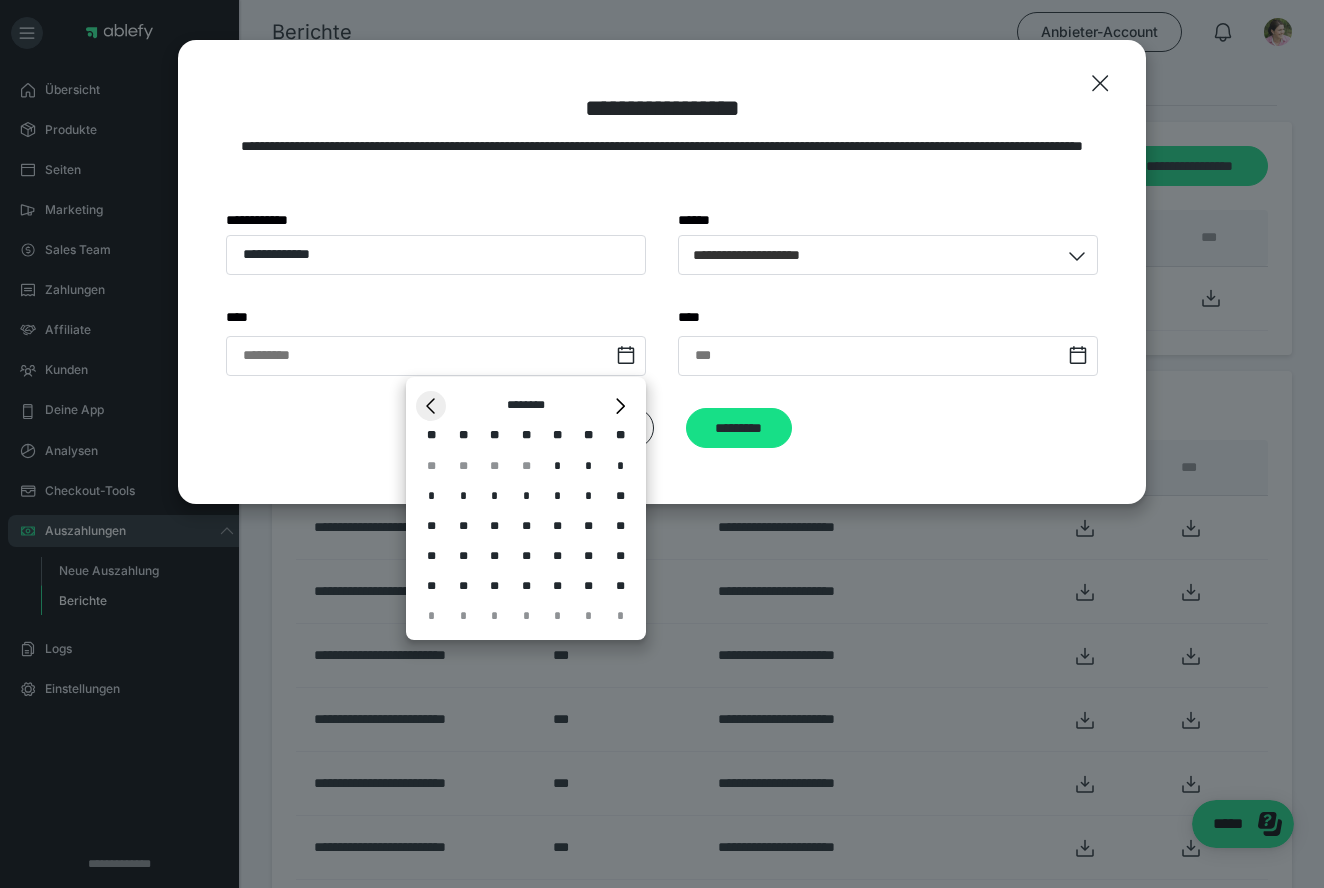 click on "*" at bounding box center (431, 406) 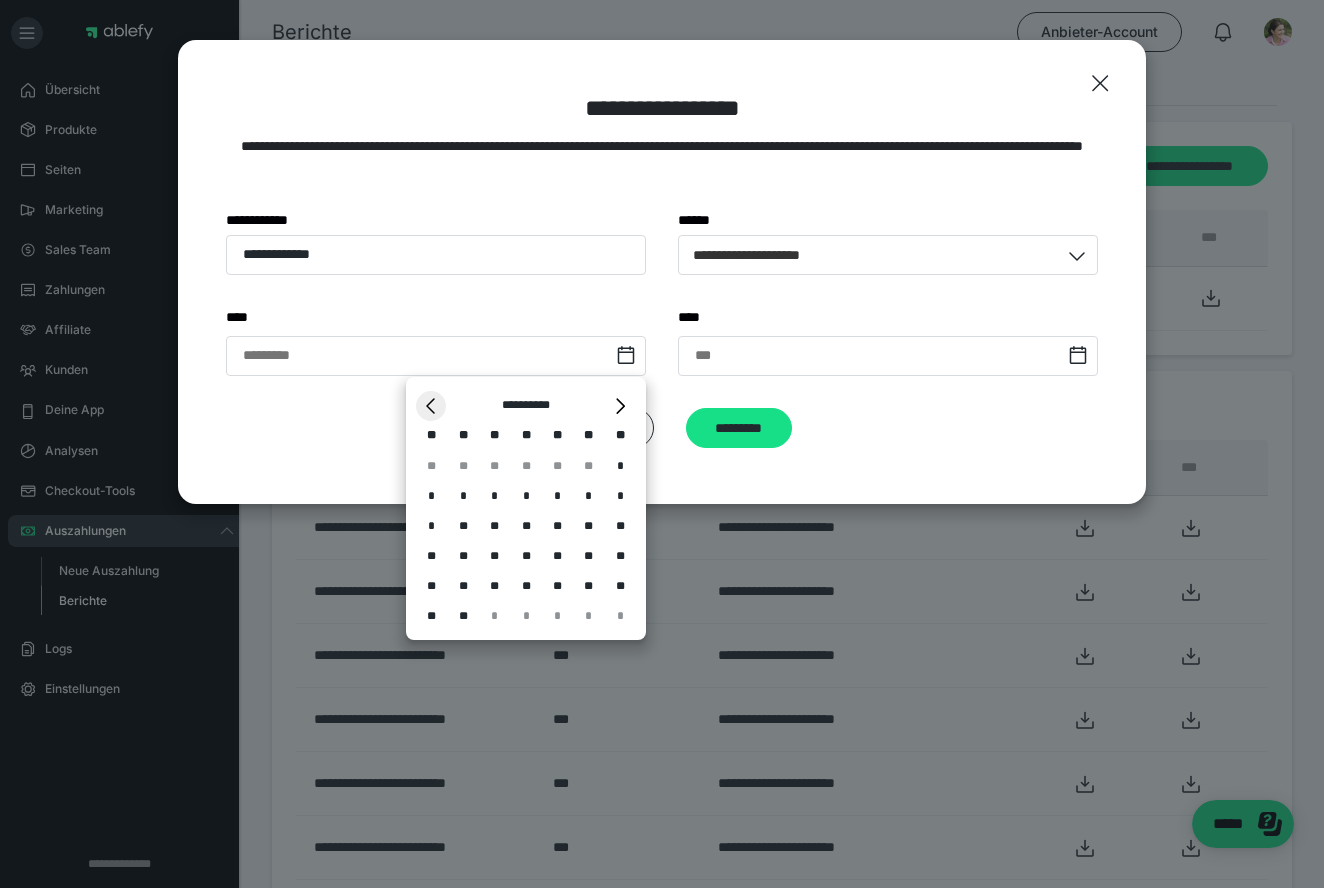 click on "*" at bounding box center [431, 406] 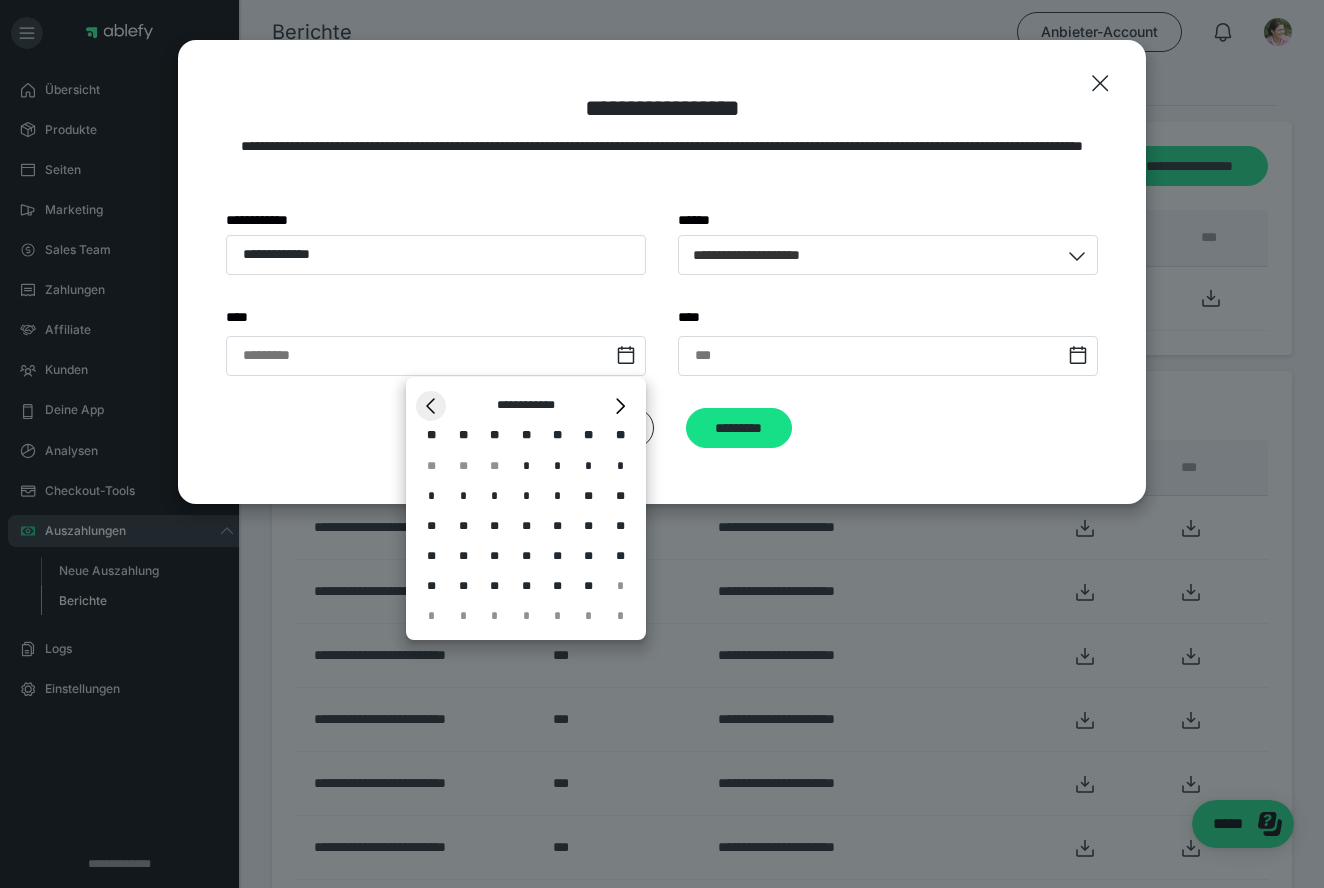 click on "*" at bounding box center [431, 406] 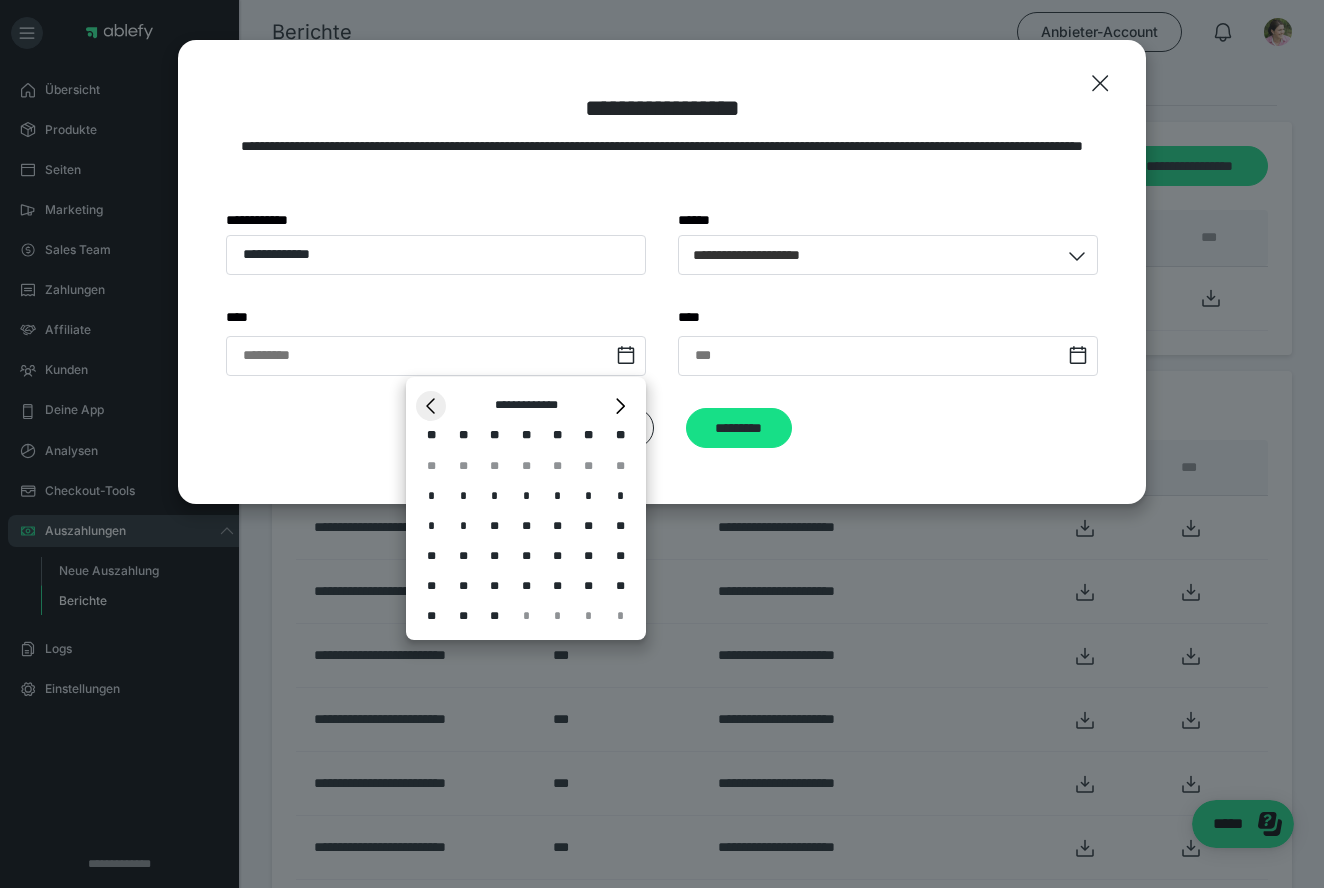 click on "*" at bounding box center (431, 406) 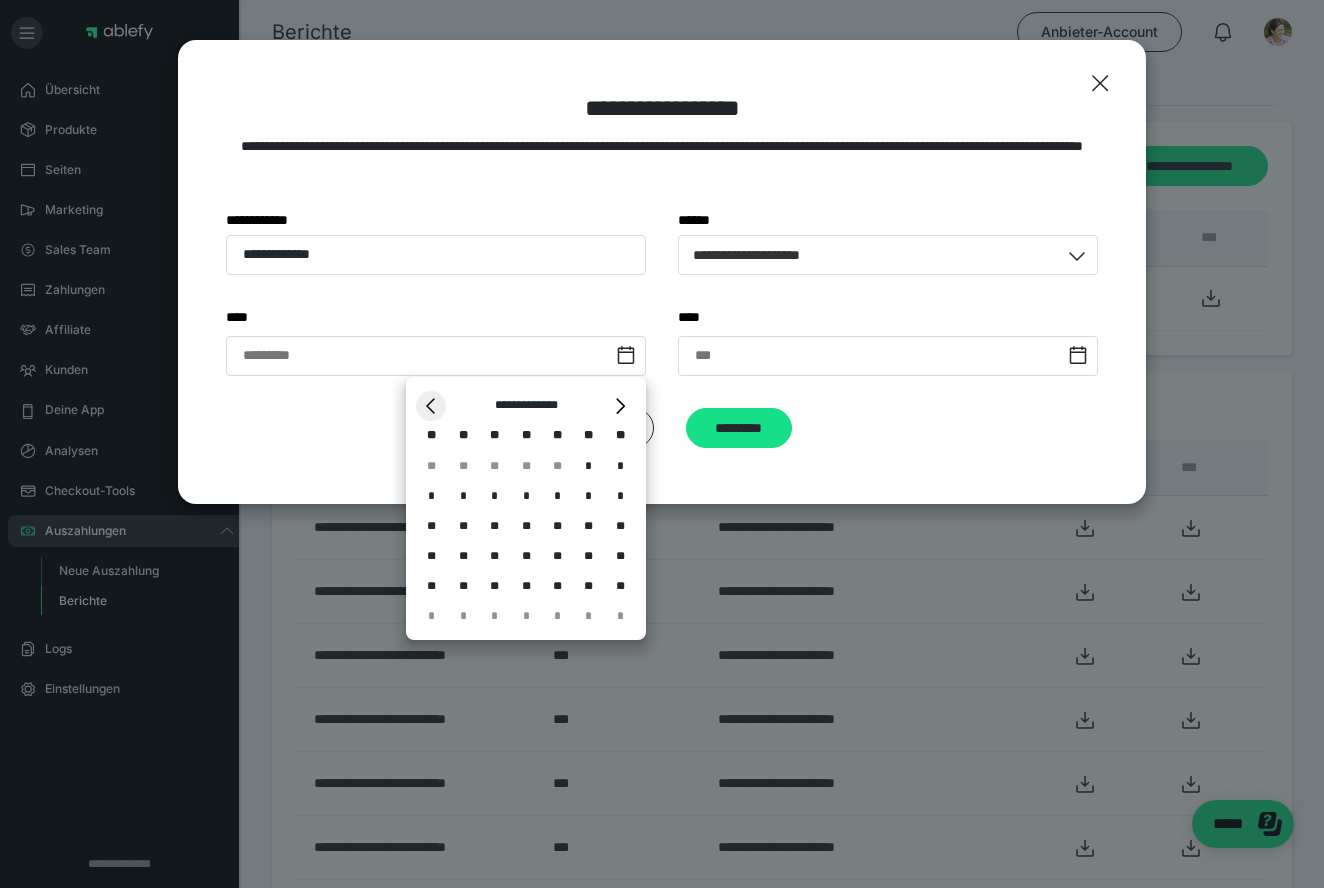 click on "*" at bounding box center (431, 406) 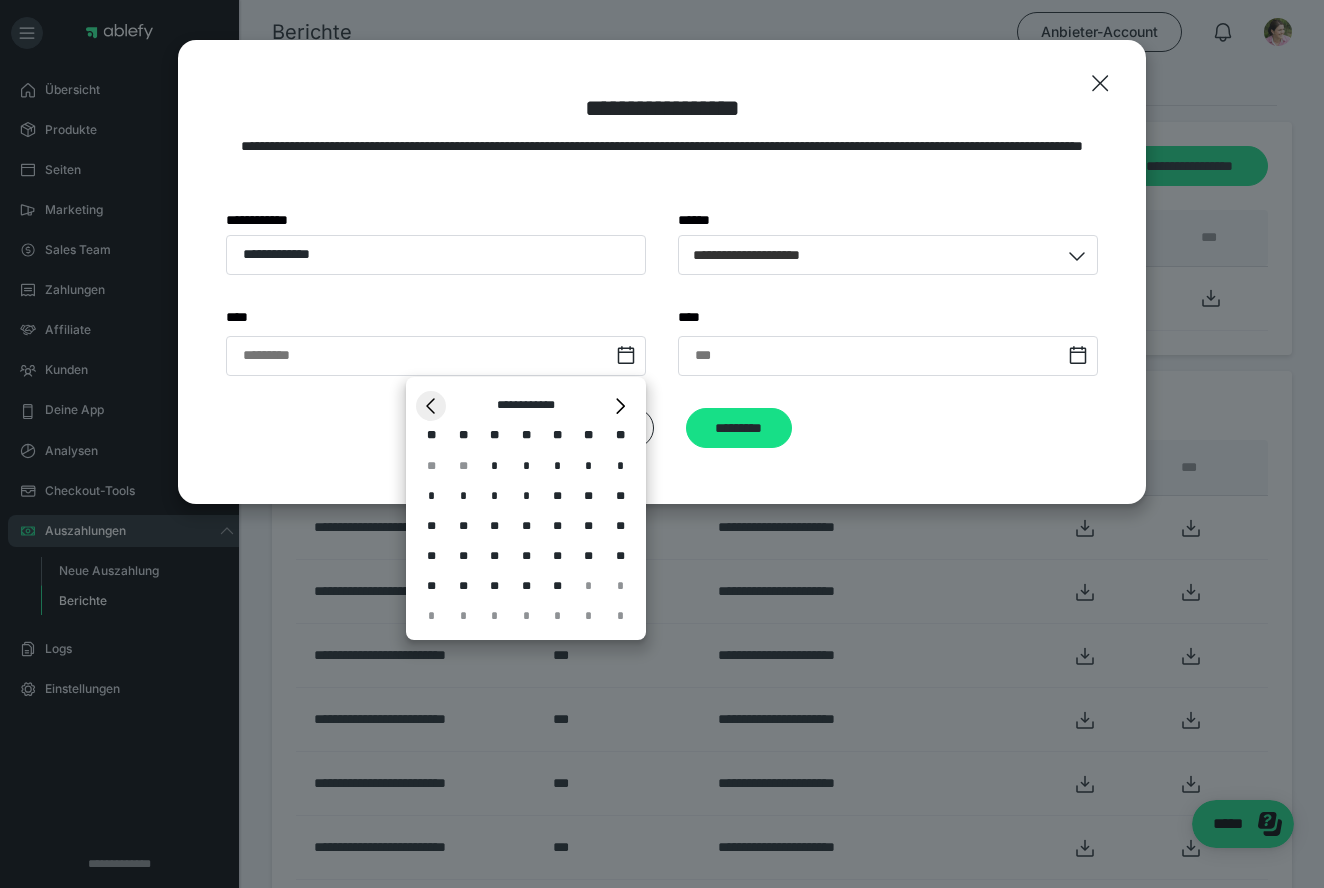 click on "*" at bounding box center [431, 406] 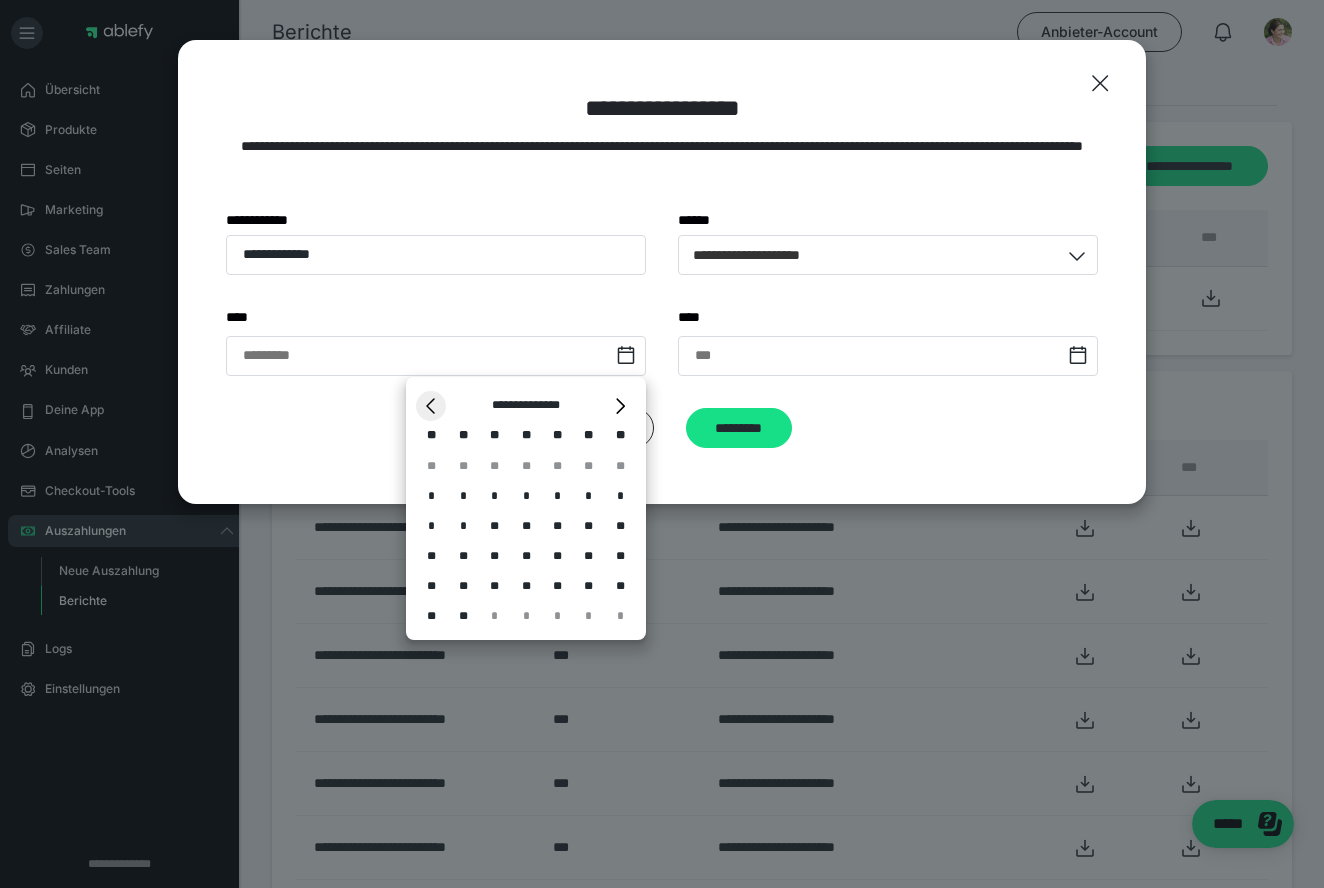 click on "*" at bounding box center (431, 406) 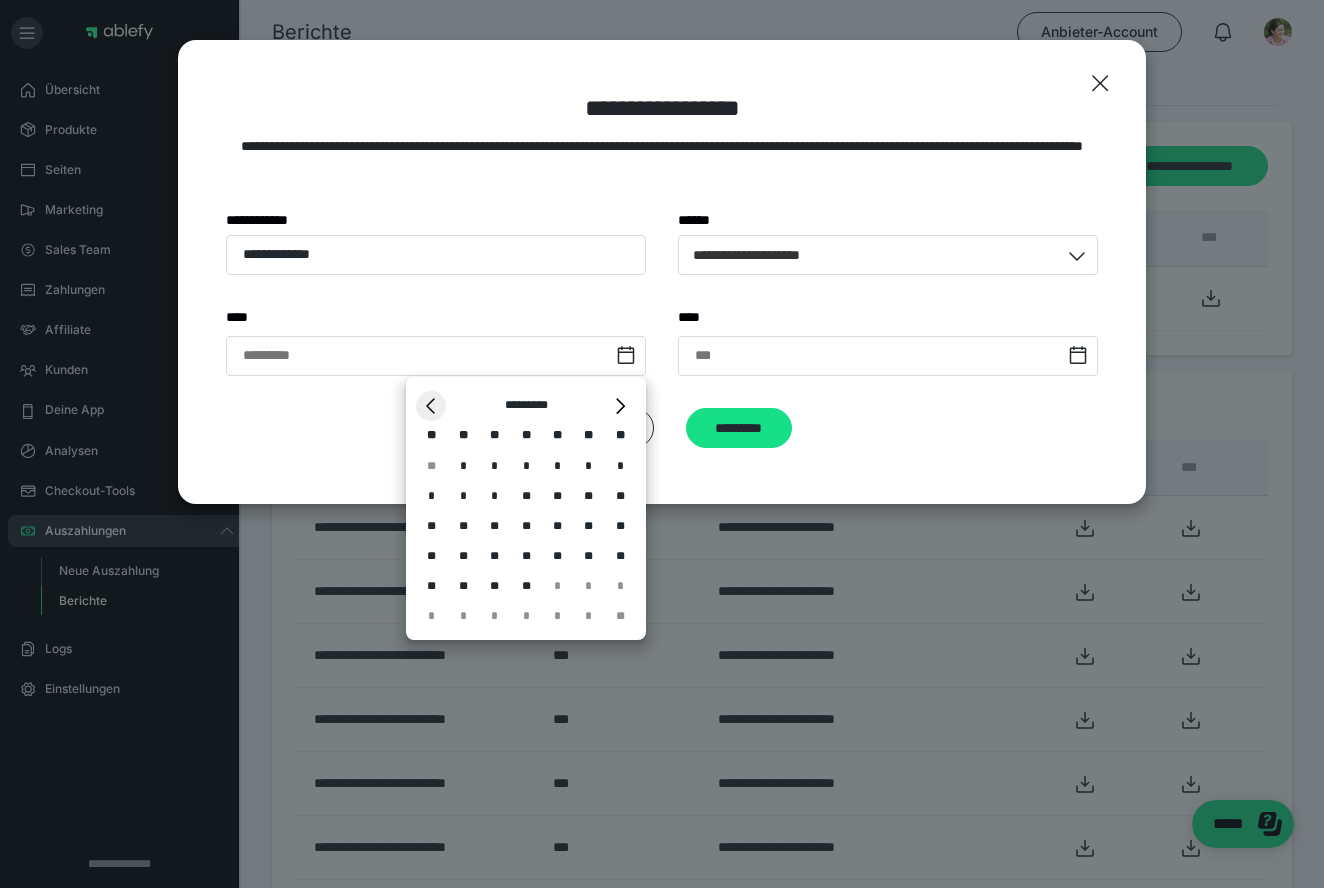 click on "*" at bounding box center [431, 406] 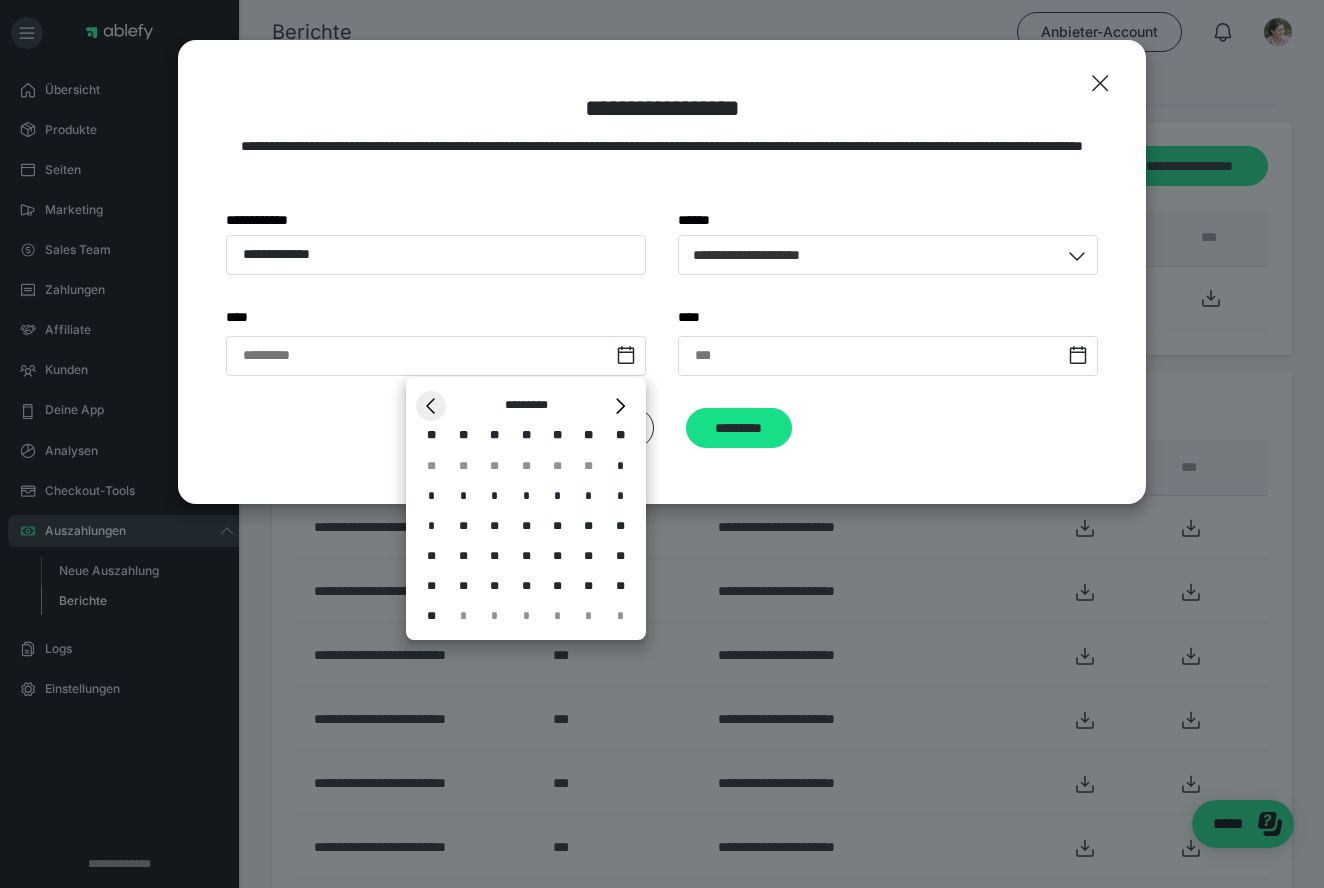 click on "*" at bounding box center [431, 406] 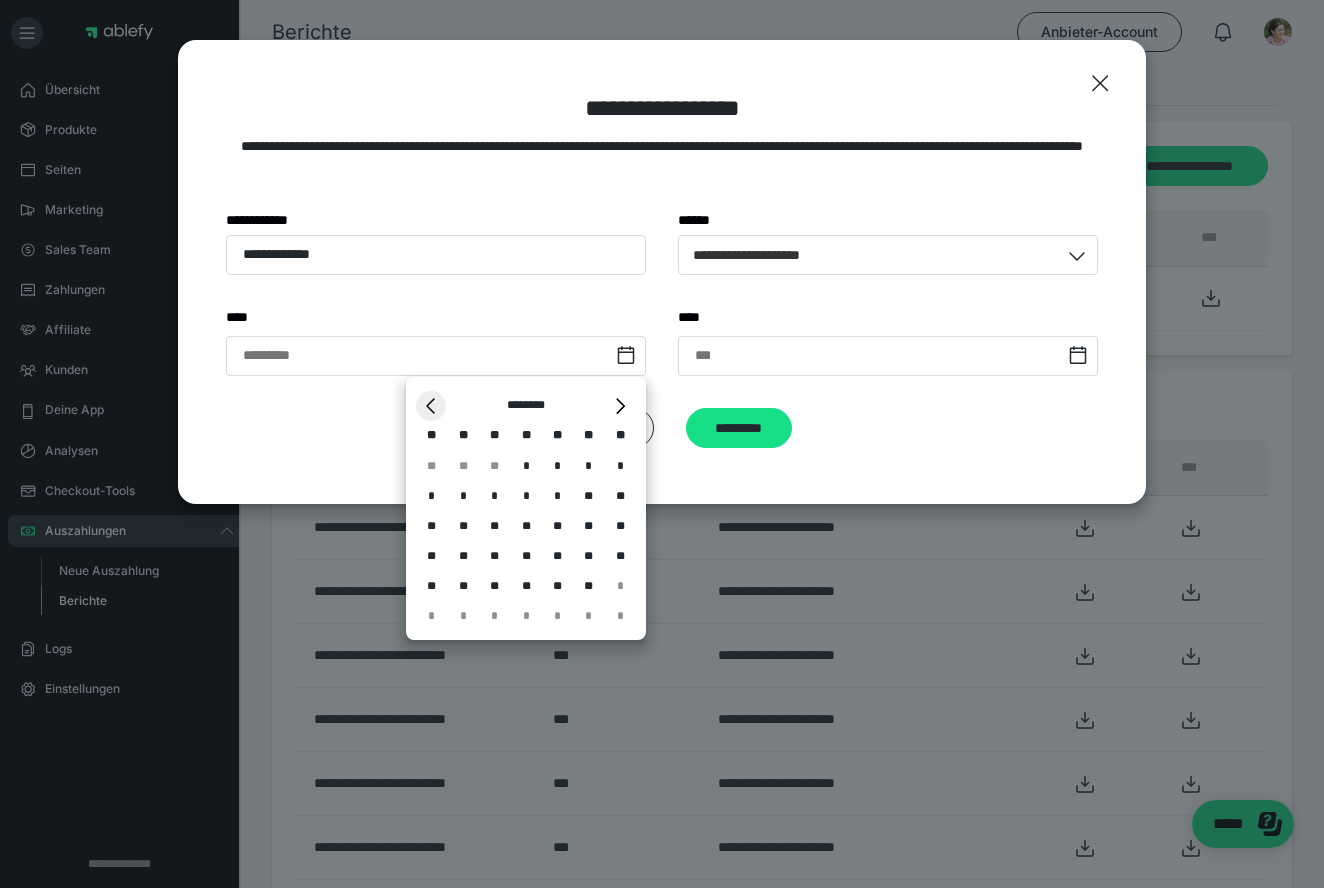 click on "*" at bounding box center (431, 406) 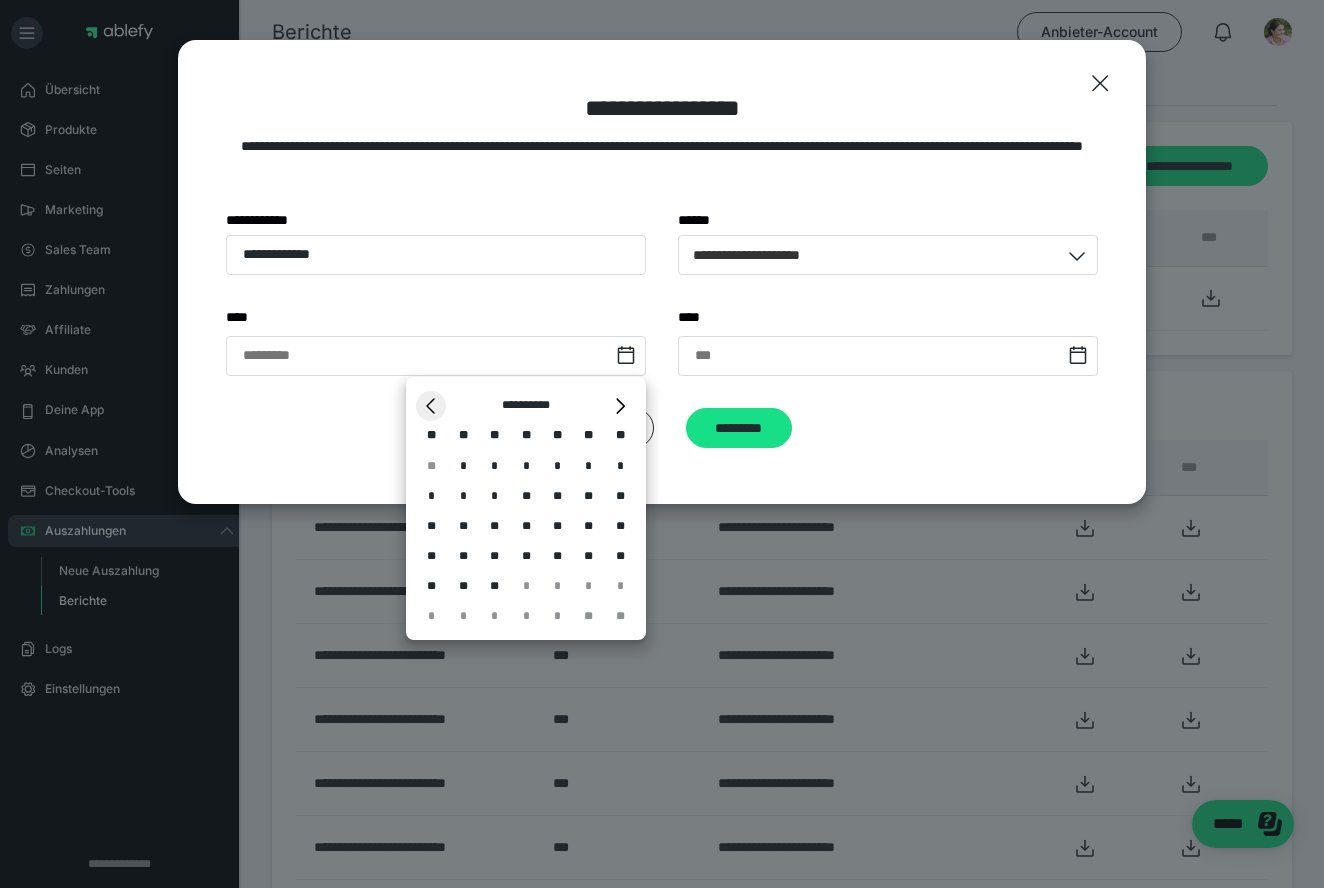 click on "*" at bounding box center [431, 406] 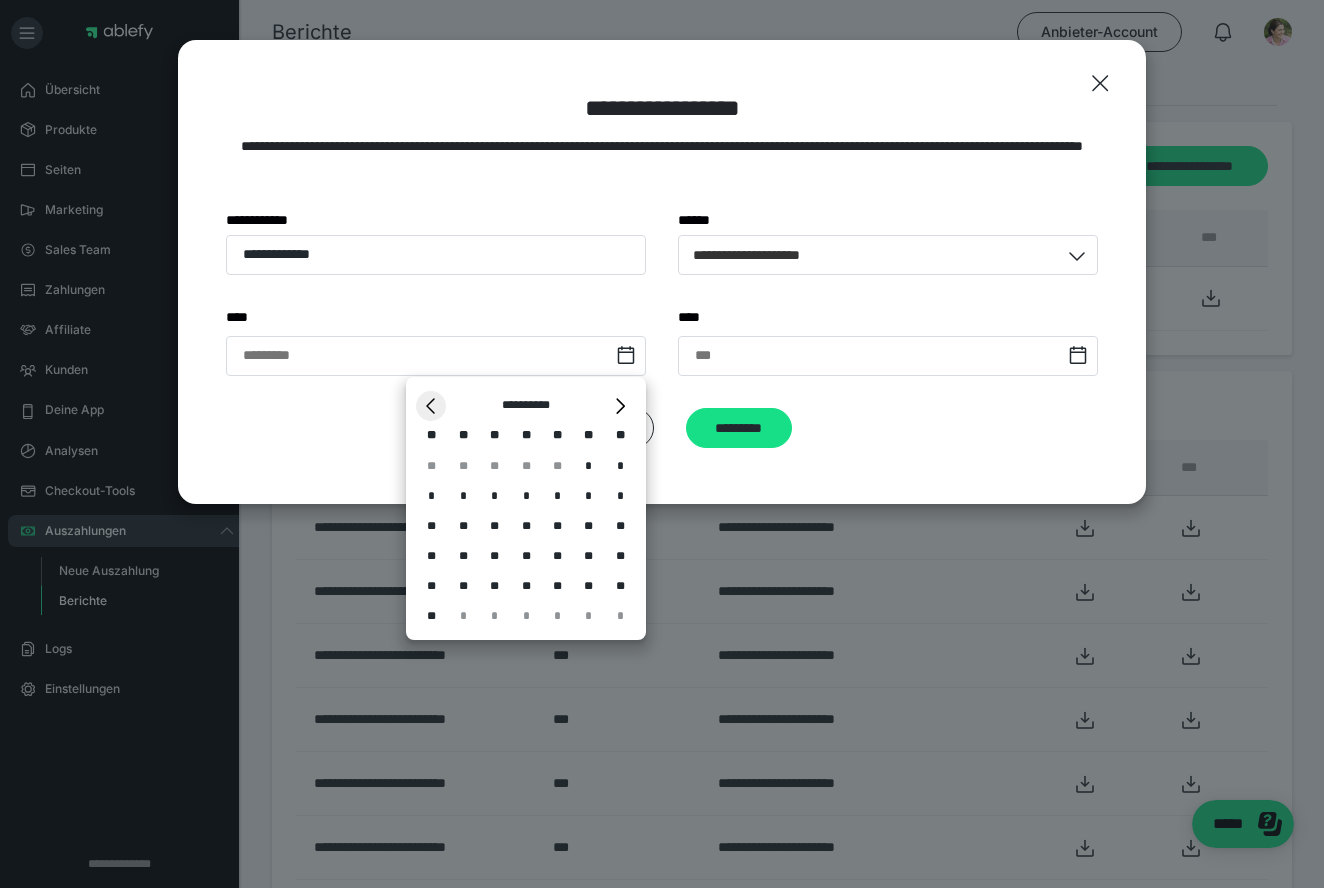 click on "*" at bounding box center [431, 406] 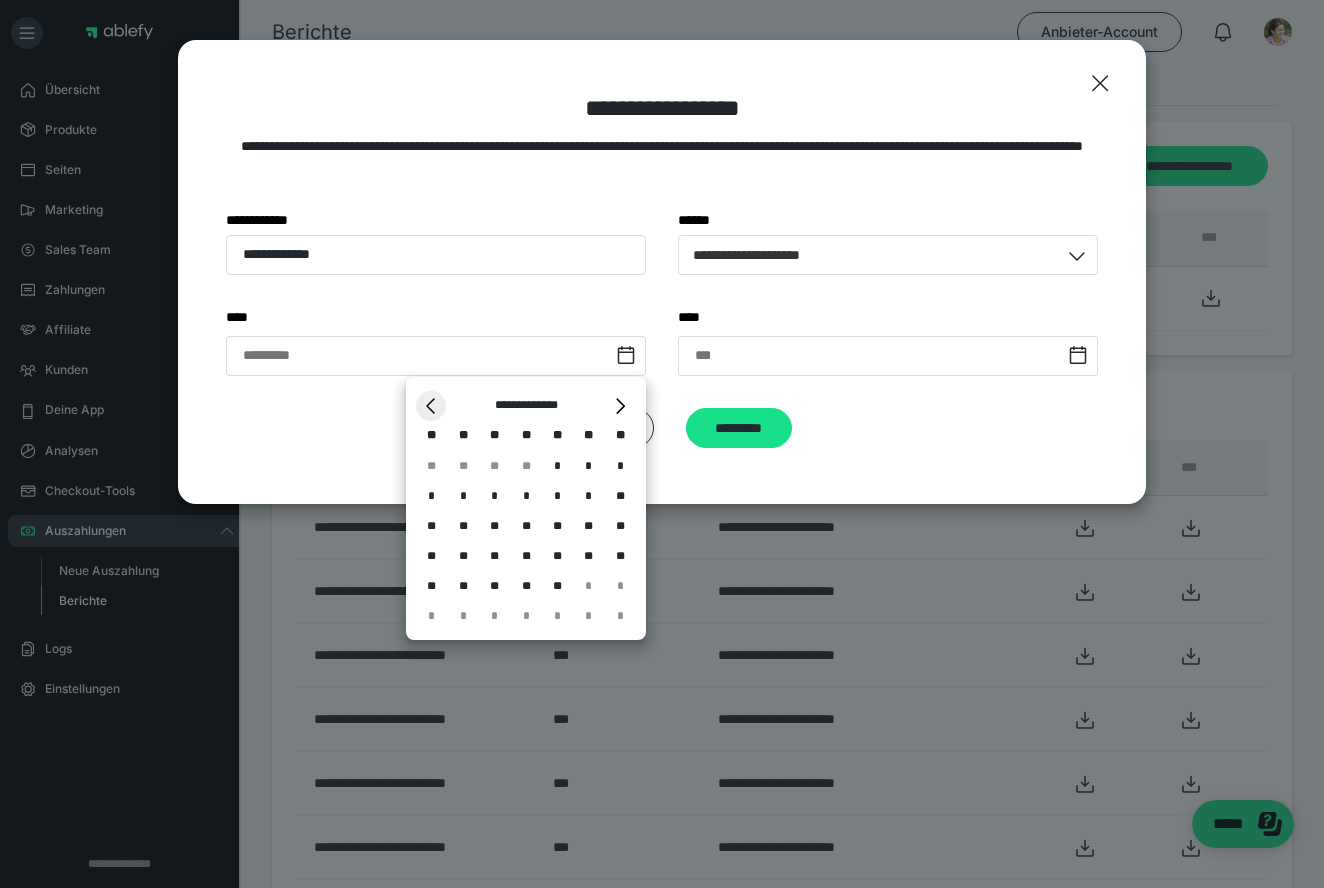 click on "*" at bounding box center (431, 406) 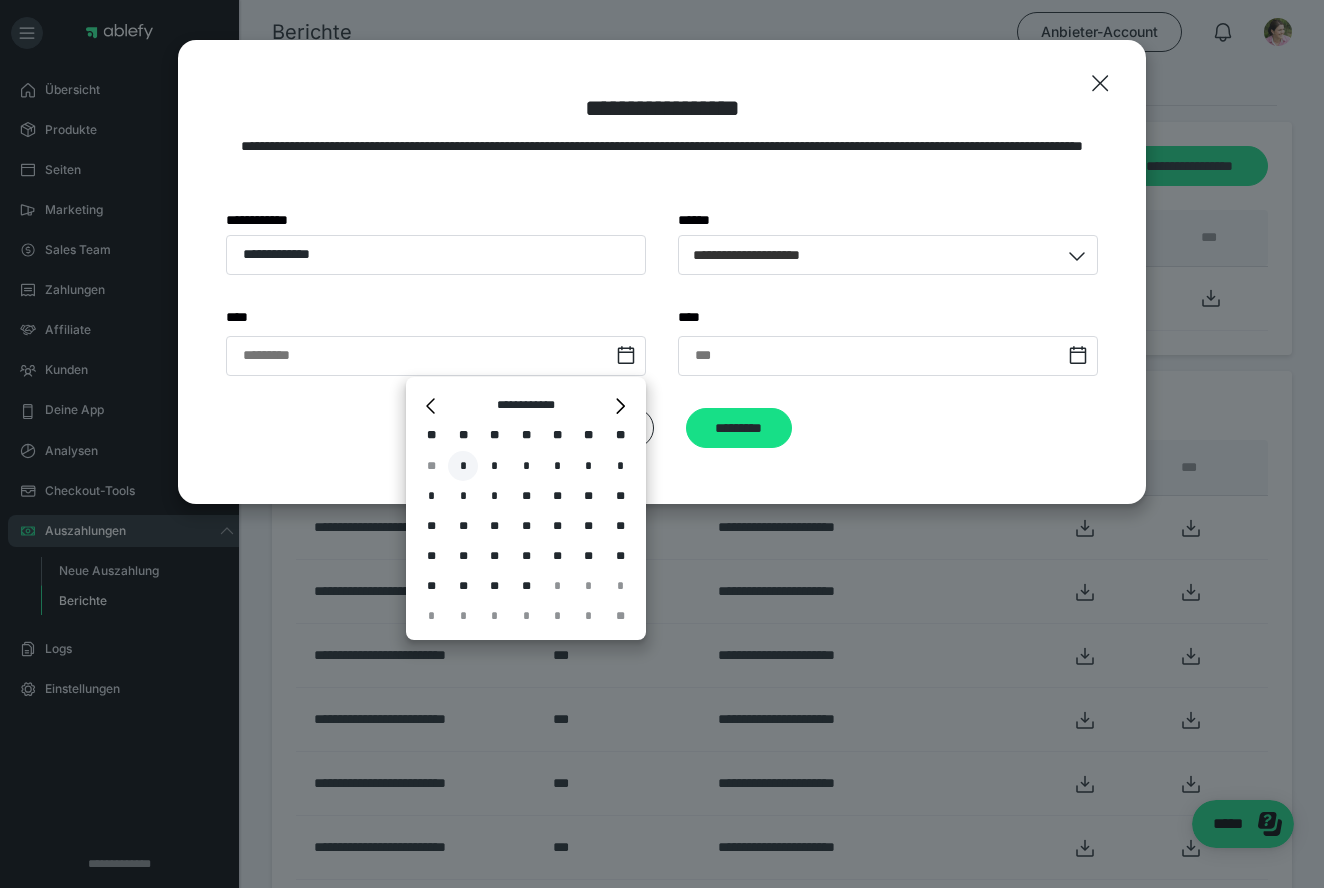 click on "*" at bounding box center (463, 466) 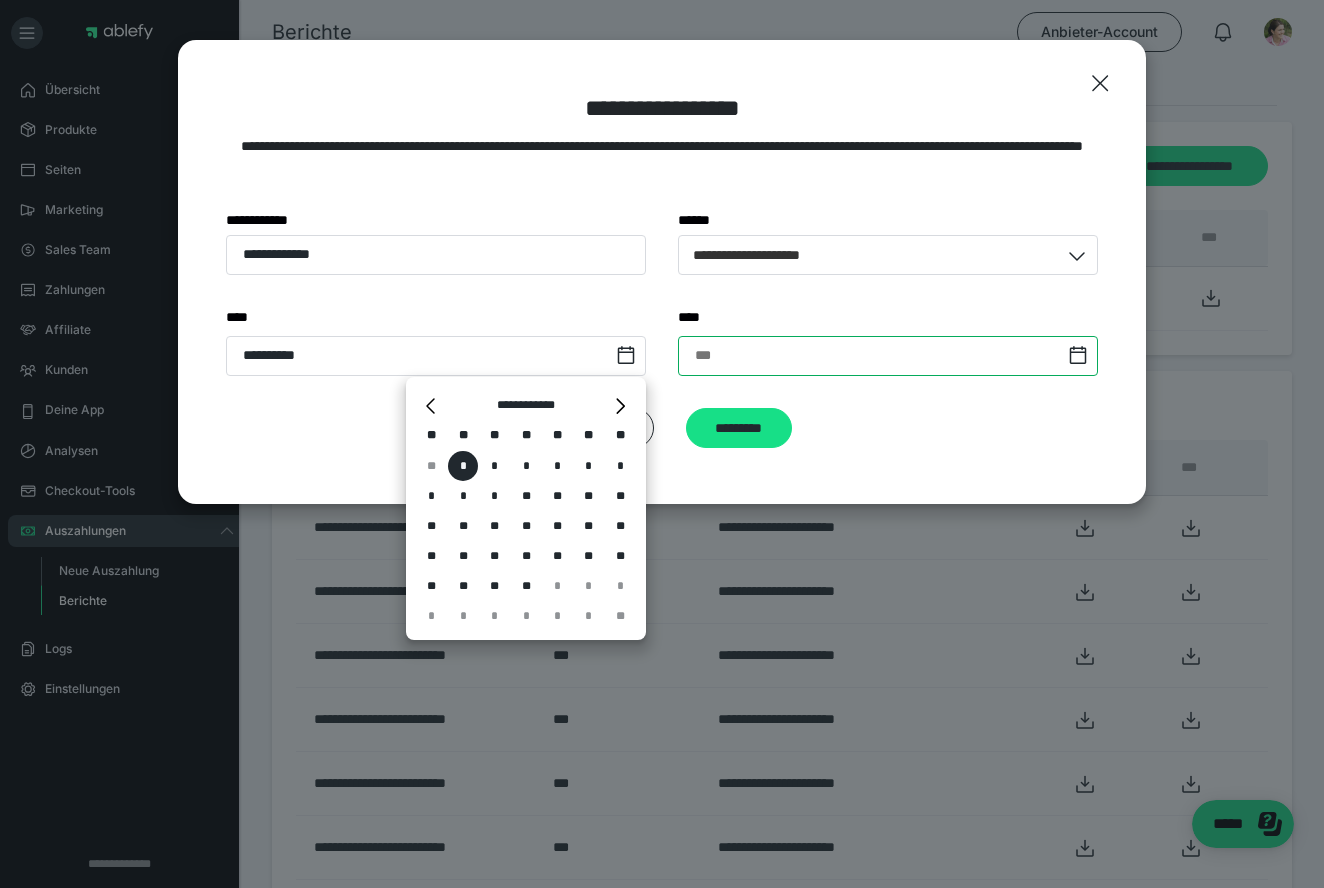 click at bounding box center [888, 356] 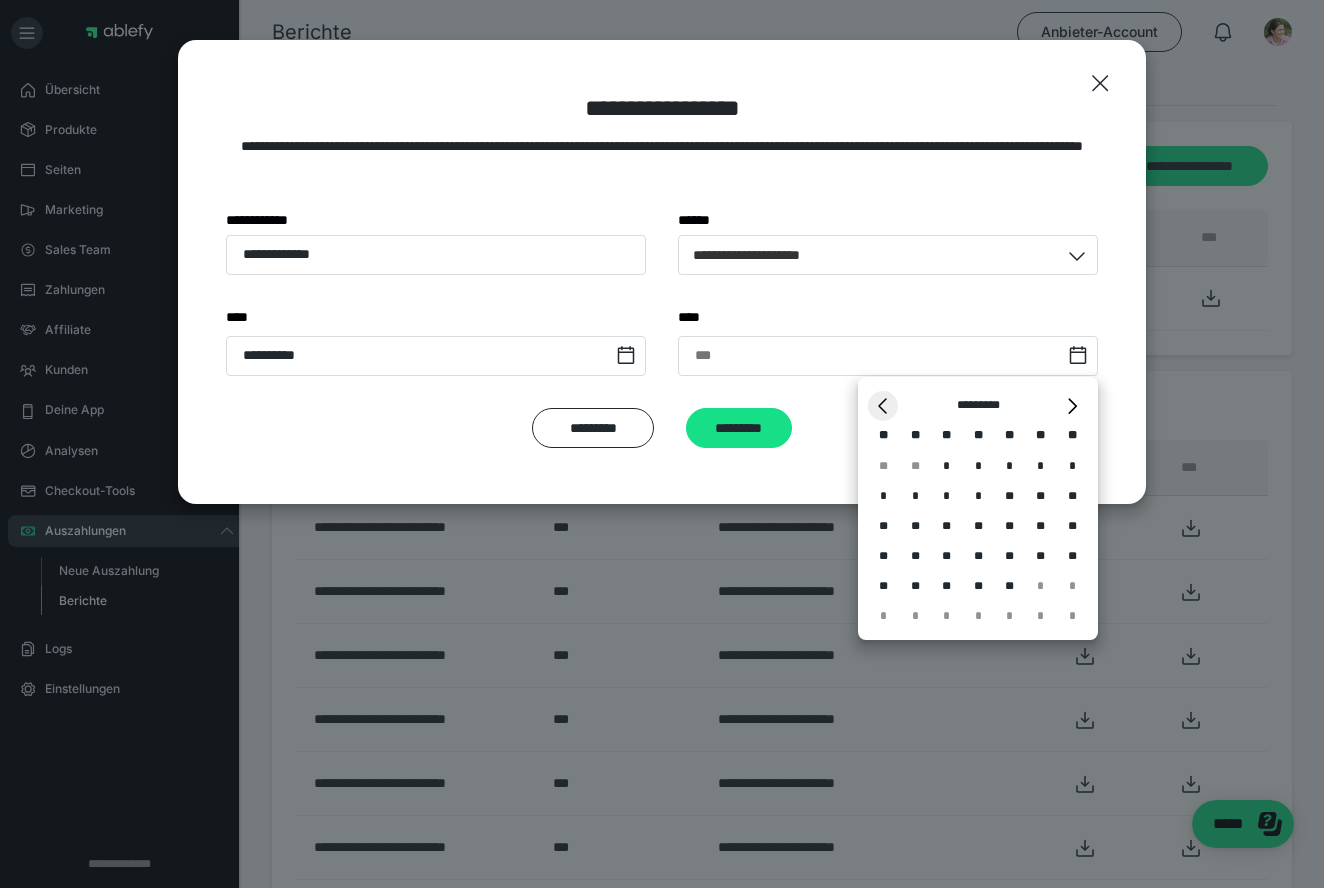 click on "*" at bounding box center (883, 406) 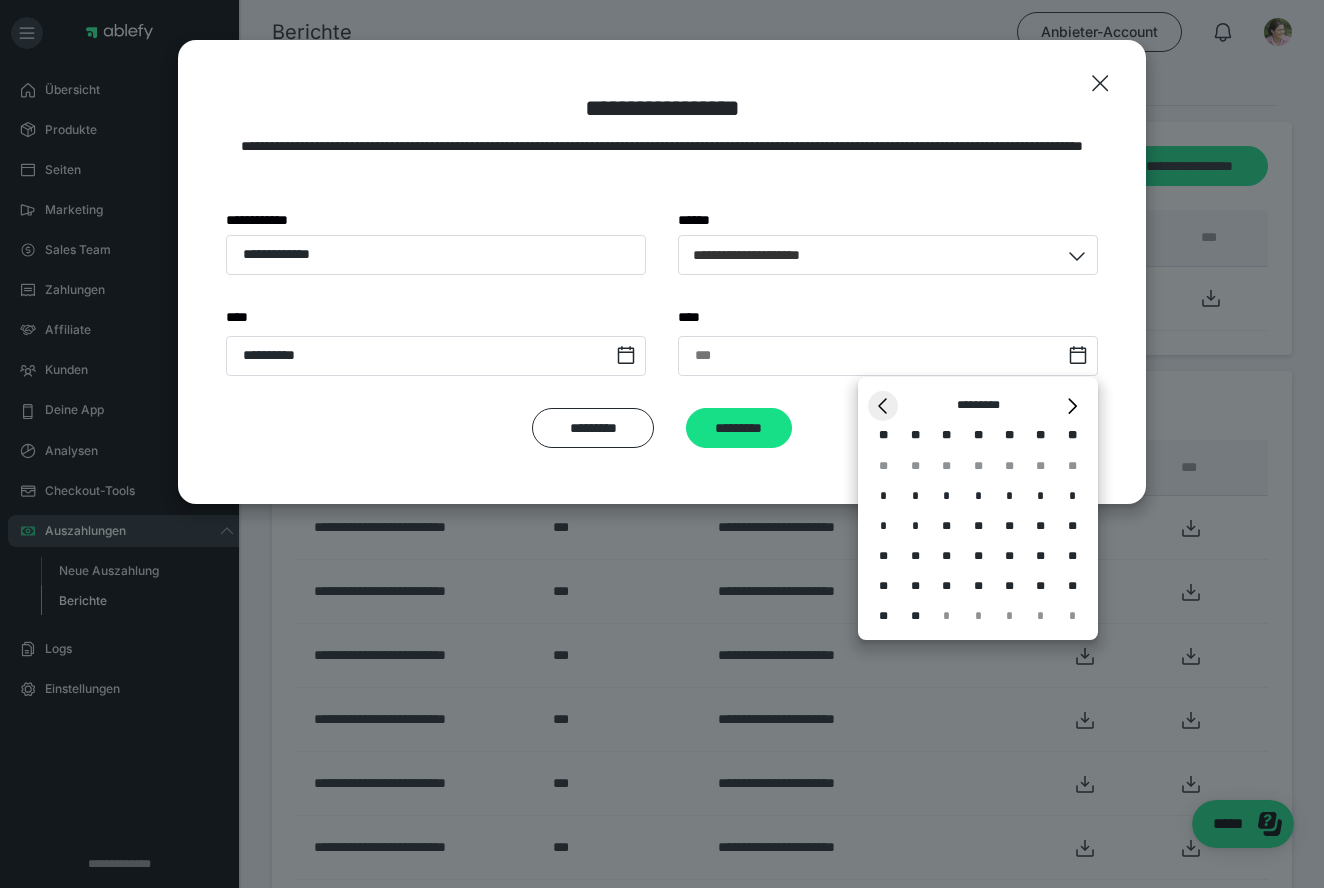 click on "*" at bounding box center [883, 406] 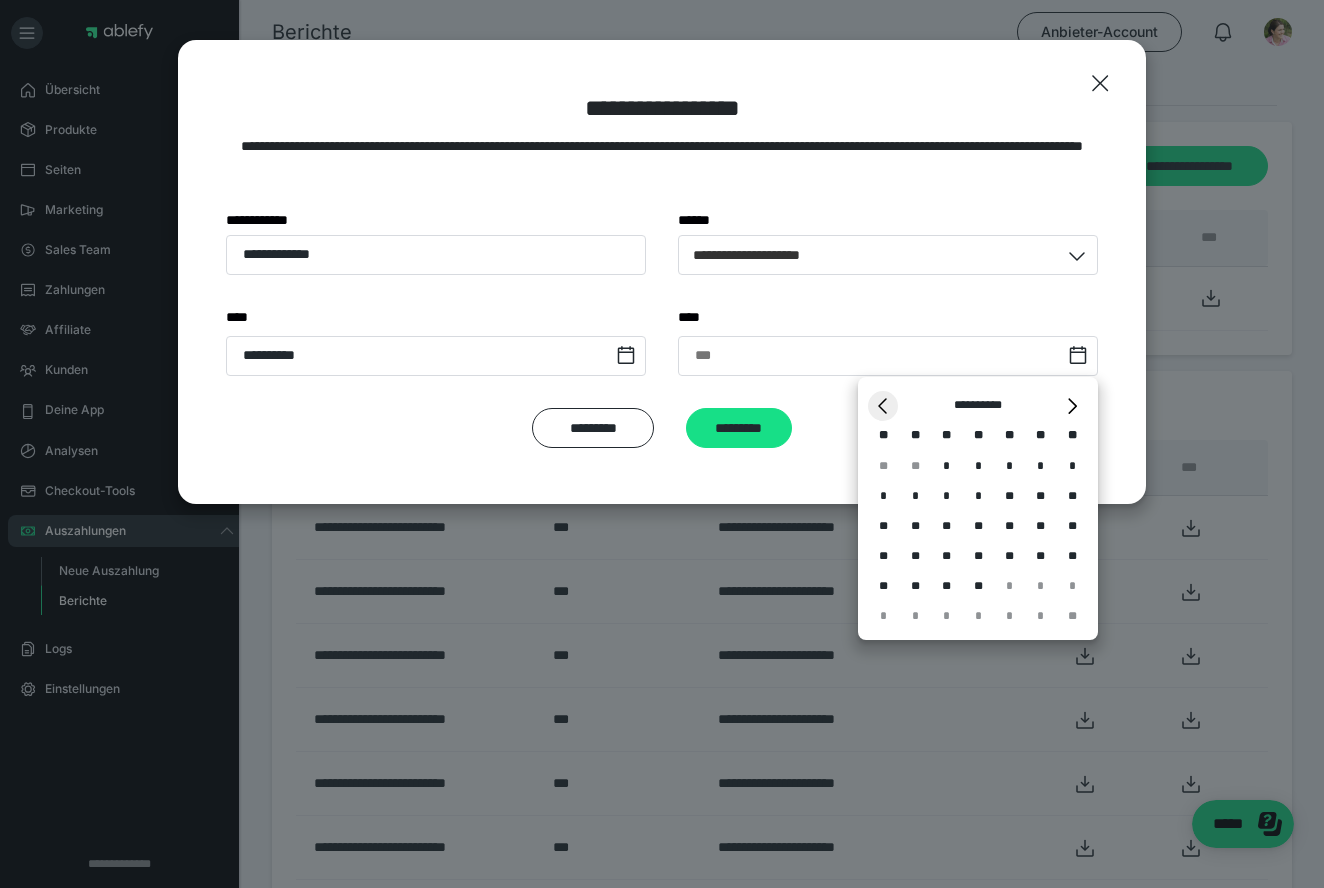 click on "*" at bounding box center (883, 406) 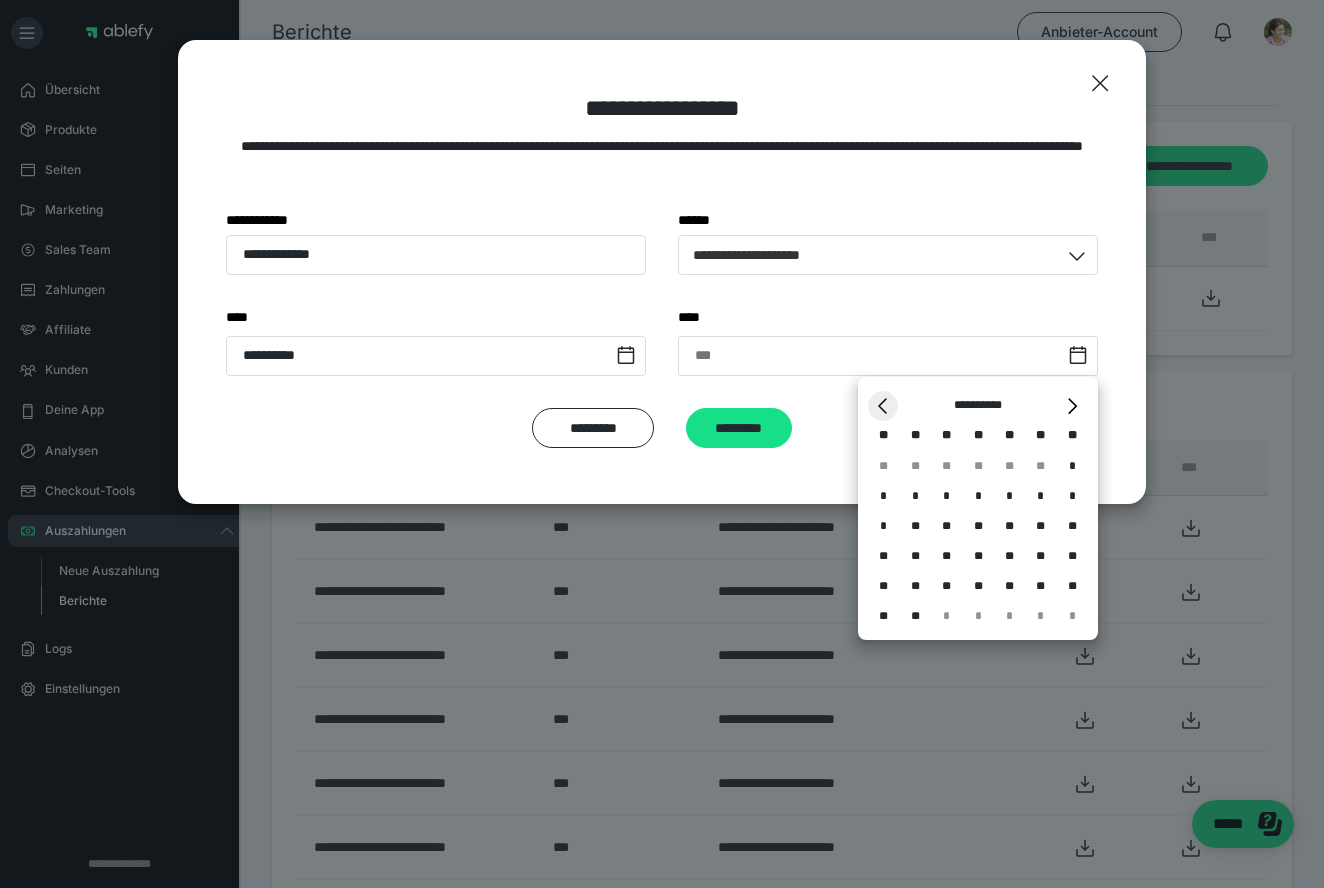 click on "*" at bounding box center (883, 406) 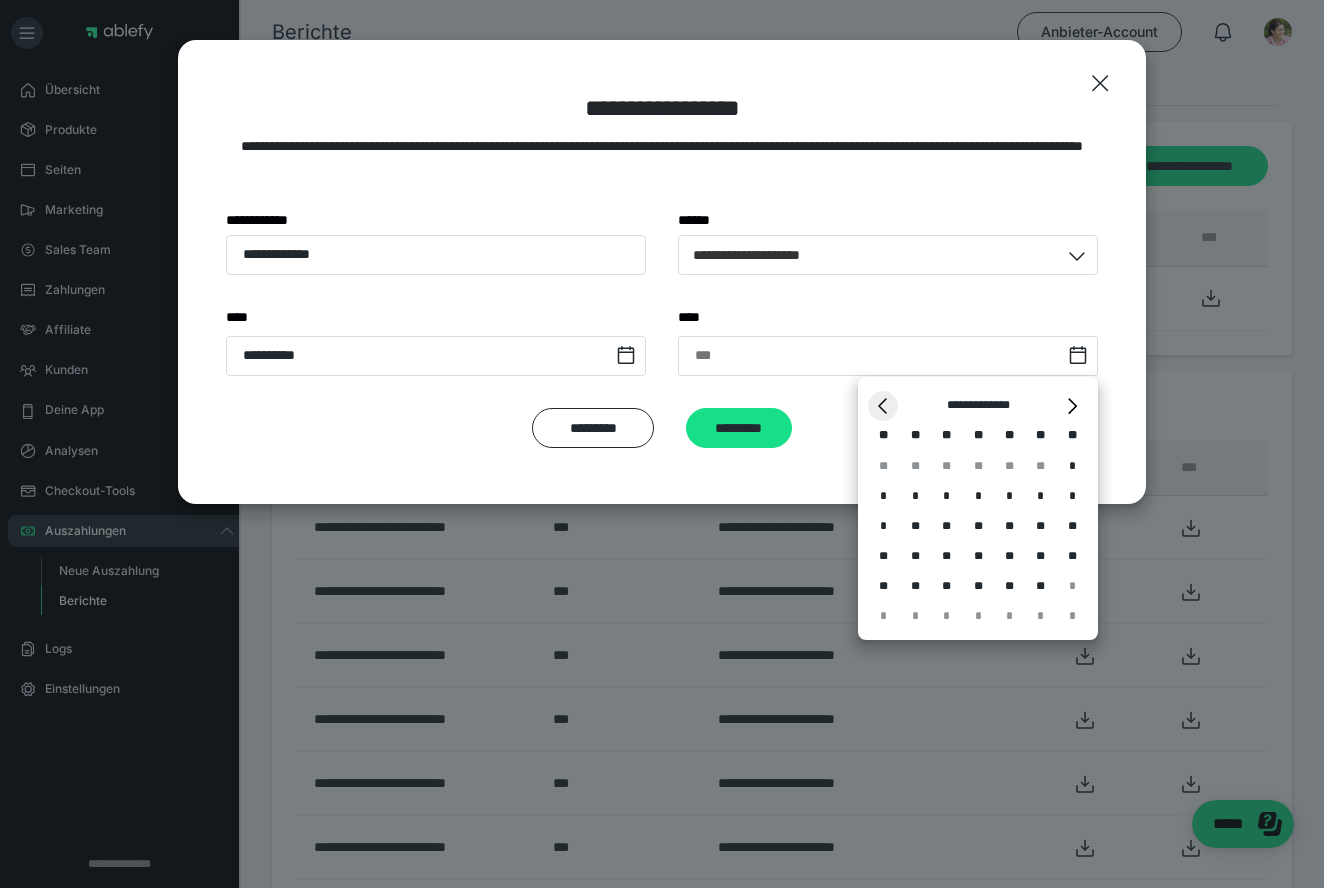 click on "*" at bounding box center [883, 406] 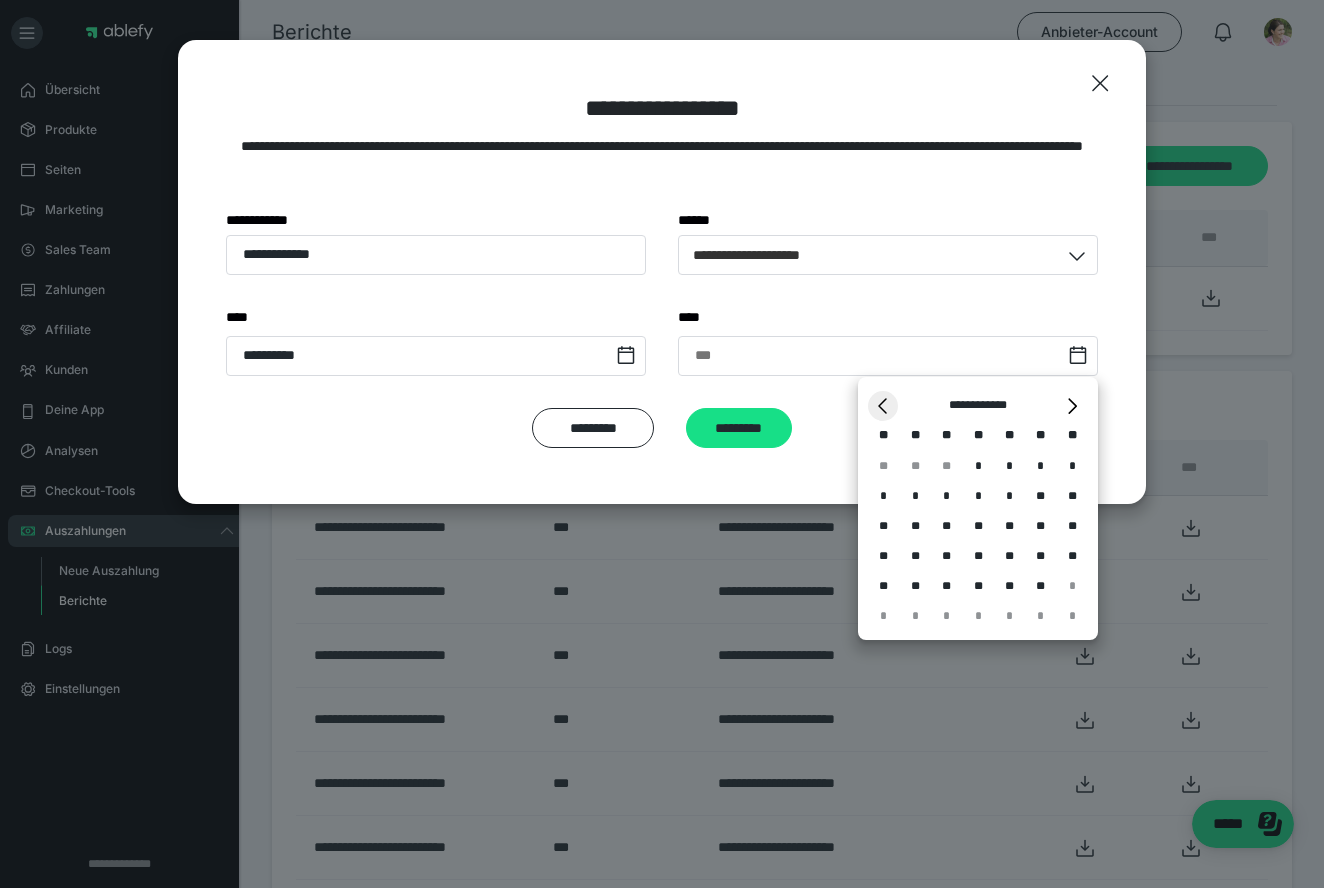 click on "*" at bounding box center [883, 406] 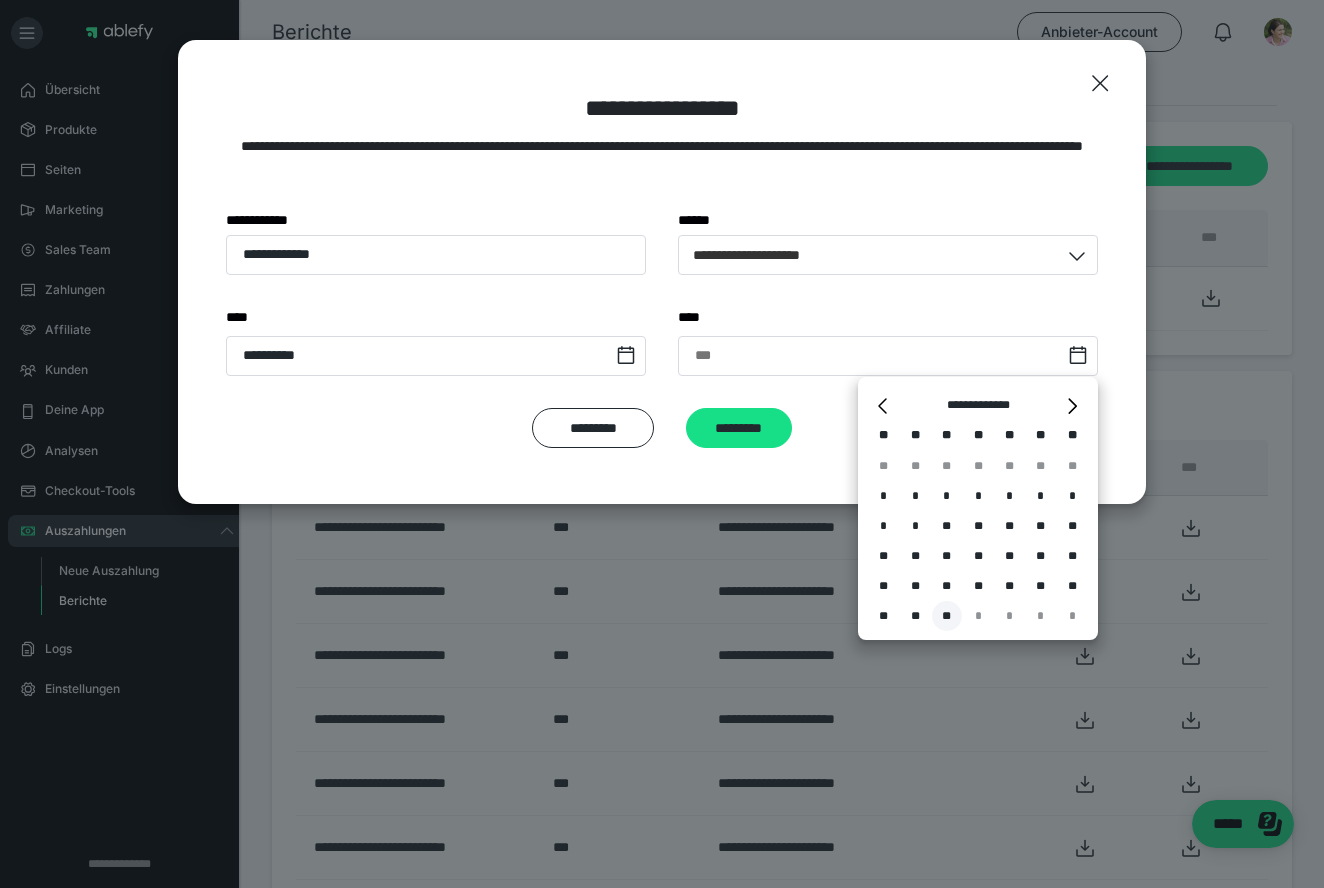 click on "**" at bounding box center [947, 616] 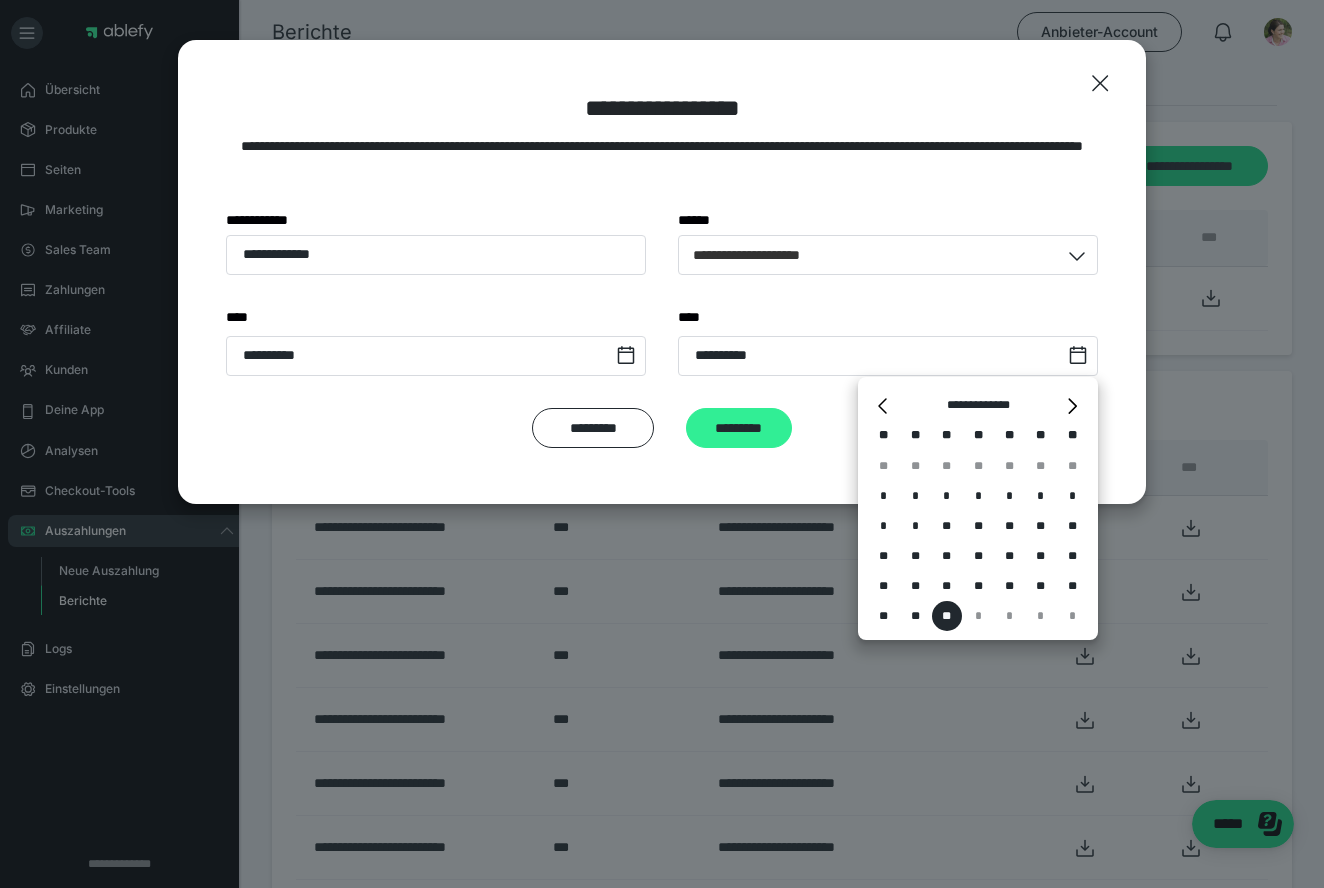 click on "*********" at bounding box center [739, 428] 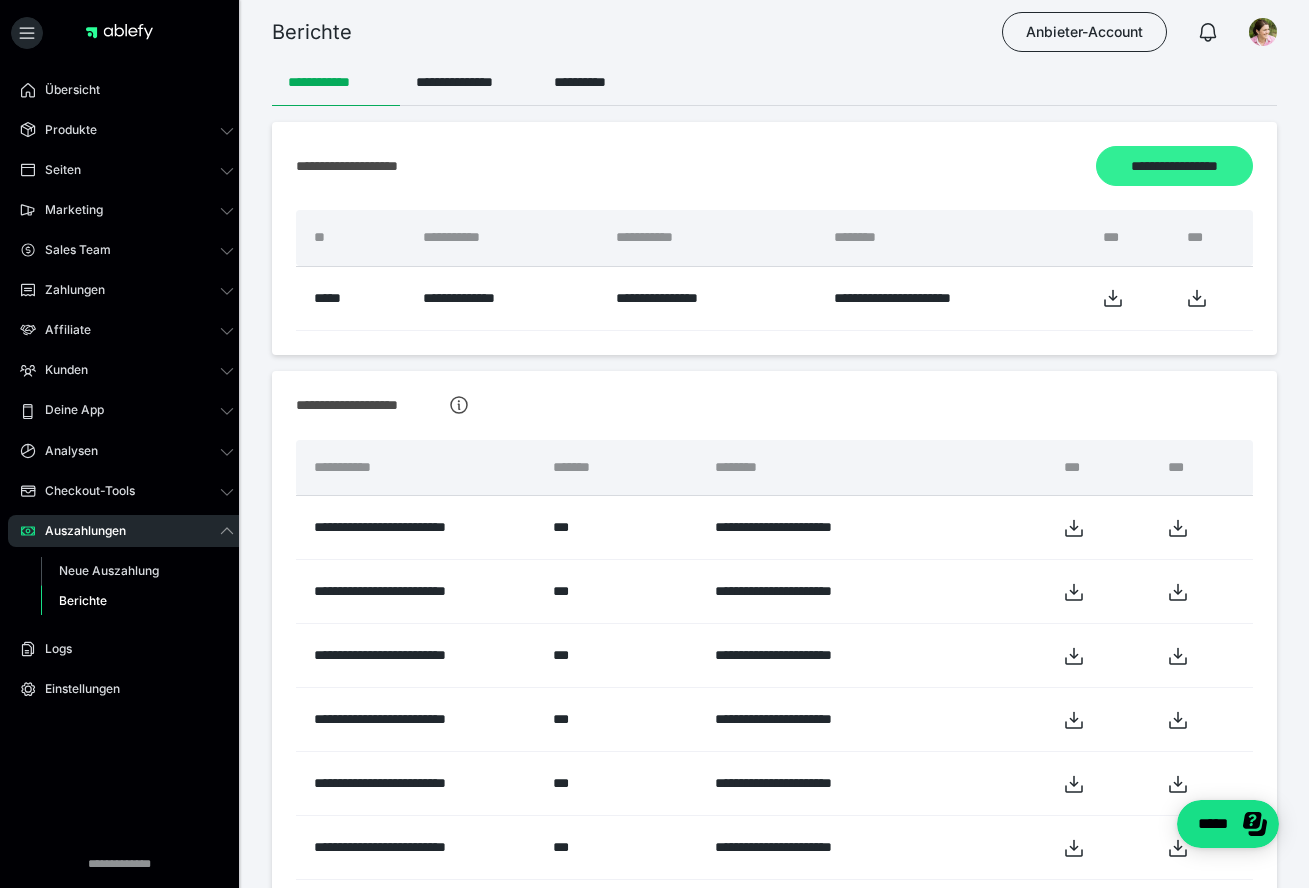 click on "**********" at bounding box center (1174, 166) 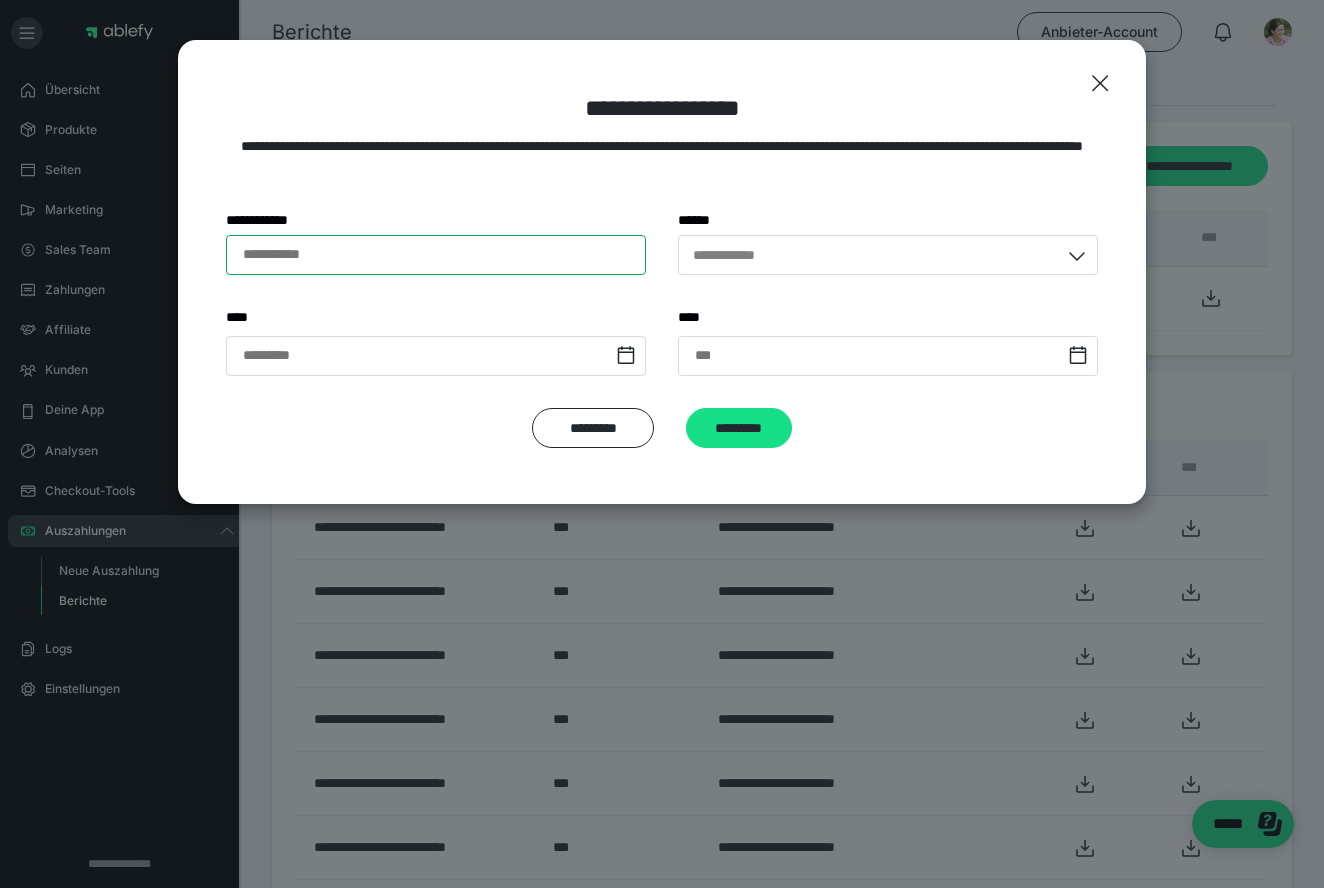 click on "**********" at bounding box center (436, 255) 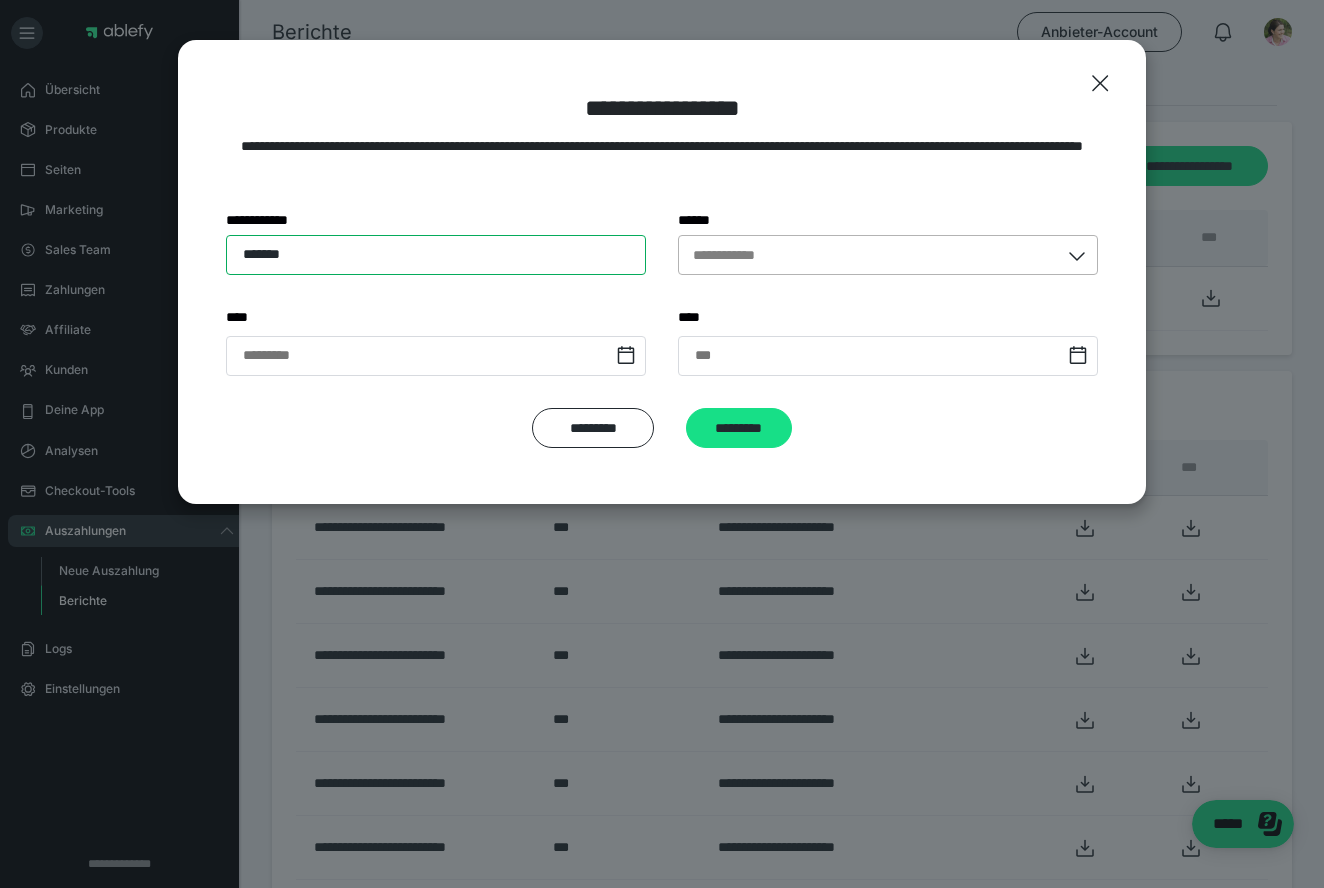 type on "******" 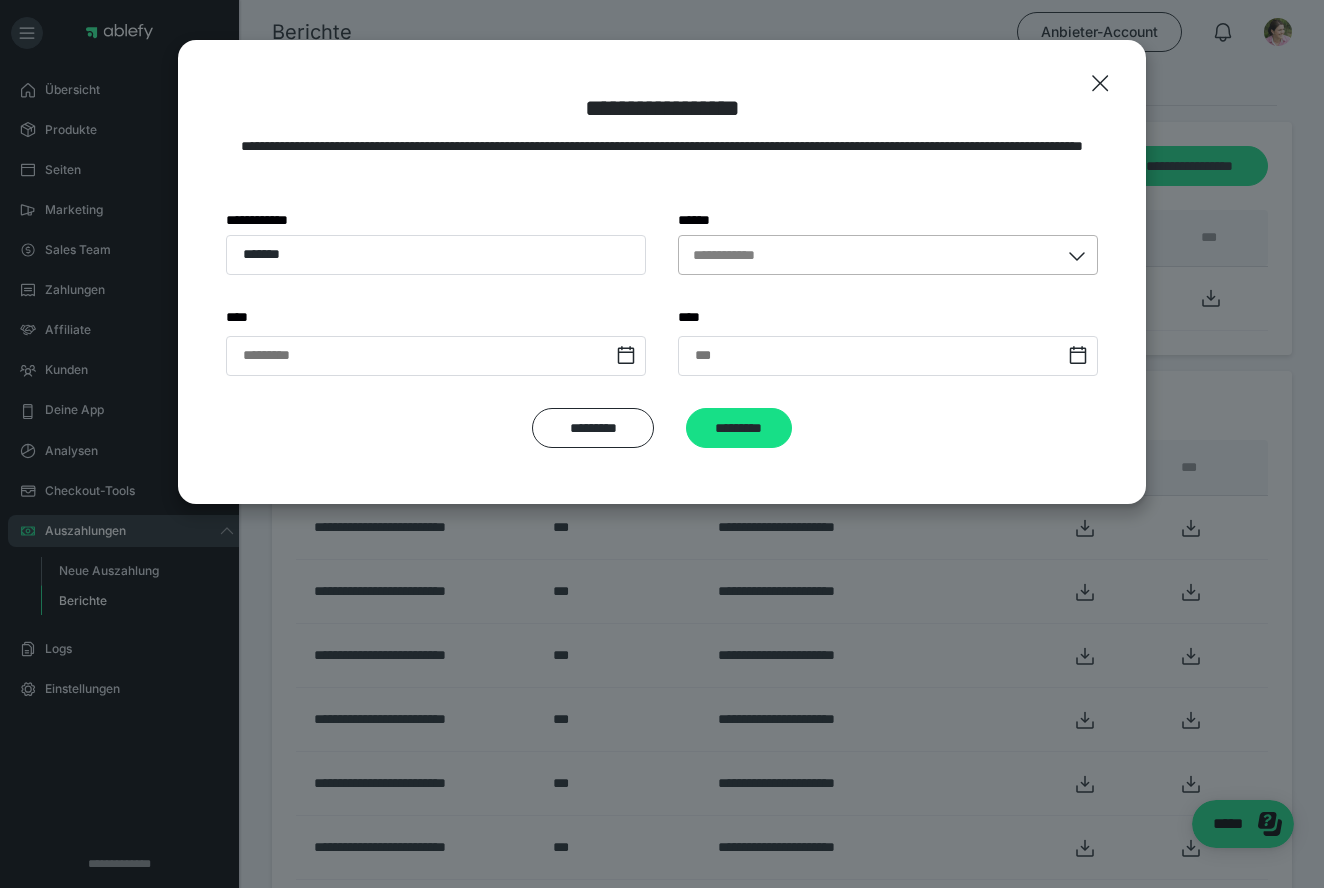 click on "**********" at bounding box center [738, 254] 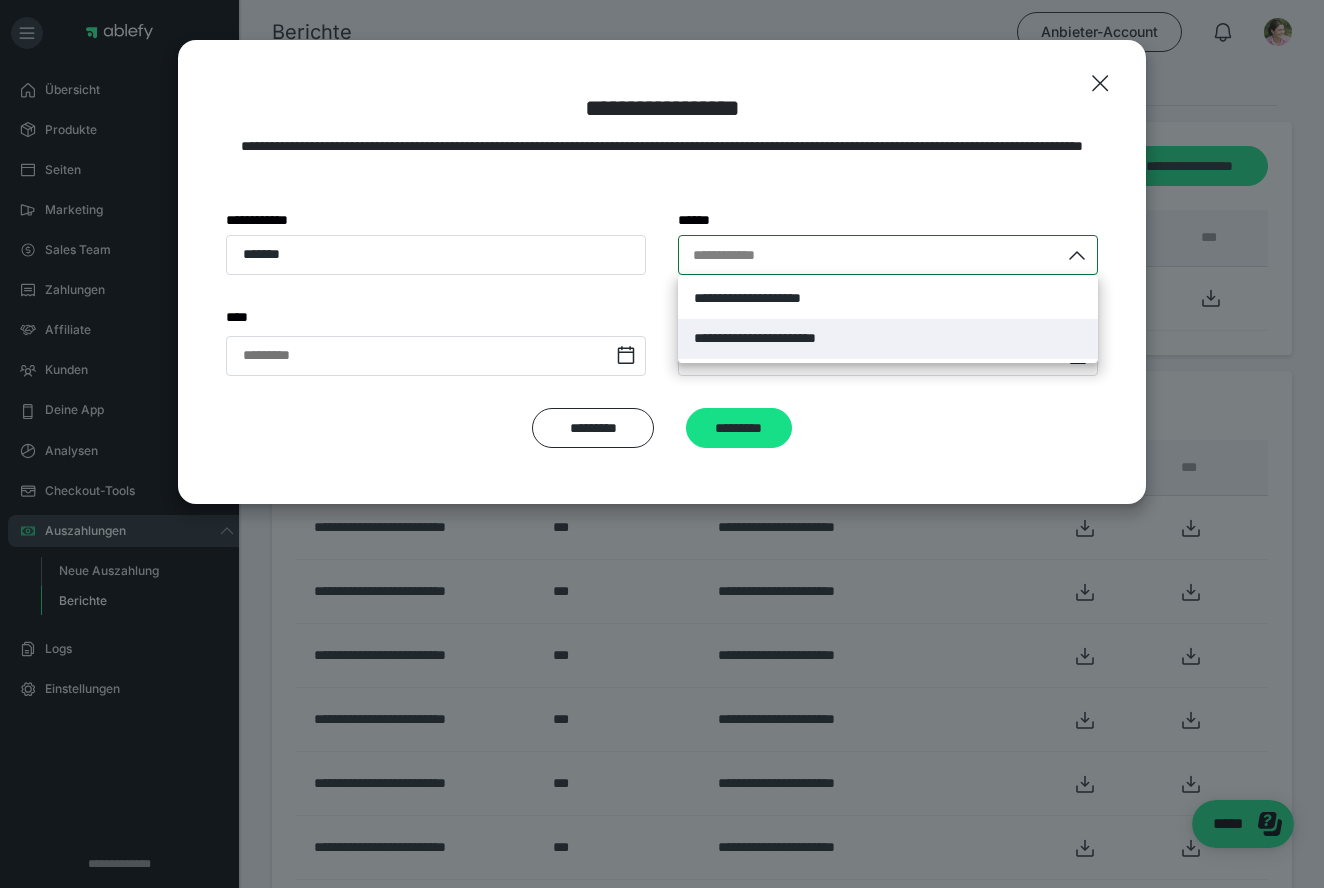 click on "**********" at bounding box center [788, 338] 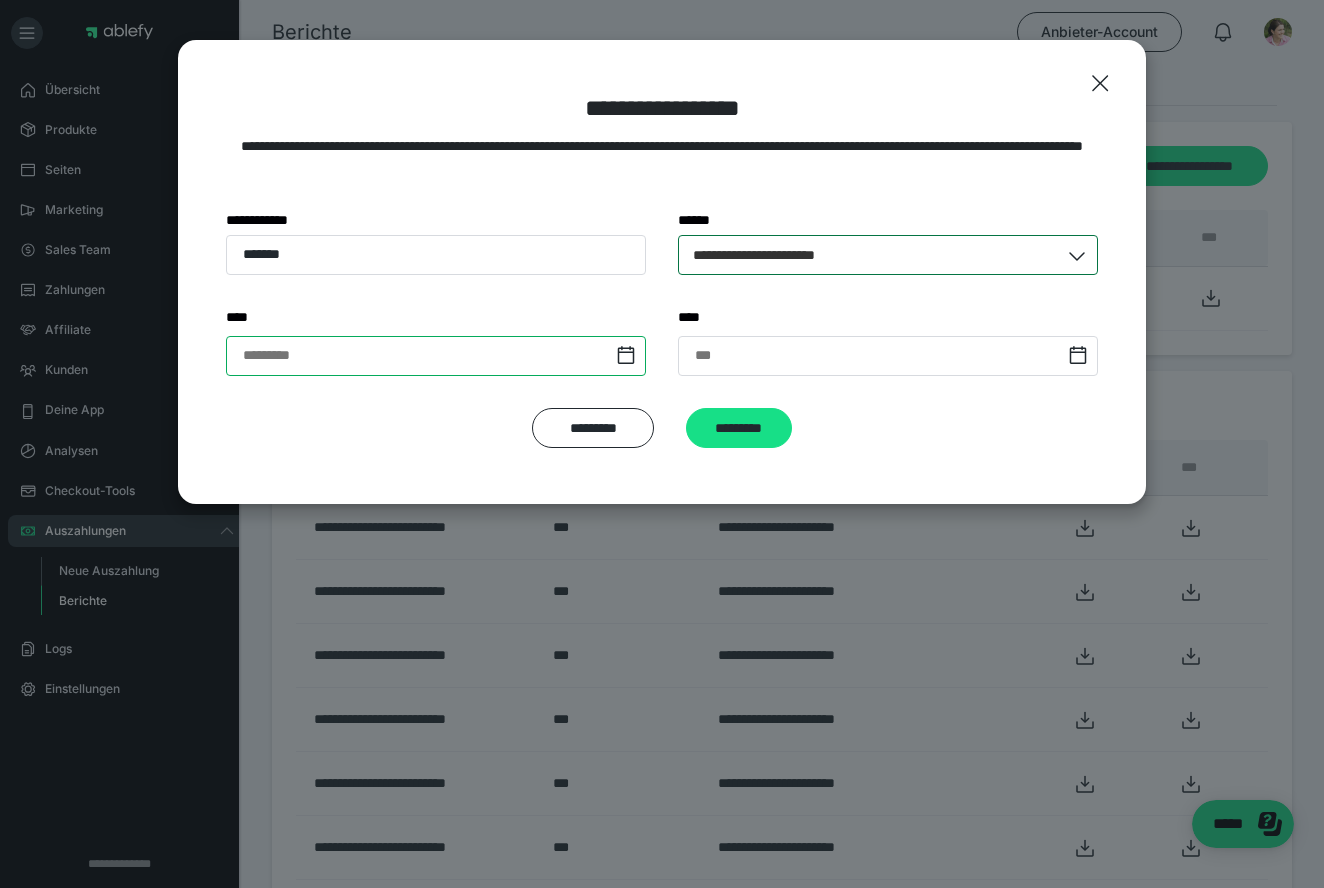 click at bounding box center [436, 356] 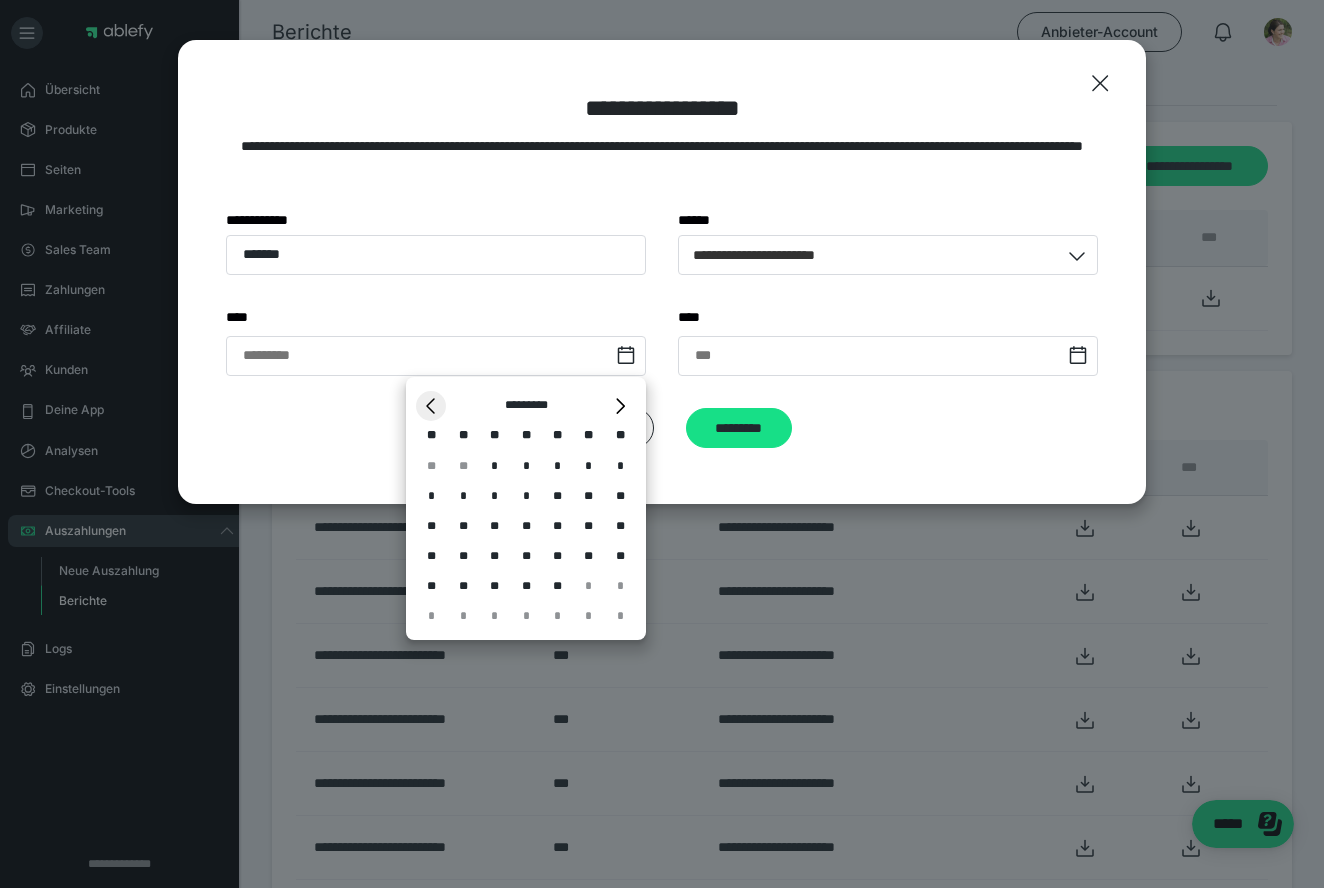 click on "*" at bounding box center (431, 406) 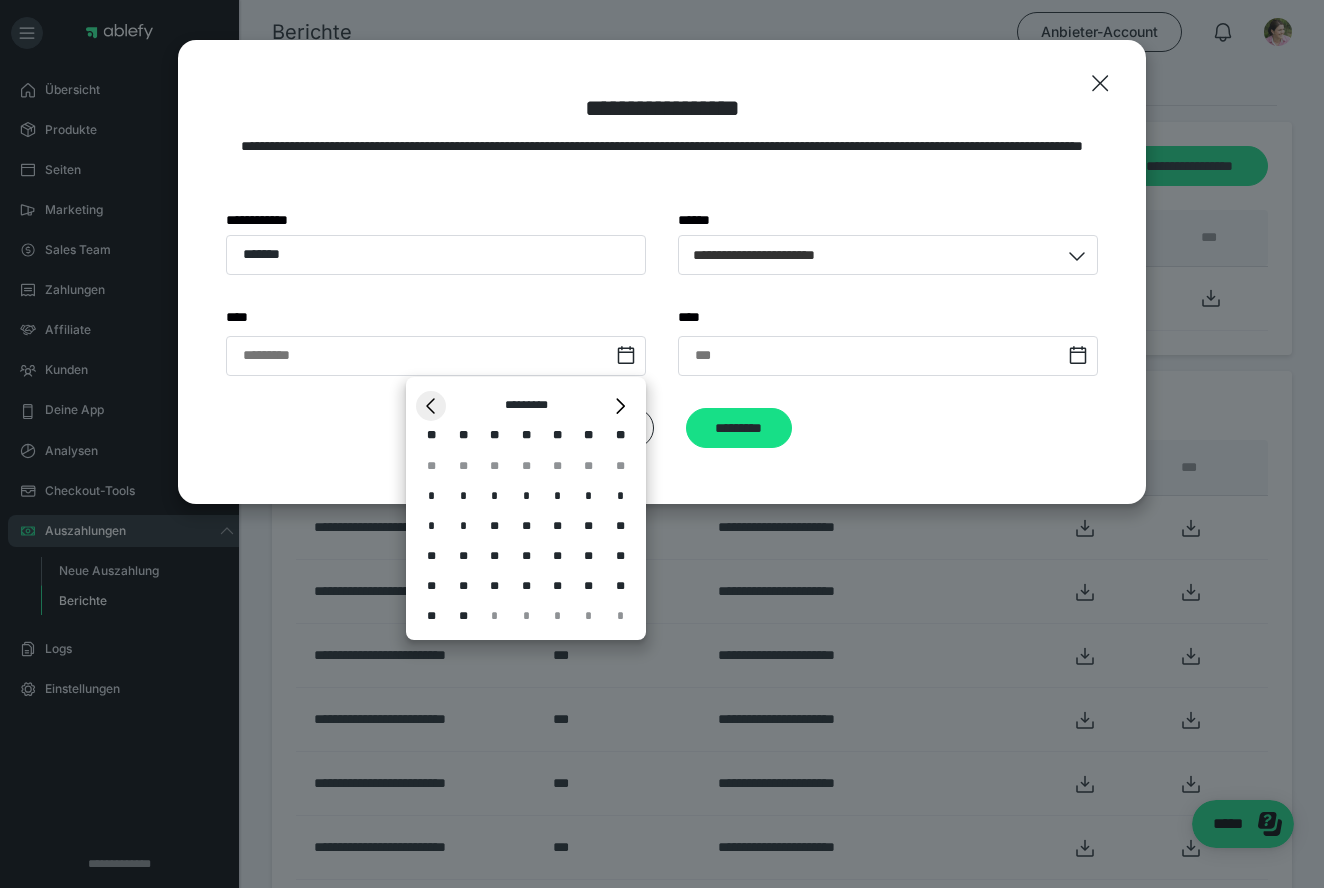 click on "*" at bounding box center [431, 406] 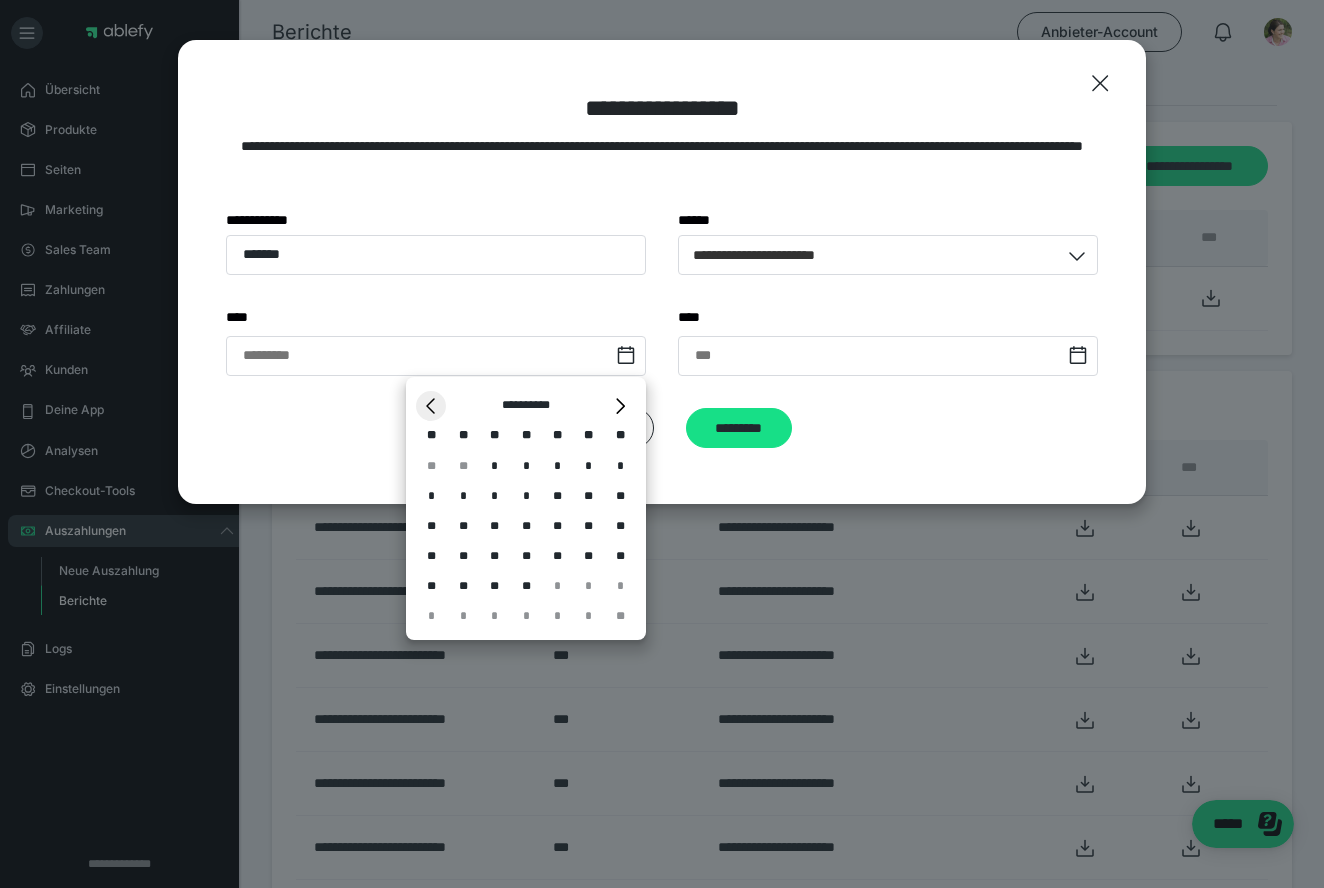 click on "*" at bounding box center [431, 406] 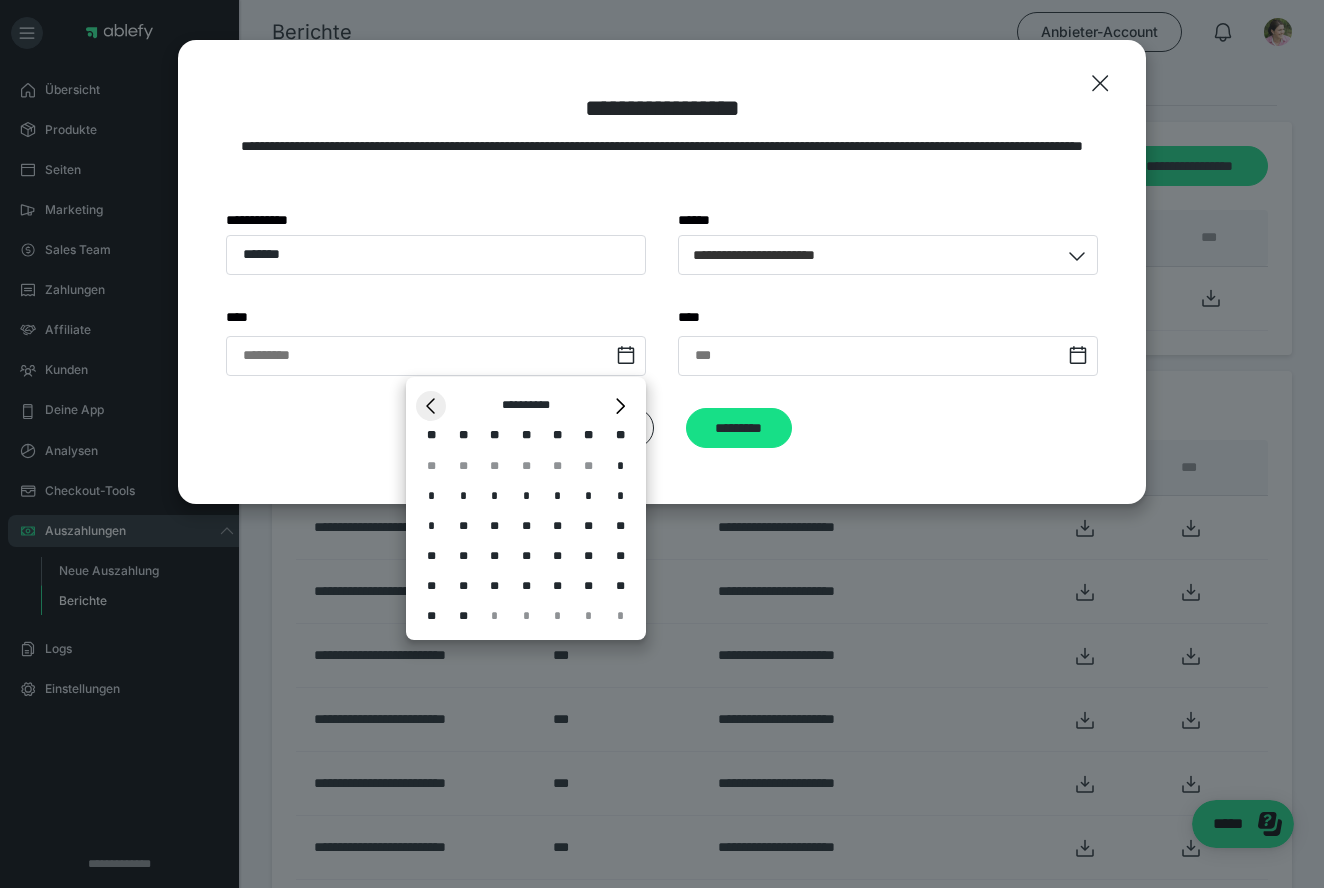 click on "*" at bounding box center (431, 406) 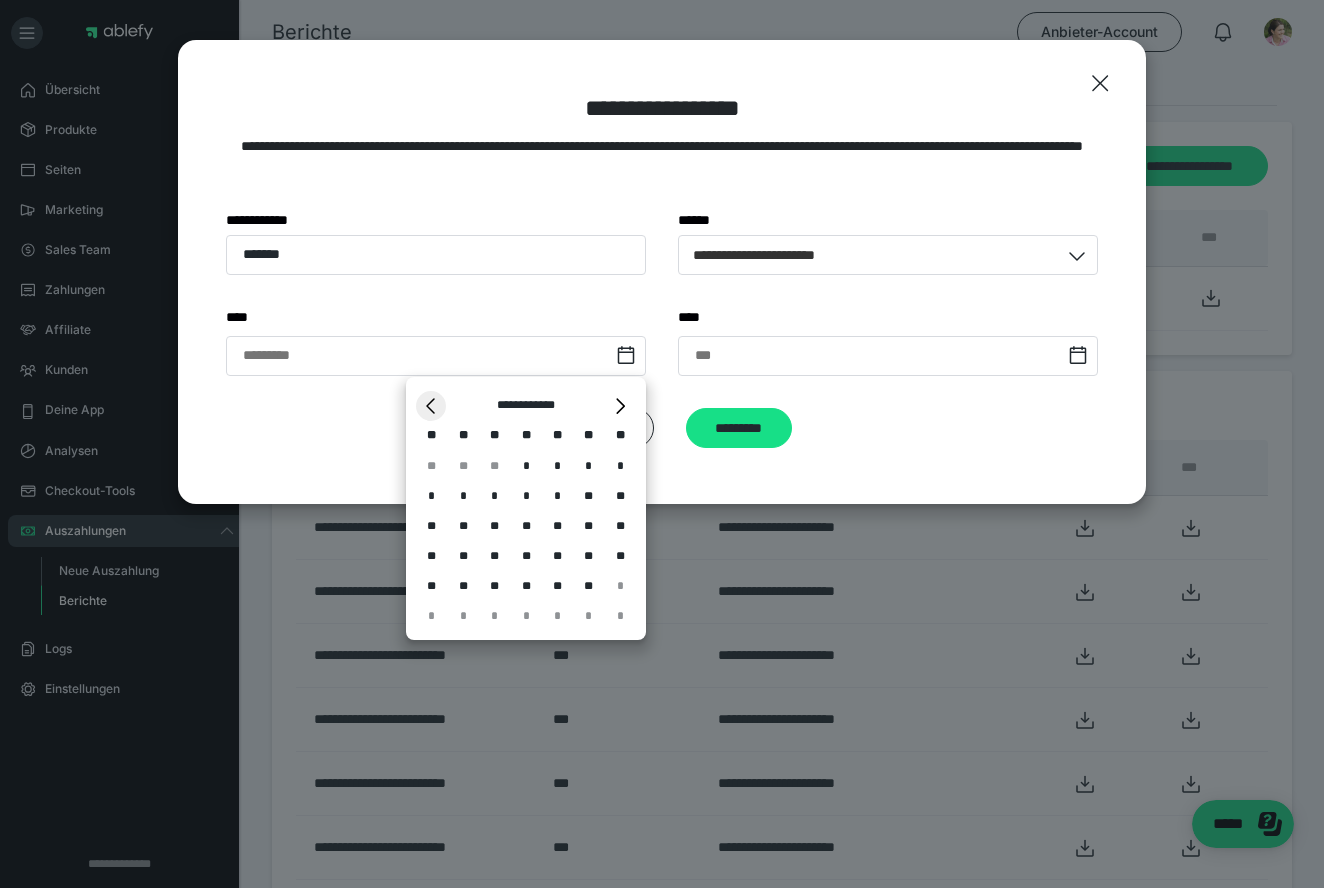 click on "*" at bounding box center [431, 406] 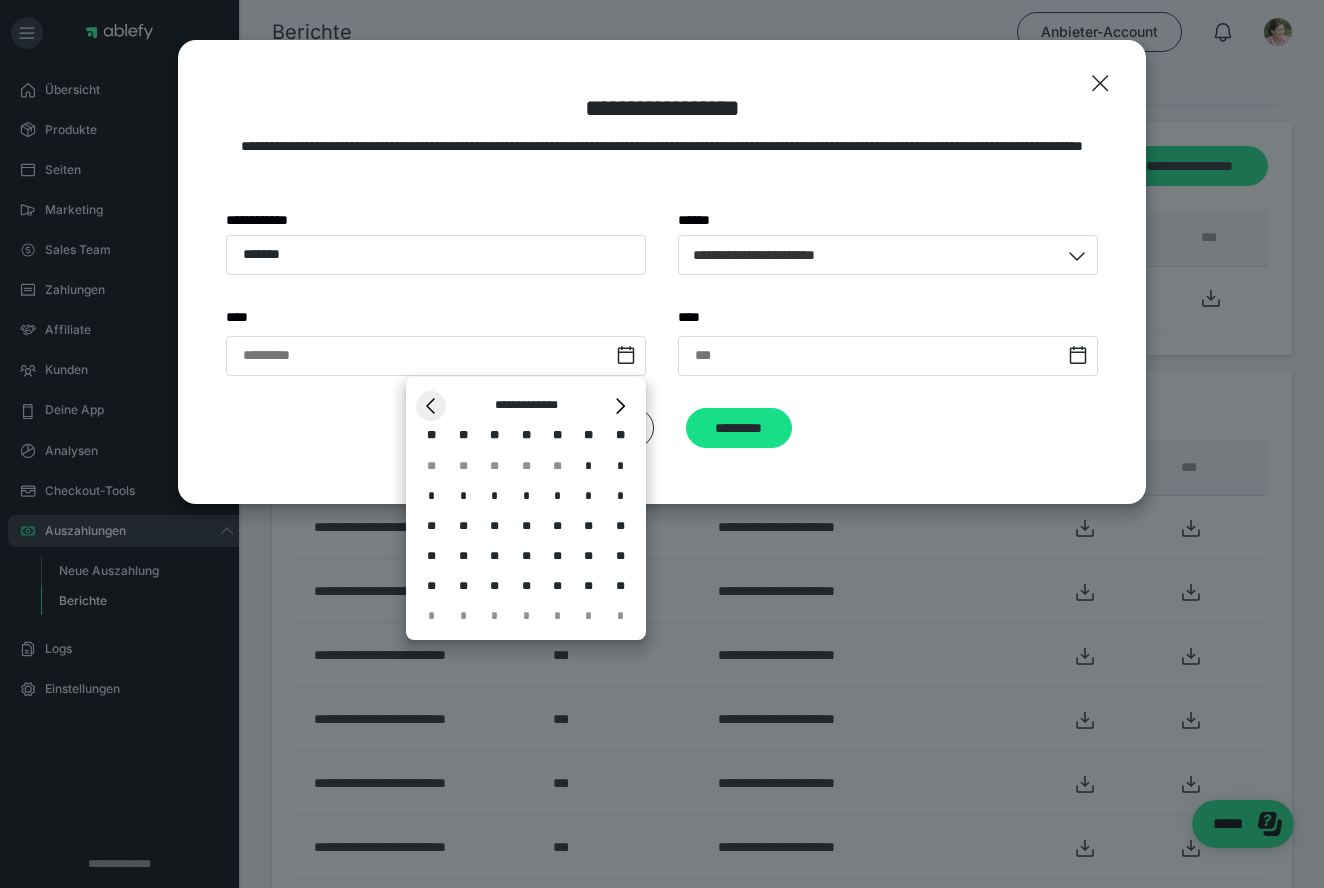 click on "*" at bounding box center [431, 406] 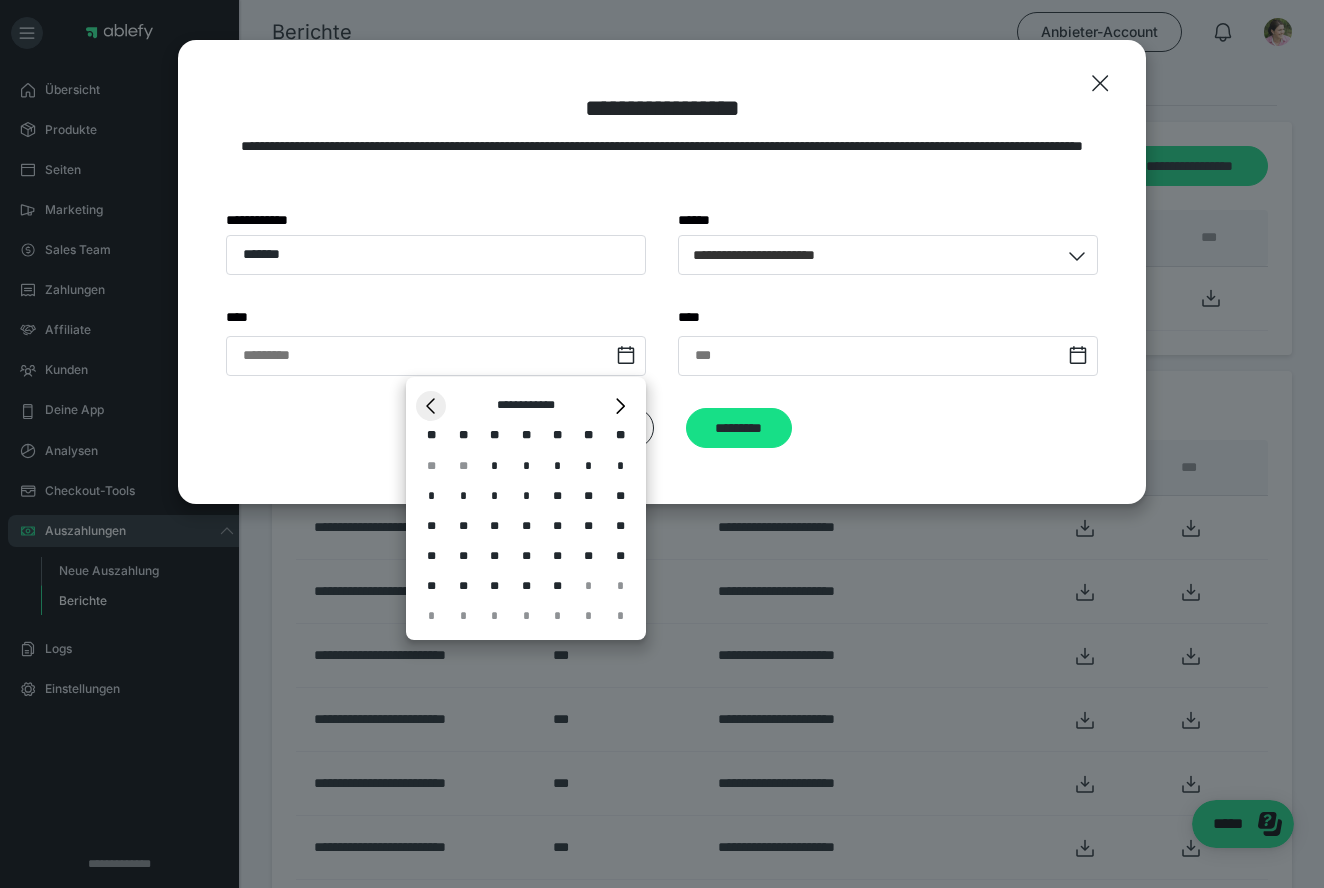 click on "*" at bounding box center (431, 406) 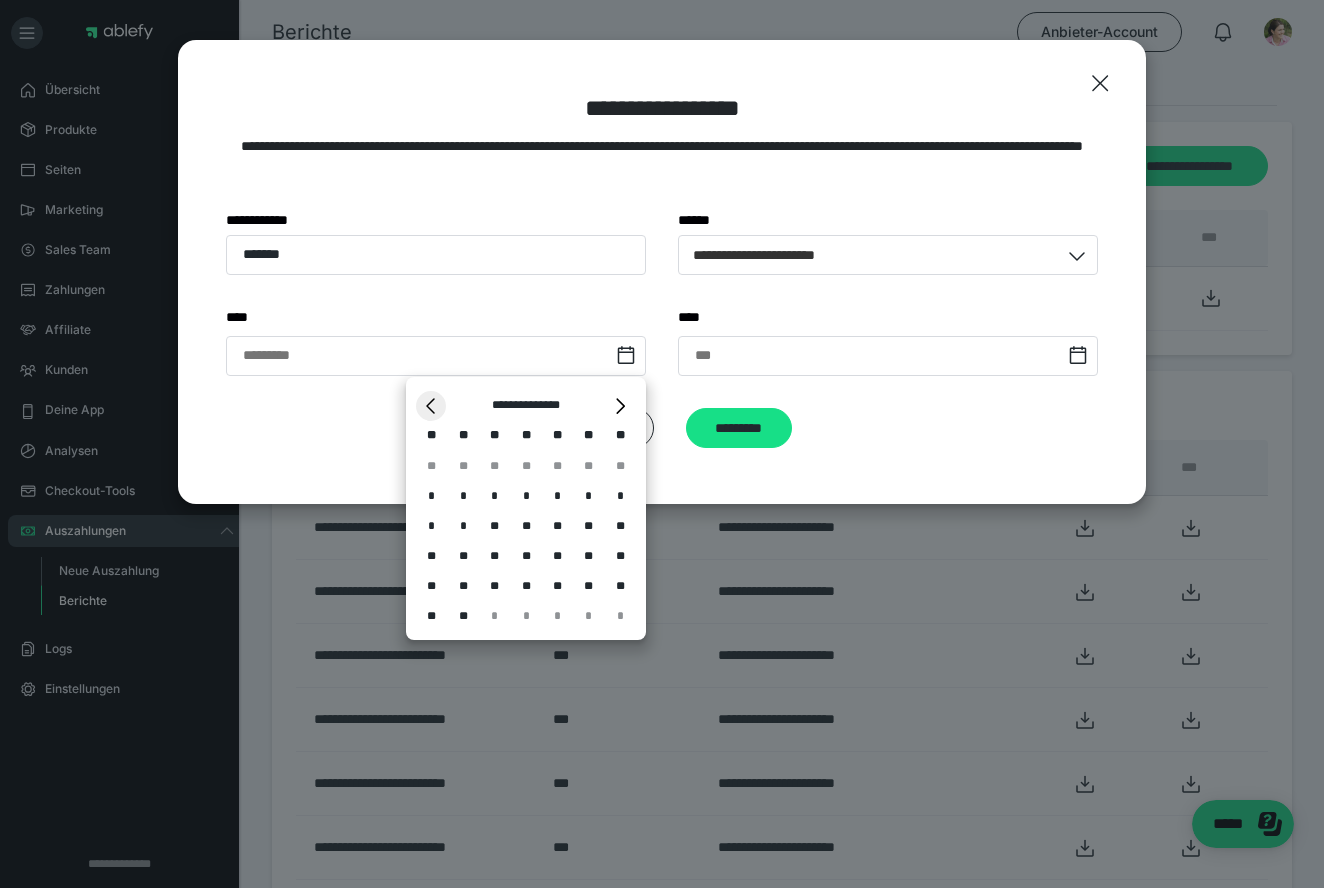 click on "*" at bounding box center [431, 406] 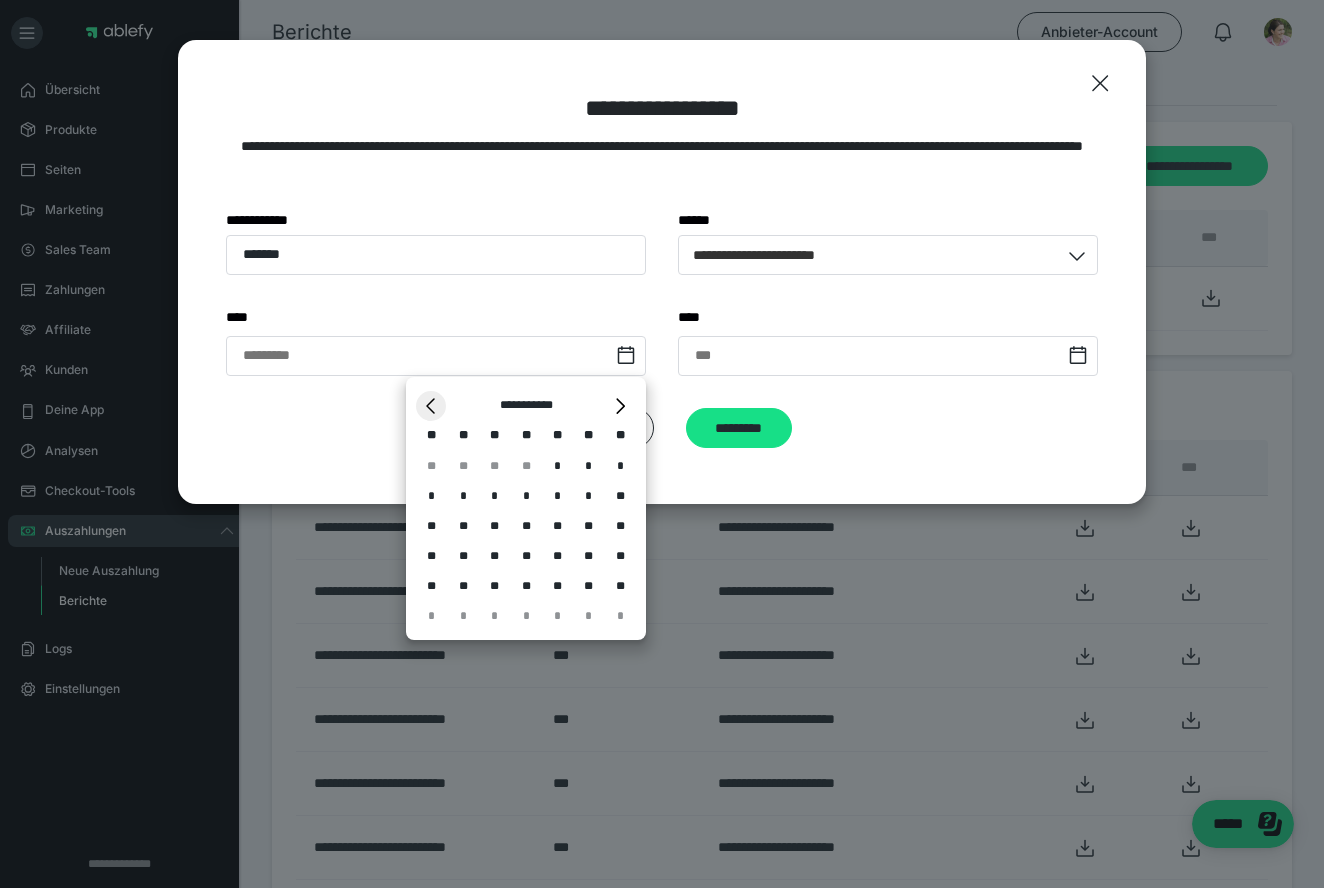 click on "*" at bounding box center (431, 406) 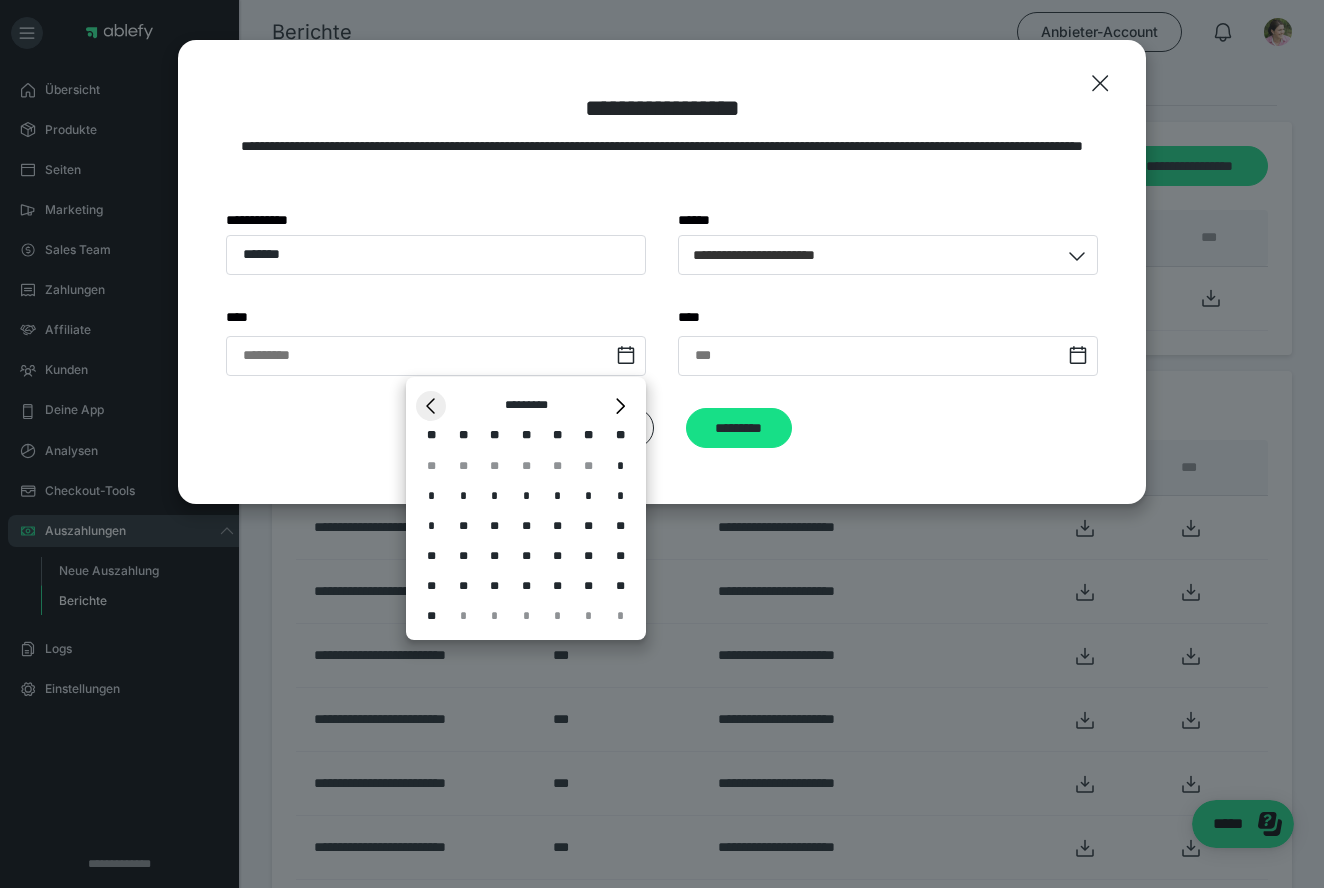 click on "*" at bounding box center [431, 406] 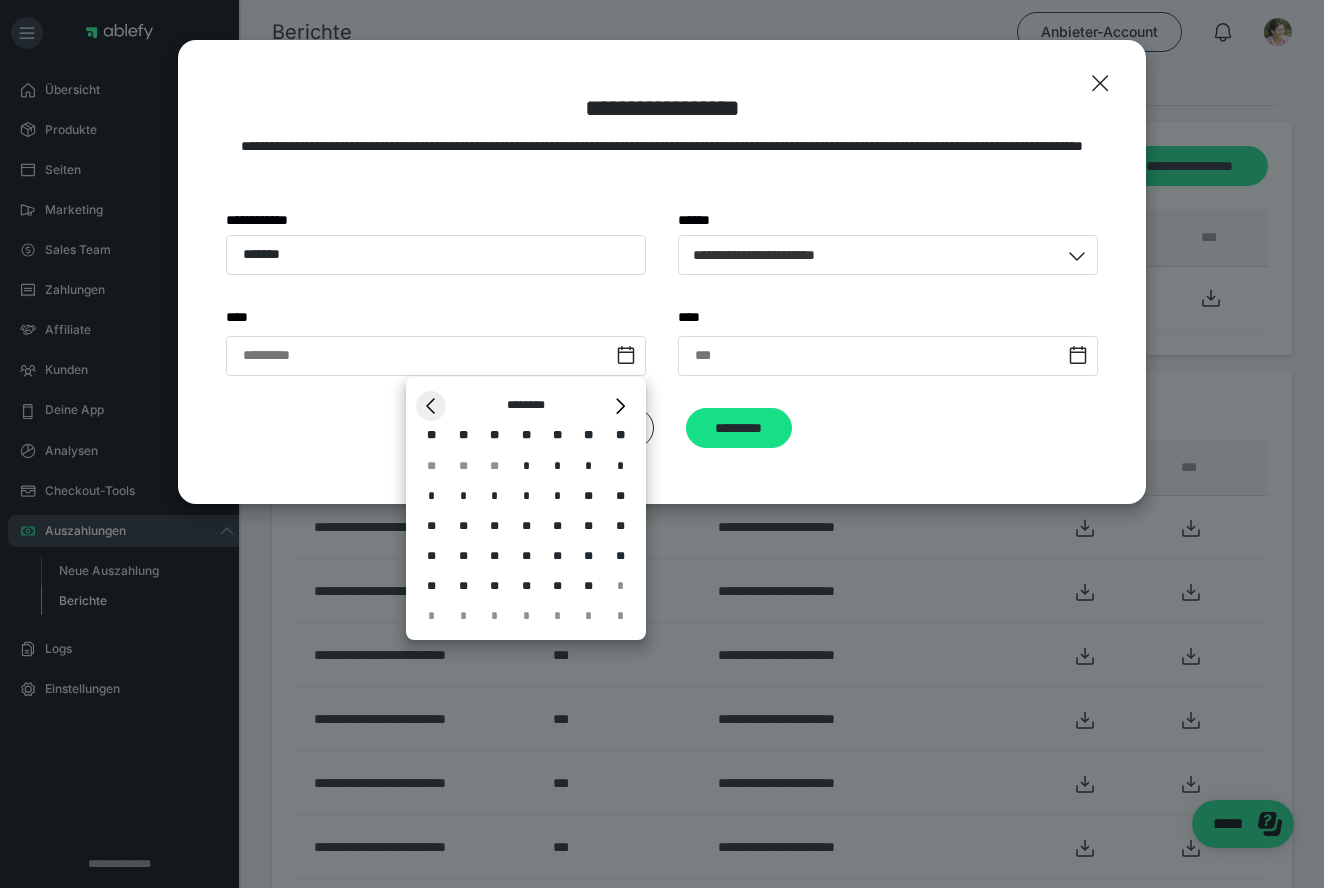 click on "*" at bounding box center (431, 406) 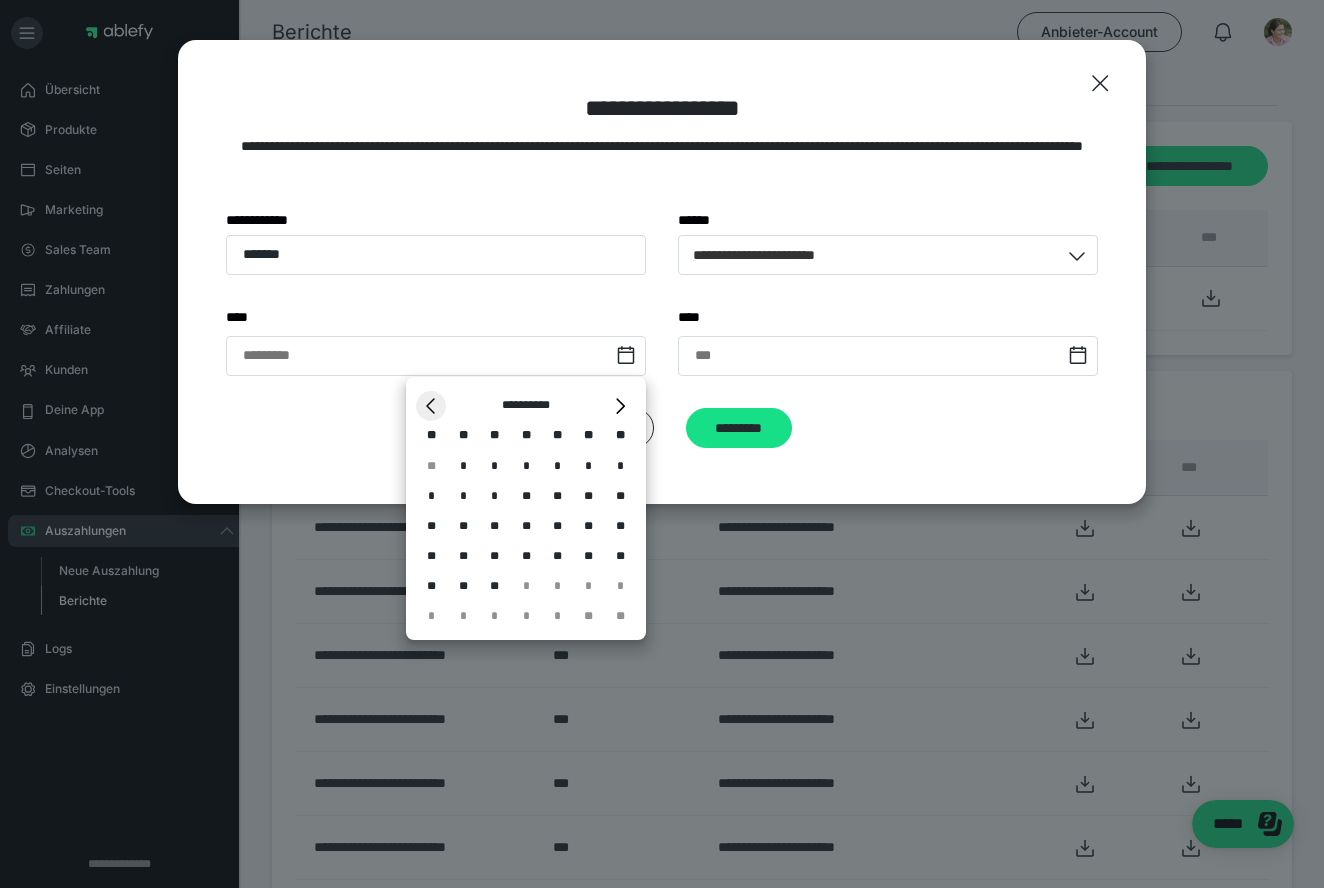 click on "*" at bounding box center [431, 406] 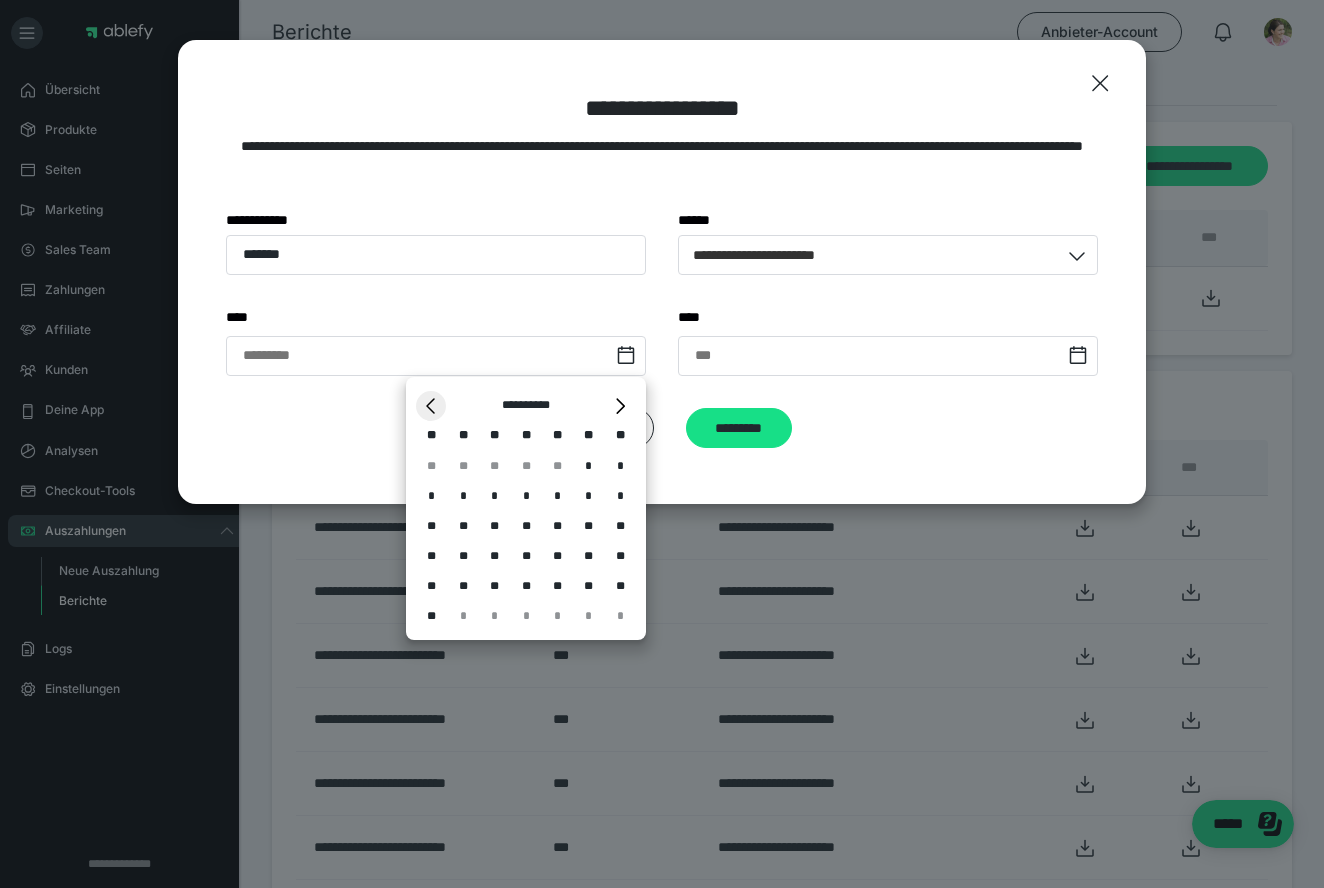 click on "*" at bounding box center (431, 406) 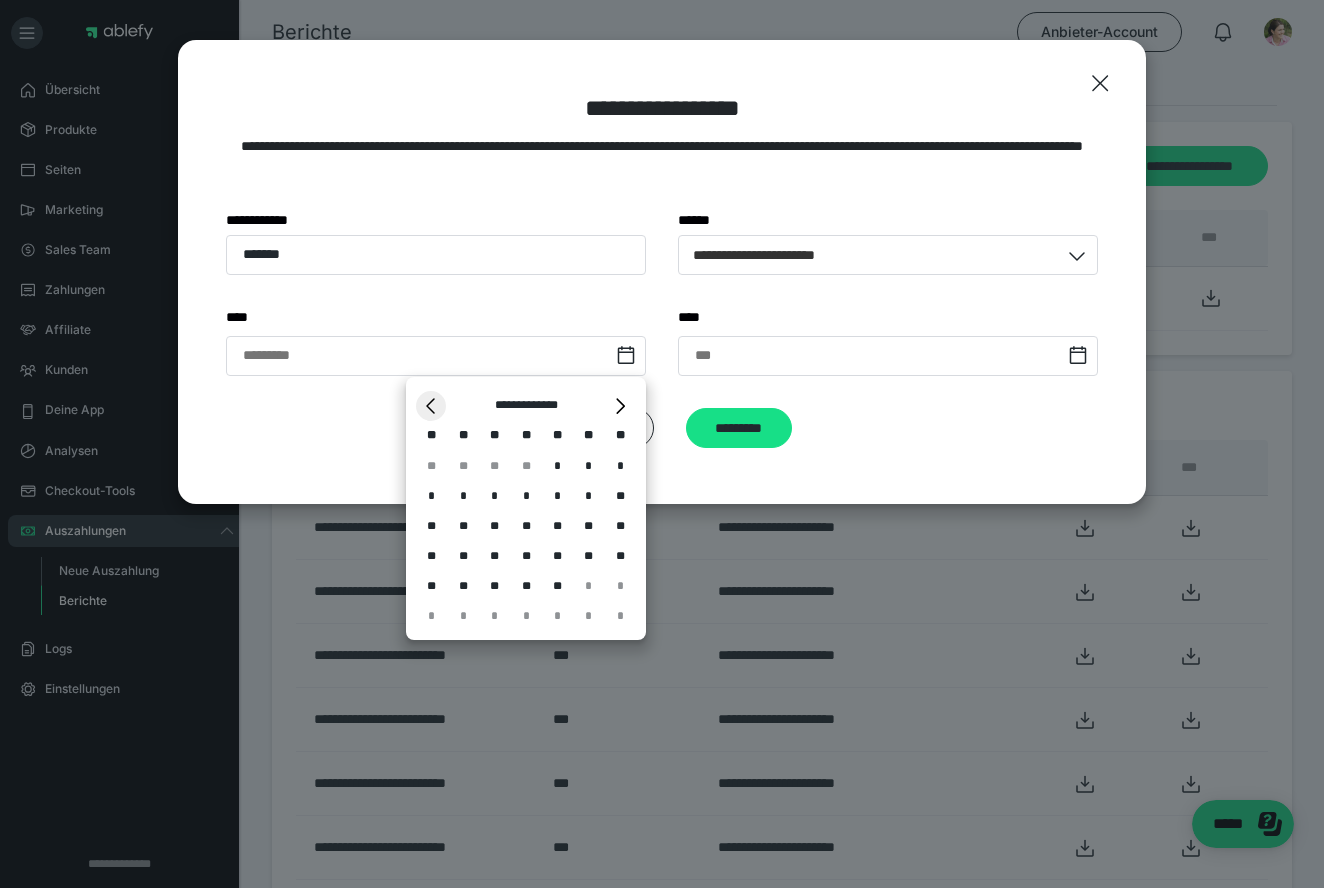 click on "*" at bounding box center (431, 406) 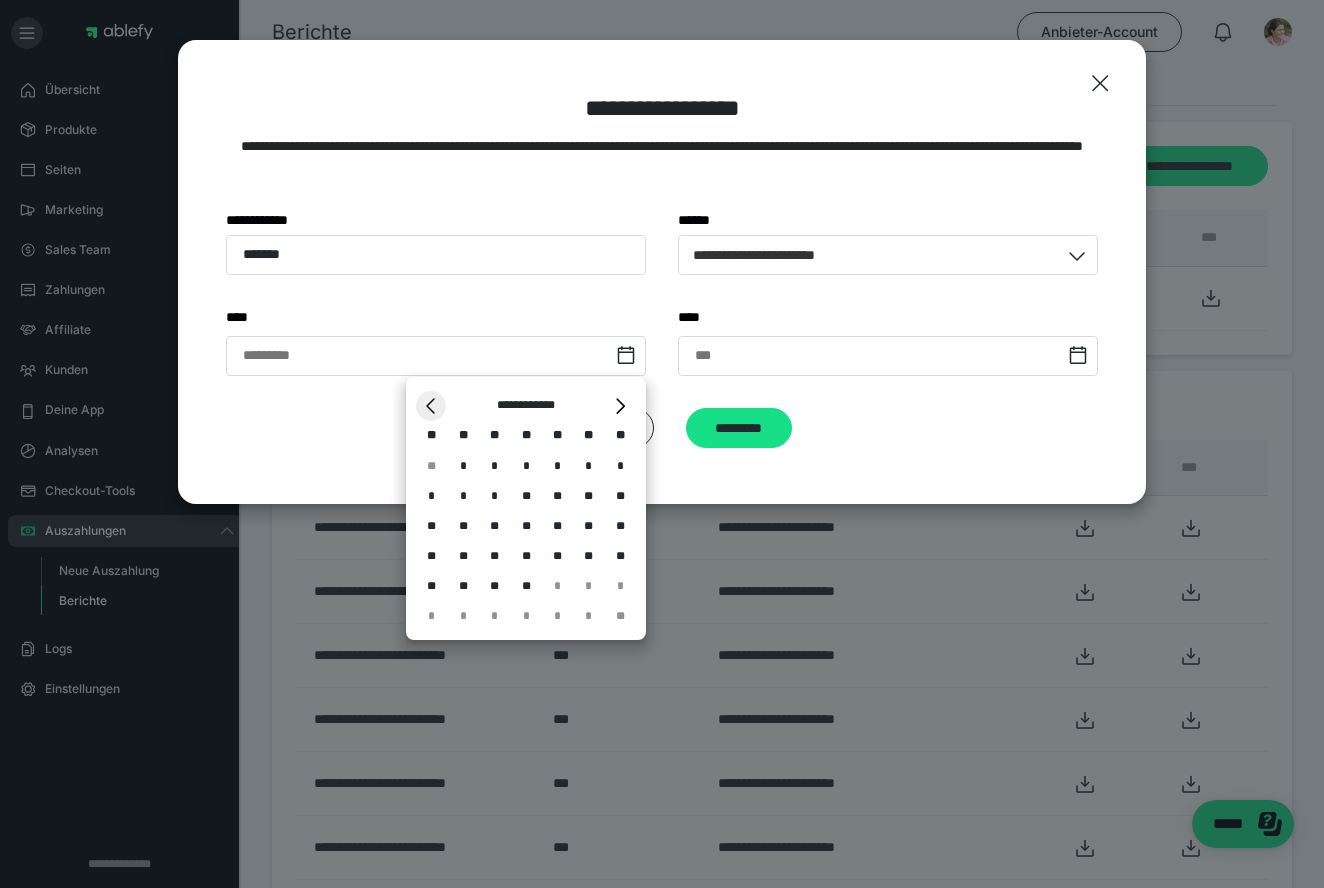click on "*" at bounding box center [431, 406] 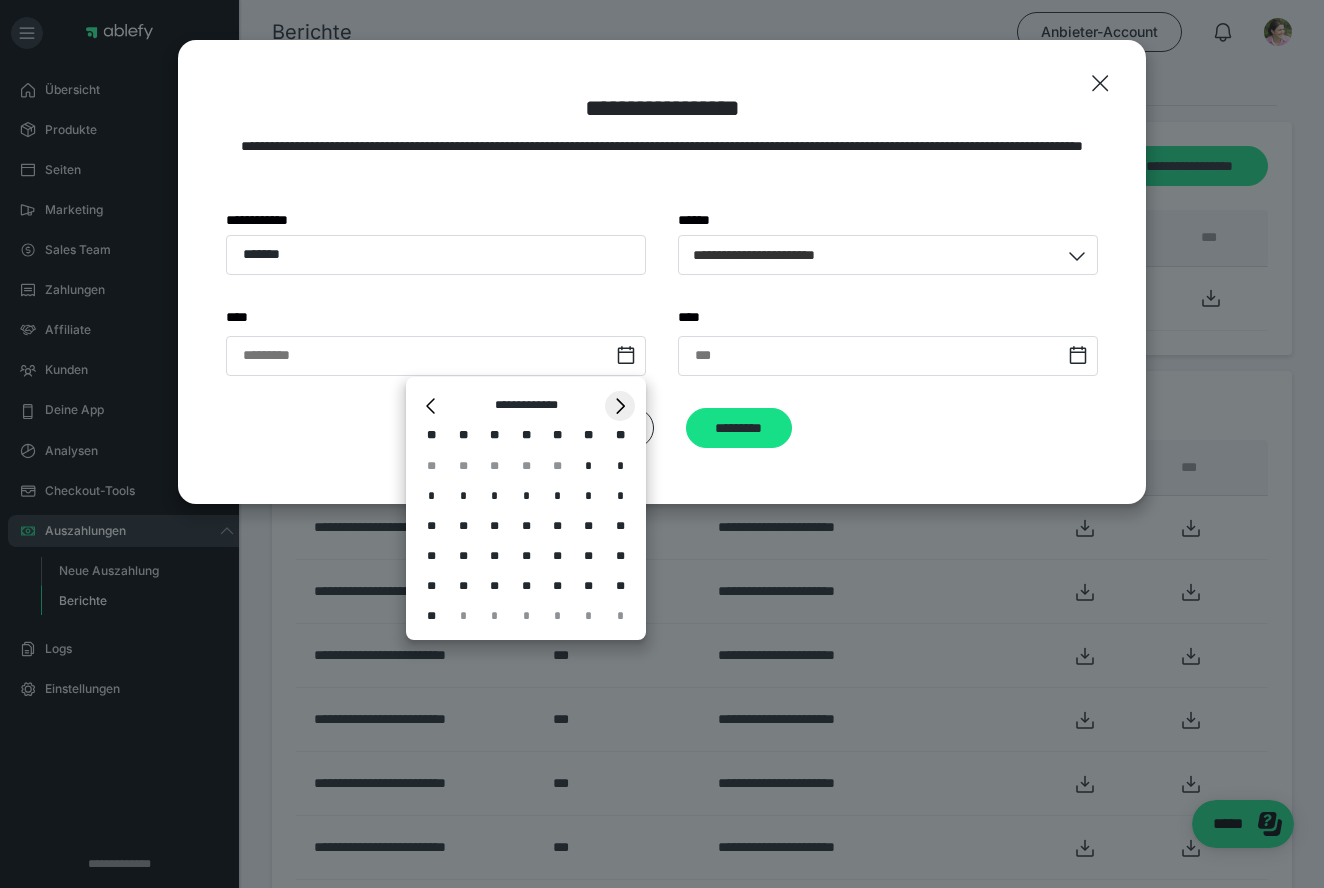 click on "*" at bounding box center [620, 406] 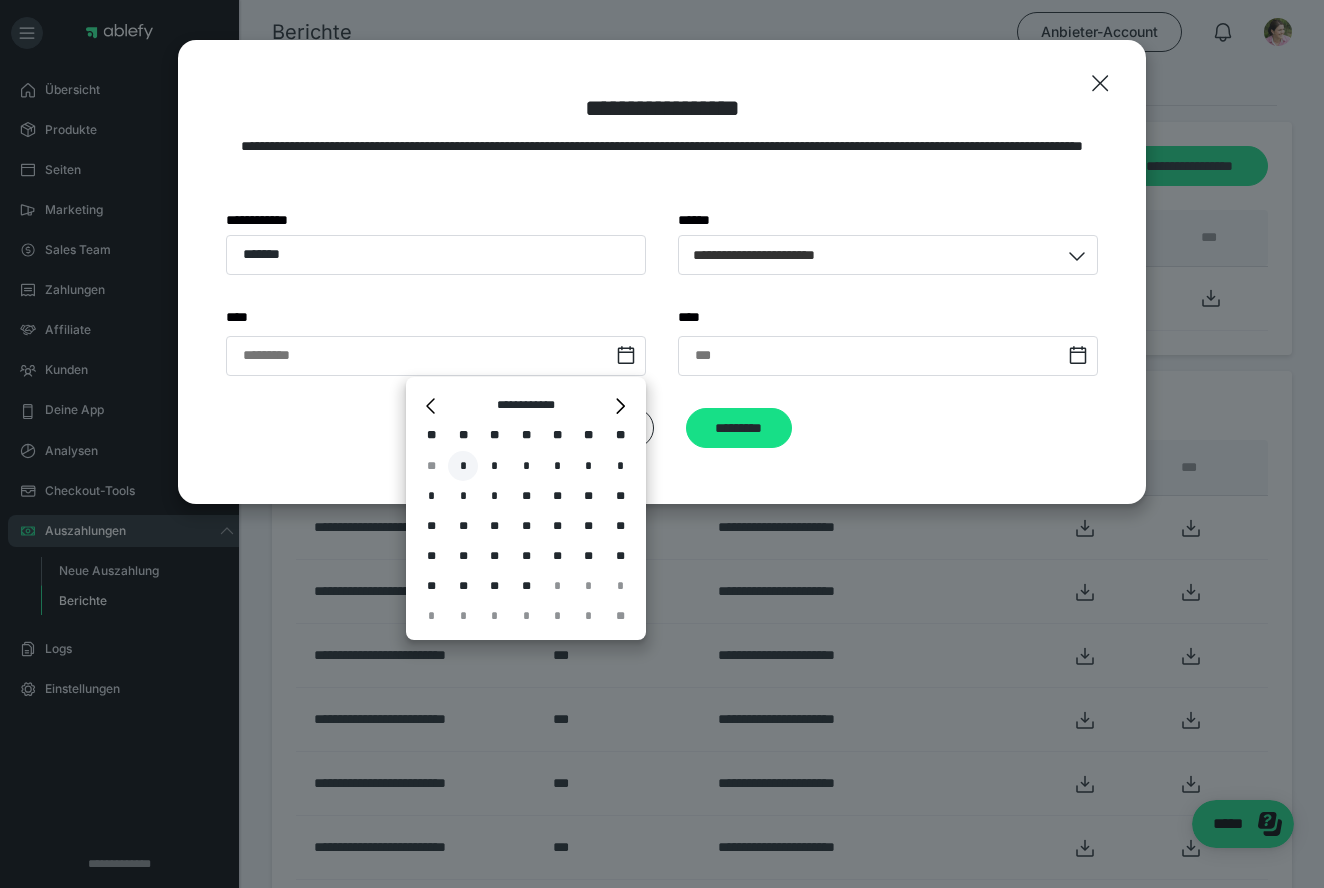 click on "*" at bounding box center [463, 466] 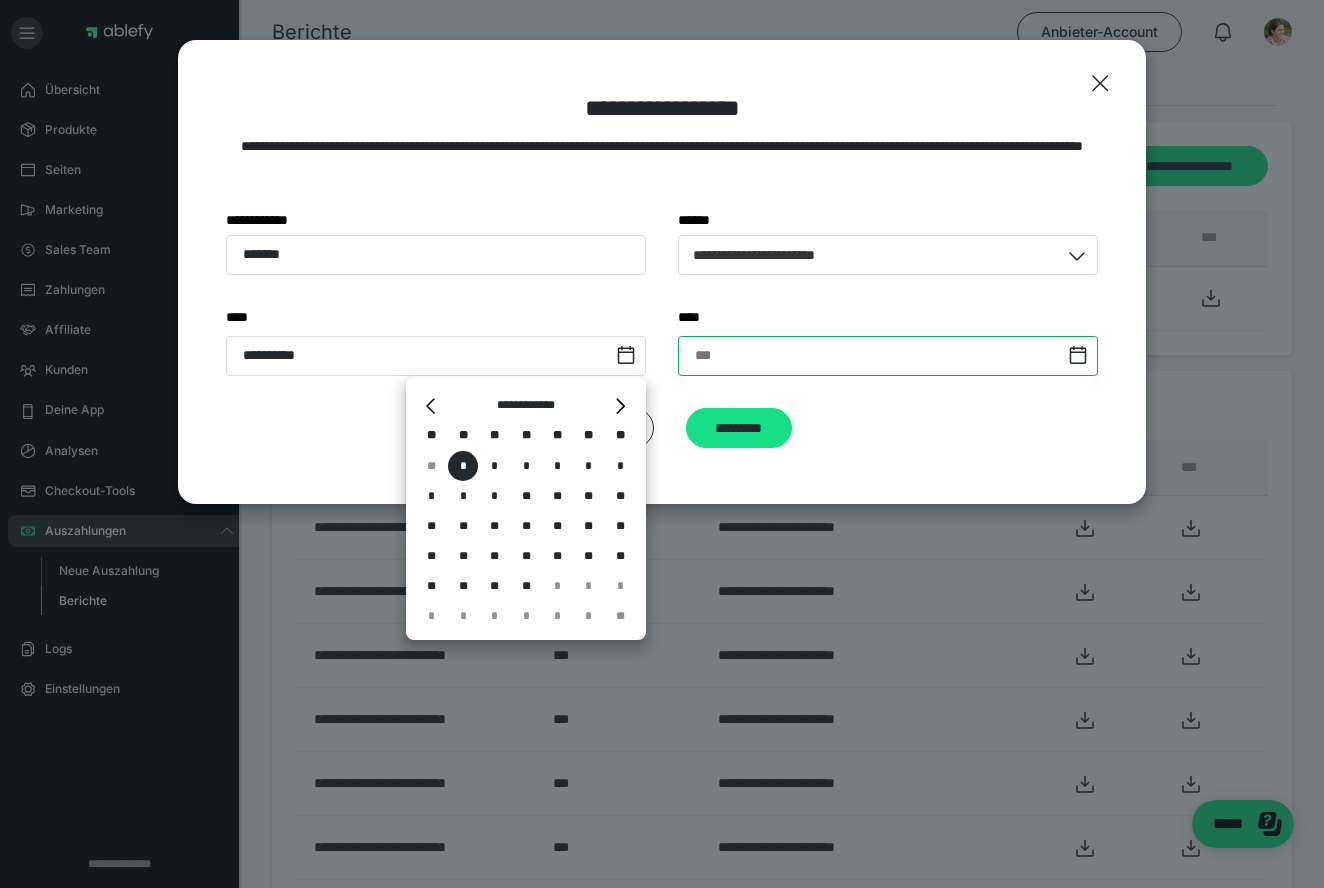 click at bounding box center [888, 356] 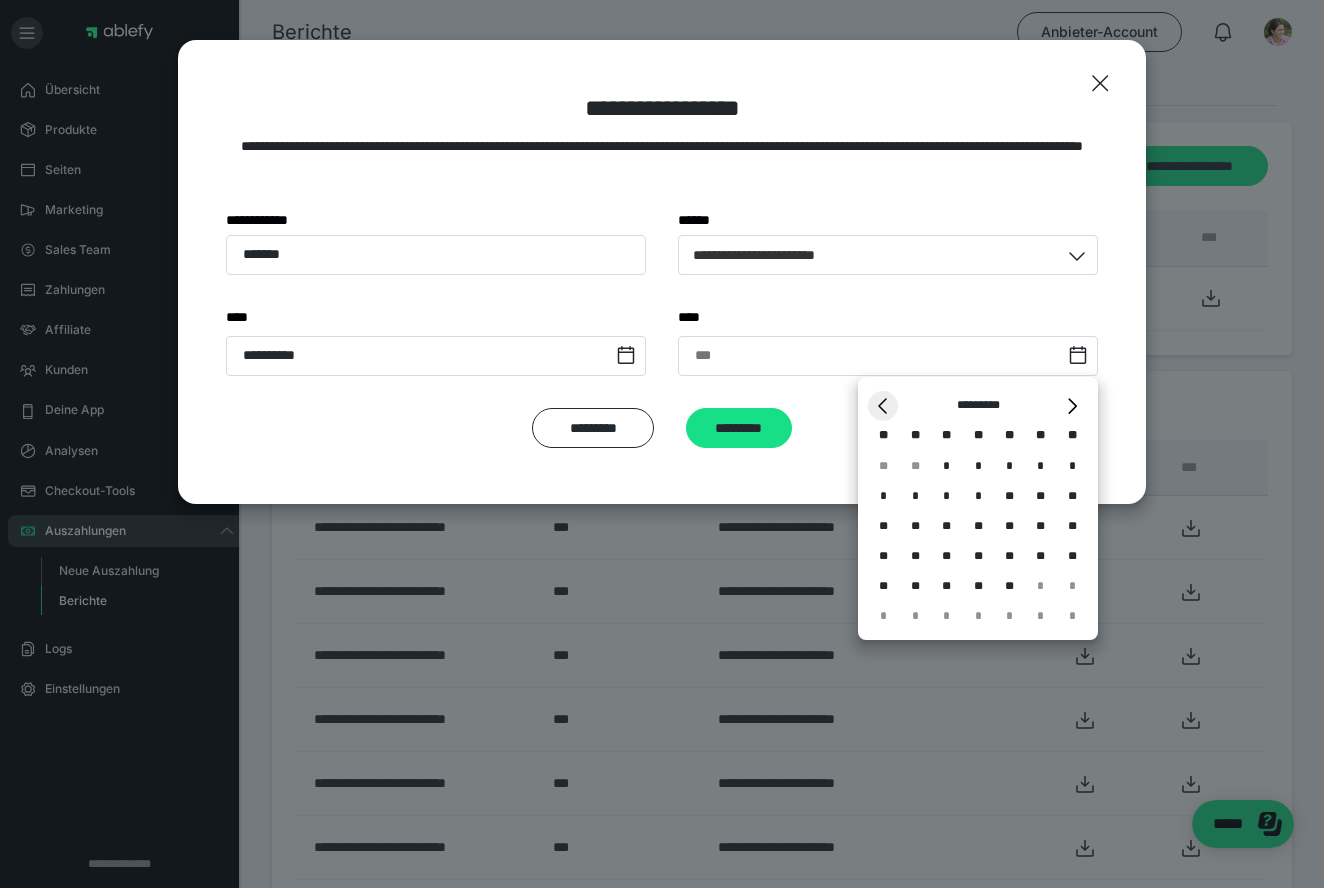 click on "*" at bounding box center (883, 406) 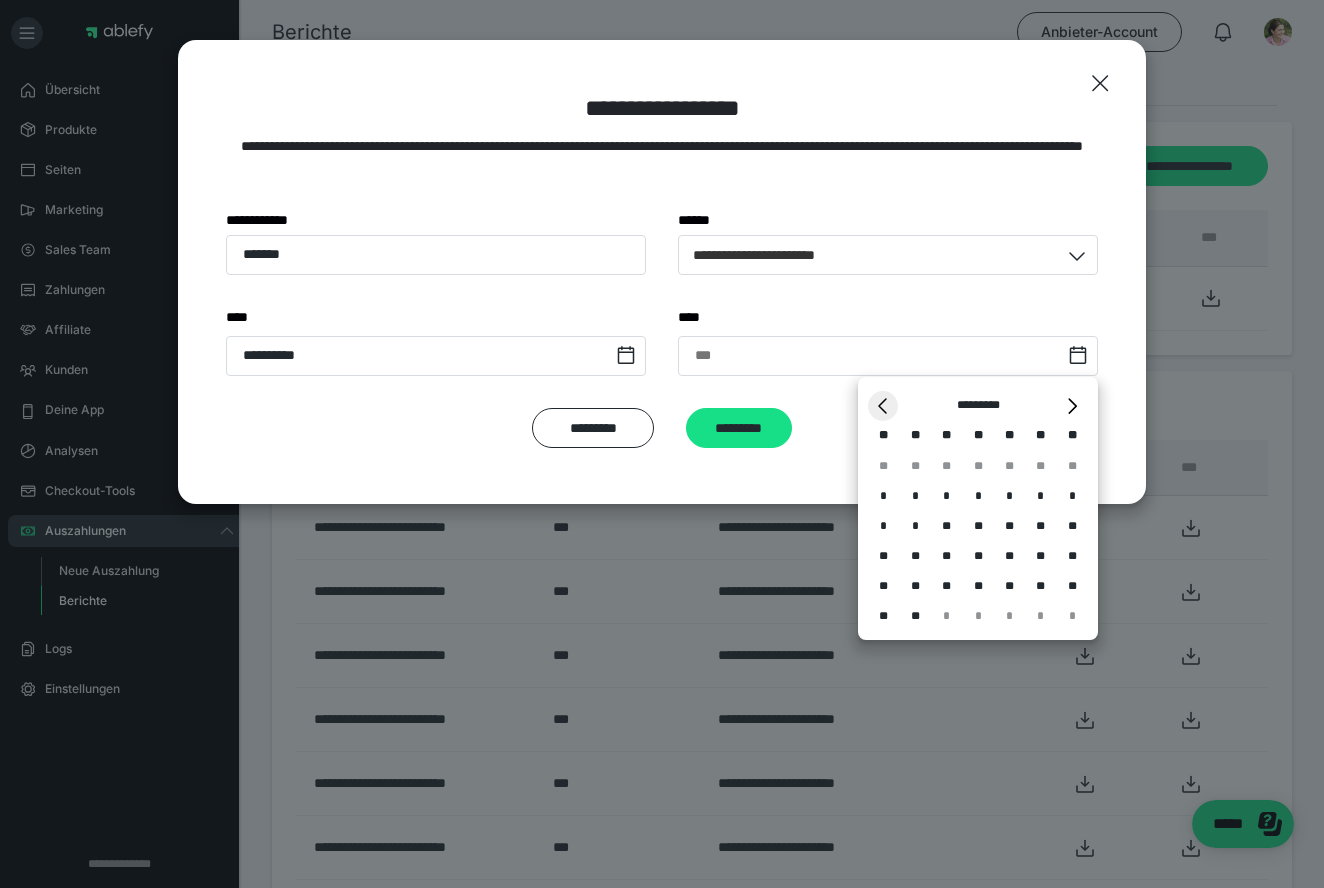 click on "*" at bounding box center [883, 406] 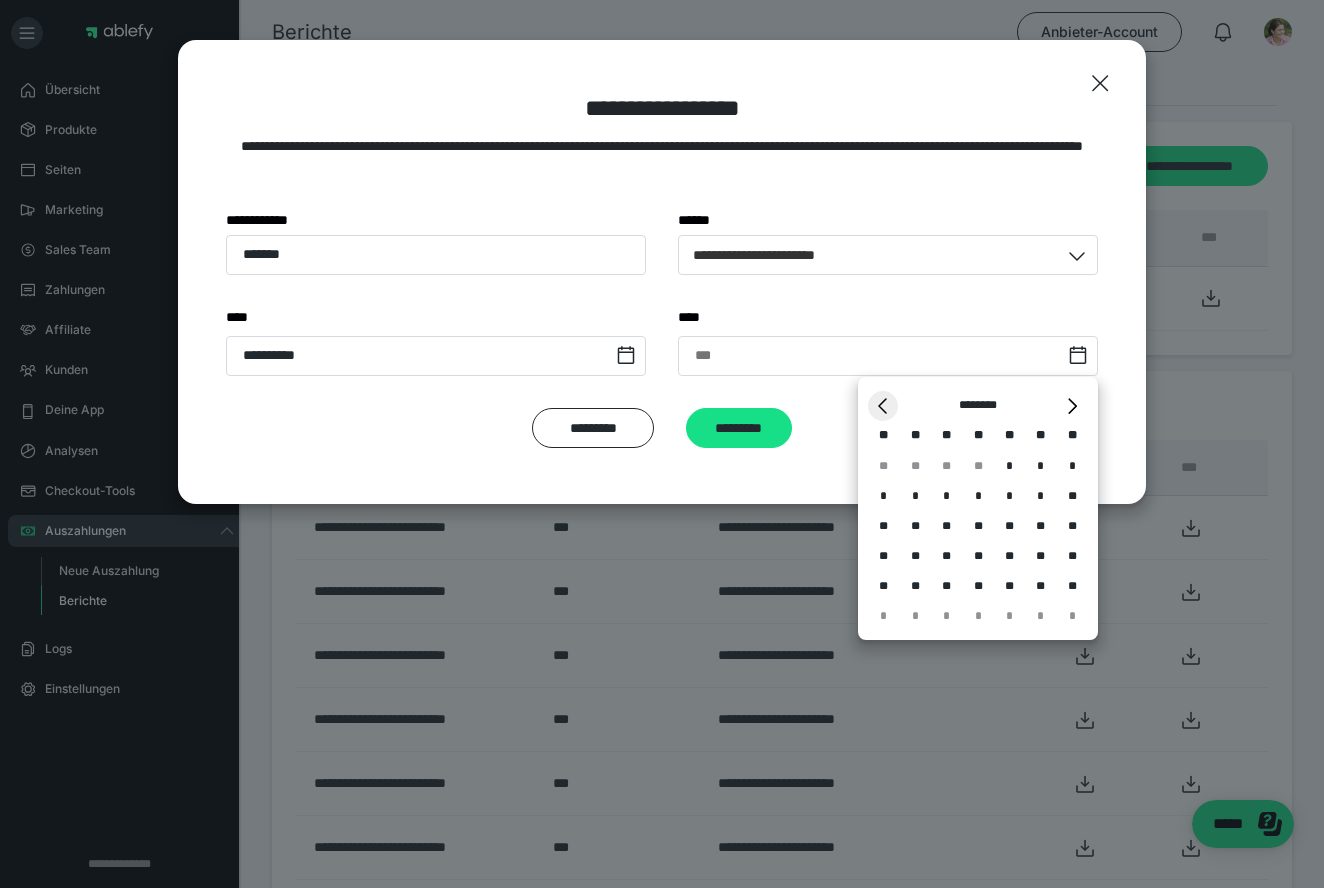 click on "*" at bounding box center [883, 406] 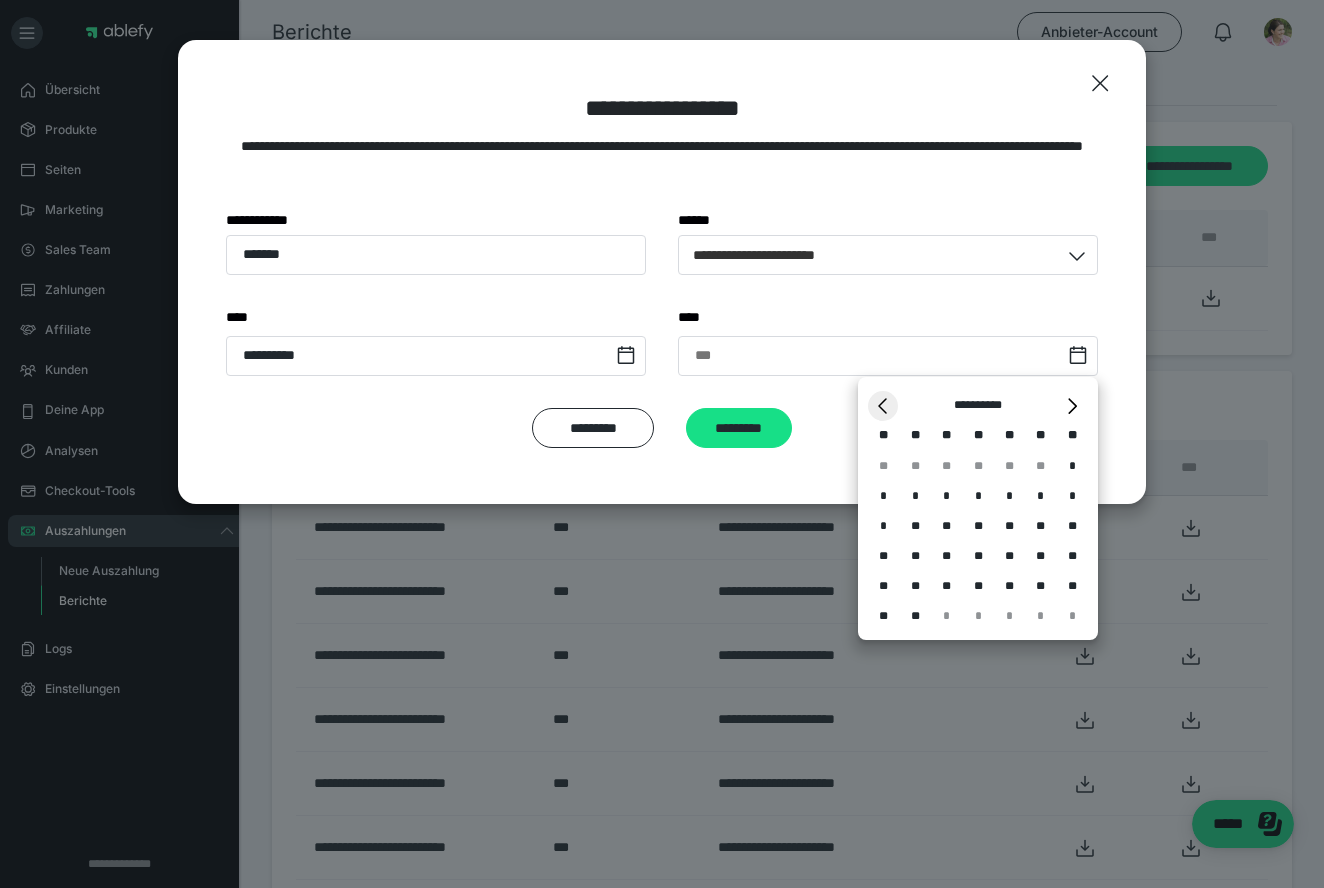 click on "*" at bounding box center (883, 406) 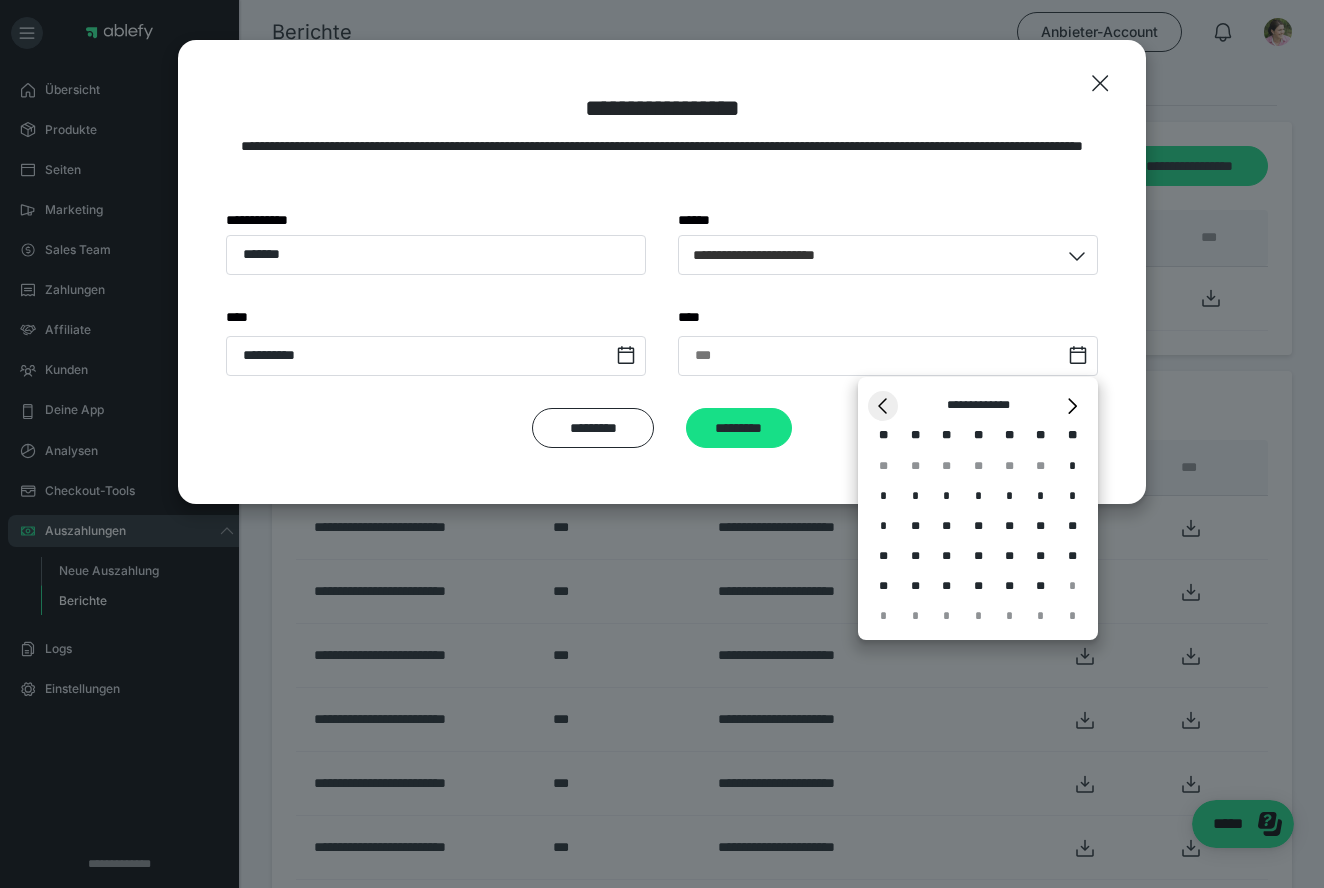 click on "*" at bounding box center [883, 406] 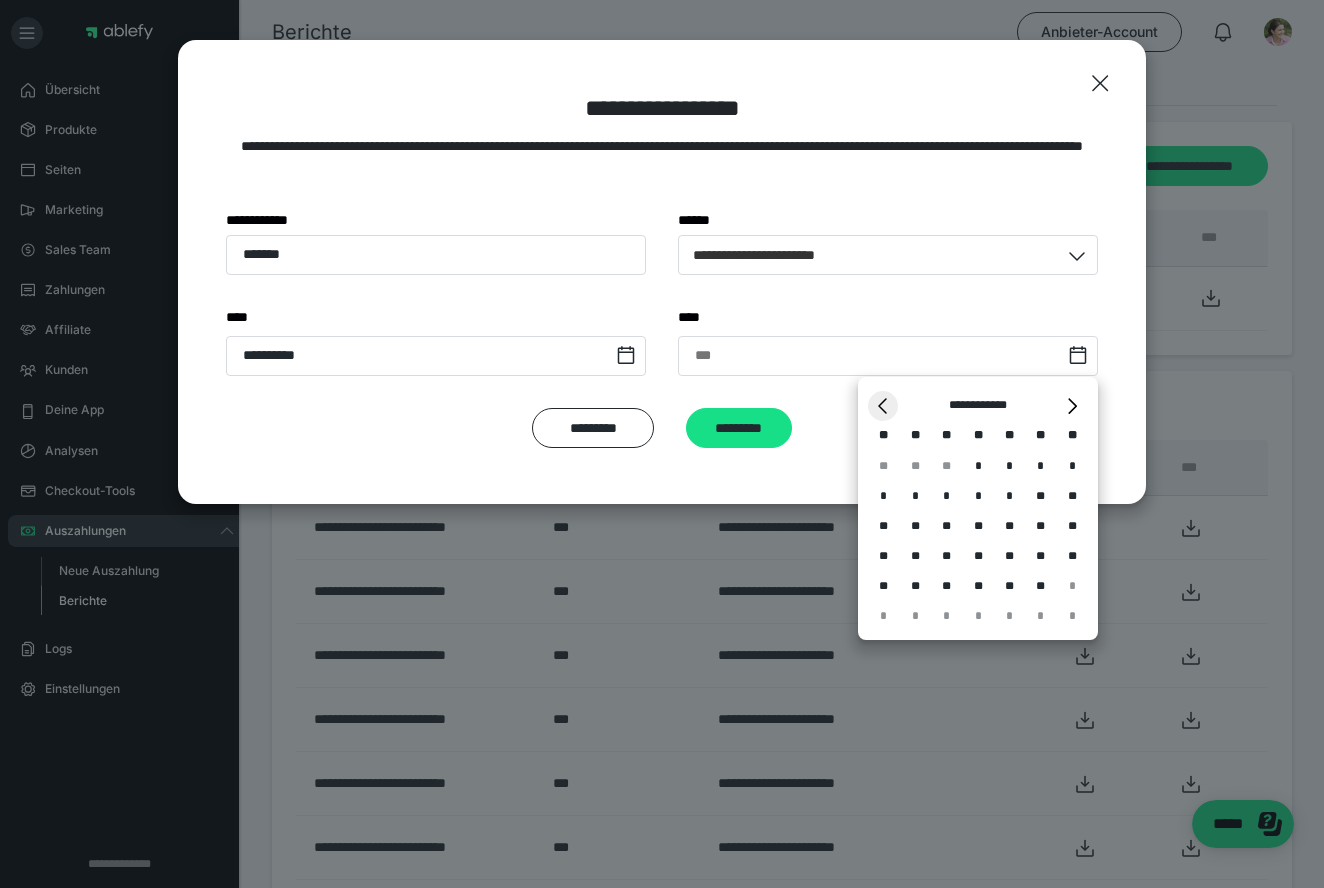 click on "*" at bounding box center [883, 406] 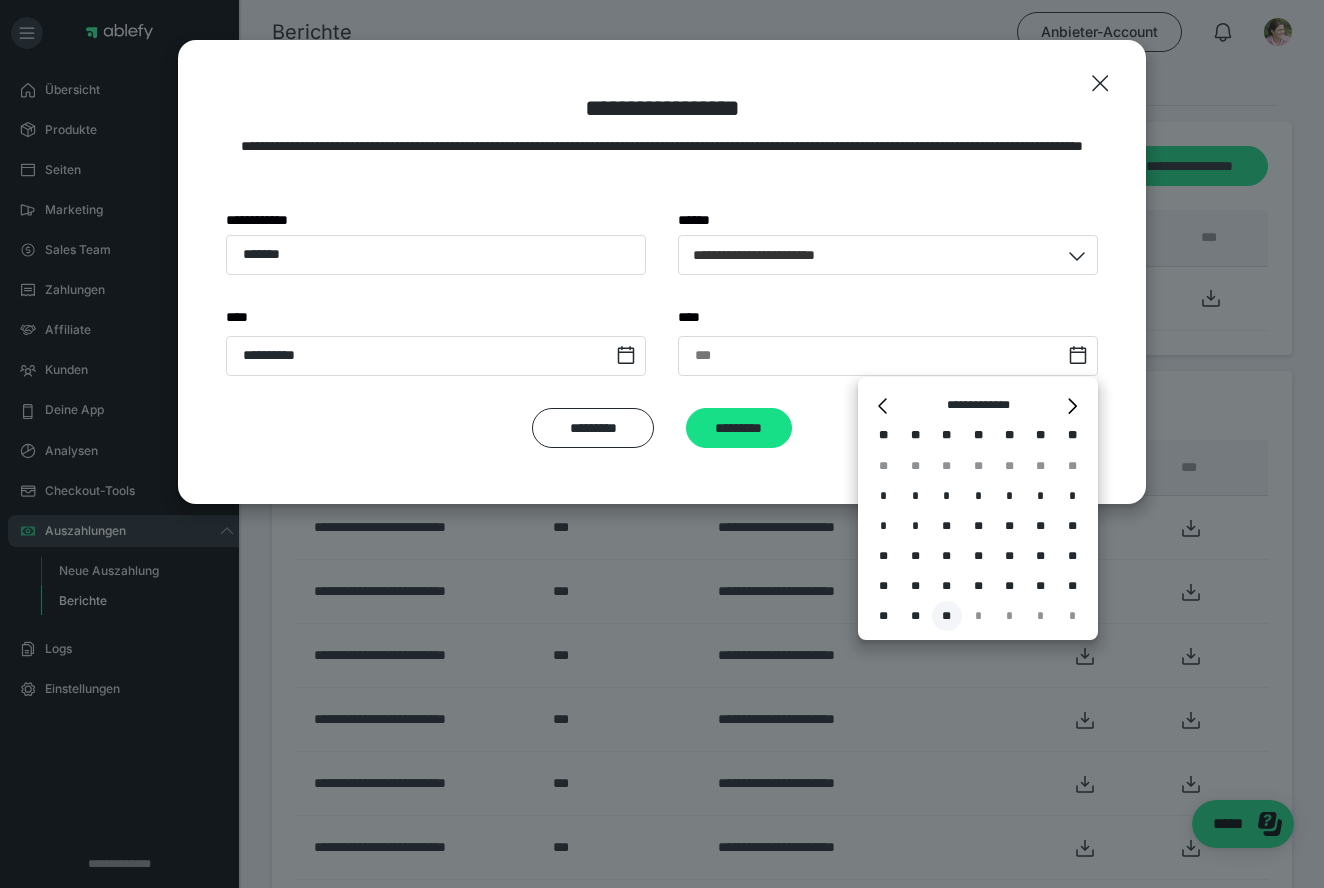 click on "**" at bounding box center [947, 616] 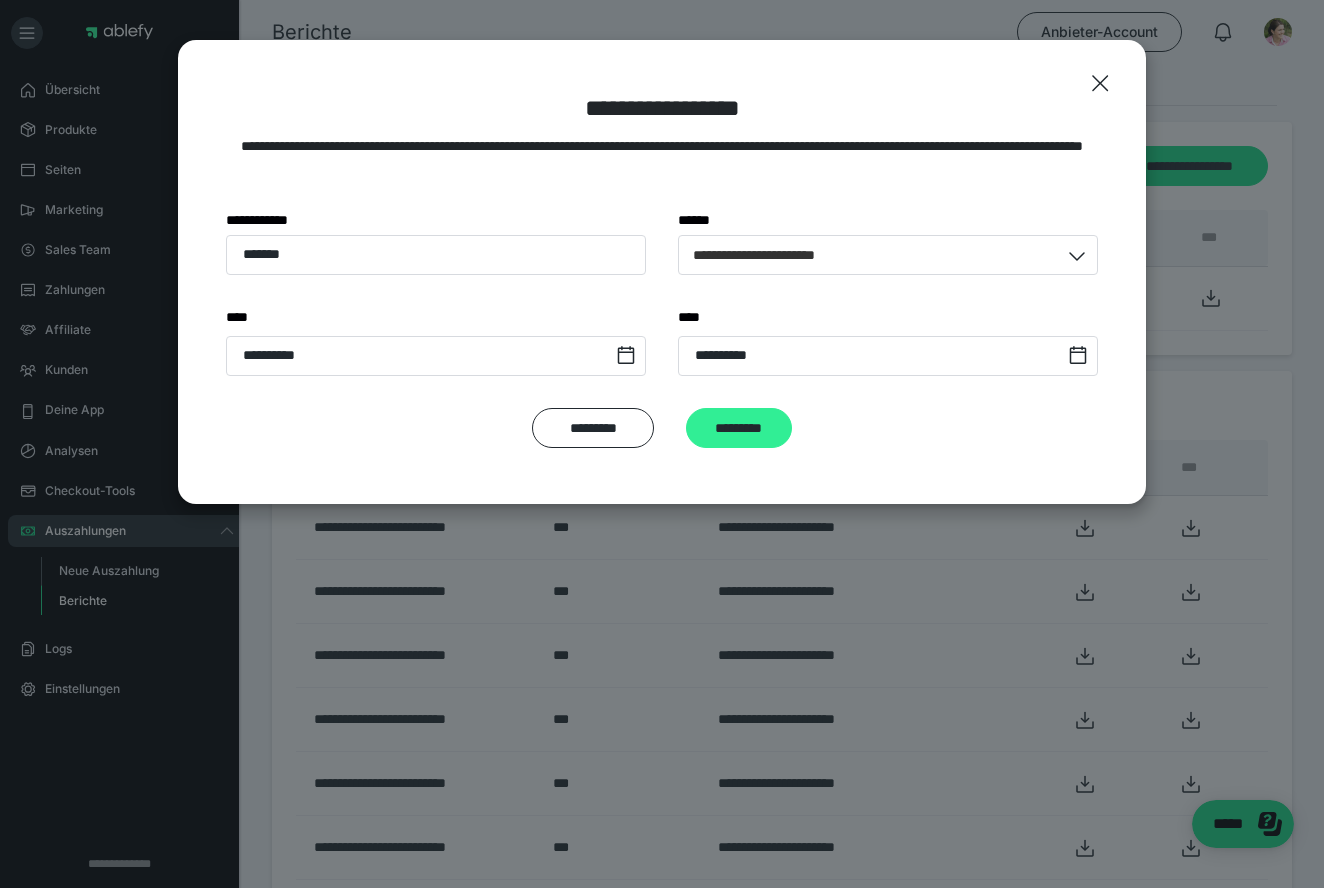 click on "*********" at bounding box center (739, 428) 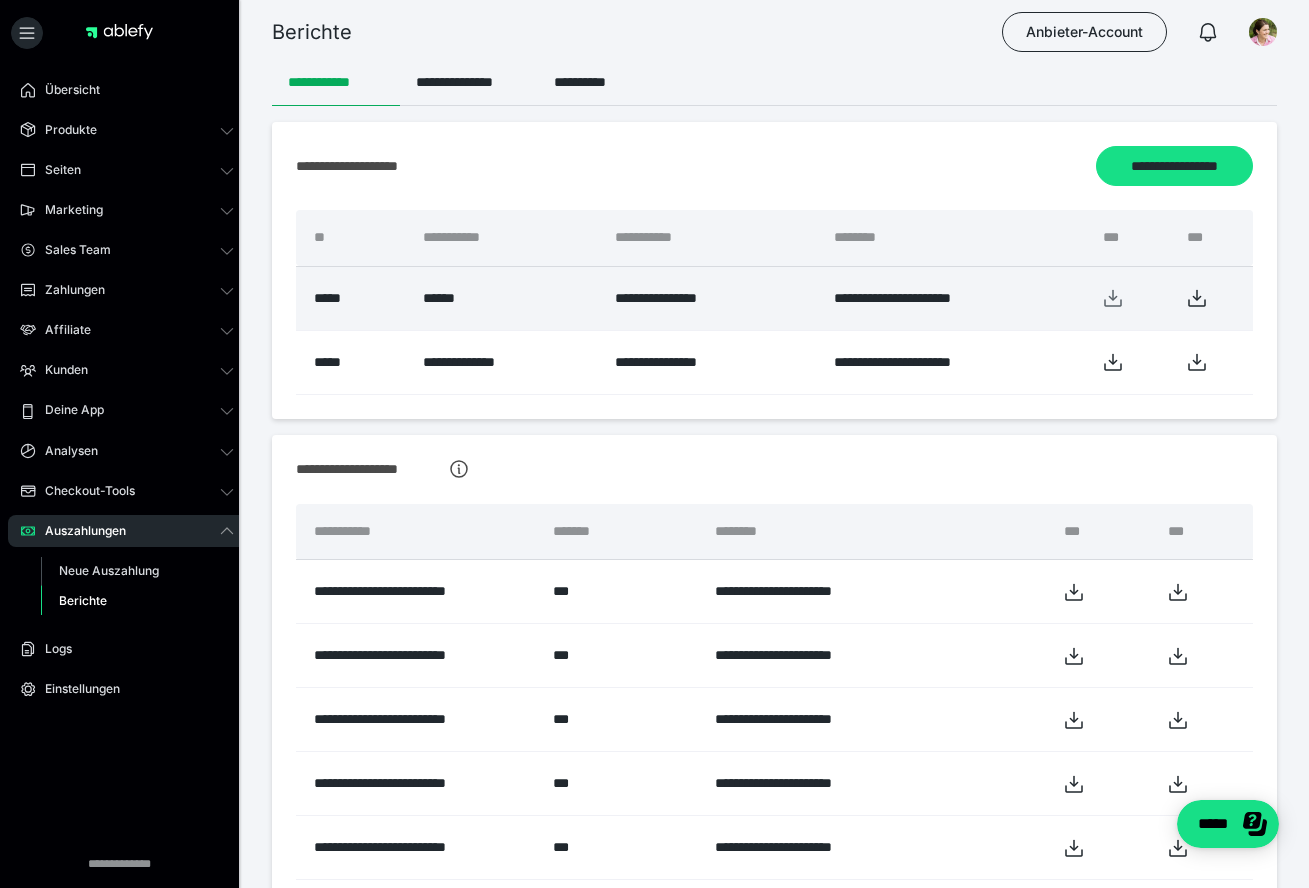 click 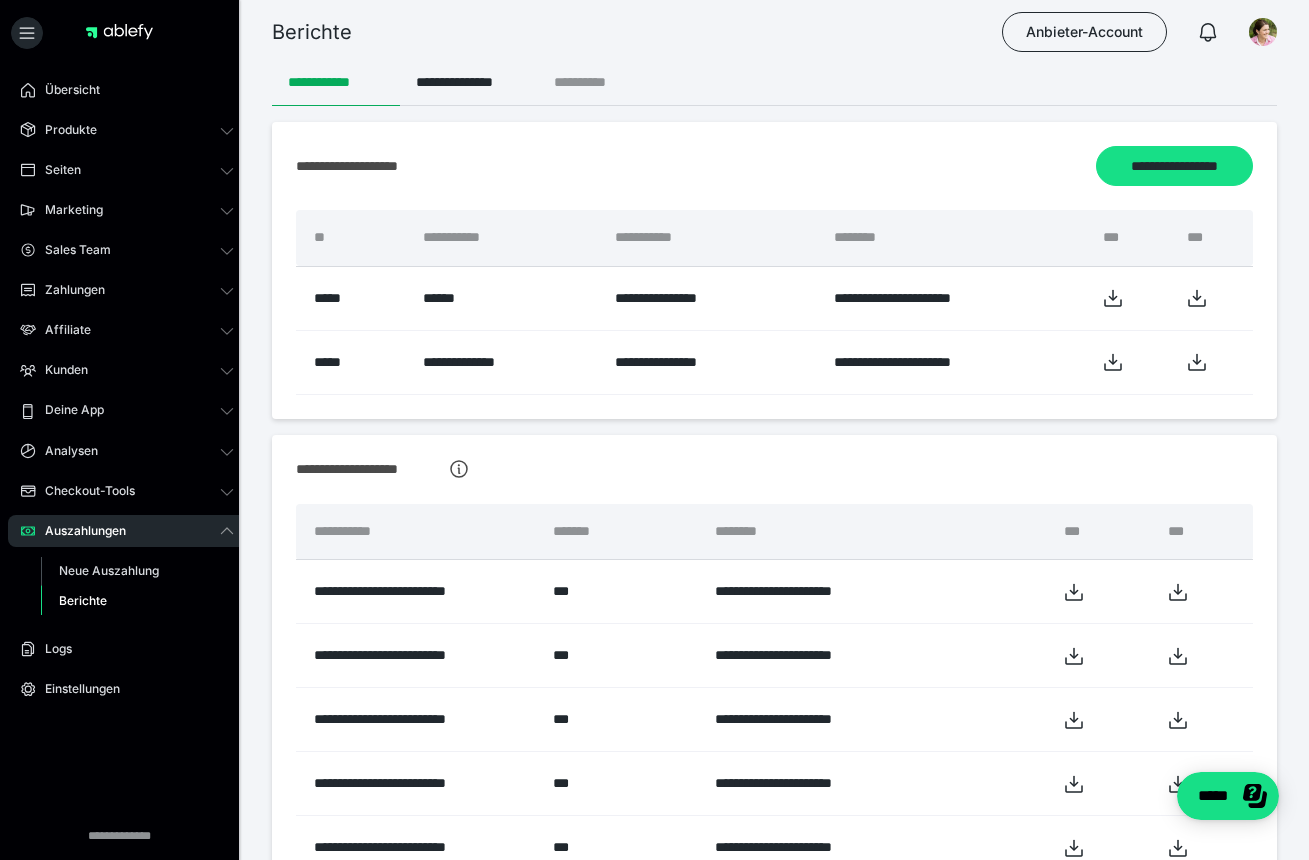 click on "**********" at bounding box center (596, 82) 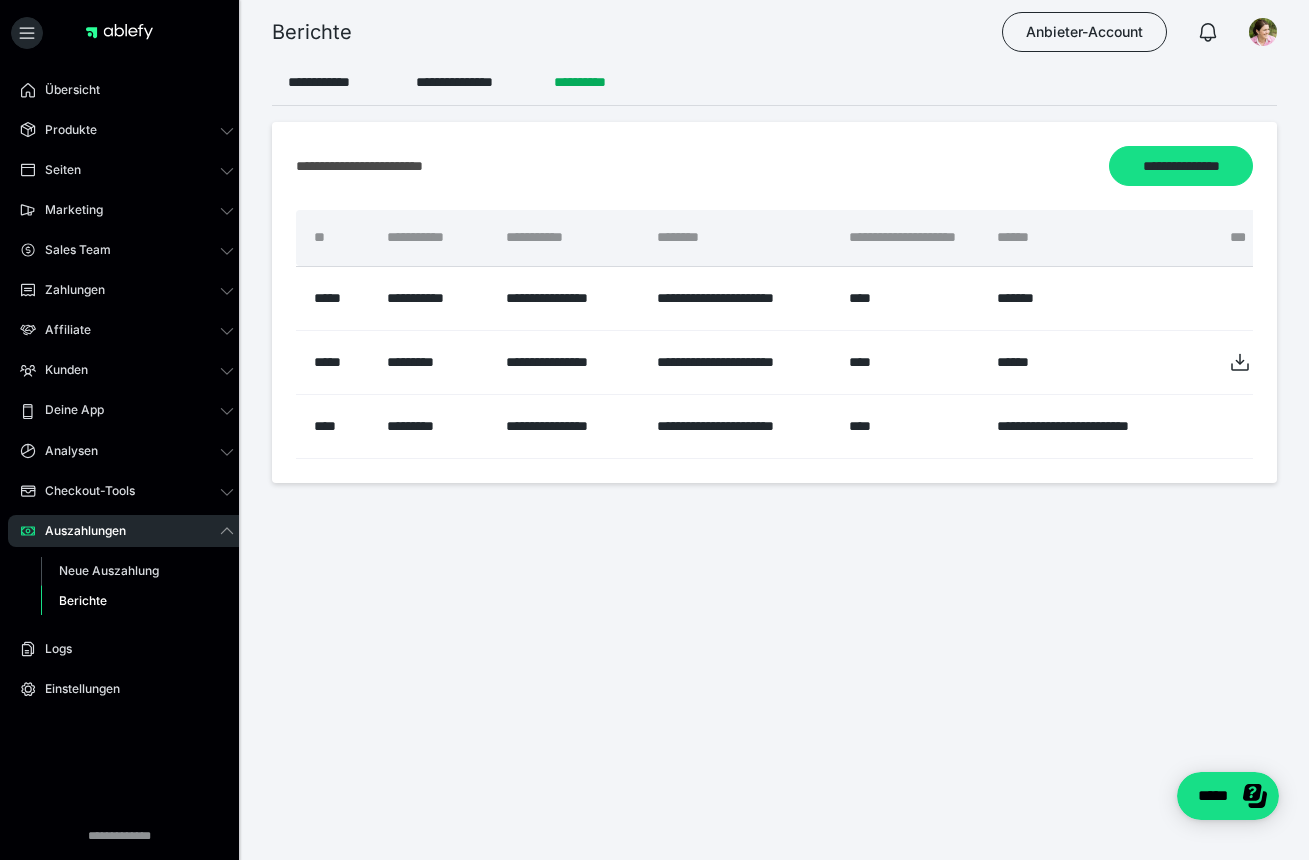 scroll, scrollTop: 0, scrollLeft: 0, axis: both 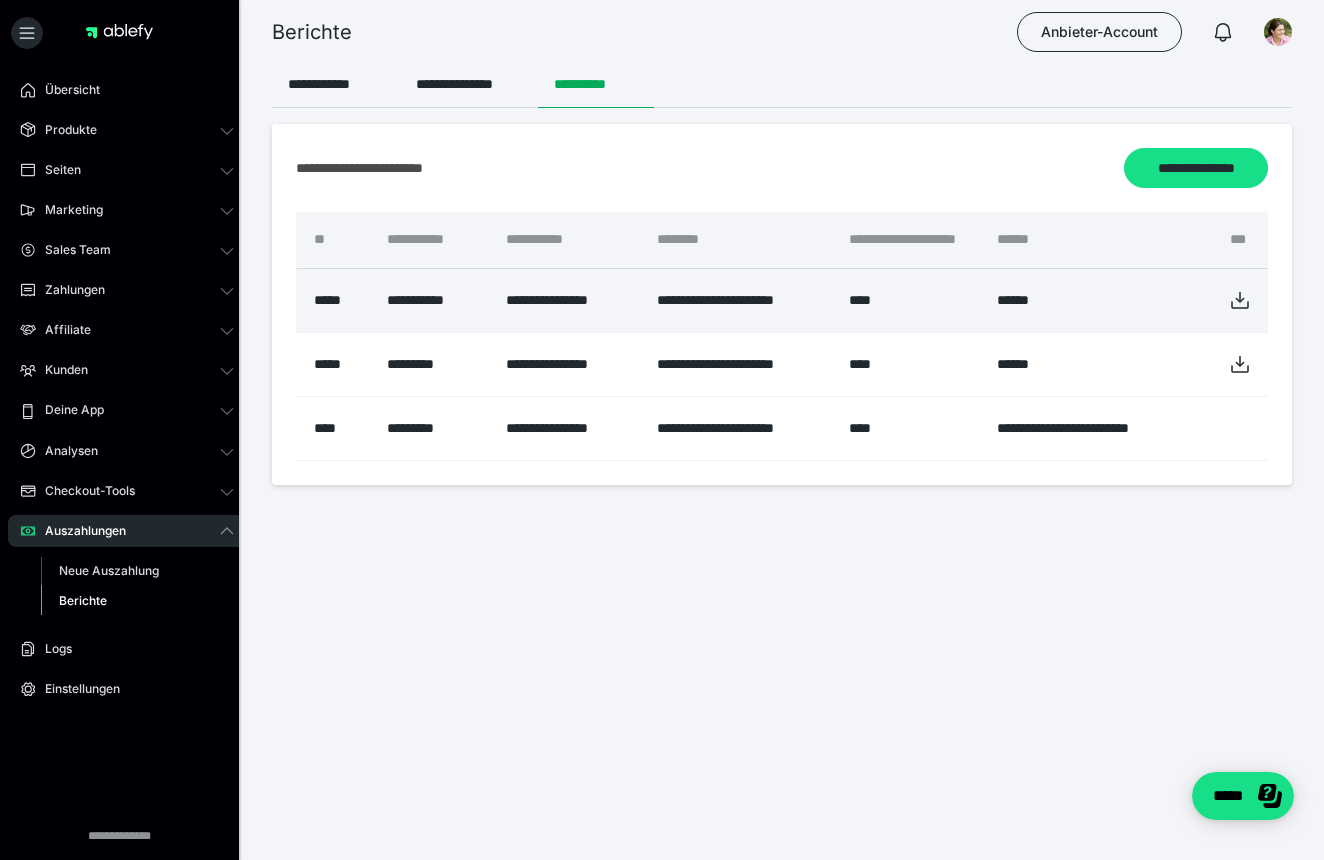 click at bounding box center (1241, 300) 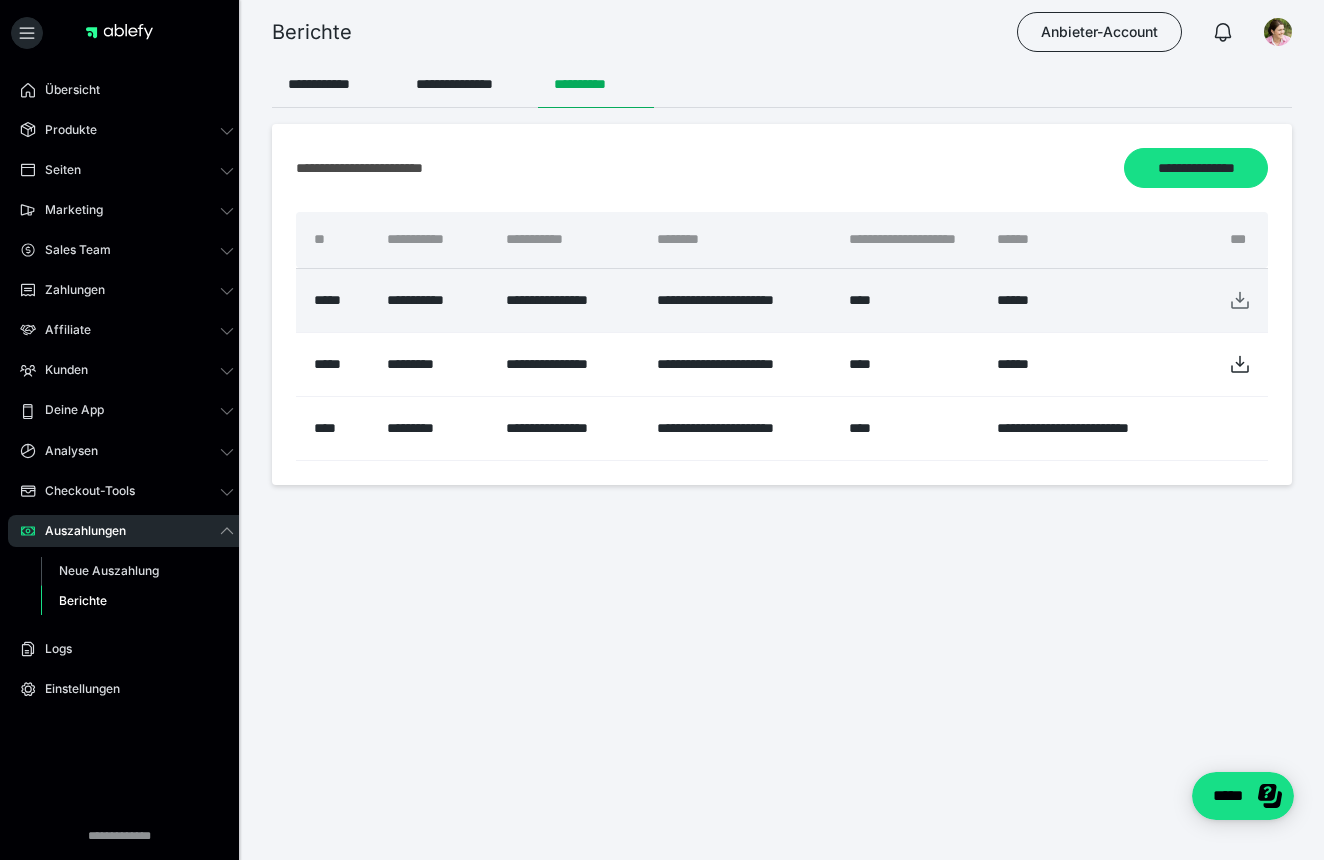 click 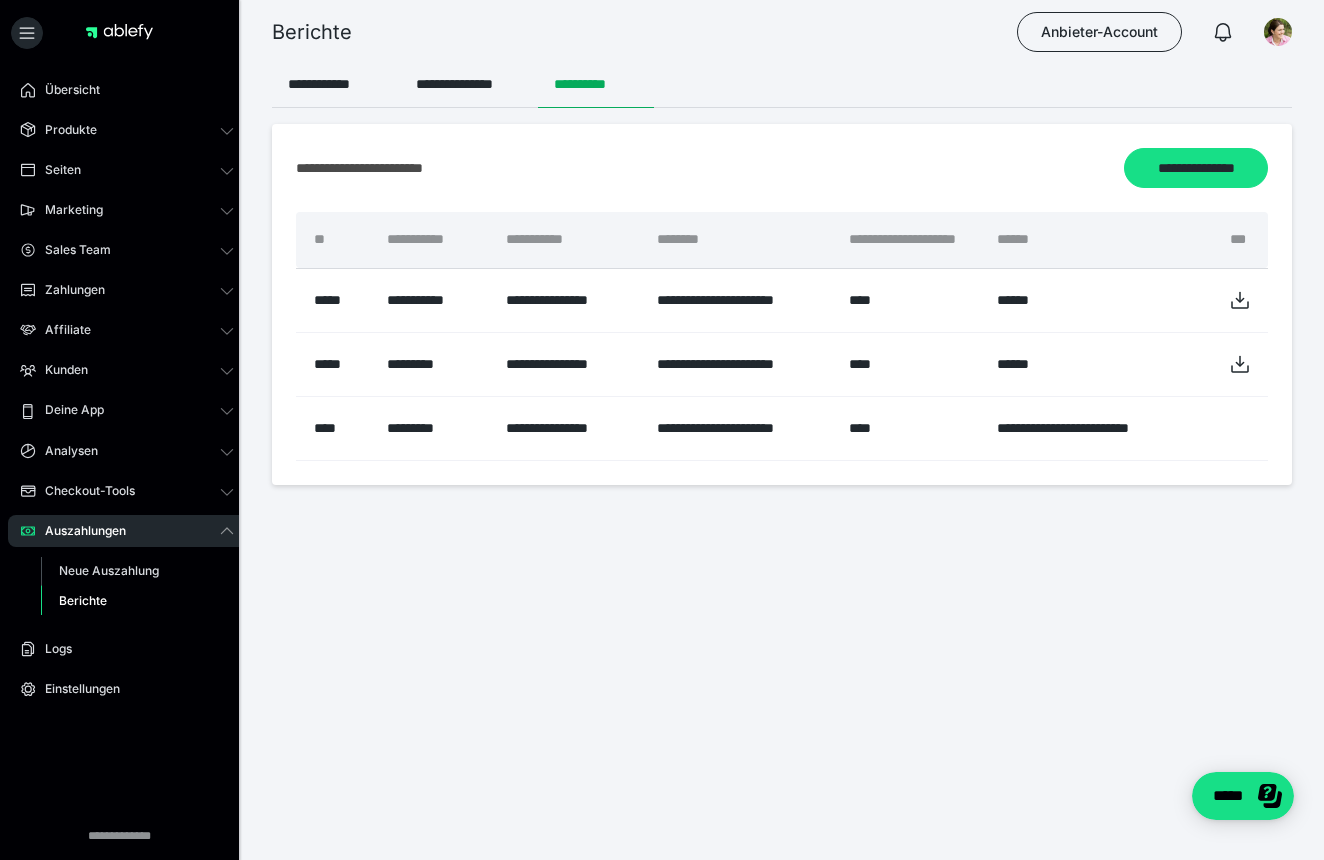 click on "Berichte" at bounding box center [137, 601] 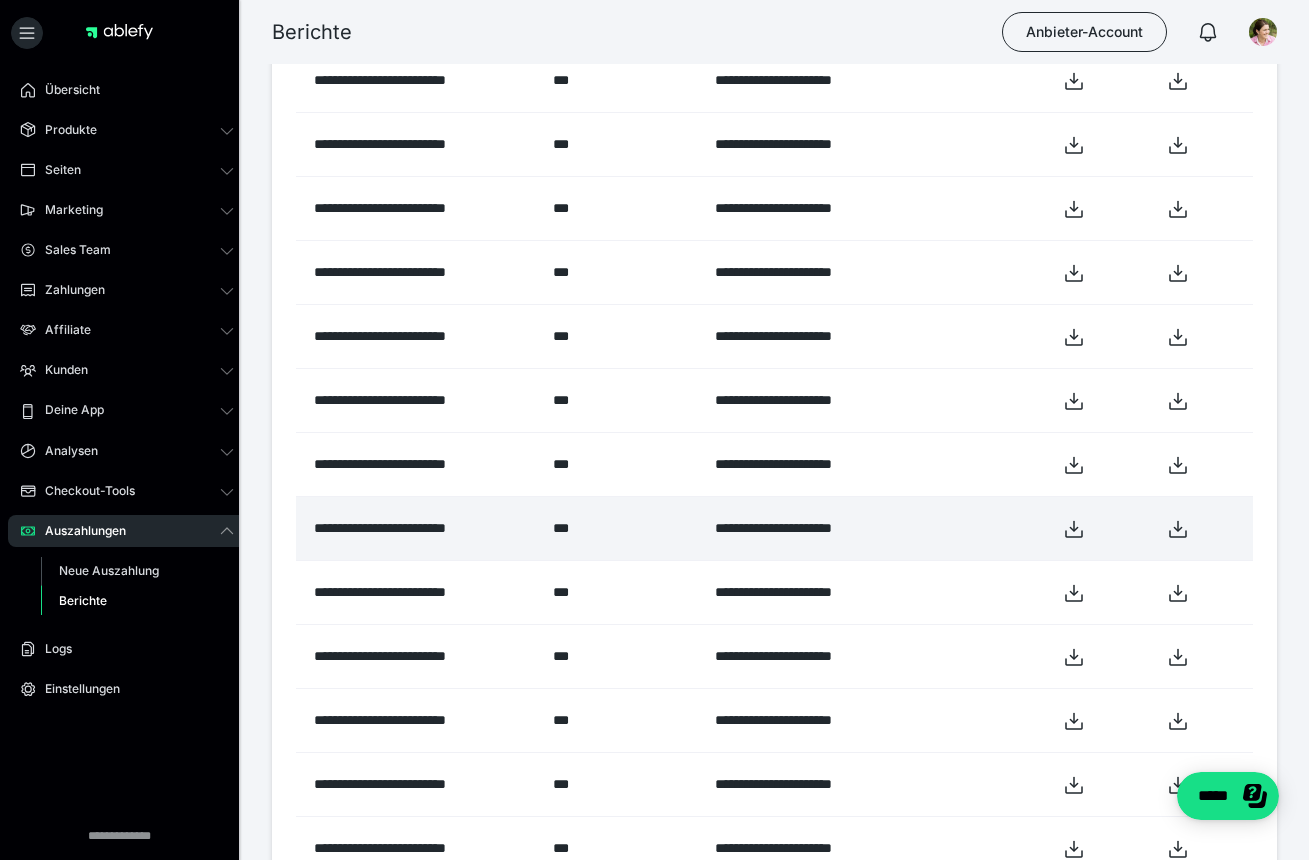 scroll, scrollTop: 962, scrollLeft: 0, axis: vertical 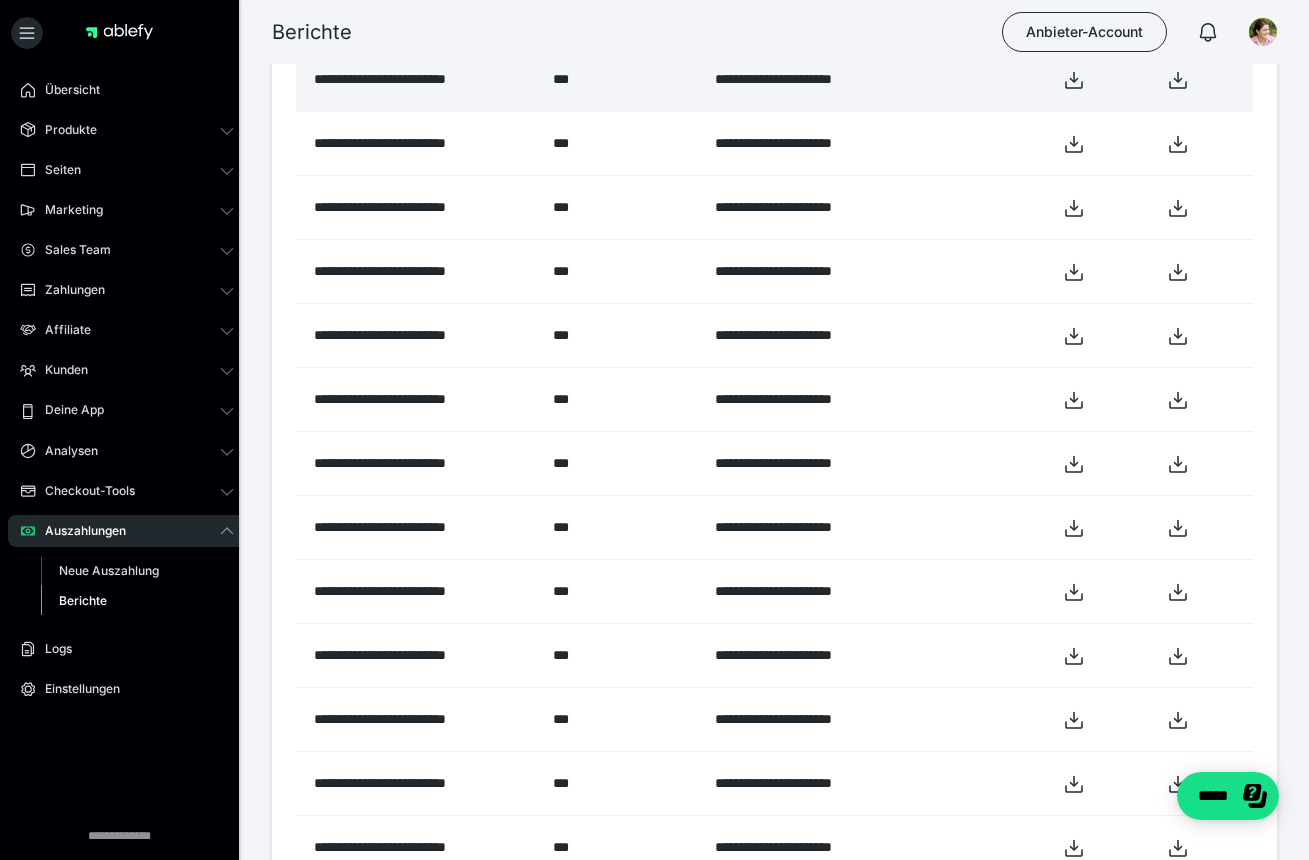 click at bounding box center (1100, 80) 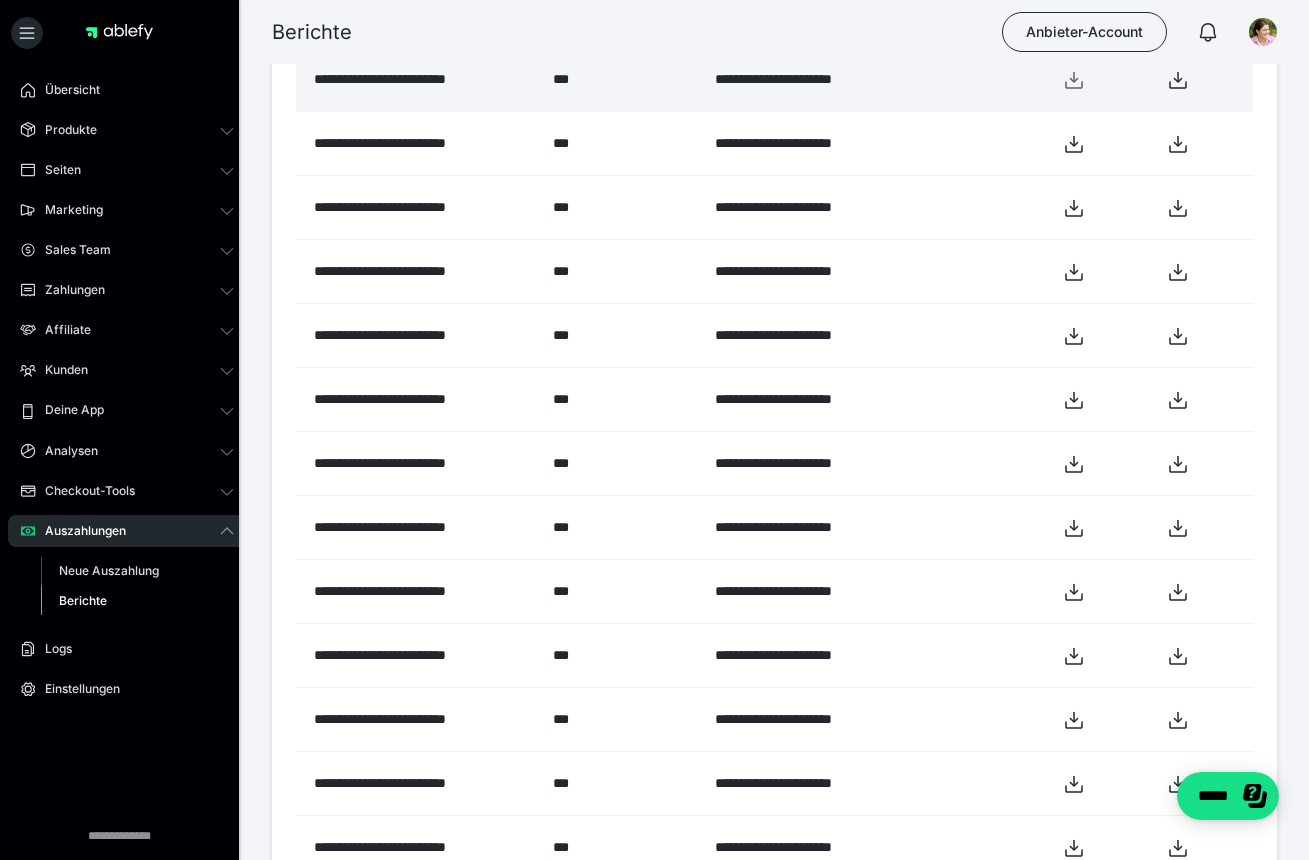 click 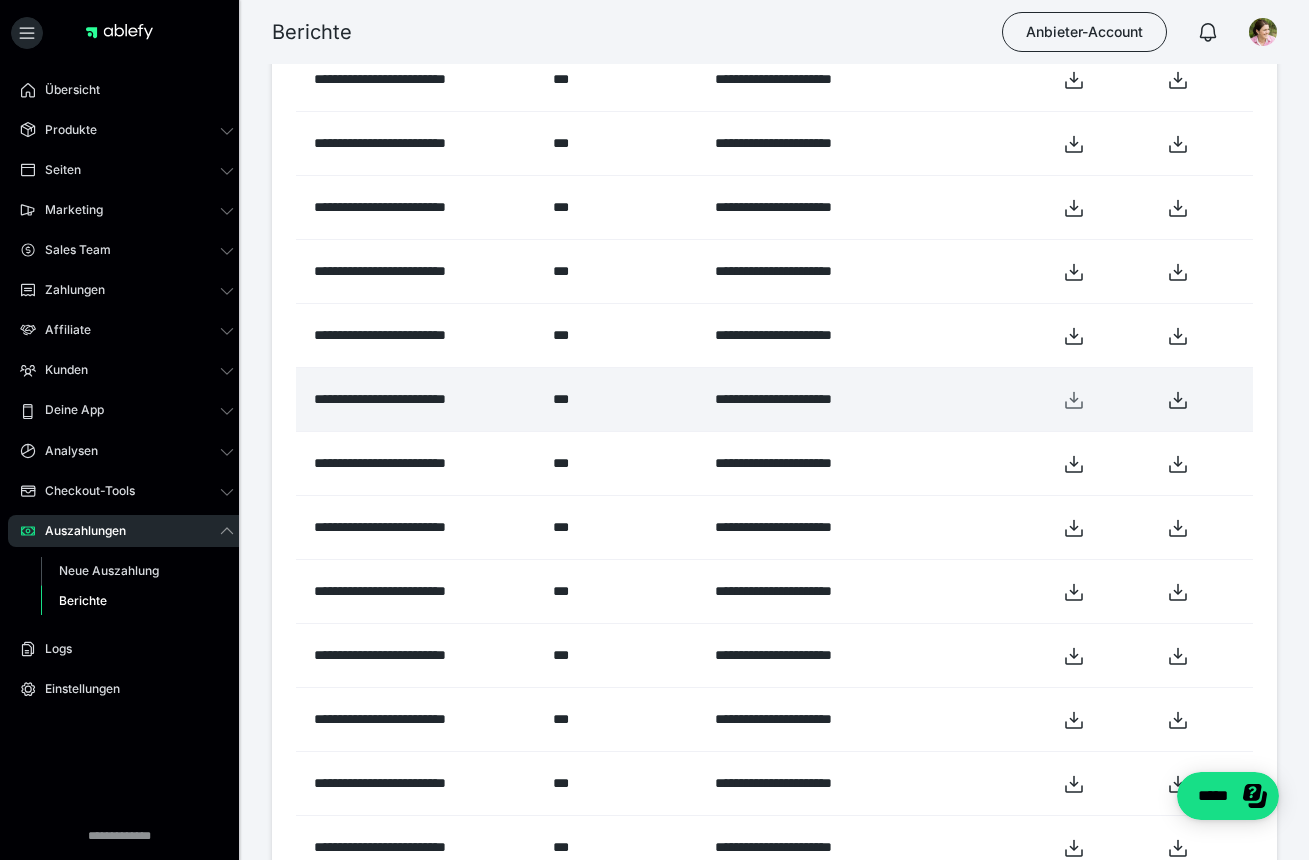 click 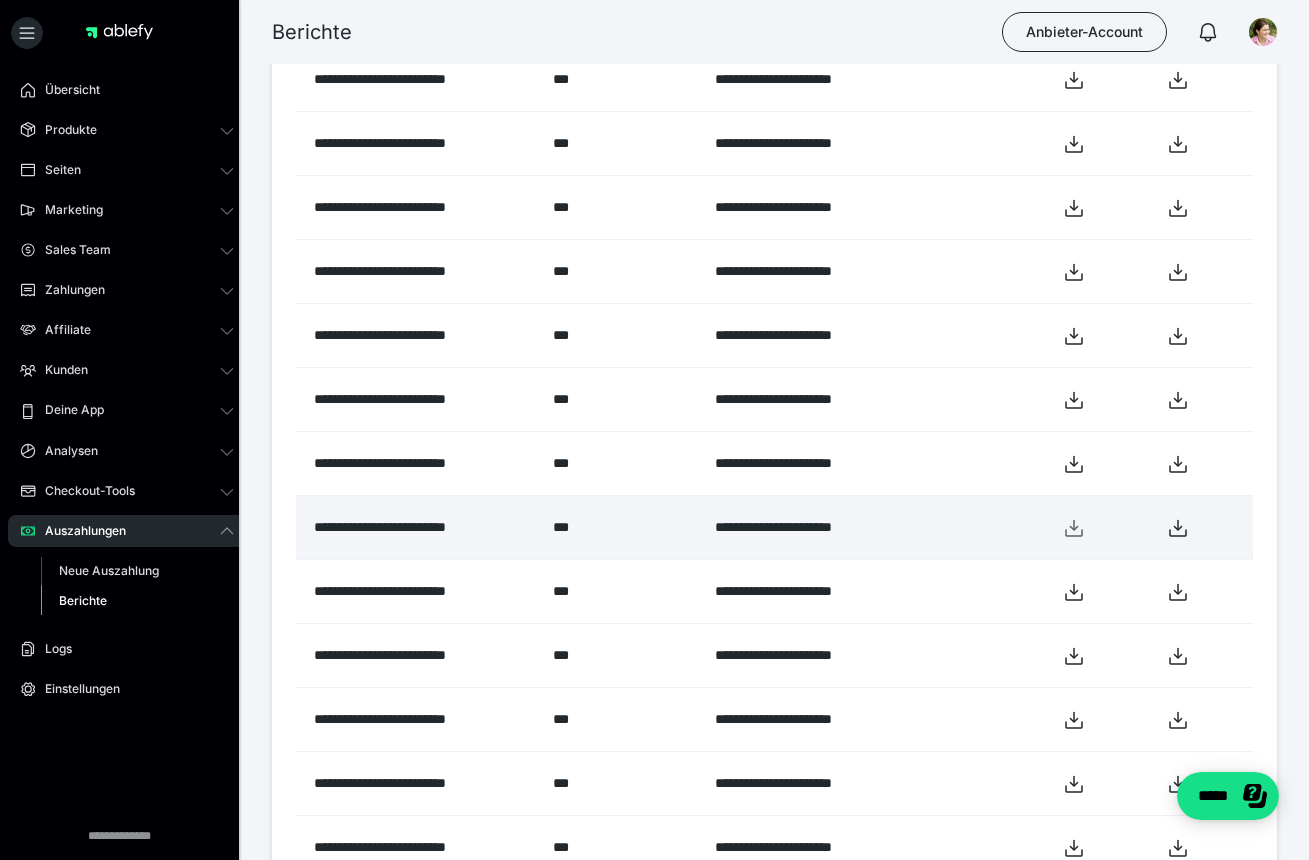 click 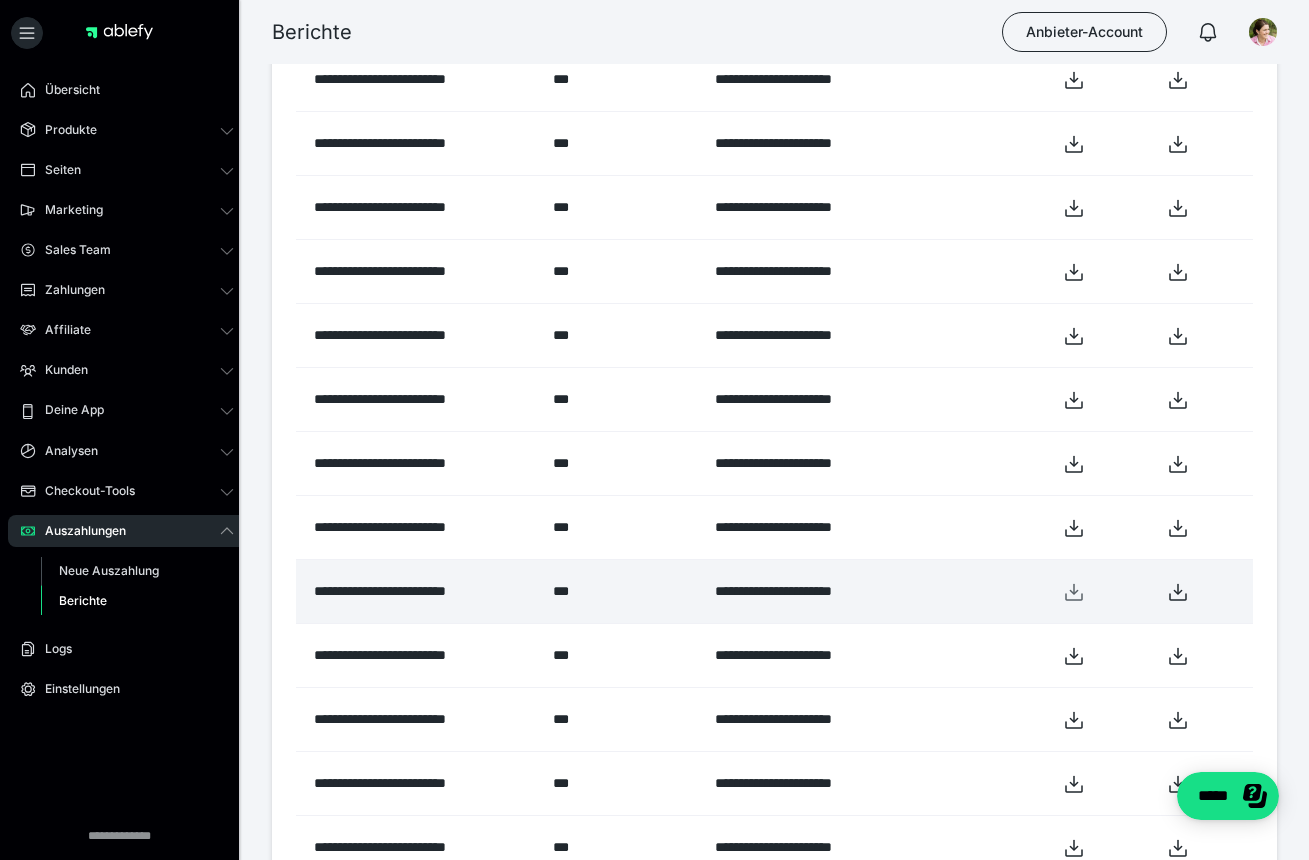 click 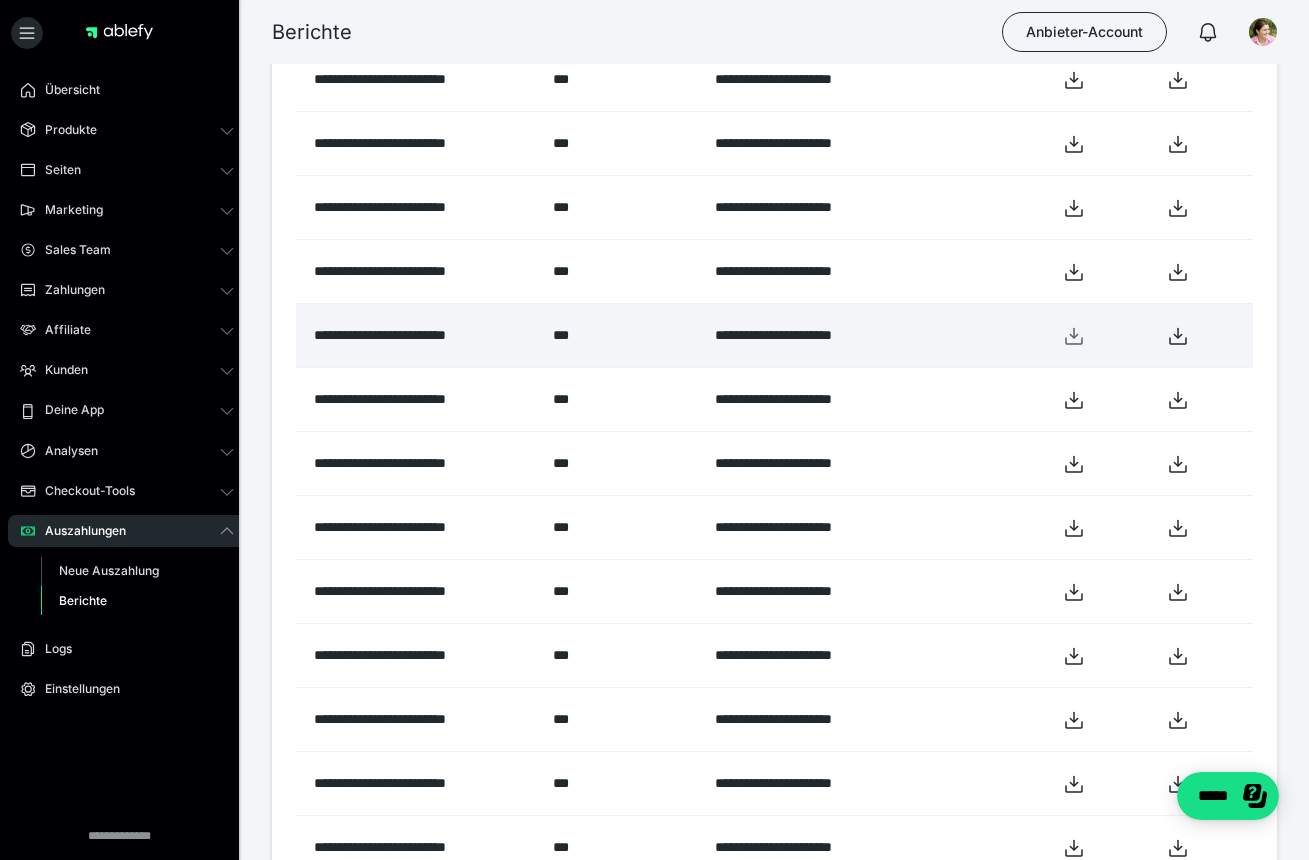 click 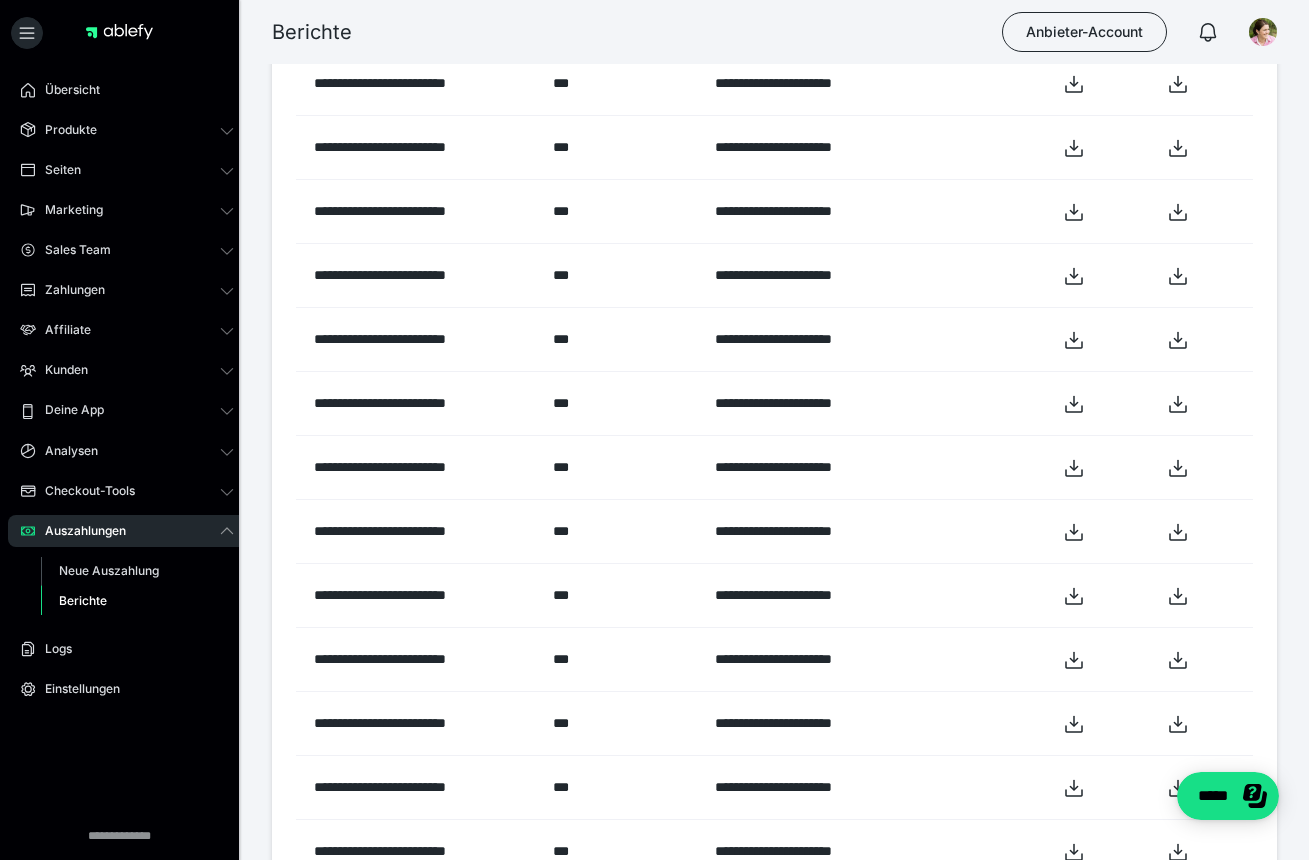 scroll, scrollTop: 1026, scrollLeft: 0, axis: vertical 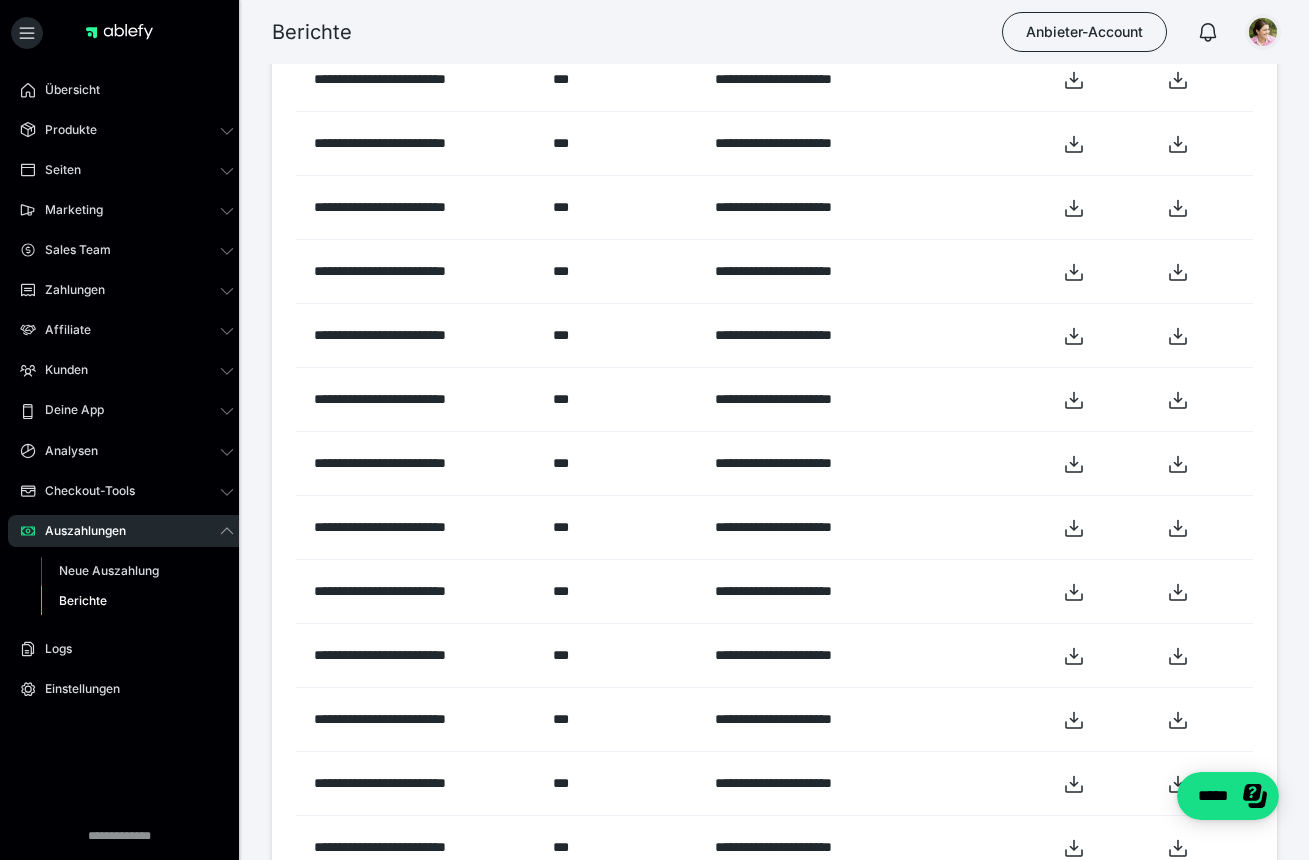 click at bounding box center [1263, 32] 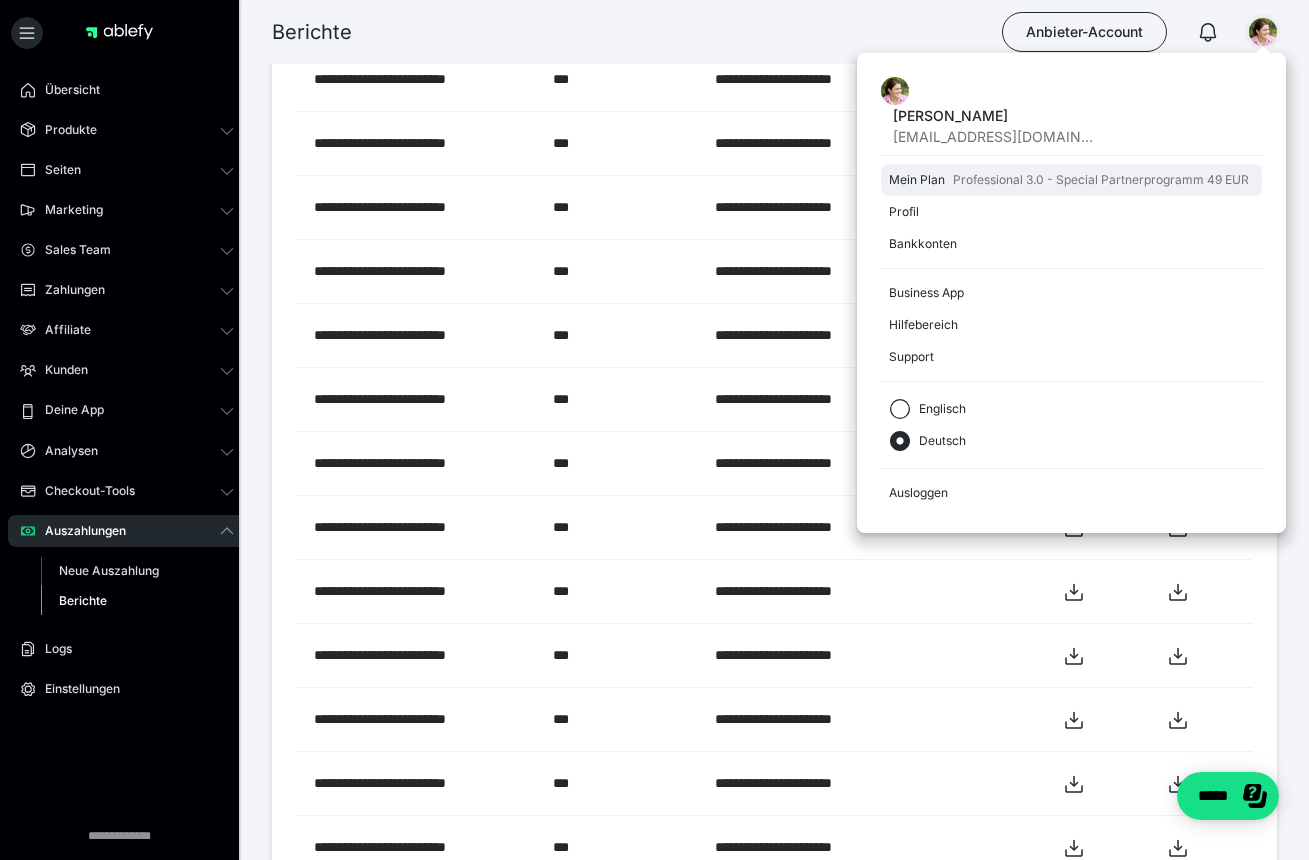 click on "Mein Plan" at bounding box center (917, 180) 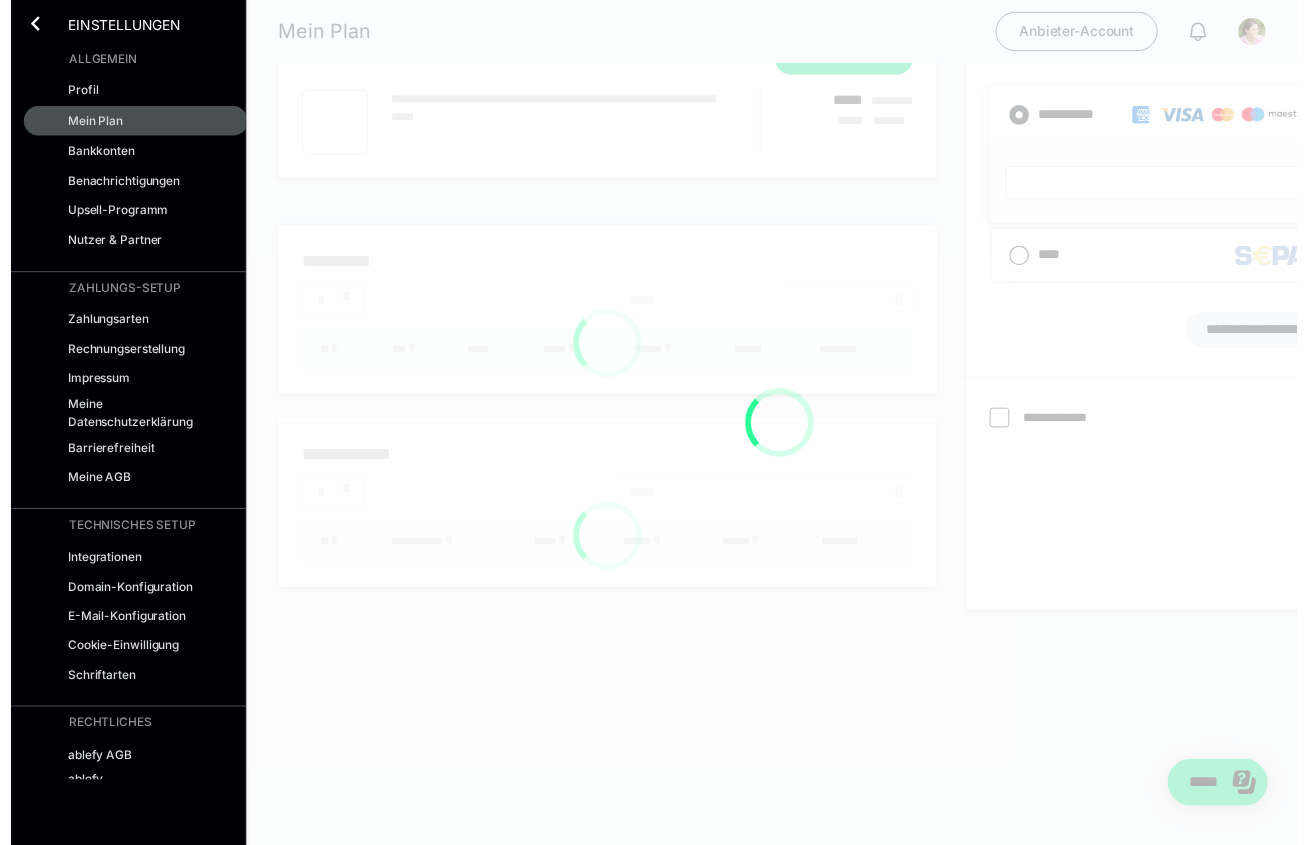 scroll, scrollTop: 0, scrollLeft: 0, axis: both 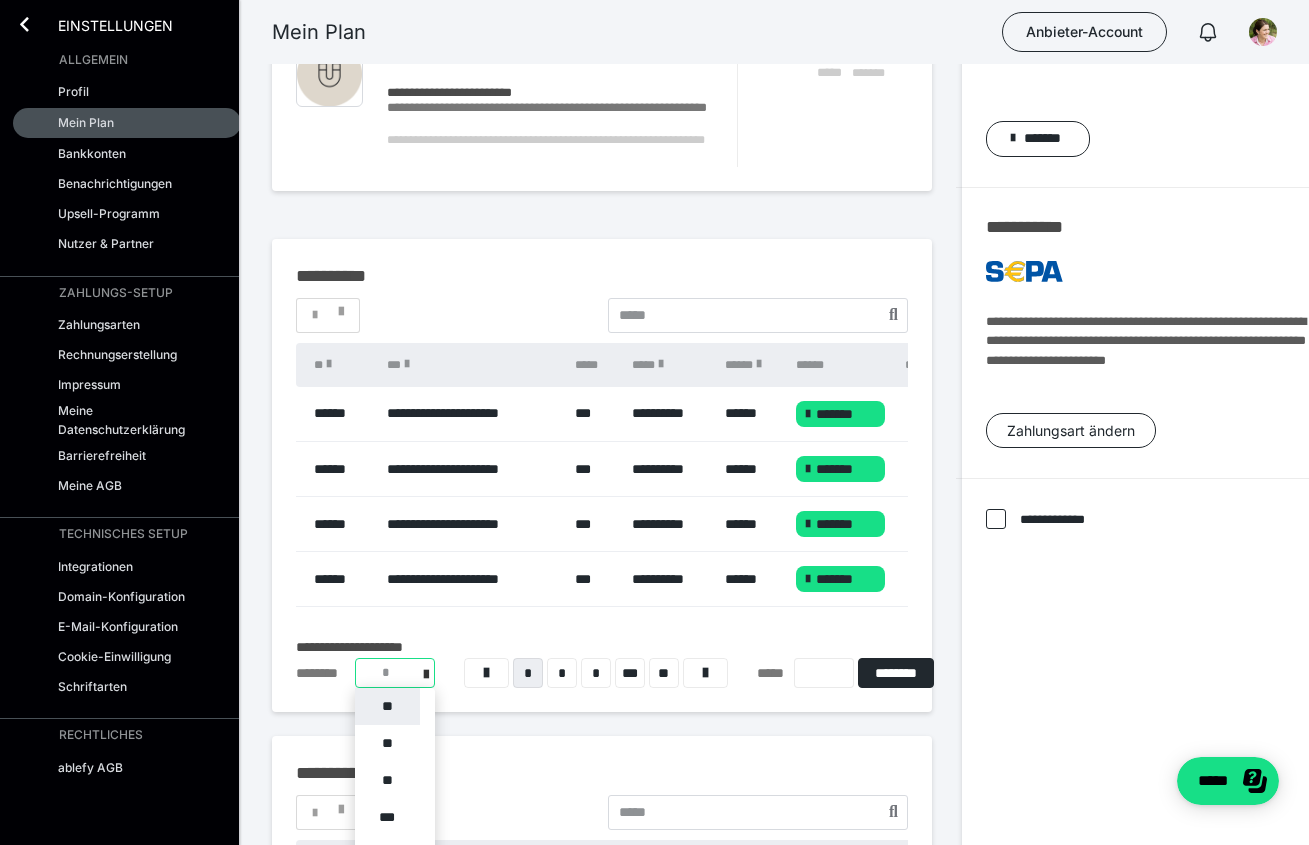 click on "**********" at bounding box center (395, 673) 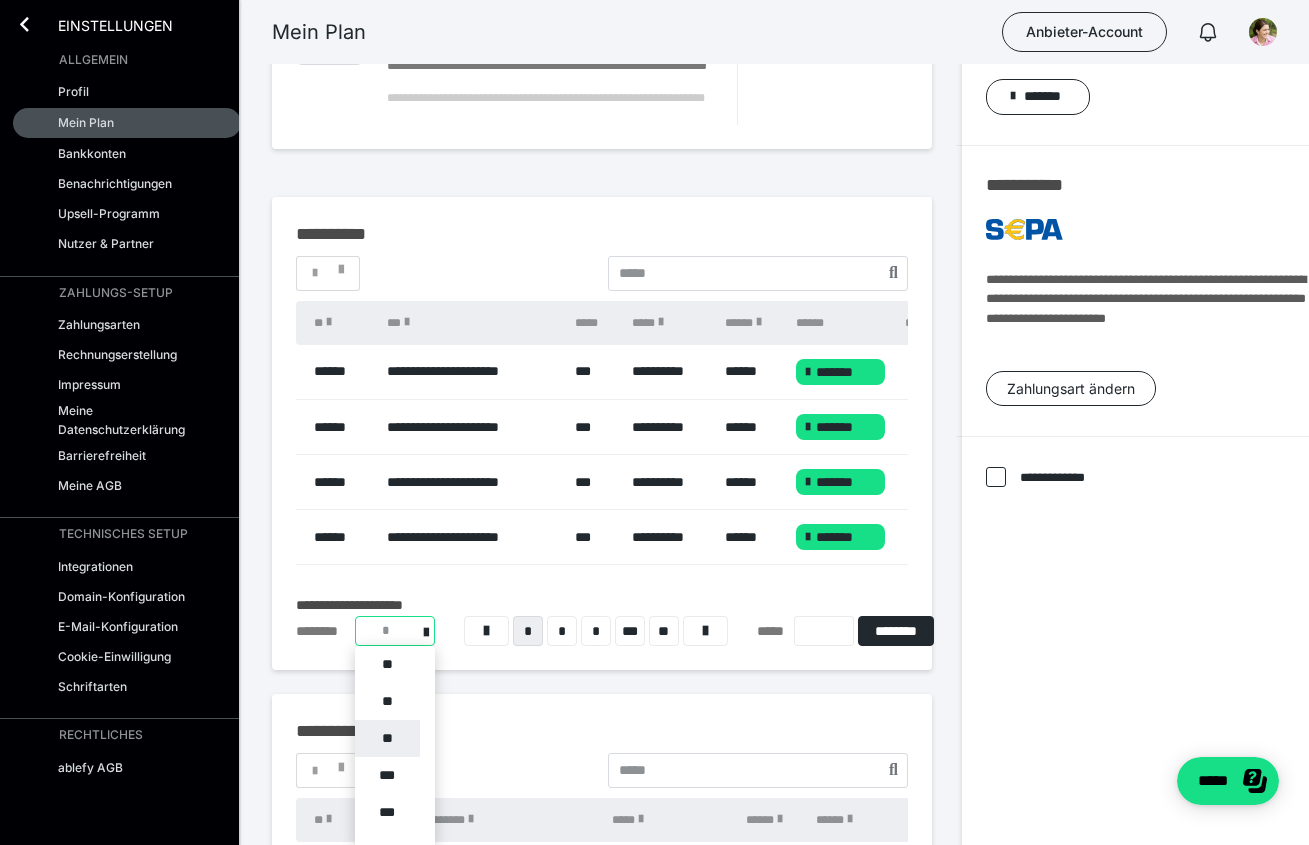 click on "**" at bounding box center (387, 738) 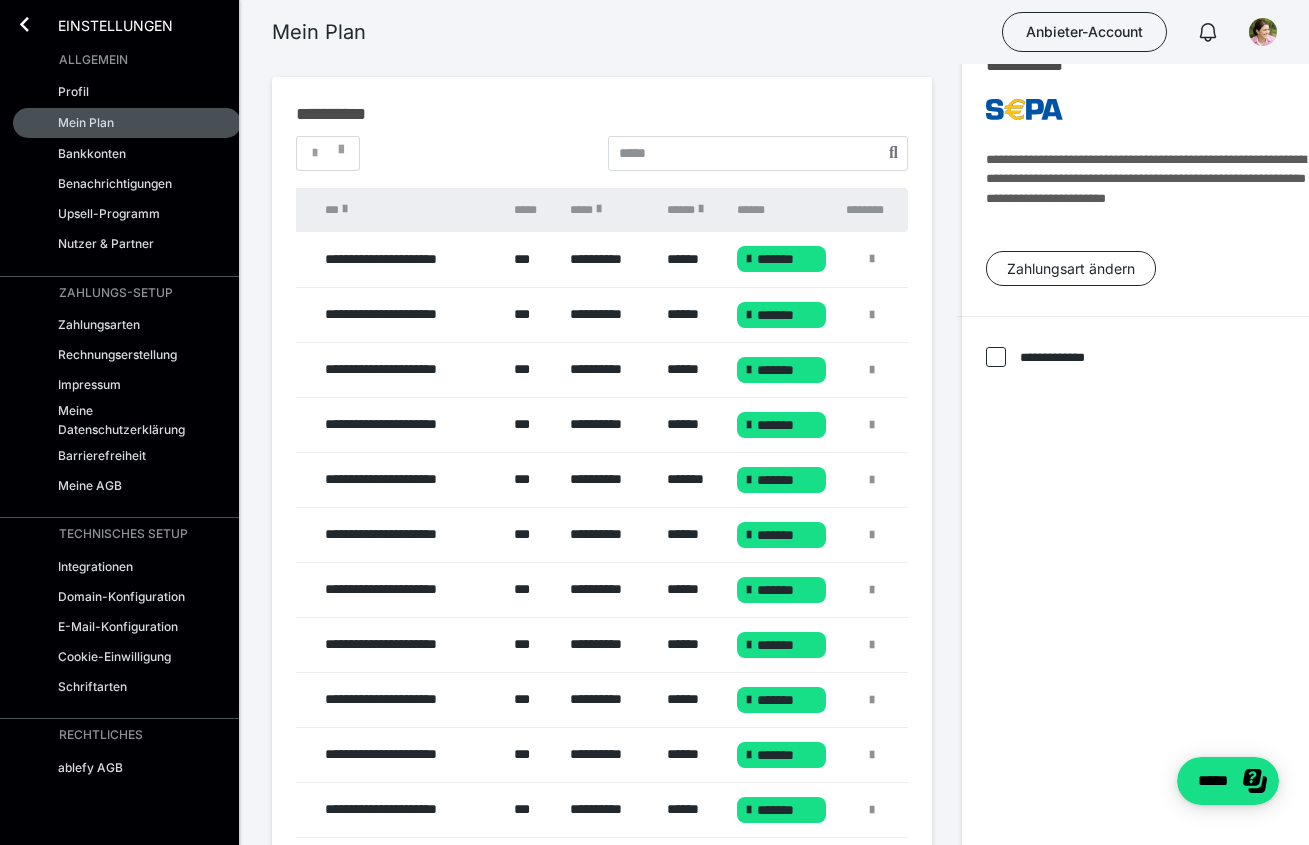 scroll, scrollTop: 0, scrollLeft: 62, axis: horizontal 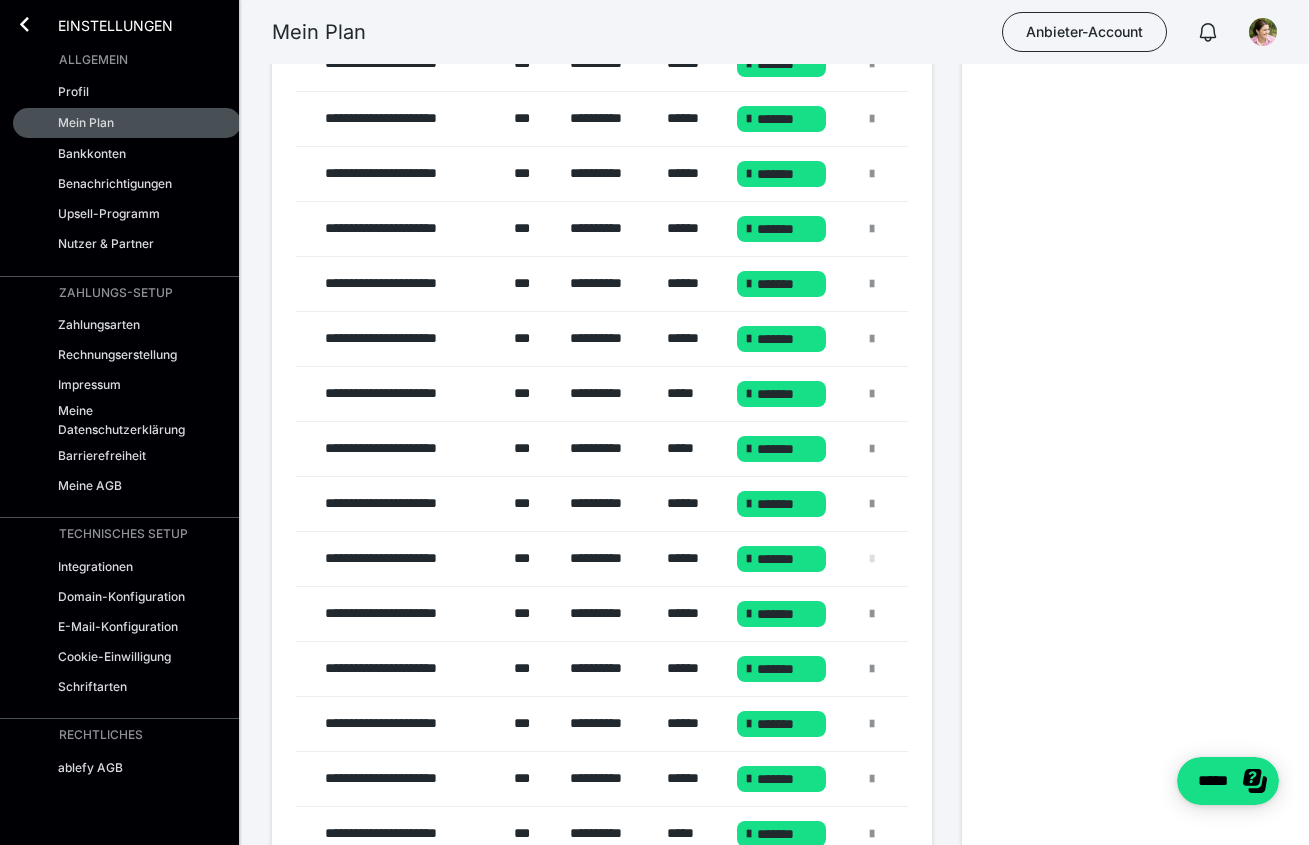 click at bounding box center (872, 559) 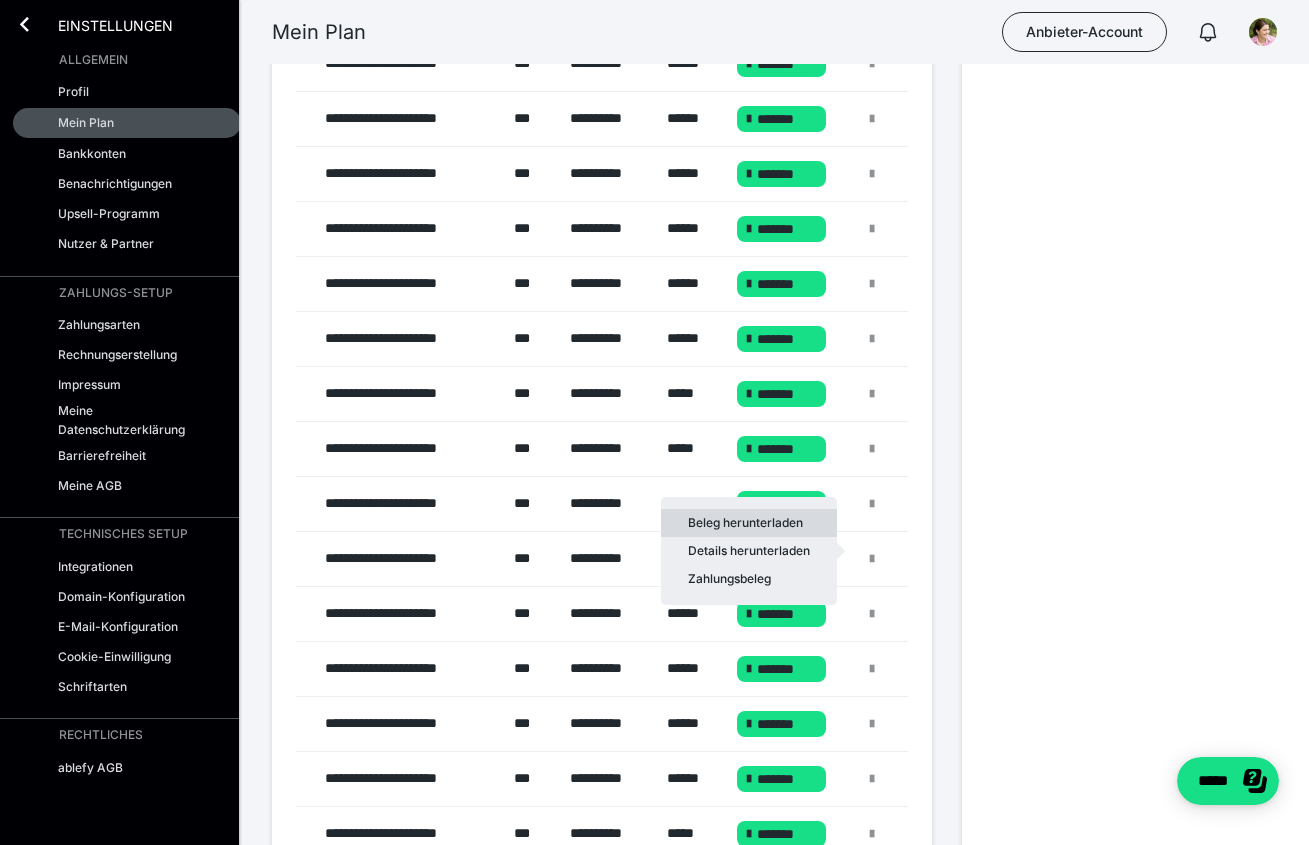 click on "Beleg herunterladen" at bounding box center [749, 523] 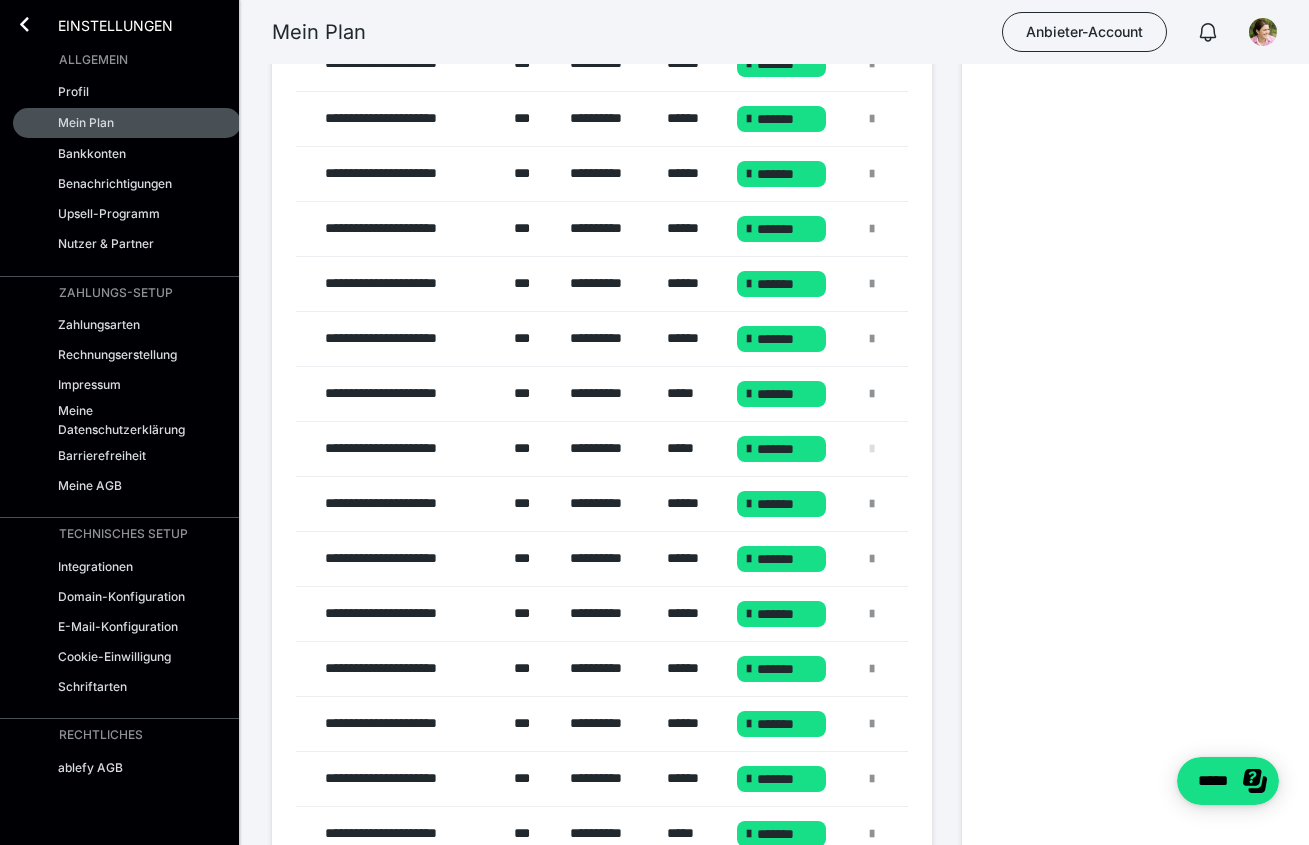click at bounding box center (872, 449) 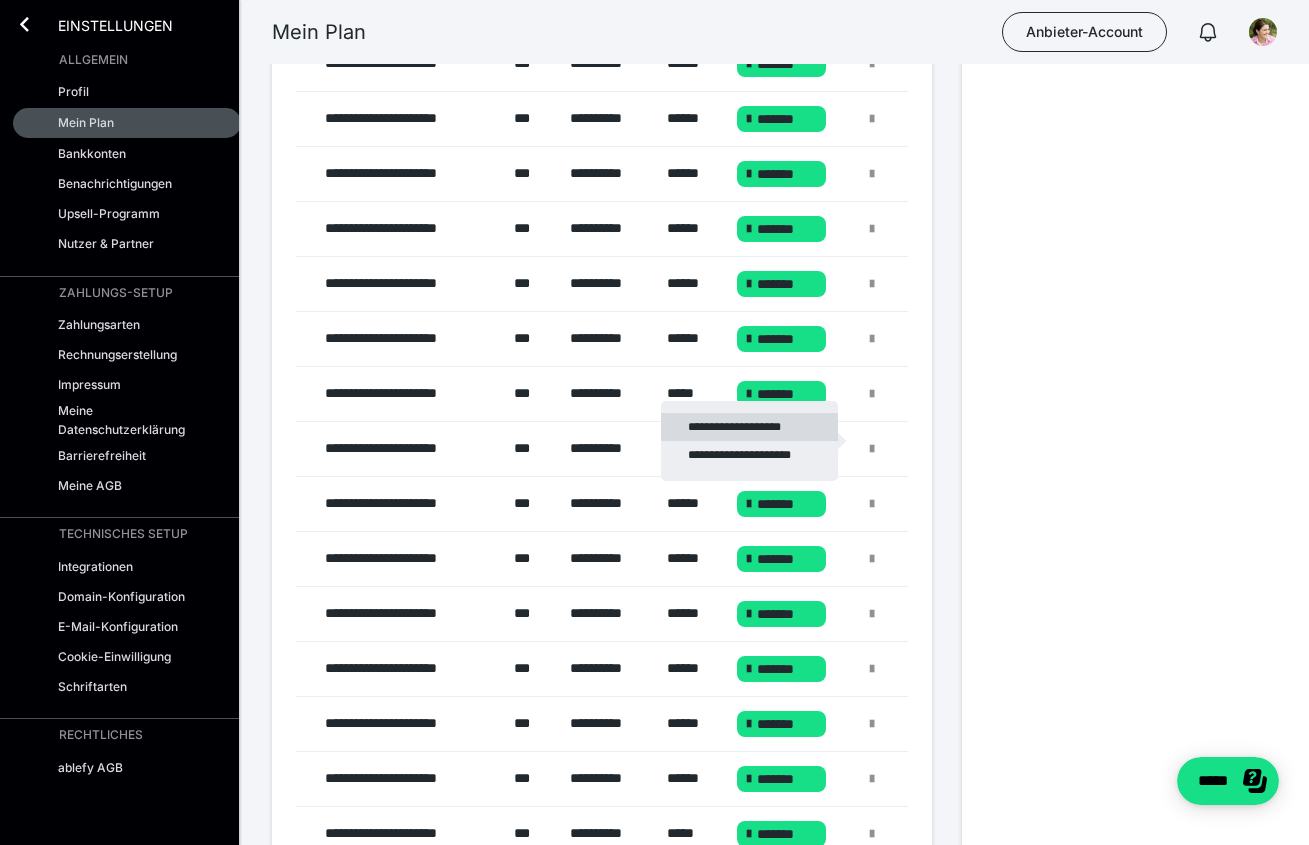click on "**********" at bounding box center [749, 427] 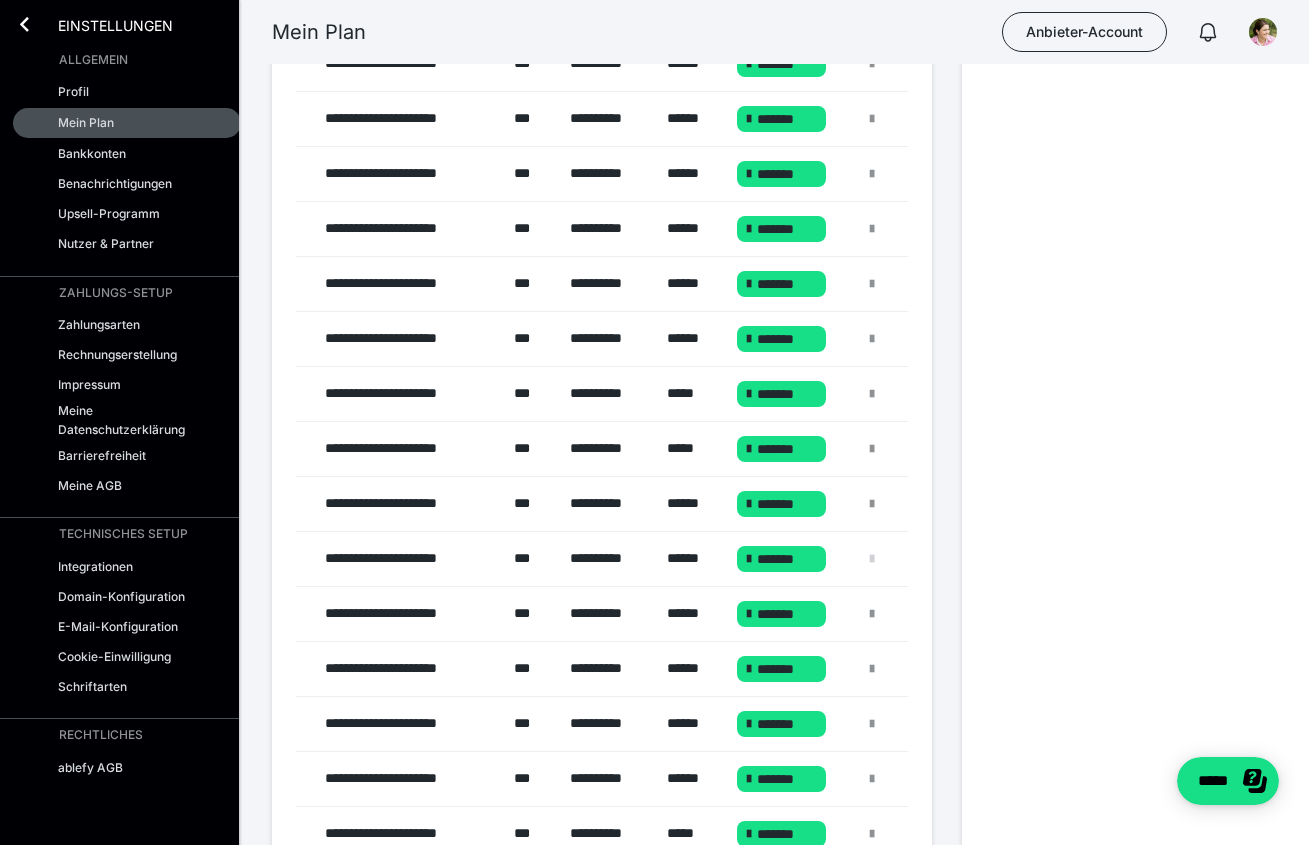 click at bounding box center (872, 559) 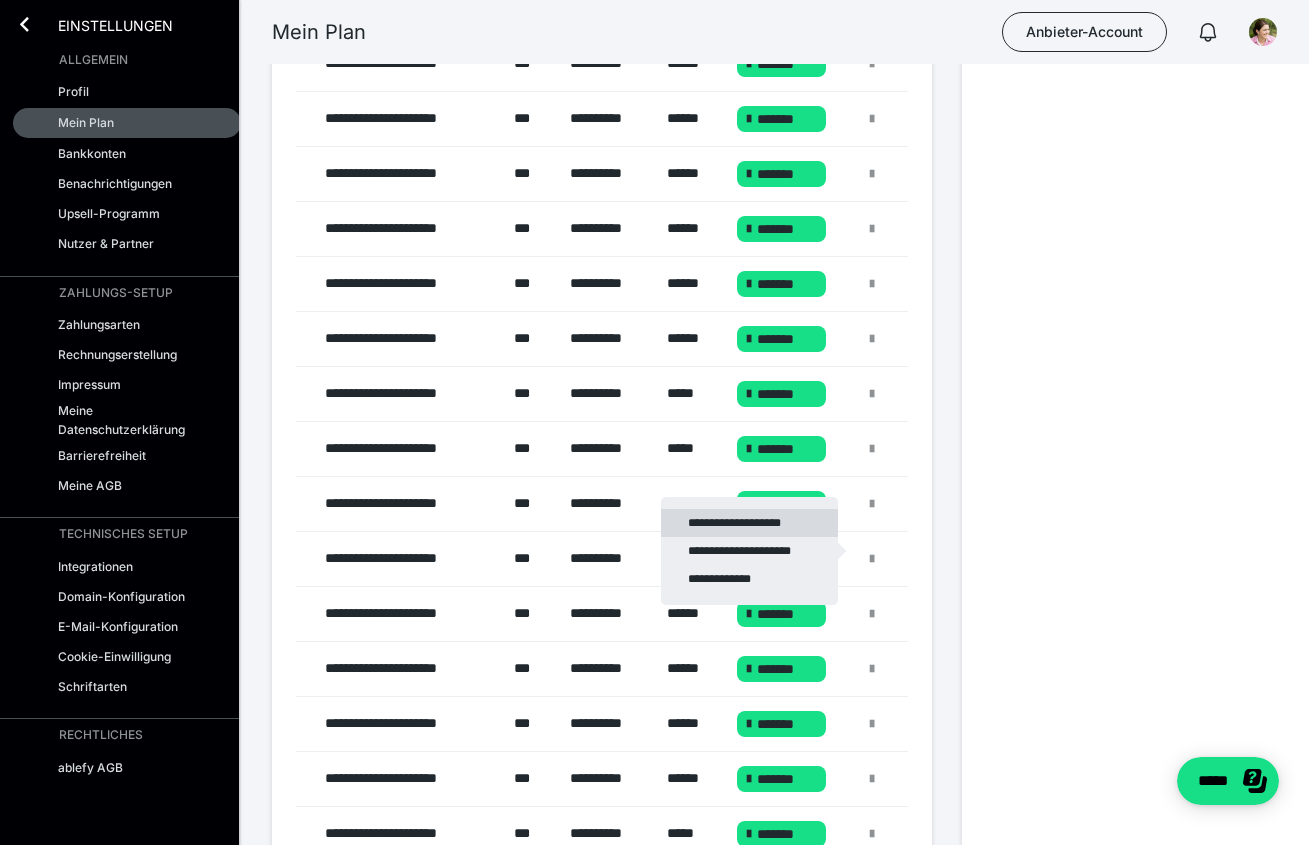 click on "**********" at bounding box center [749, 523] 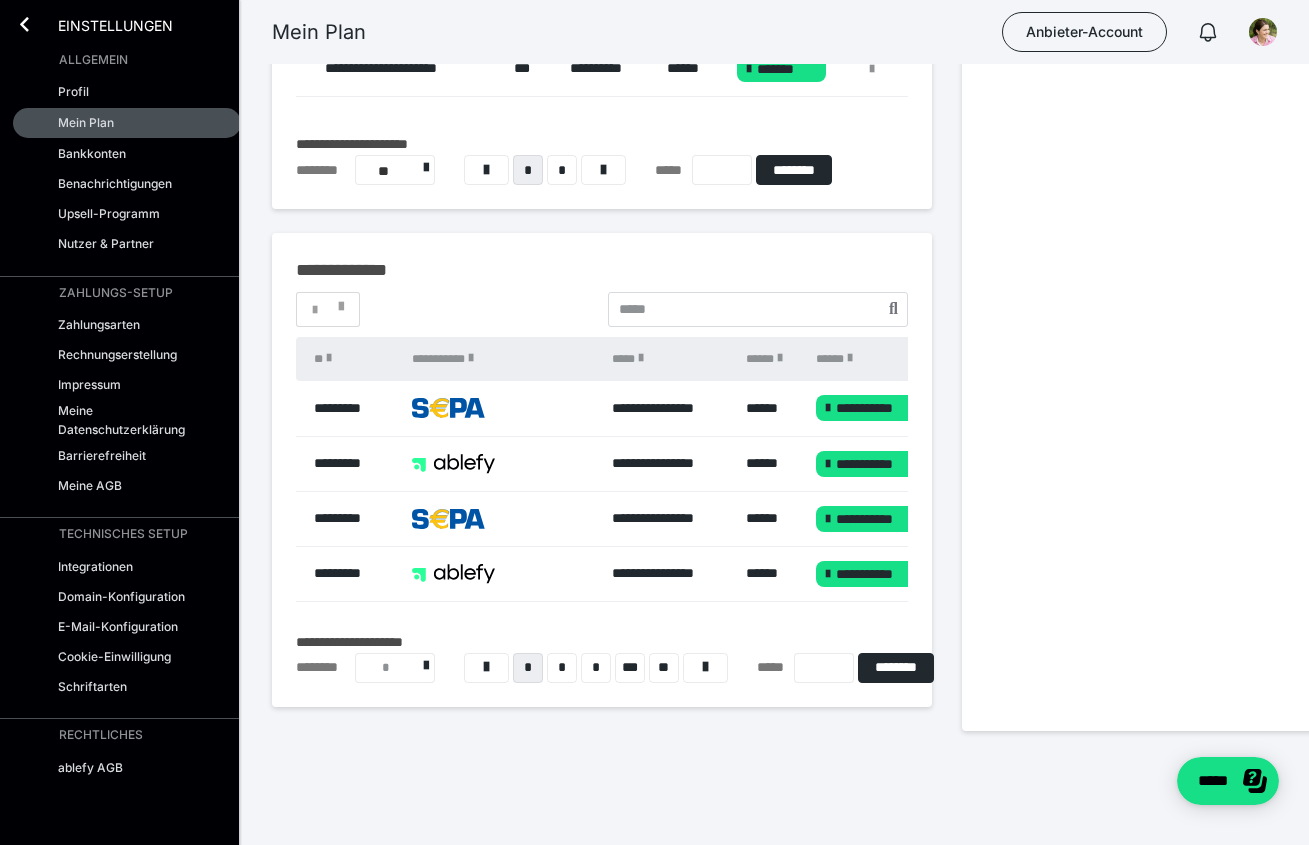 scroll, scrollTop: 3158, scrollLeft: 0, axis: vertical 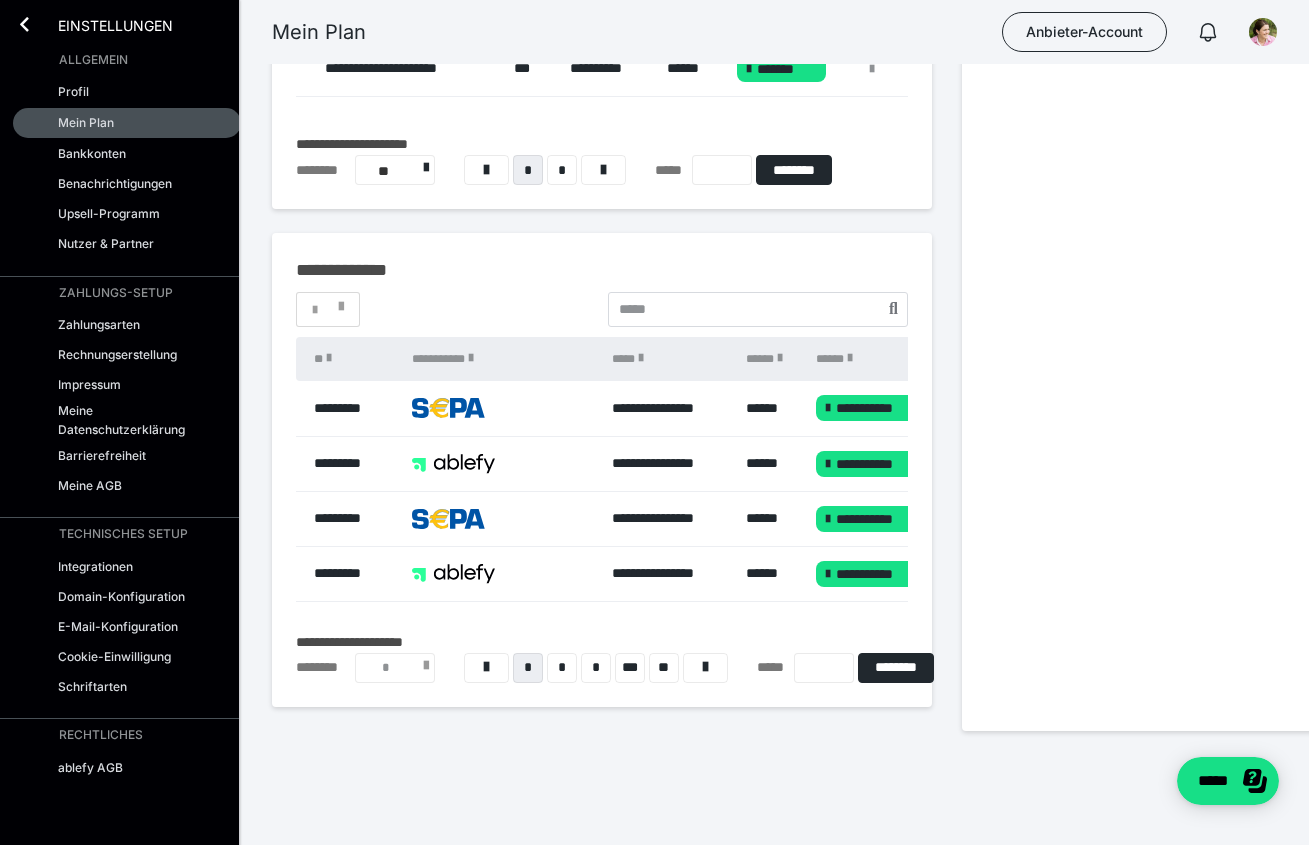 click on "*" at bounding box center [395, 668] 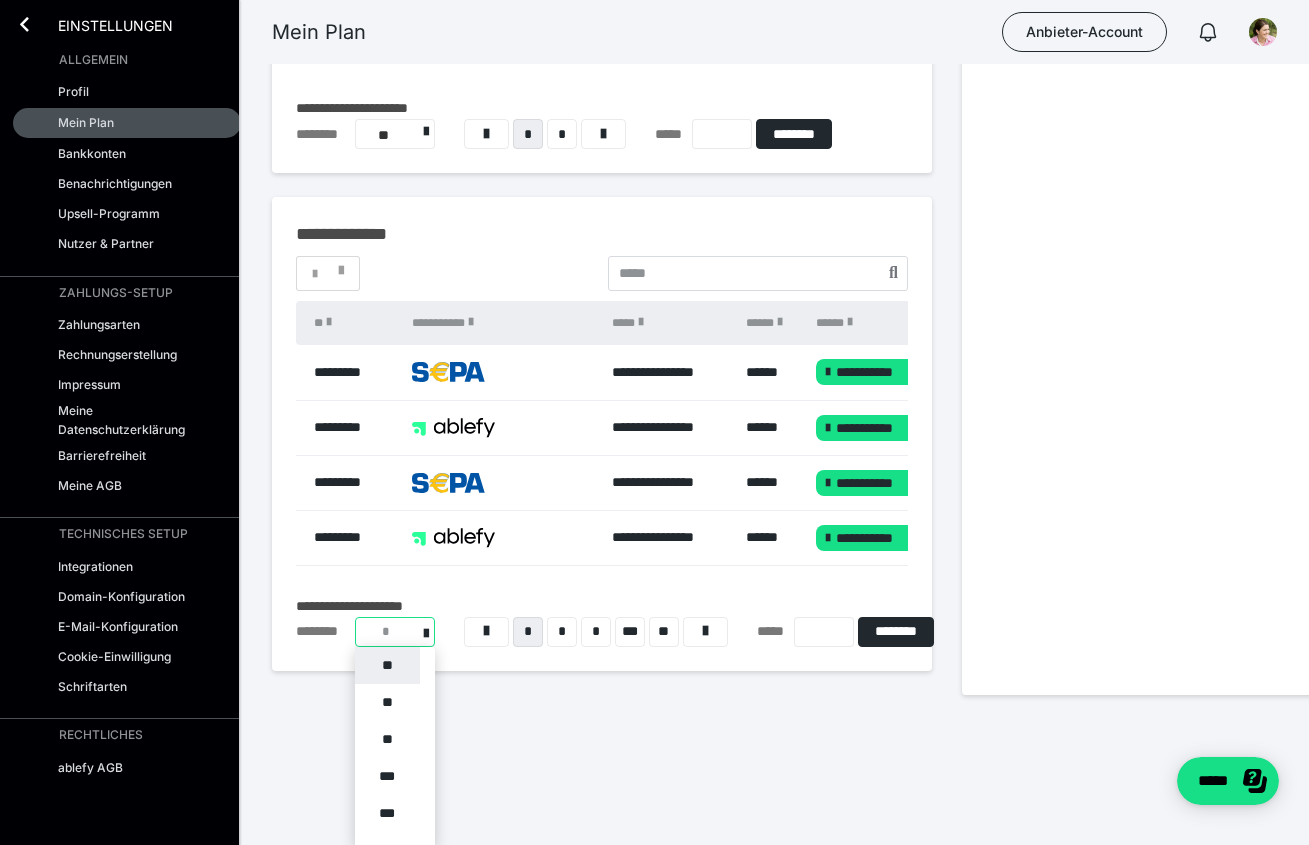 scroll, scrollTop: 3195, scrollLeft: 0, axis: vertical 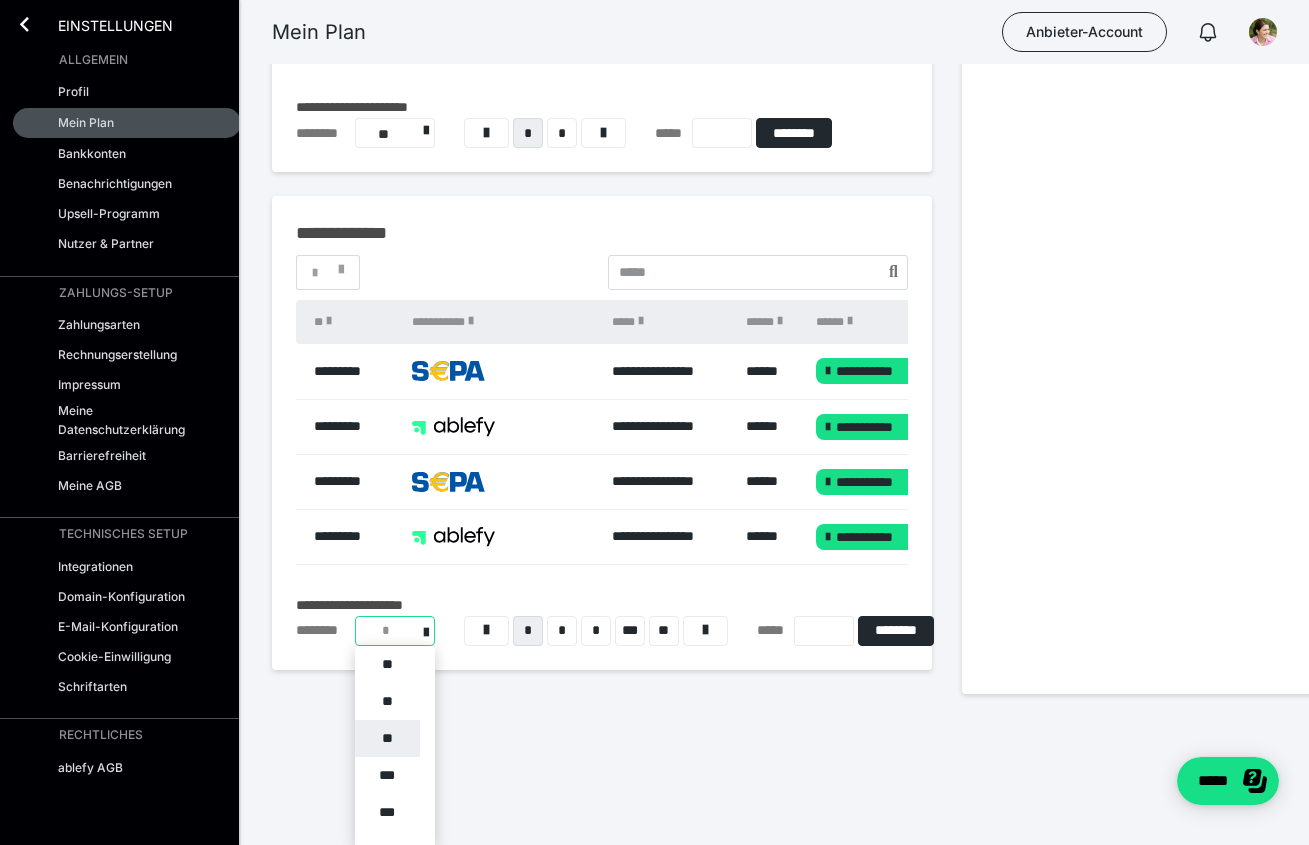 click on "**" at bounding box center [387, 738] 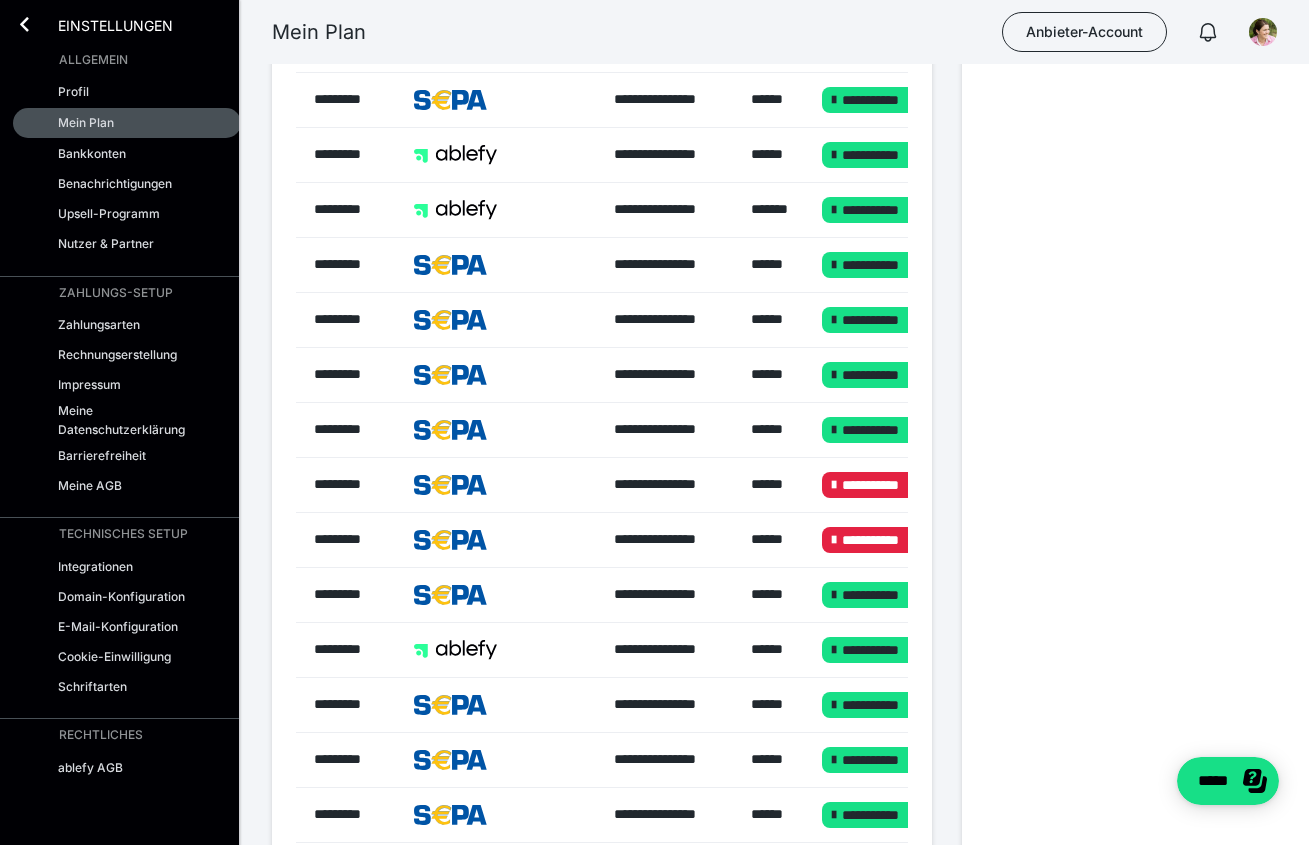 scroll, scrollTop: 3576, scrollLeft: 0, axis: vertical 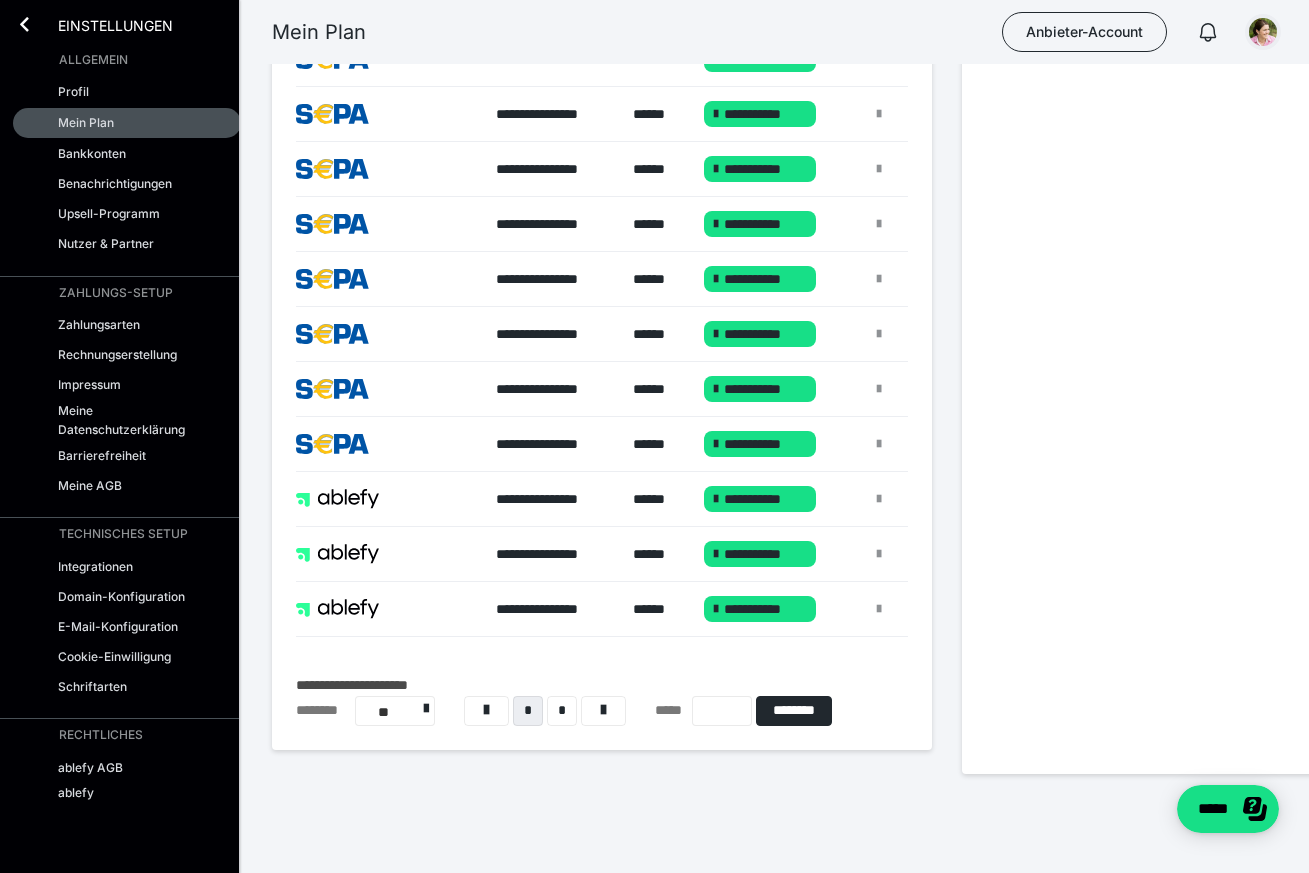 click at bounding box center [1263, 32] 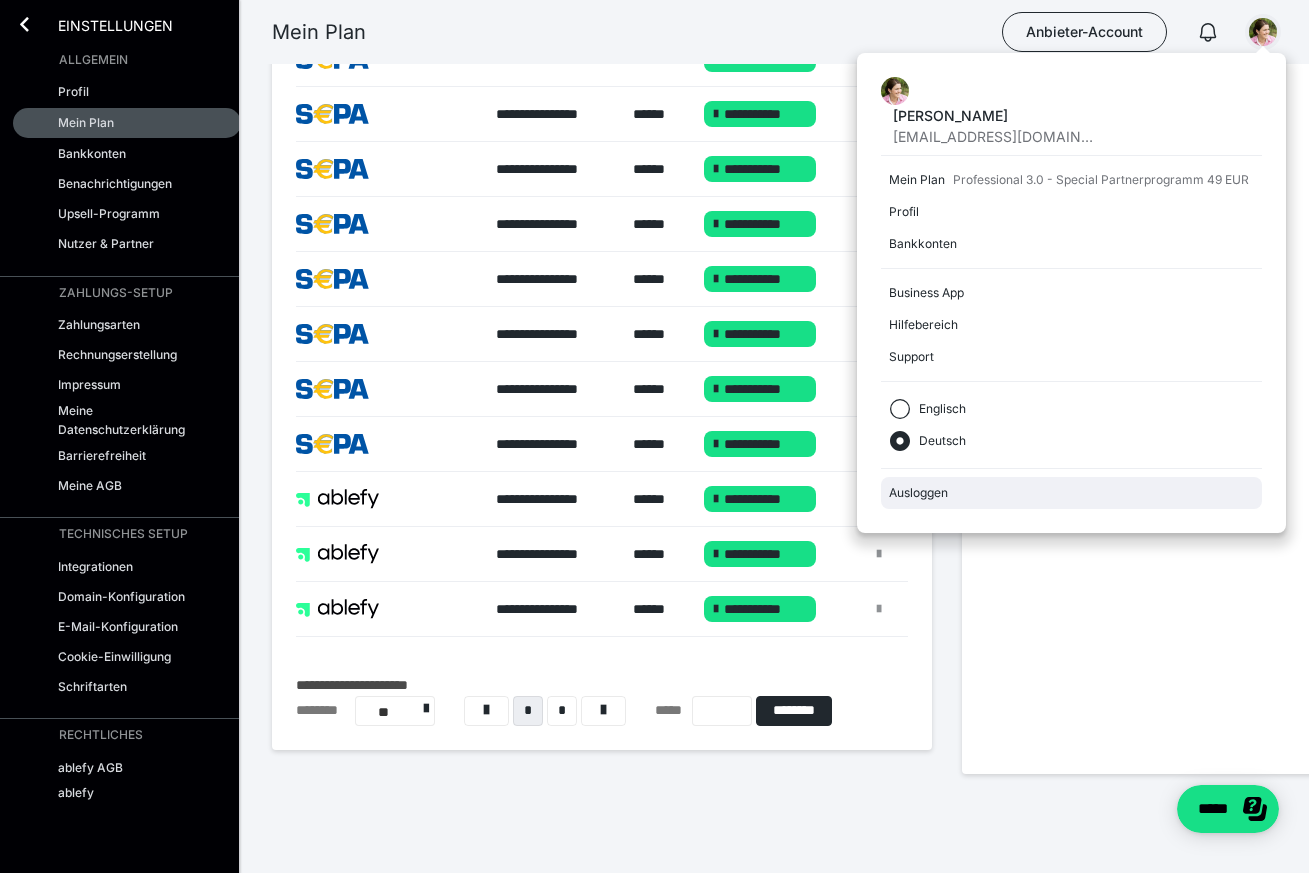 click on "Ausloggen" at bounding box center [1071, 493] 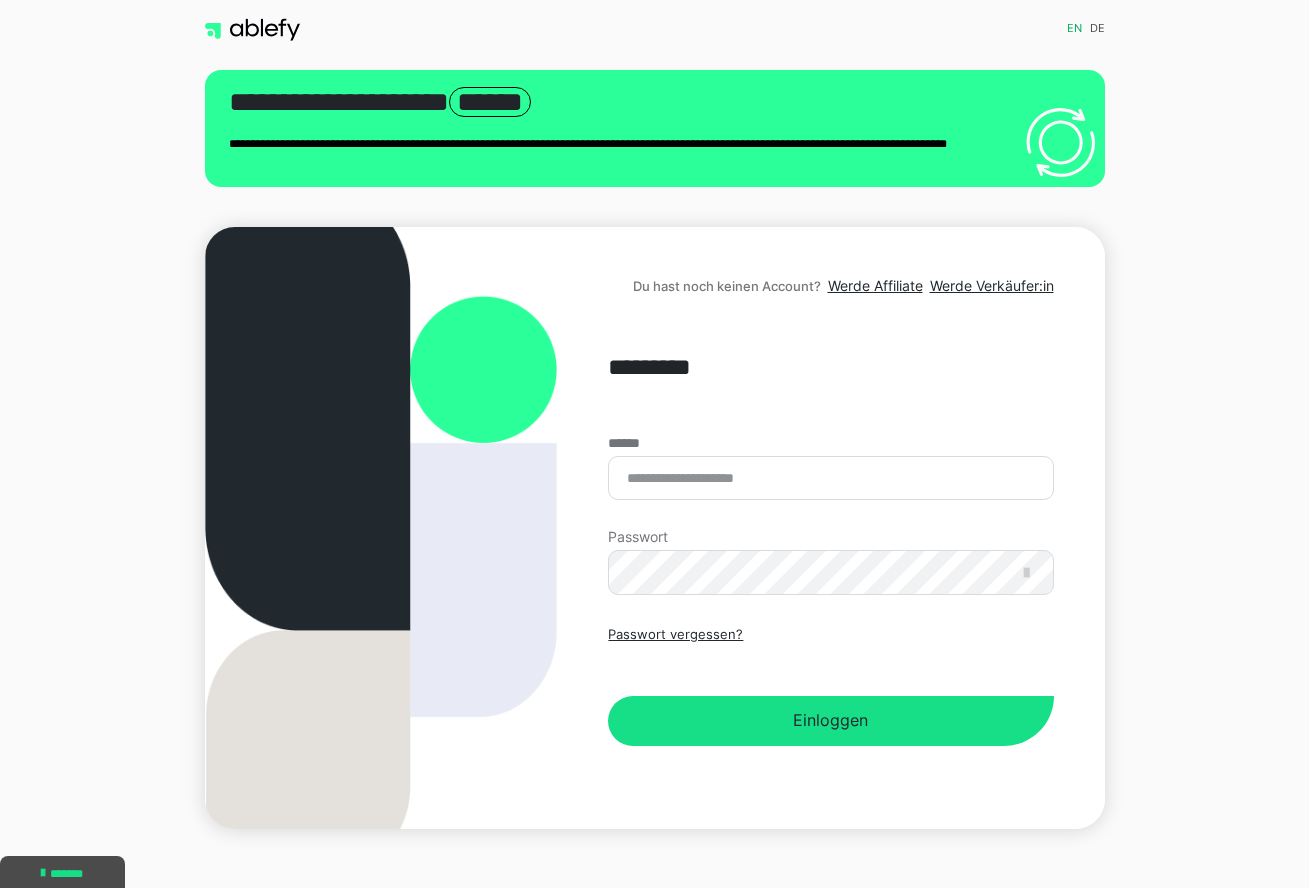 scroll, scrollTop: 0, scrollLeft: 0, axis: both 